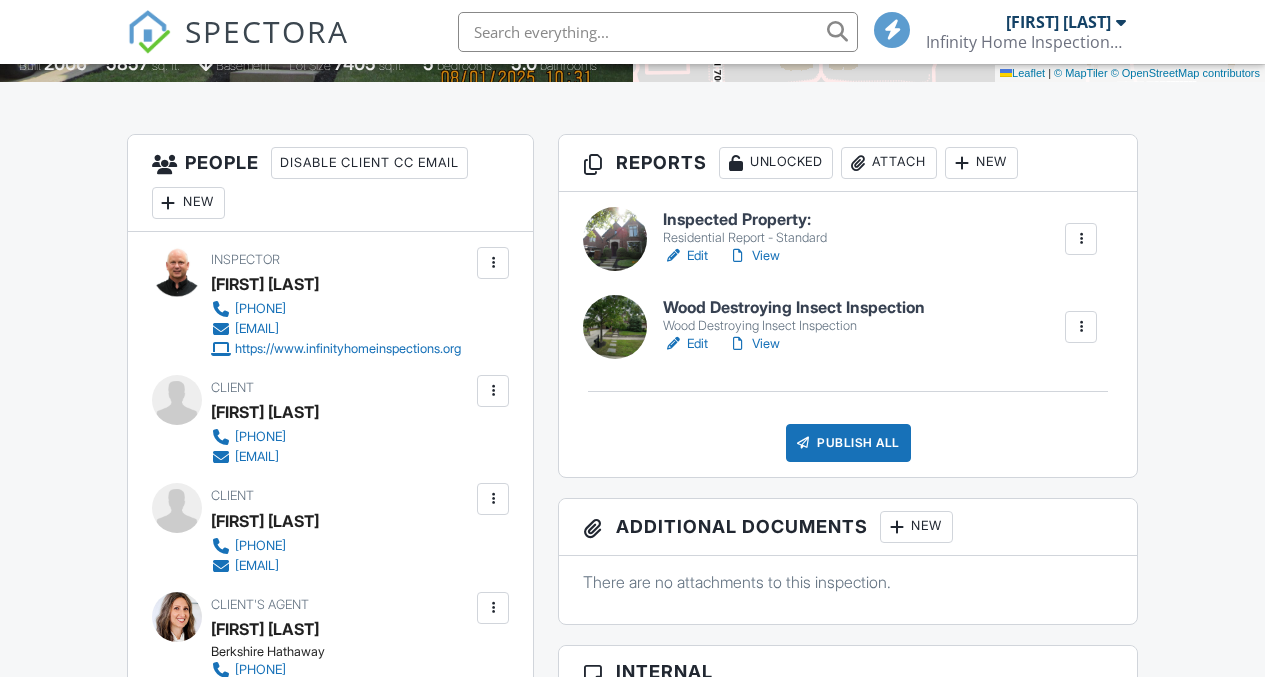 scroll, scrollTop: 493, scrollLeft: 0, axis: vertical 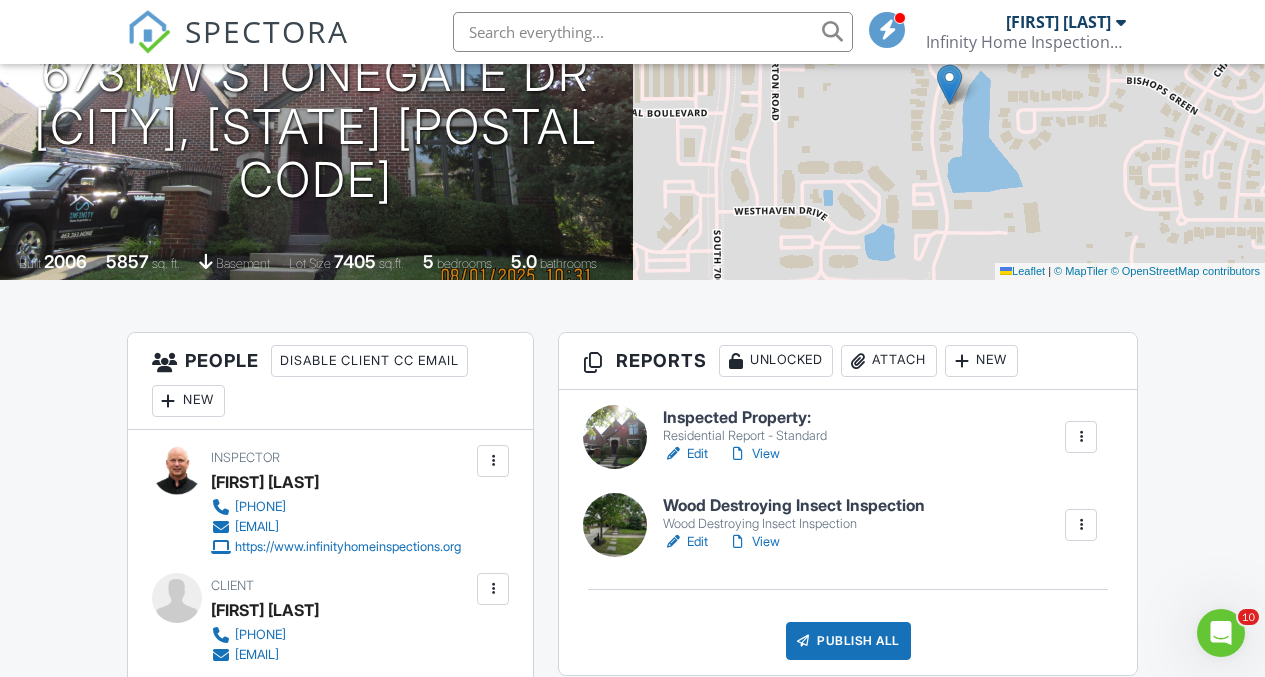 click on "Edit" at bounding box center (685, 454) 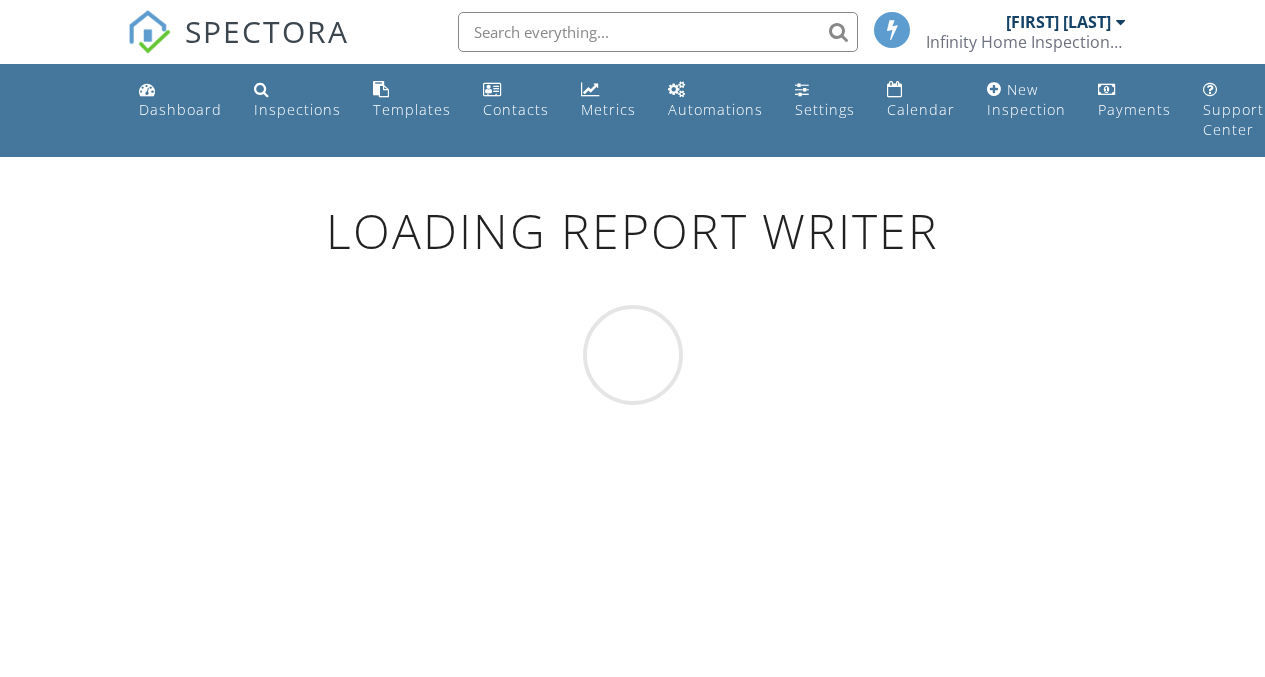 scroll, scrollTop: 0, scrollLeft: 0, axis: both 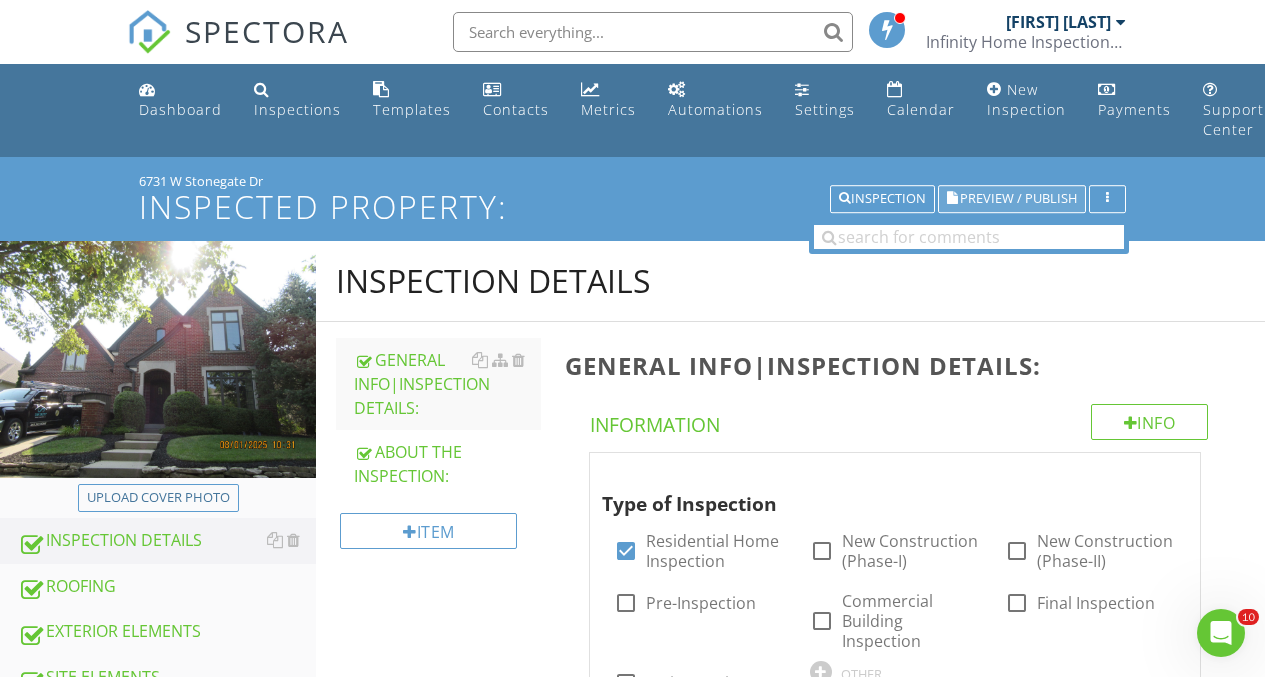 click on "Preview / Publish" at bounding box center [1018, 199] 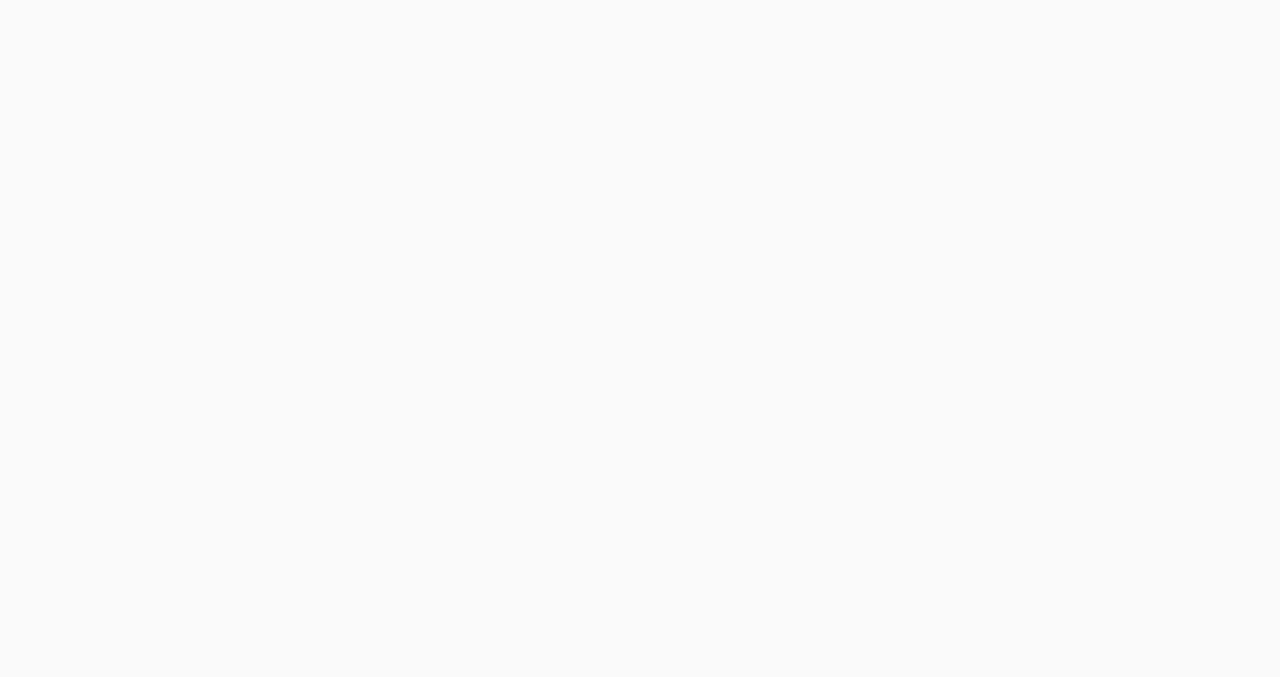 scroll, scrollTop: 0, scrollLeft: 0, axis: both 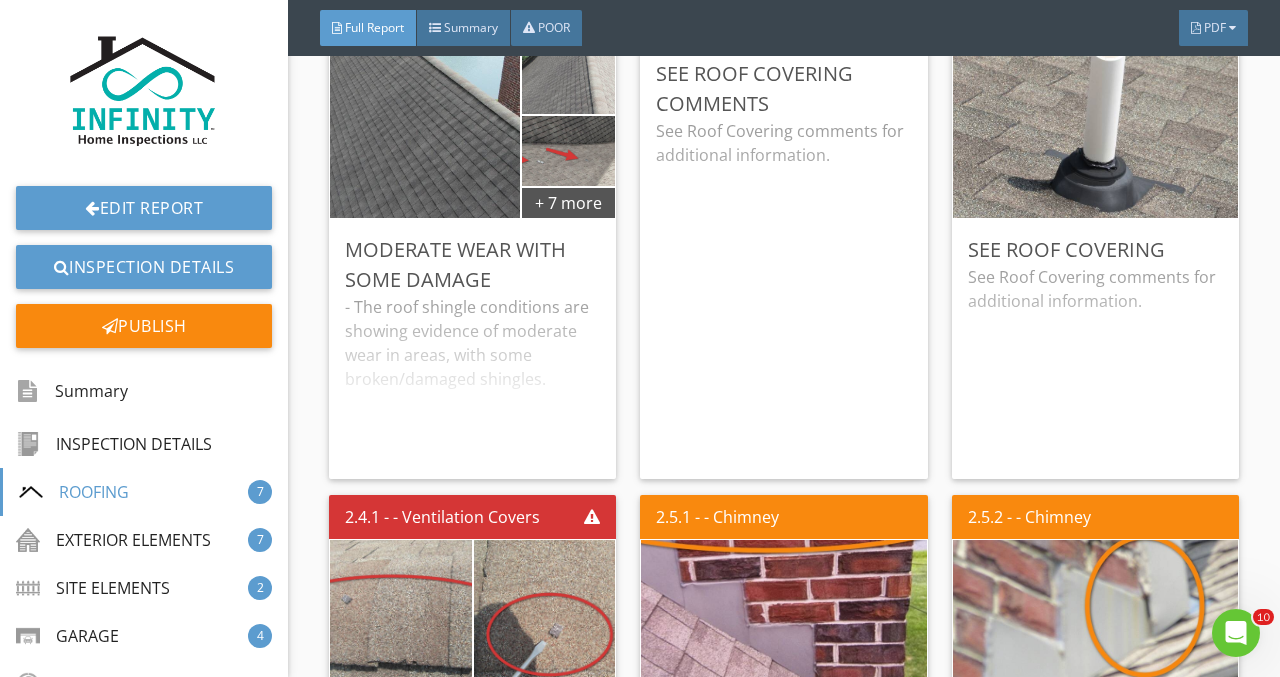 click on "- The roof shingle conditions are showing evidence of moderate wear in areas, with some broken/damaged shingles.  - There are some exposed nail heads visible, as well as some staining / moss at near the front of the house over the garage area.  Recommend all conditions be further evaluated by a qualified roofing contractor to determine remedial needs and costs, as well as obtaining their opinion as to the overall roof conditions and future service life." at bounding box center [472, 379] 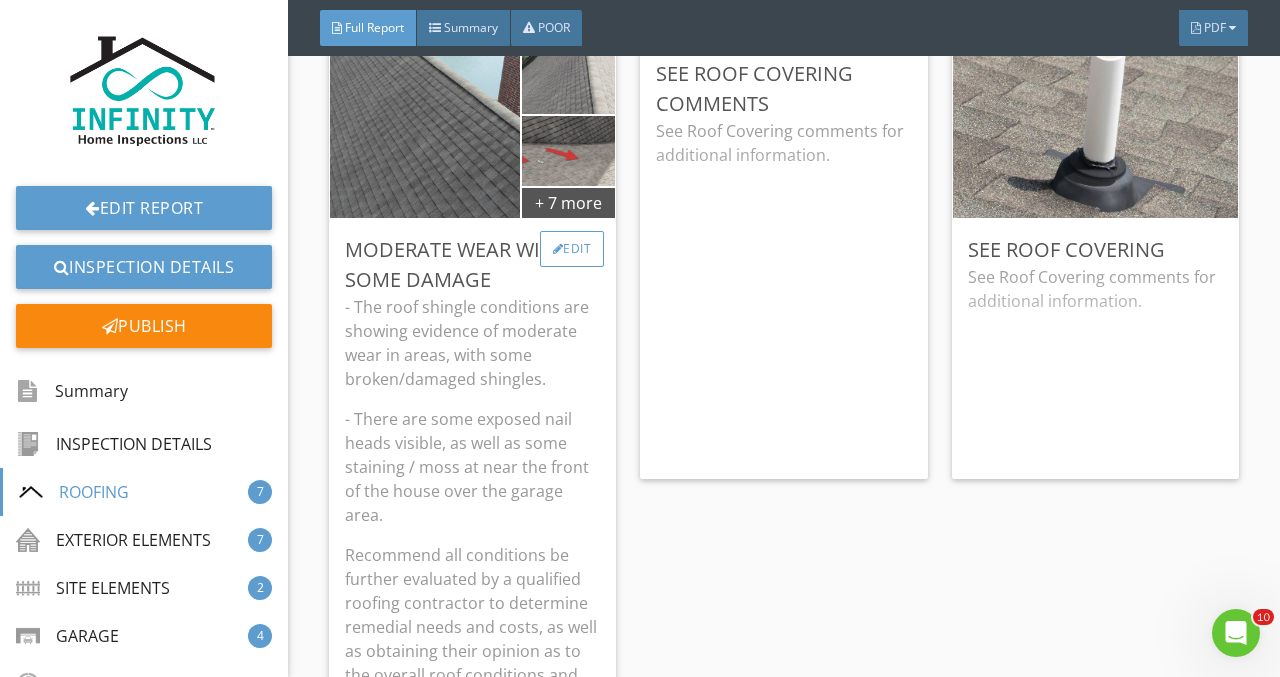 click on "Edit" at bounding box center (572, 249) 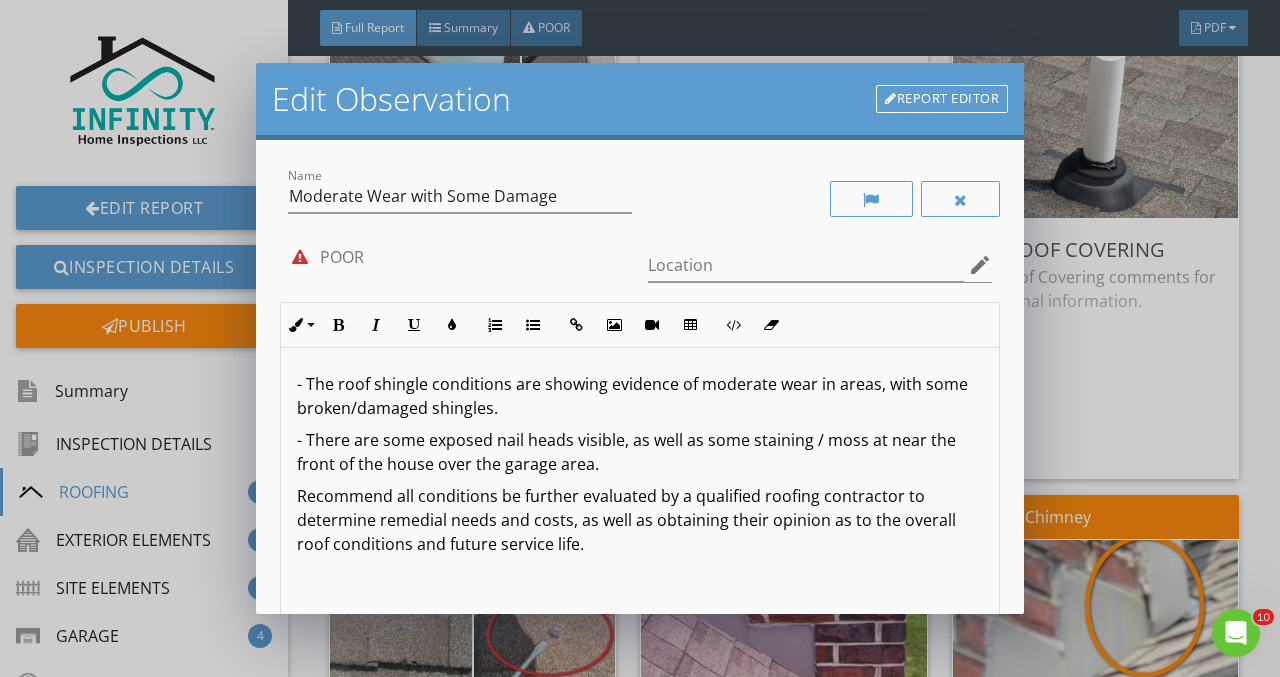 click on "- There are some exposed nail heads visible, as well as some staining / moss at near the front of the house over the garage area." at bounding box center [640, 452] 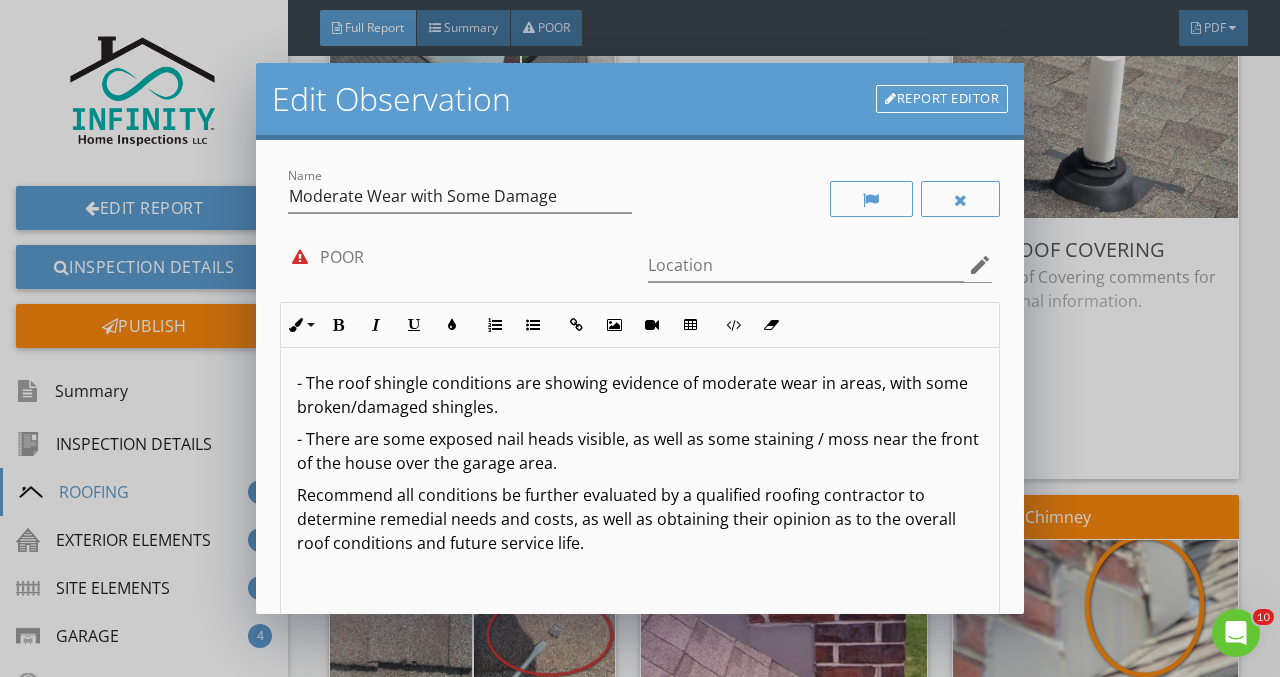 scroll, scrollTop: 0, scrollLeft: 0, axis: both 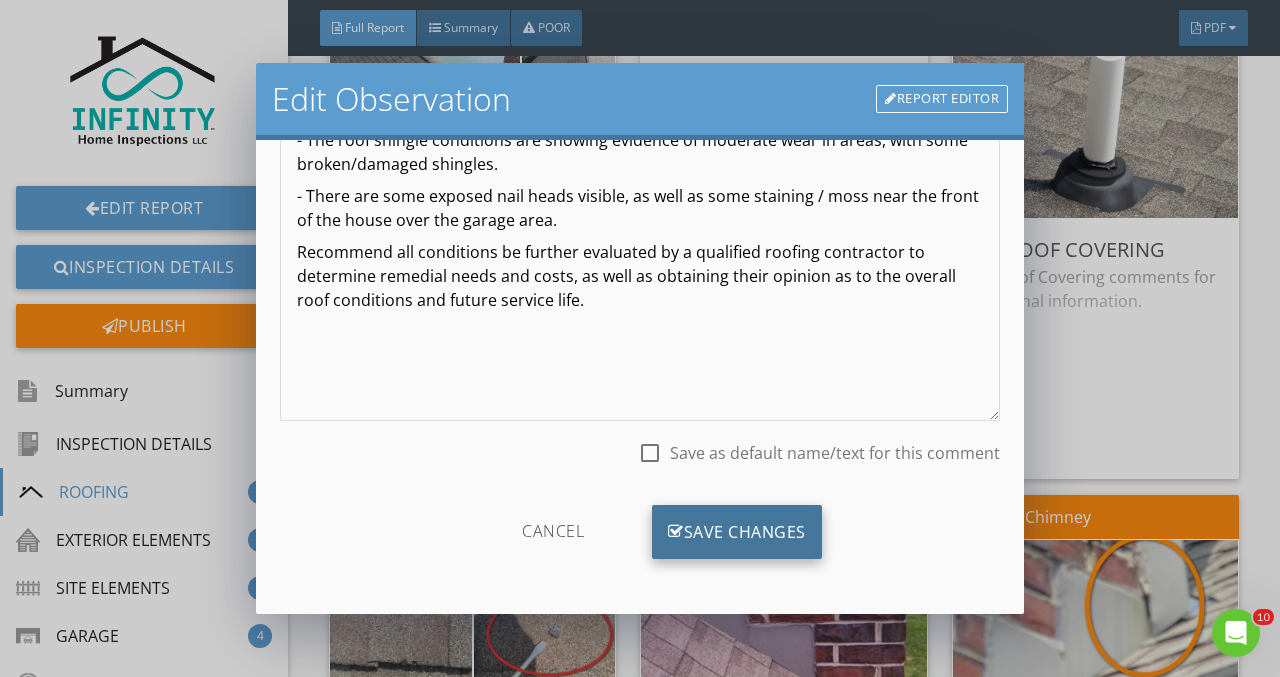 click on "Save Changes" at bounding box center [737, 532] 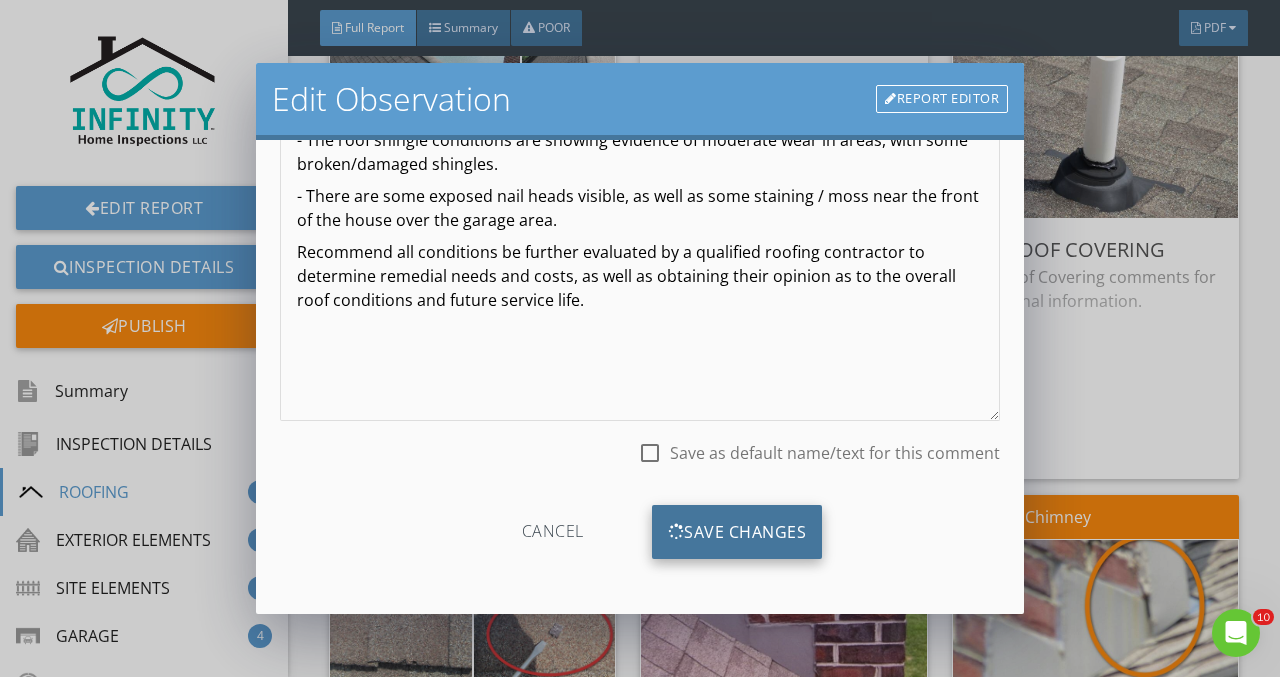scroll, scrollTop: 7, scrollLeft: 0, axis: vertical 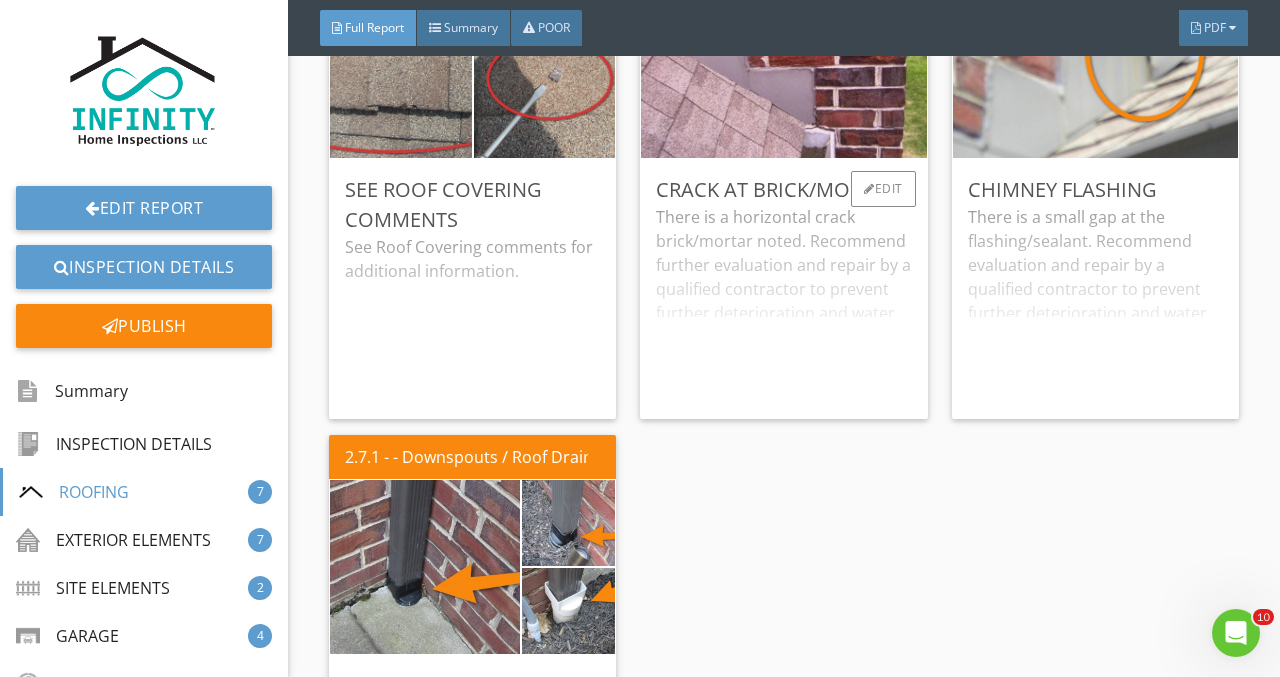 click on "There is a horizontal crack brick/mortar noted. Recommend further evaluation and repair by a qualified contractor to prevent further deterioration and water intrusion." at bounding box center (783, 304) 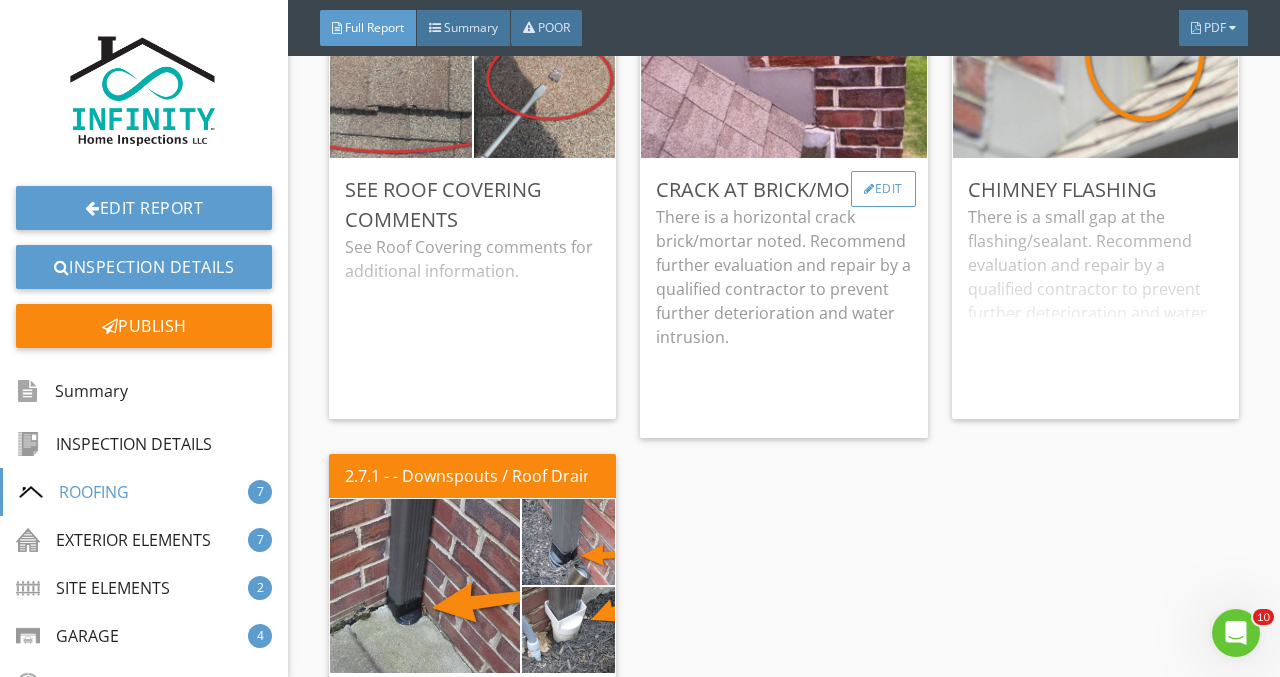 click on "Edit" at bounding box center (883, 189) 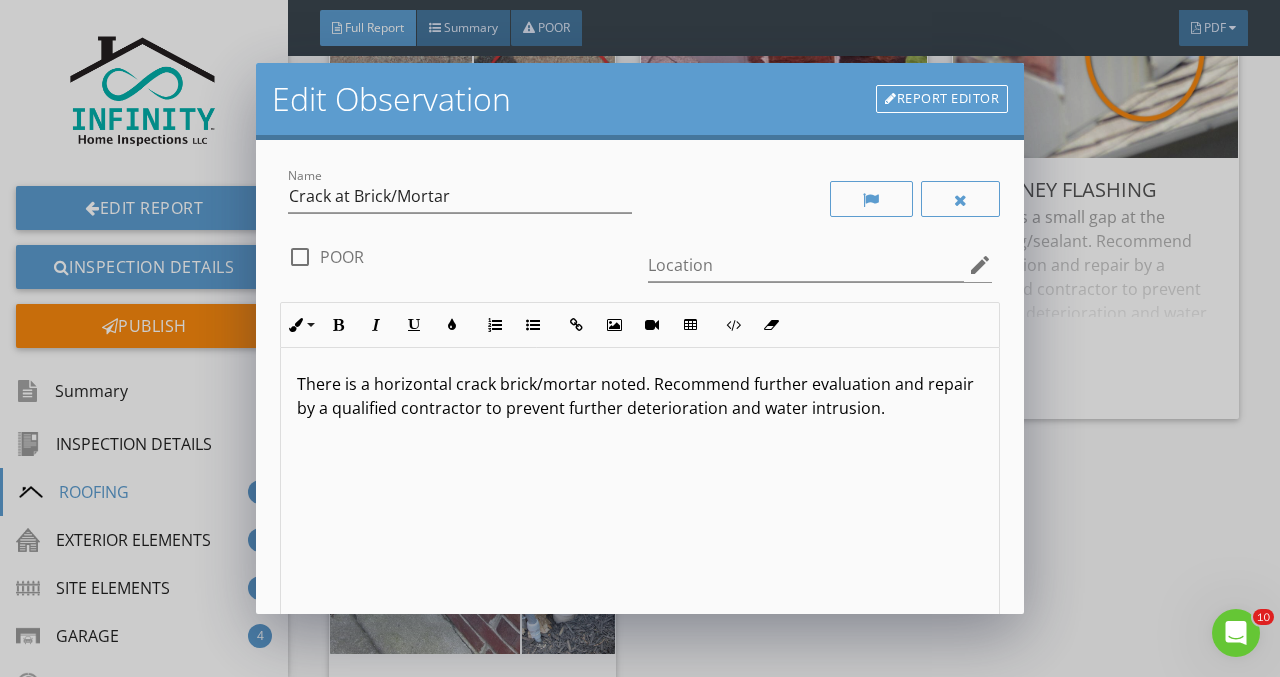 click on "There is a horizontal crack brick/mortar noted. Recommend further evaluation and repair by a qualified contractor to prevent further deterioration and water intrusion." at bounding box center (640, 396) 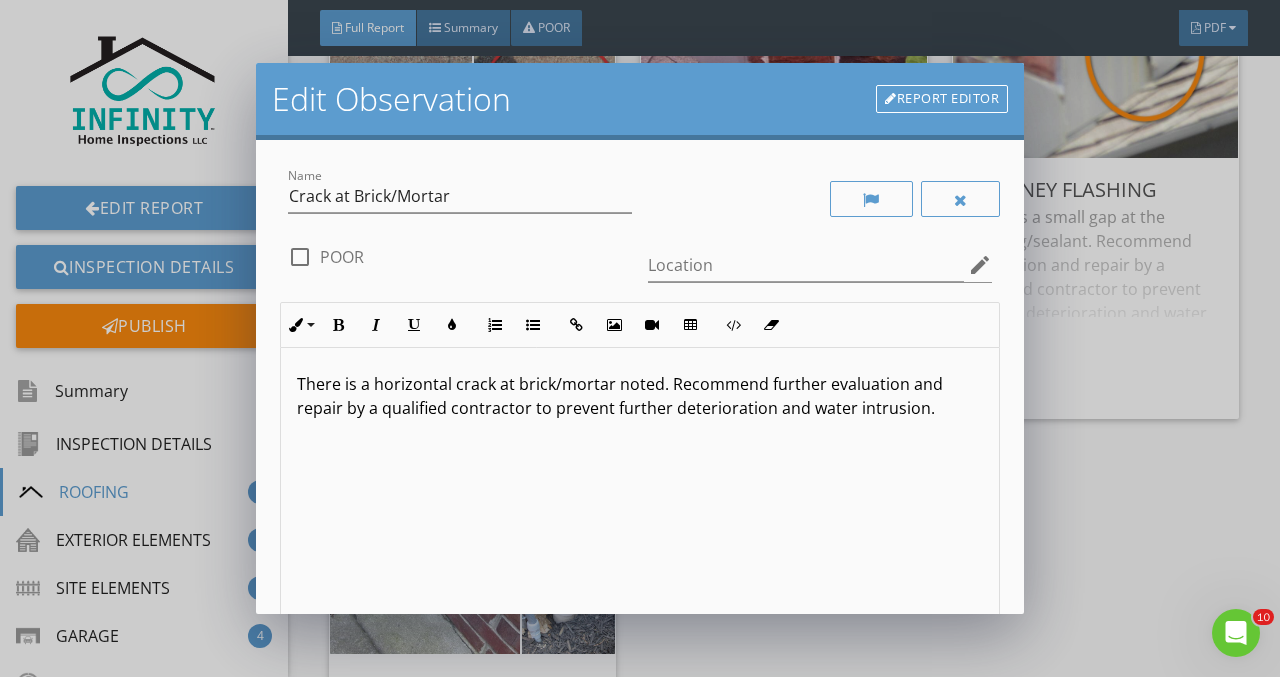 scroll, scrollTop: 1, scrollLeft: 0, axis: vertical 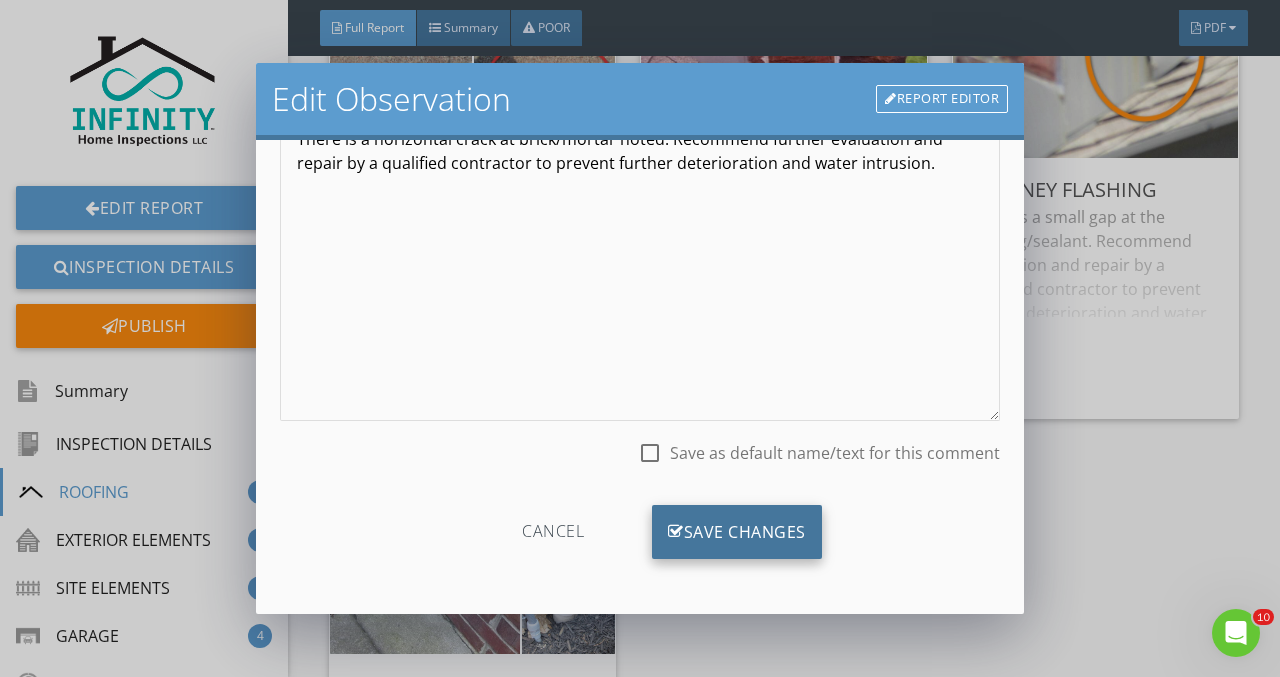 click on "Save Changes" at bounding box center (737, 532) 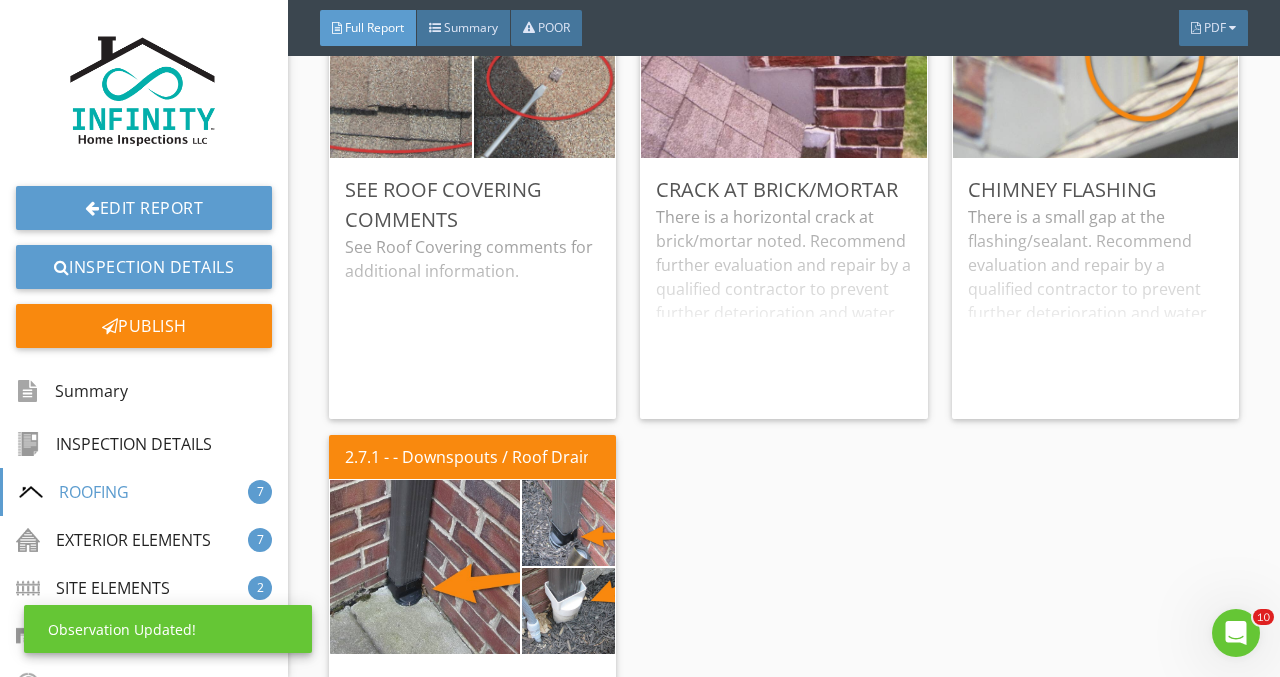 scroll, scrollTop: 7, scrollLeft: 0, axis: vertical 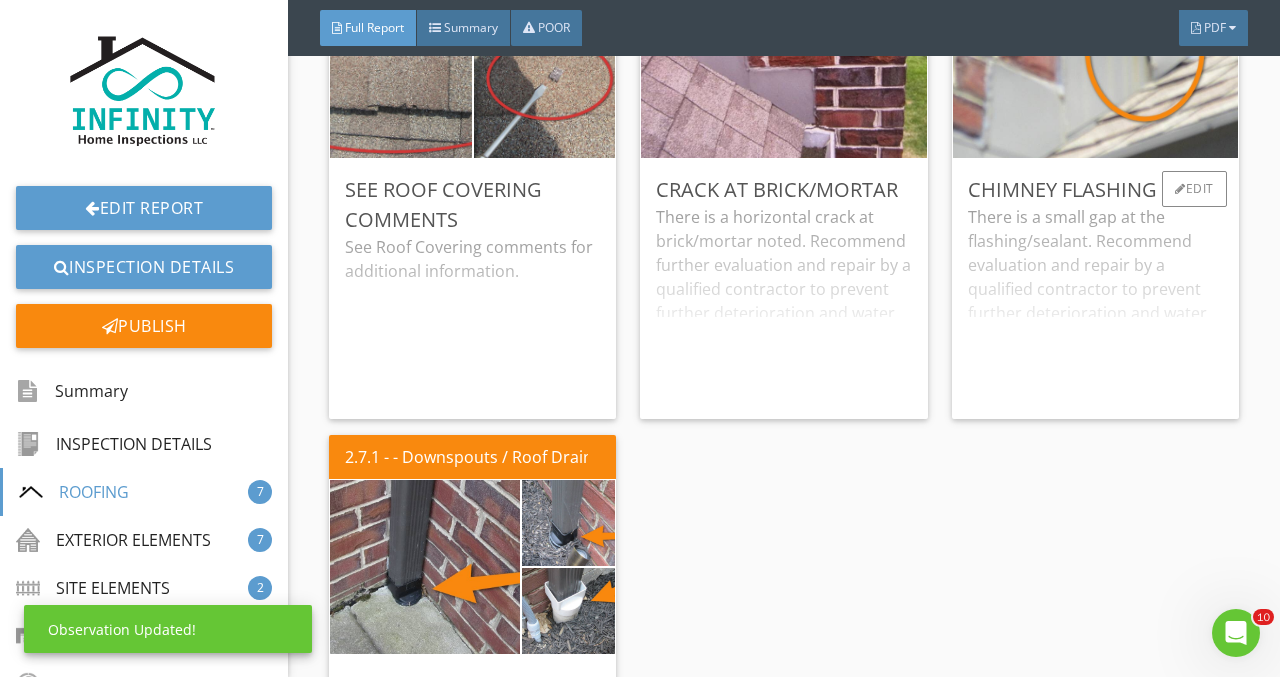 click on "There is a small gap at the flashing/sealant. Recommend evaluation and repair by a qualified contractor to prevent further deterioration and water intrusion." at bounding box center (1095, 304) 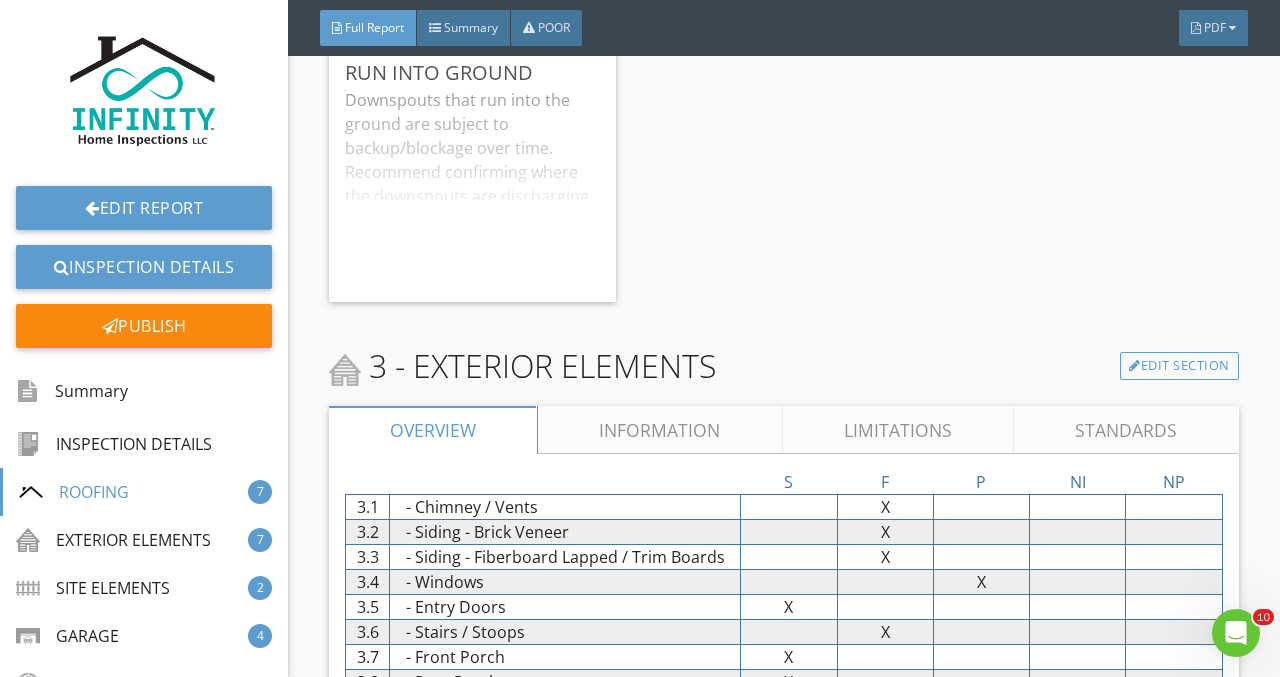 scroll, scrollTop: 5333, scrollLeft: 0, axis: vertical 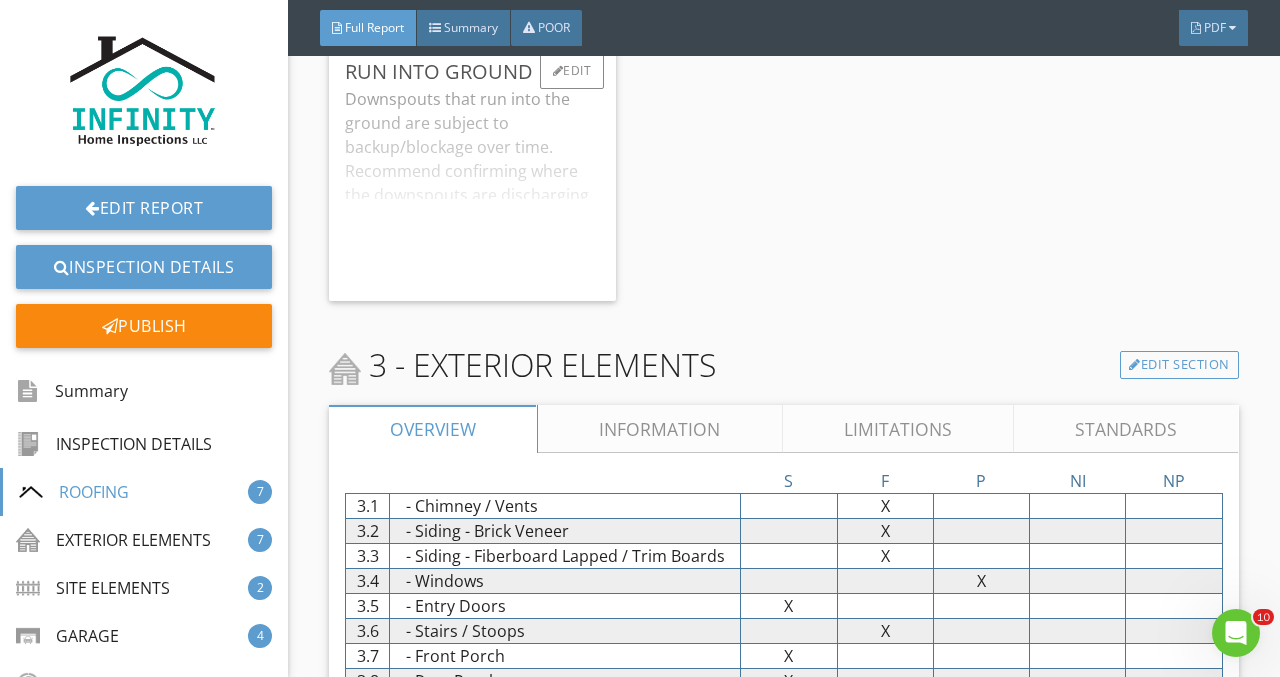 click on "Downspouts that run into the ground are subject to backup/blockage over time. Recommend confirming where the downspouts are discharging, that it is away from the foundation, and they are flowing freely. Neither the presence nor integrity of underground lines, nor free flow of water through such lines is determinable as part of this inspection." at bounding box center [472, 186] 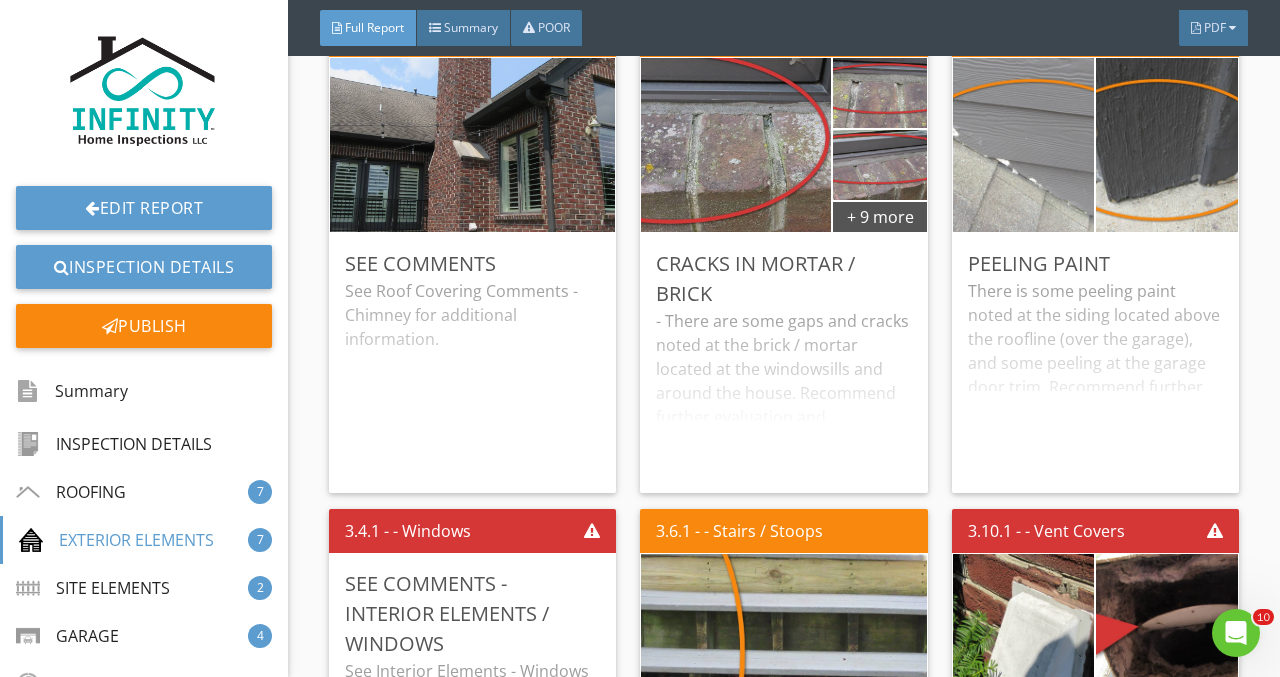 scroll, scrollTop: 6419, scrollLeft: 0, axis: vertical 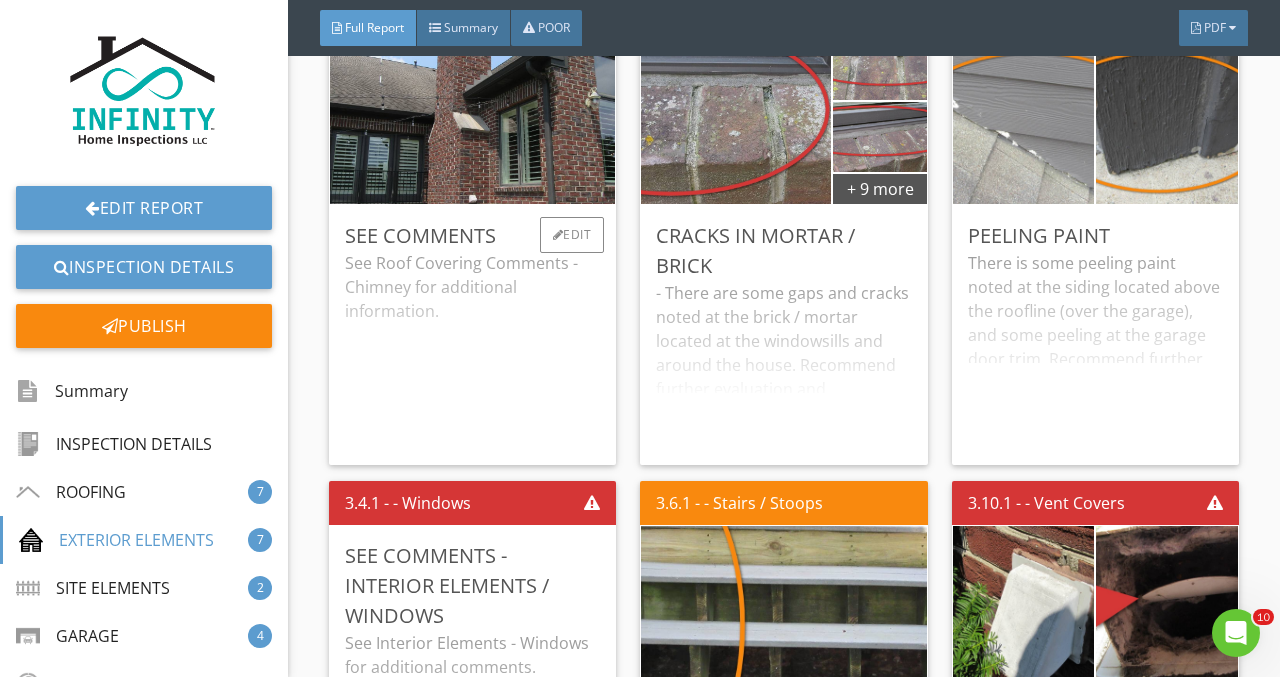 click on "See Roof Covering Comments - Chimney for additional information." at bounding box center (472, 350) 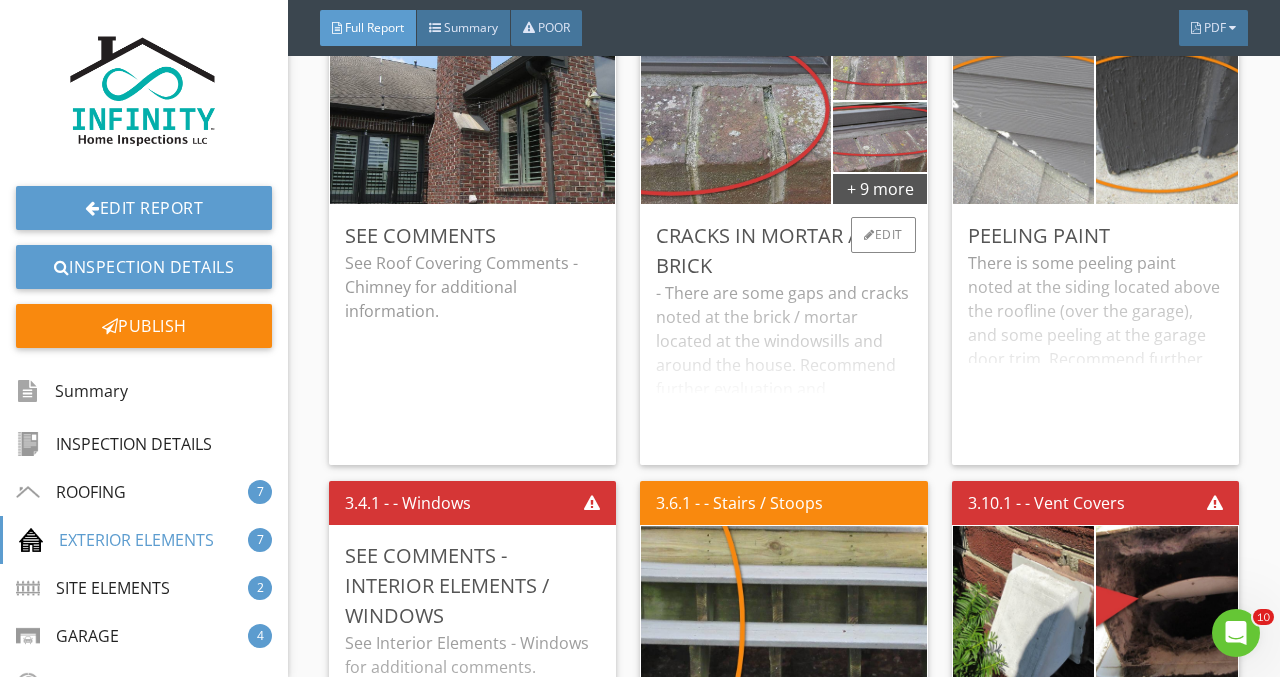 click on "- There are some gaps and cracks noted at the brick / mortar located at the windowsills and around the house. Recommend further evaluation and patching/repair by a qualified contractor to prevent further deterioration and water intrusion.  - There is also evidence of repairs noted at the back of the house. Recommend asking the seller for the reason and timing of the repairs, as well as further evaluation as needed." at bounding box center [783, 365] 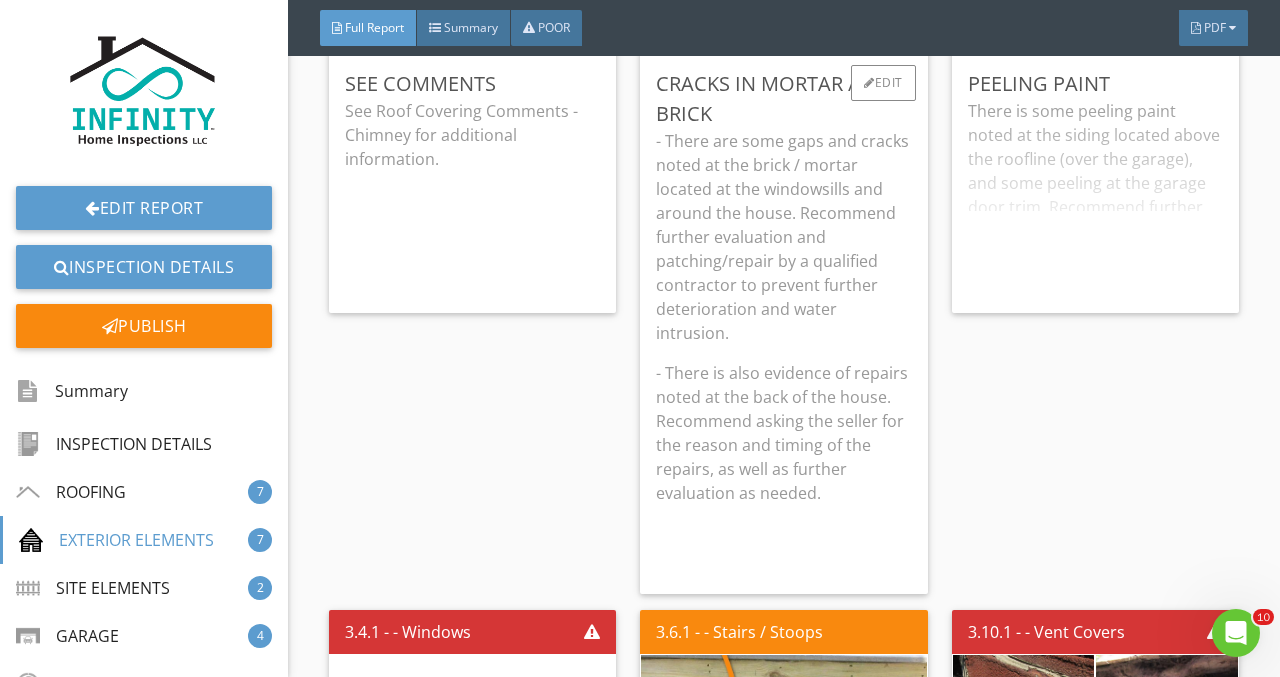 scroll, scrollTop: 6572, scrollLeft: 0, axis: vertical 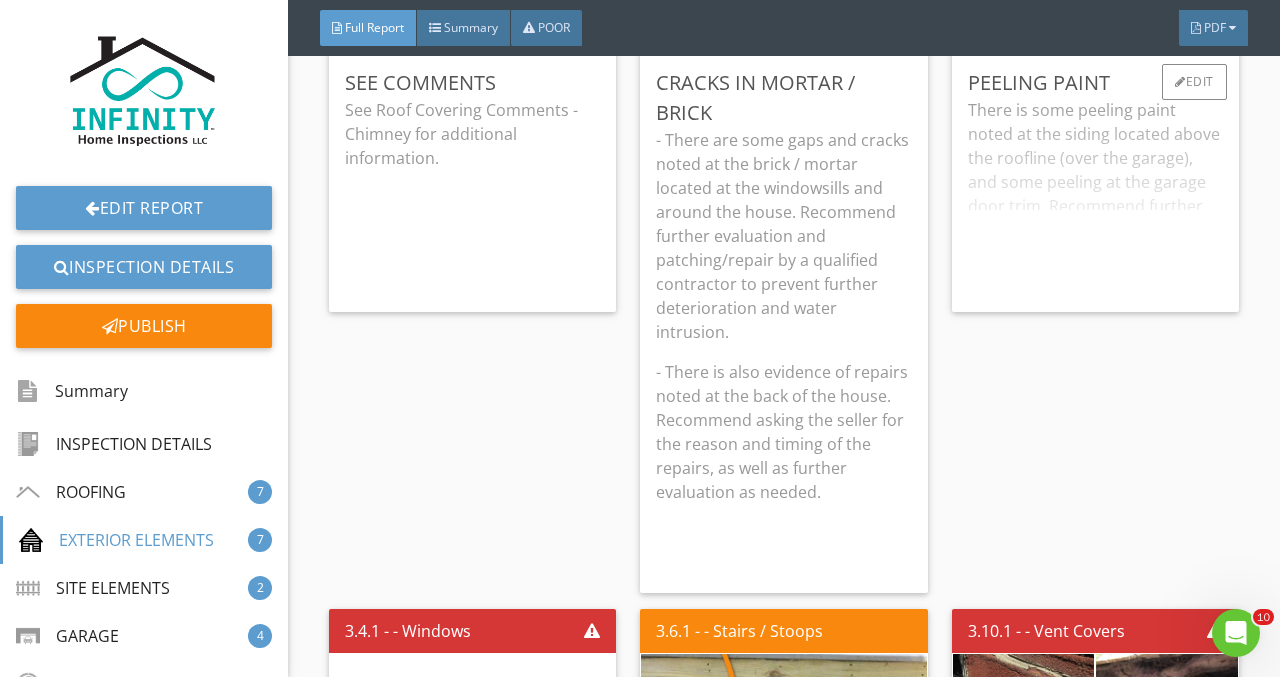 click on "There is some peeling paint noted at the siding located above the roofline (over the garage), and some peeling at the garage door trim. Recommend further evaluation and painting/repair as required by a qualified contractor." at bounding box center (1095, 197) 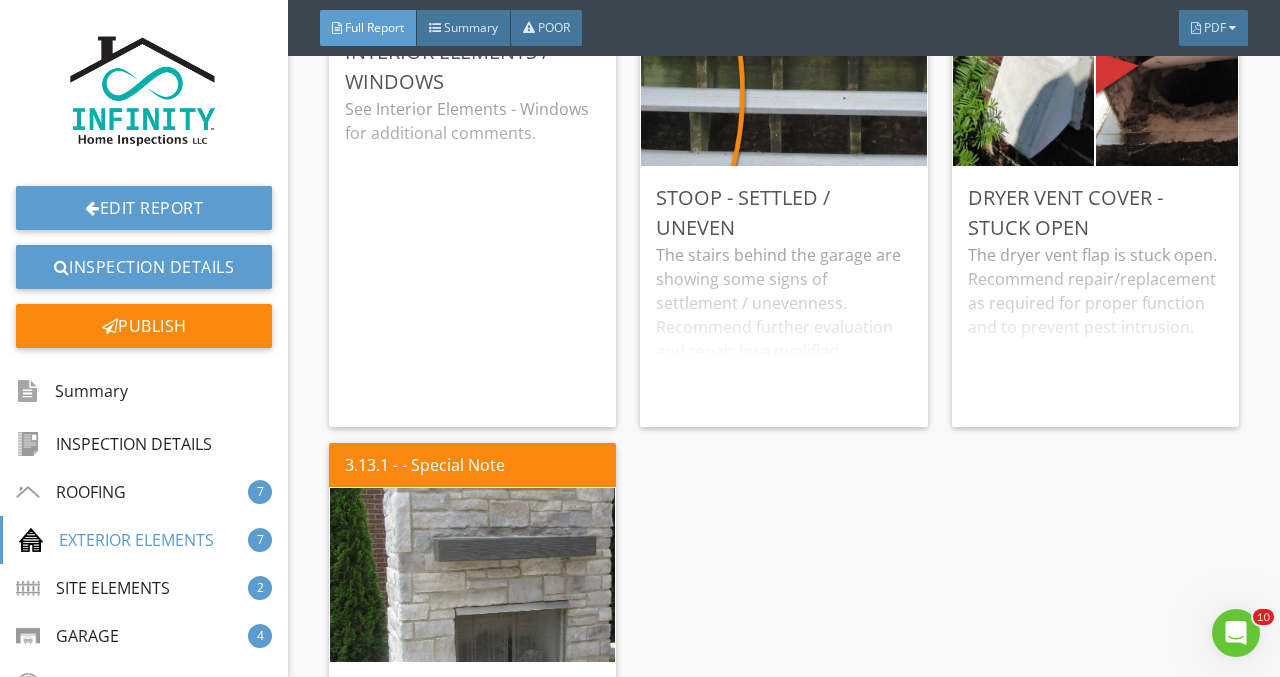 scroll, scrollTop: 7236, scrollLeft: 0, axis: vertical 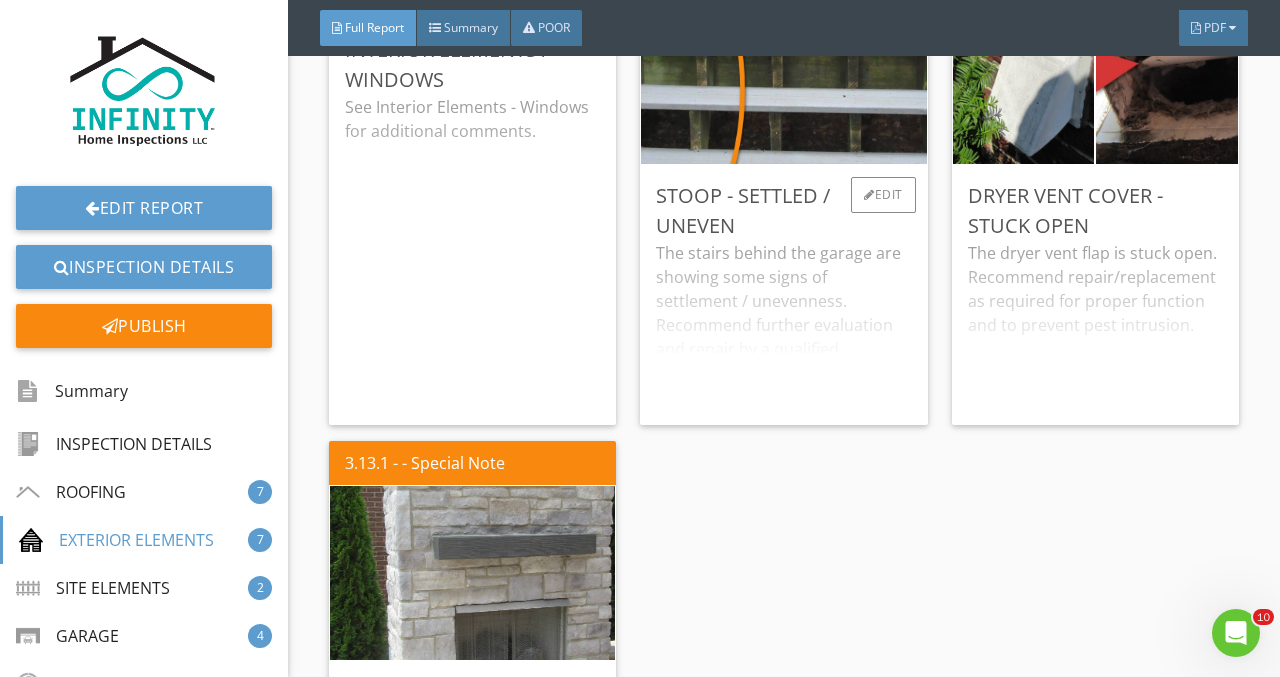 click on "The stairs behind the garage are showing some signs of settlement / unevenness. Recommend further evaluation and repair by a qualified contractor for safety." at bounding box center (783, 325) 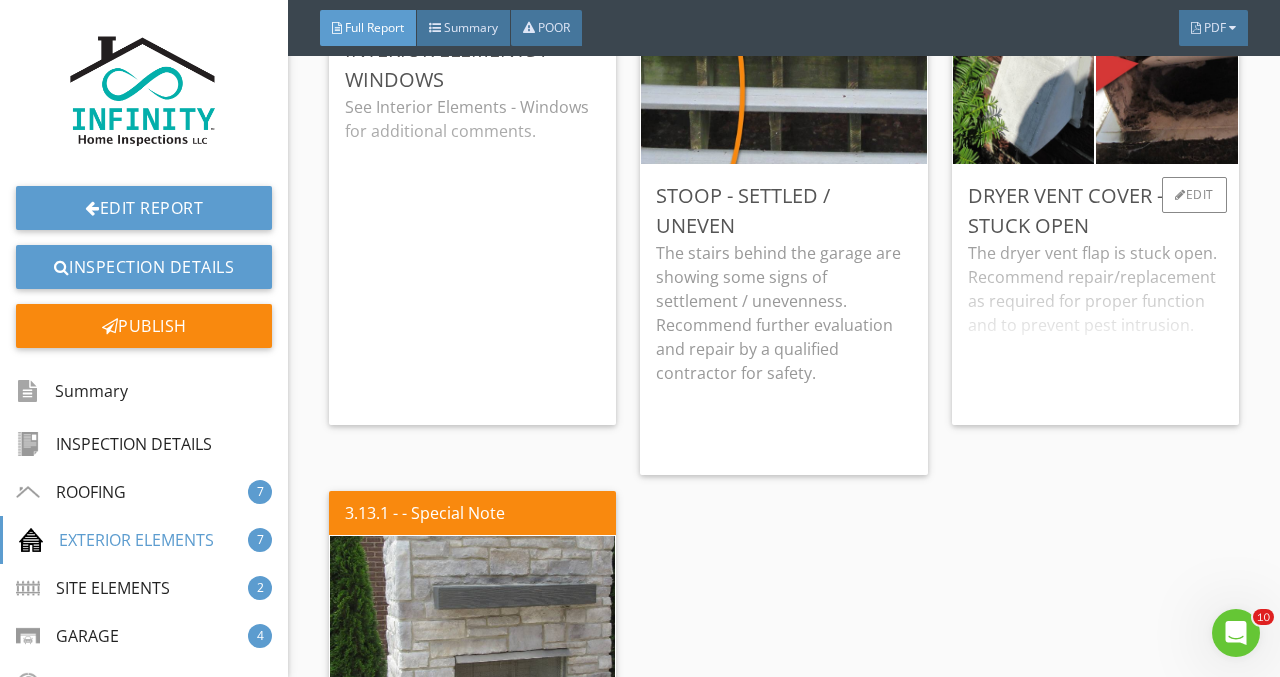 click on "The dryer vent flap is stuck open. Recommend repair/replacement as required for proper function and to prevent pest intrusion." at bounding box center [1095, 325] 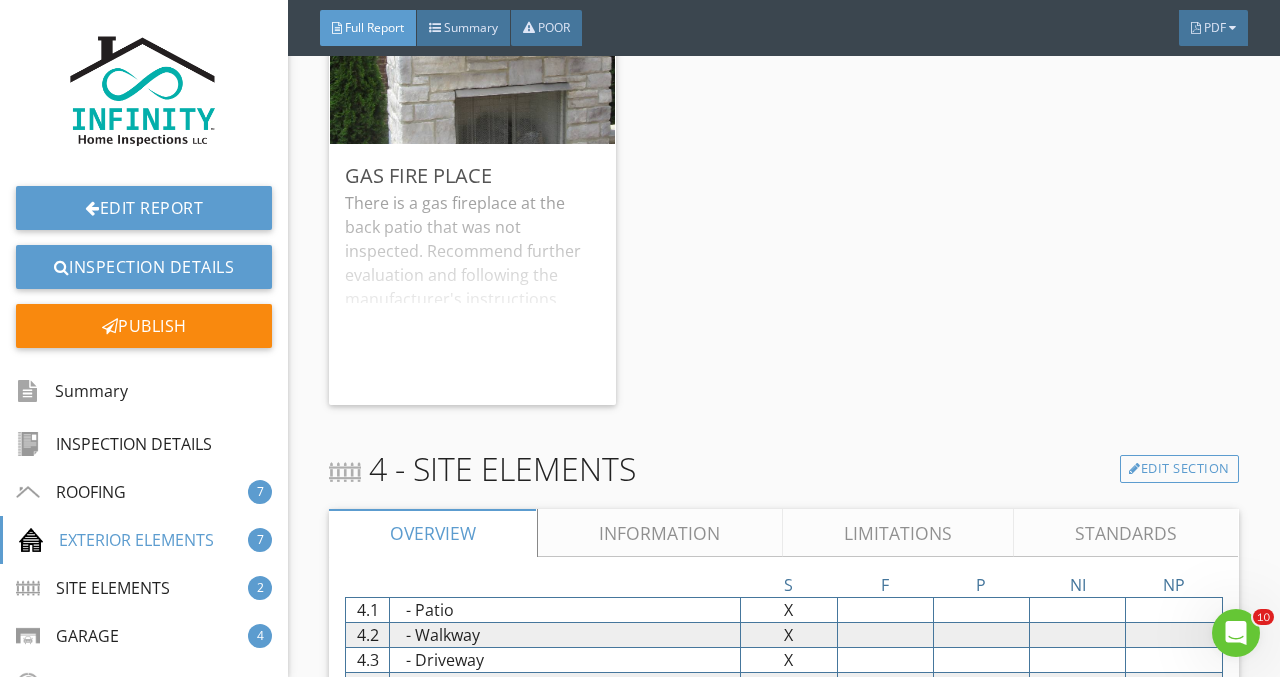 scroll, scrollTop: 7812, scrollLeft: 0, axis: vertical 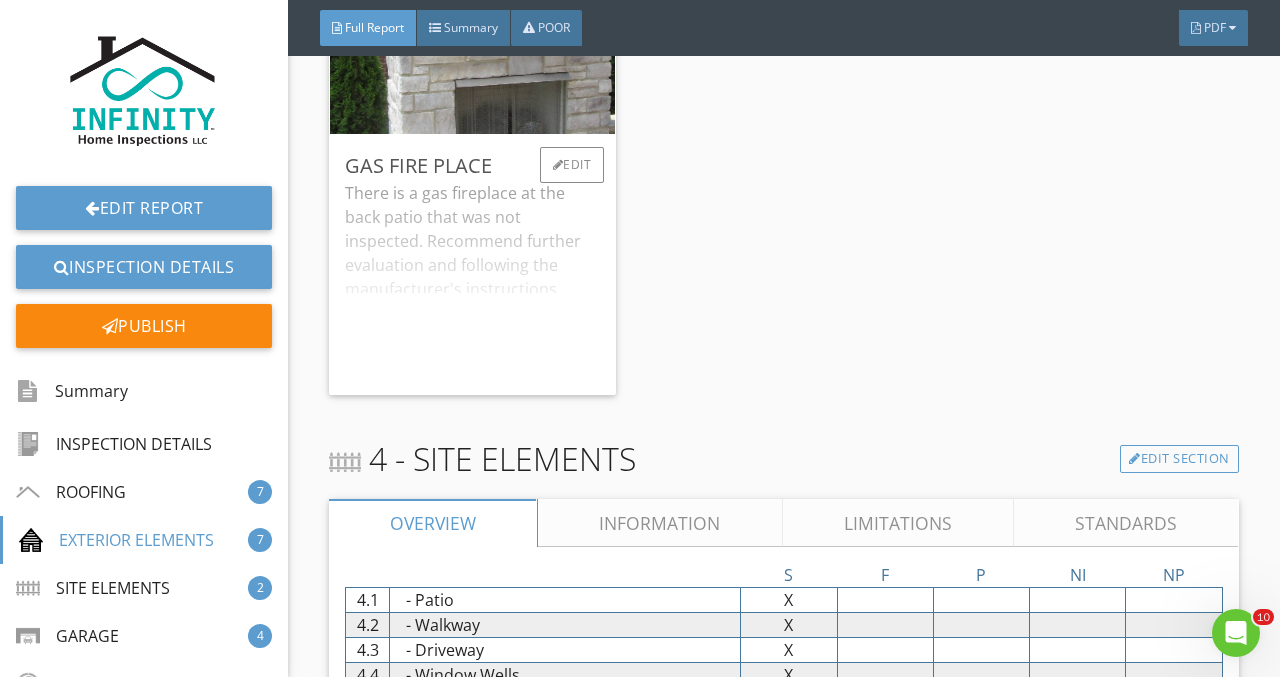 click on "There is a gas fireplace at the back patio that was not inspected. Recommend further evaluation and following the manufacturer's instructions before attempting to use." at bounding box center (472, 280) 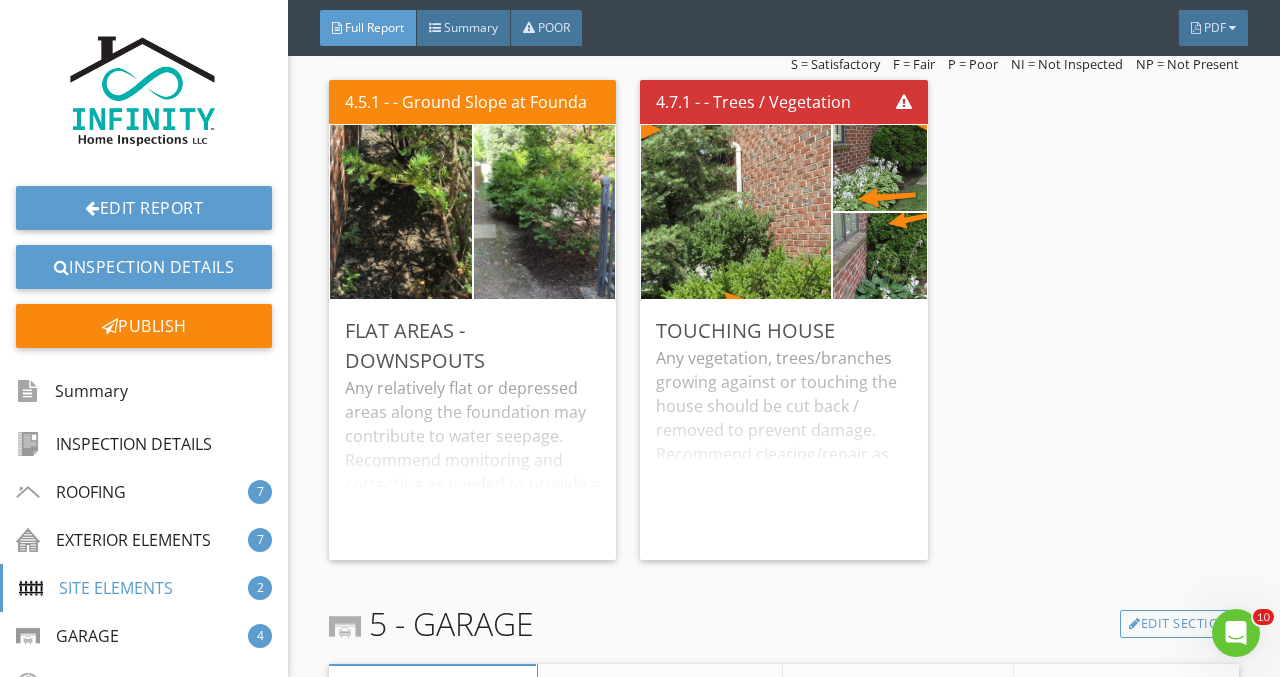 scroll, scrollTop: 8581, scrollLeft: 0, axis: vertical 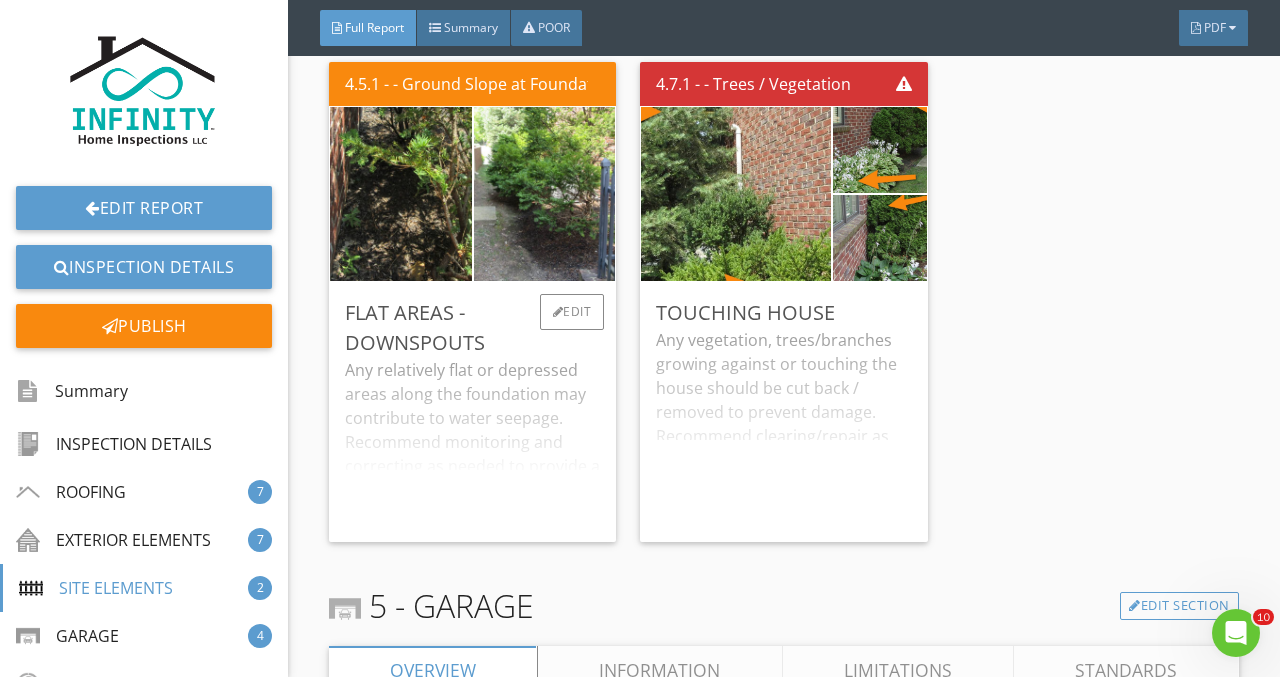 click on "Any relatively flat or depressed areas along the foundation may contribute to water seepage. Recommend monitoring and correcting as needed to provide a positive slope away from the foundation. Recommend diverting all downspout discharge away from these areas." at bounding box center [472, 442] 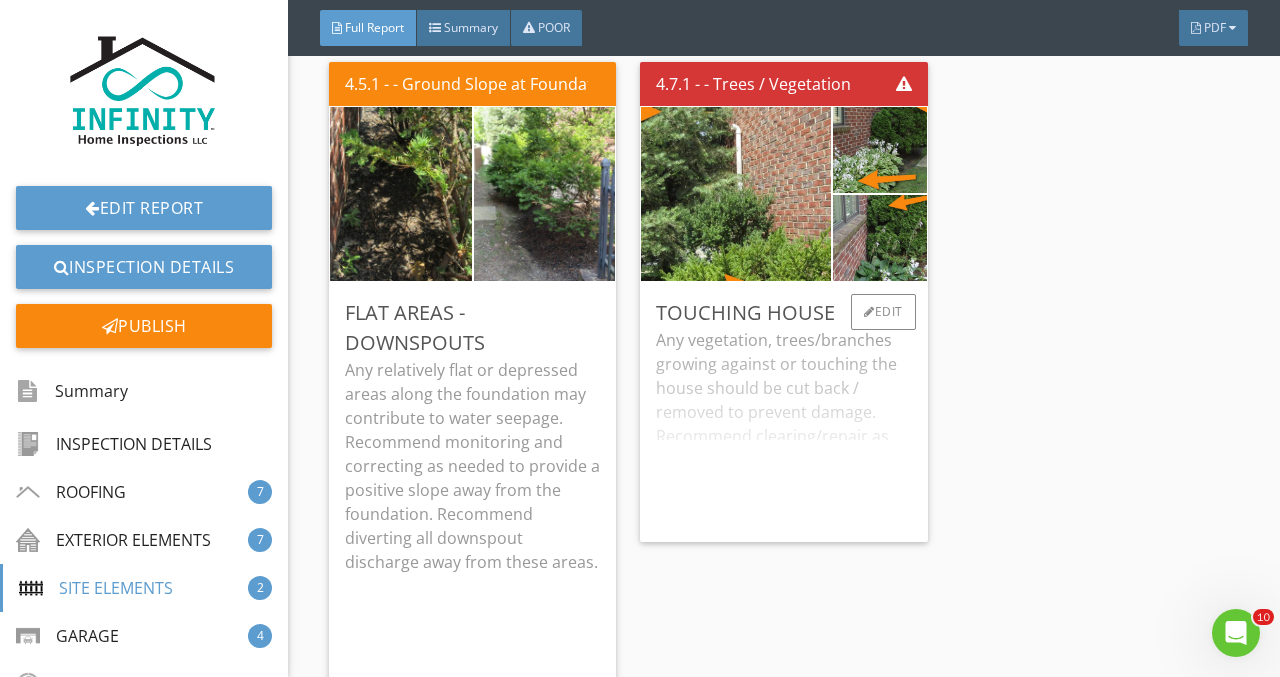 click on "Any vegetation, trees/branches growing against or touching the house should be cut back / removed to prevent damage. Recommend clearing/repair as required." at bounding box center (783, 427) 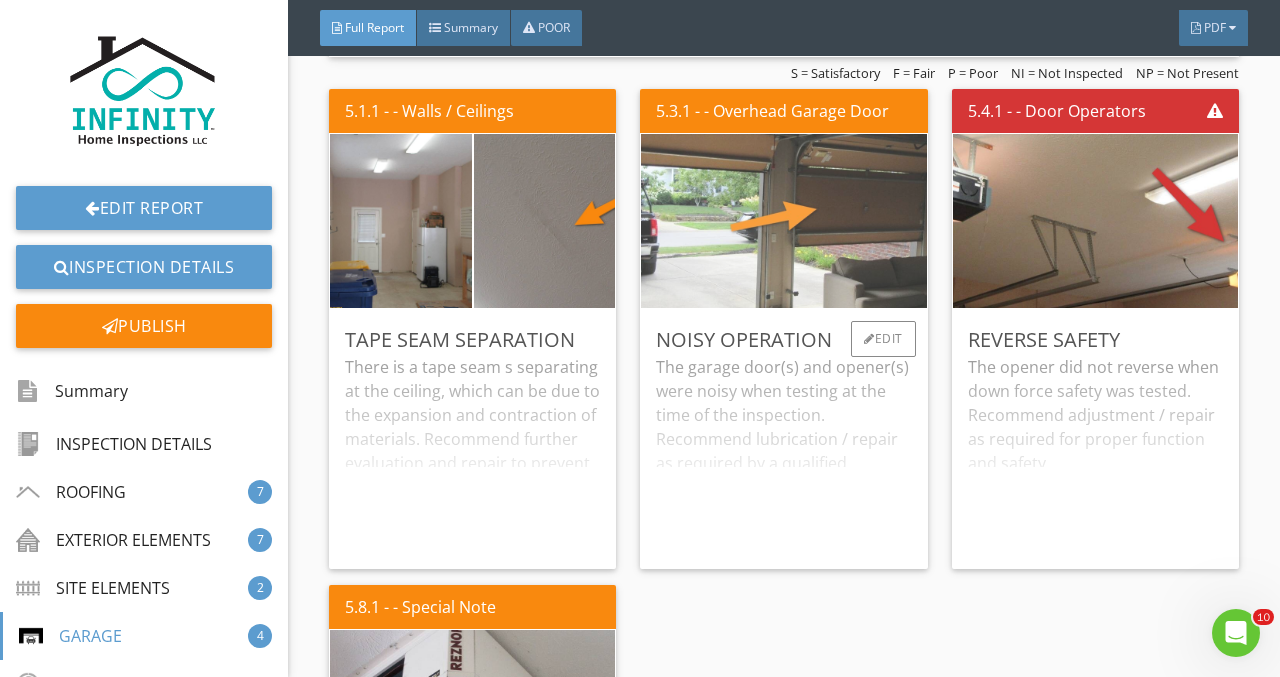 scroll, scrollTop: 9763, scrollLeft: 0, axis: vertical 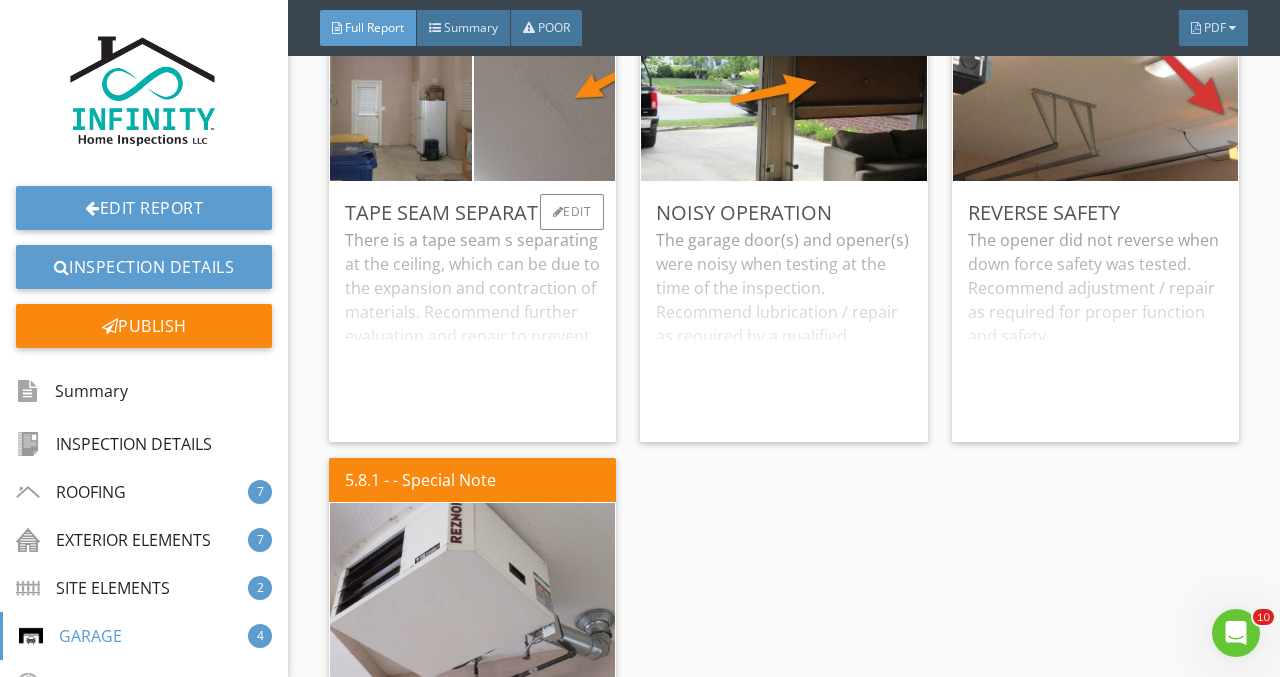 click on "There is a tape seam s separating at the ceiling, which can be due to the expansion and contraction of materials. Recommend further evaluation and repair to prevent further deterioration." at bounding box center (472, 327) 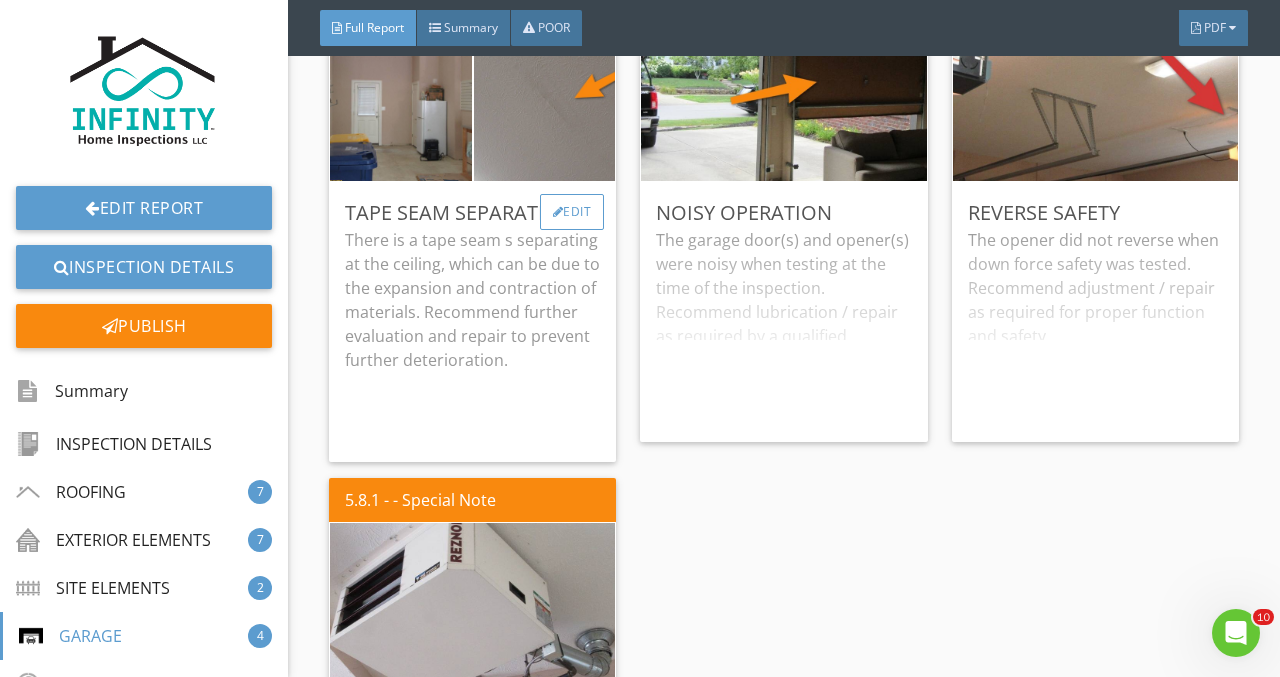 click on "Edit" at bounding box center (572, 212) 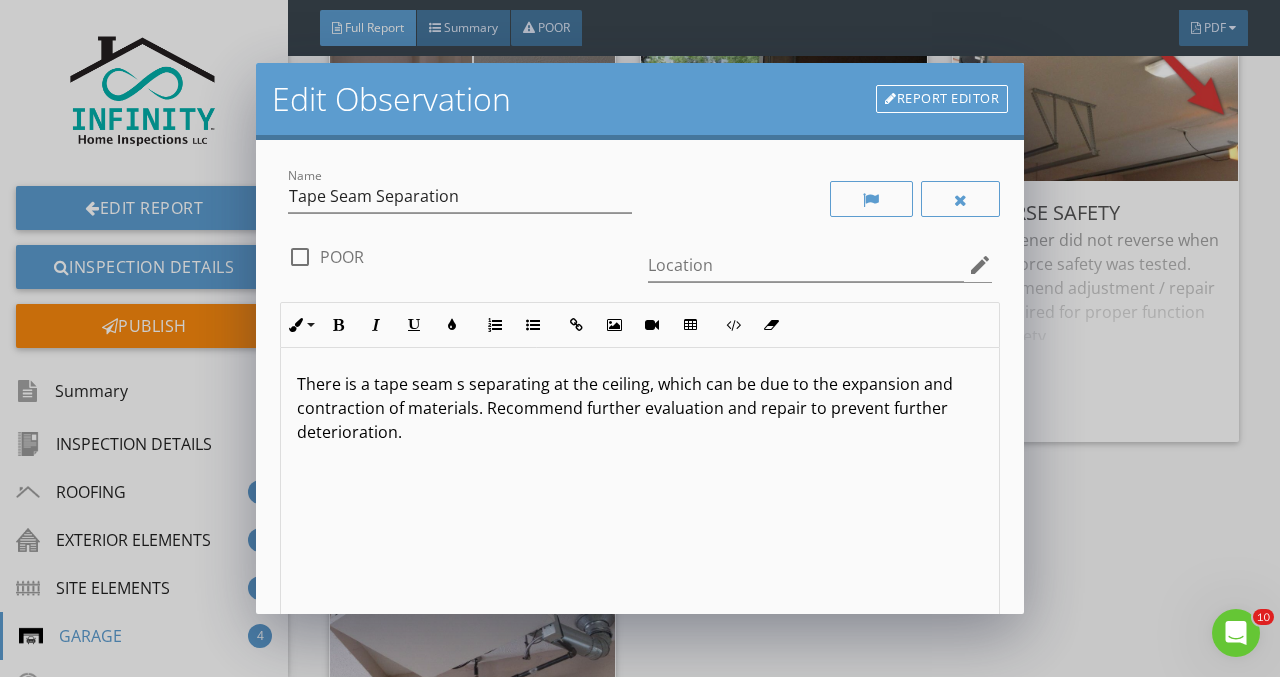 click on "There is a tape seam s separating at the ceiling, which can be due to the expansion and contraction of materials. Recommend further evaluation and repair to prevent further deterioration." at bounding box center (640, 408) 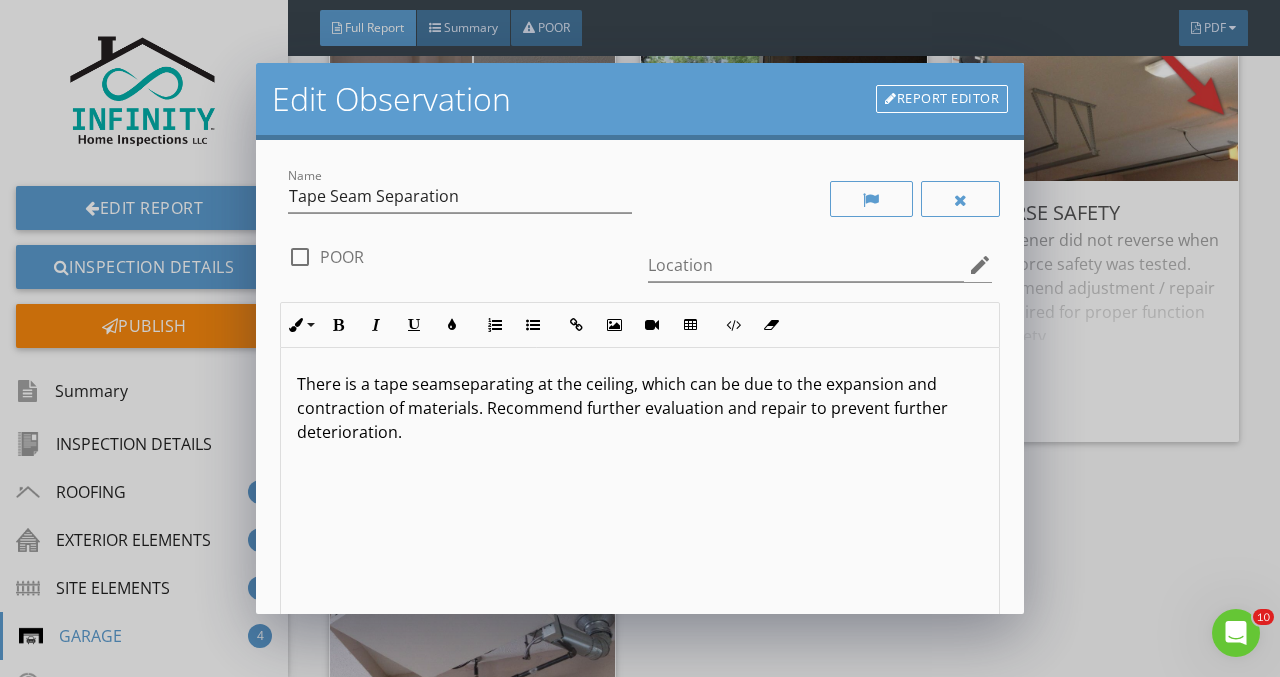 type 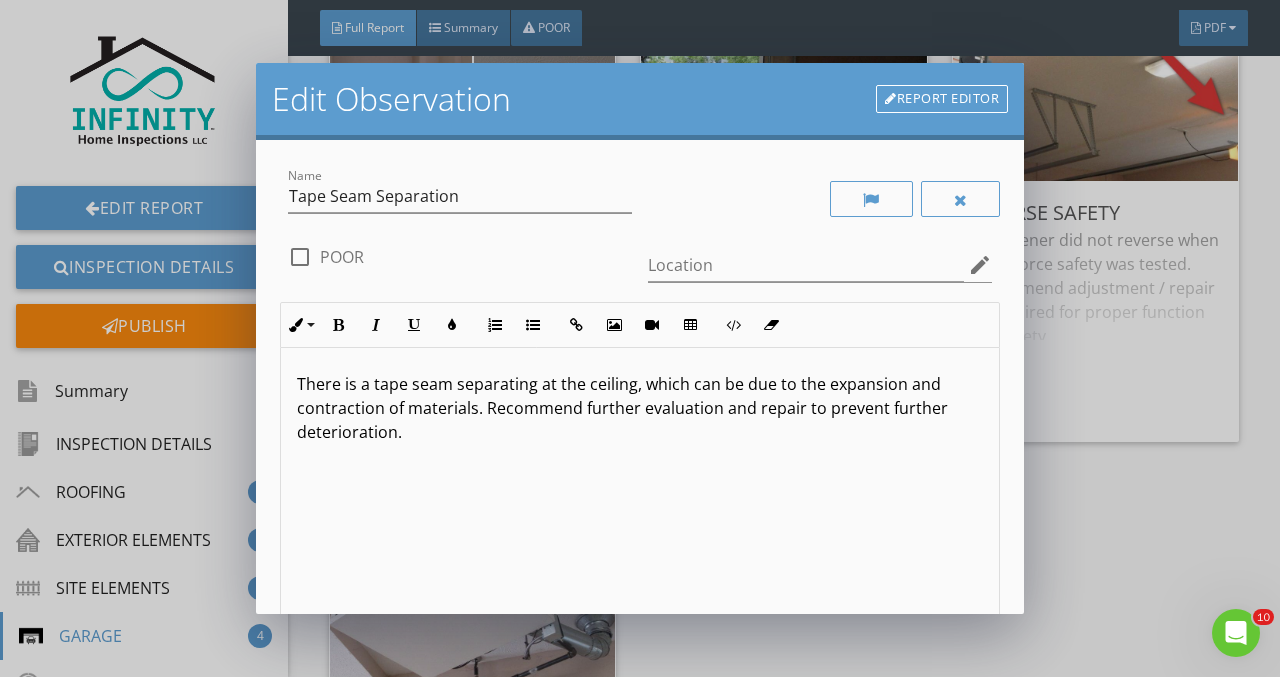 scroll, scrollTop: 1, scrollLeft: 0, axis: vertical 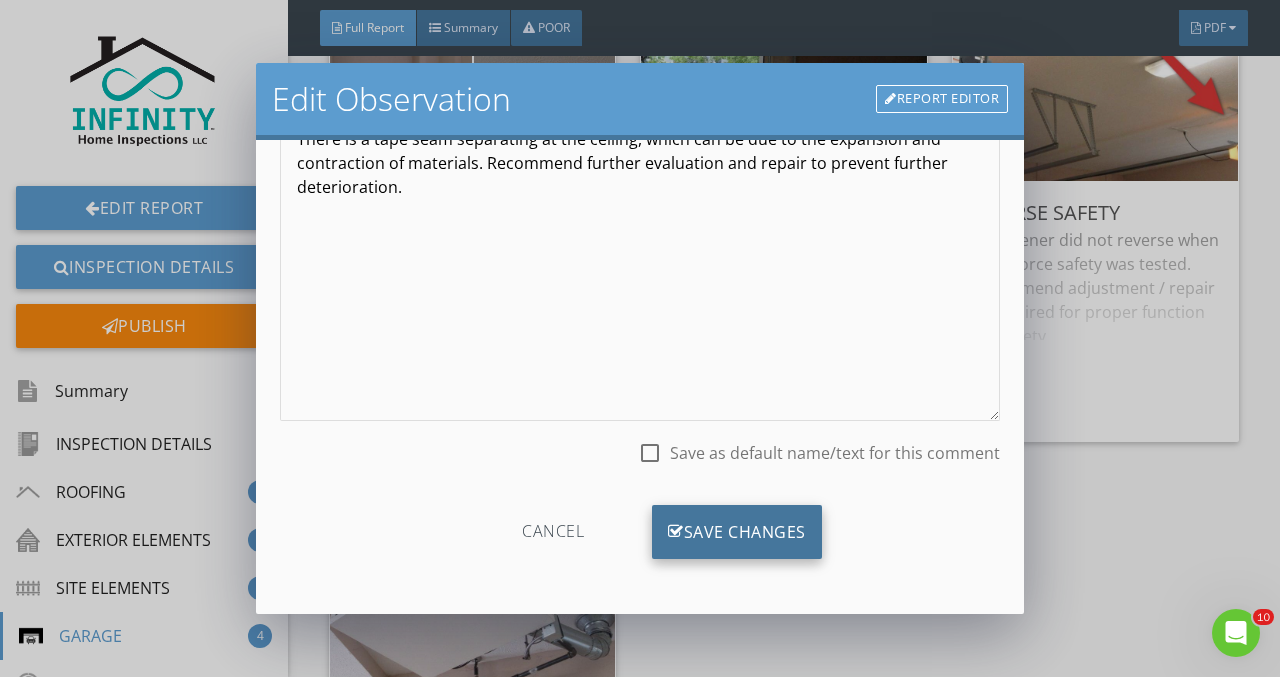 click on "Save Changes" at bounding box center (737, 532) 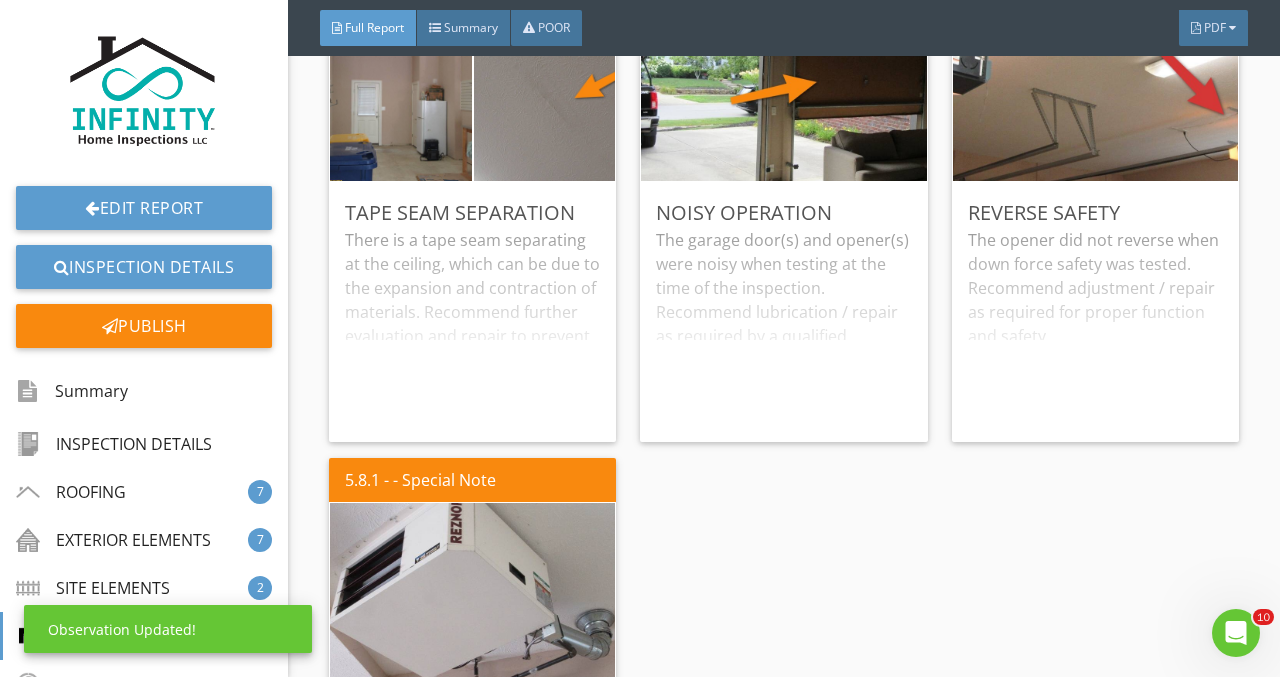 scroll, scrollTop: 7, scrollLeft: 0, axis: vertical 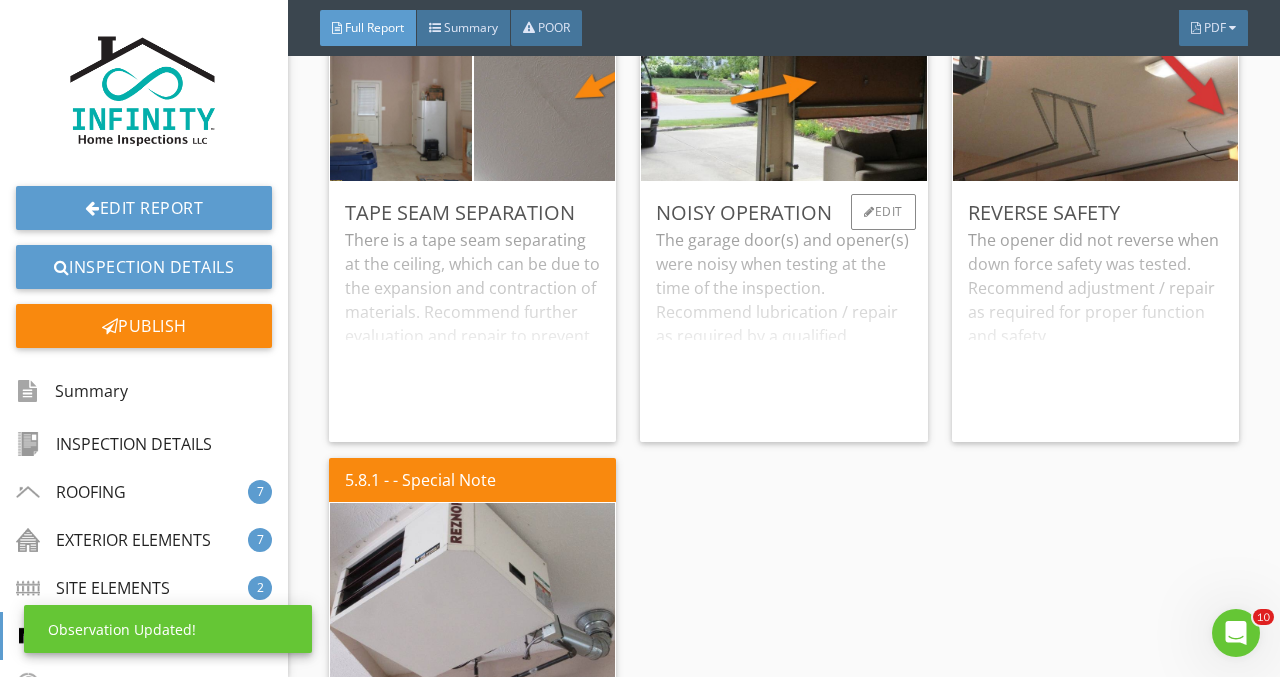 click on "The garage door(s) and opener(s) were noisy when testing at the time of the inspection. Recommend lubrication / repair as required by a qualified contractor for proper function and to prevent further deterioration." at bounding box center (783, 327) 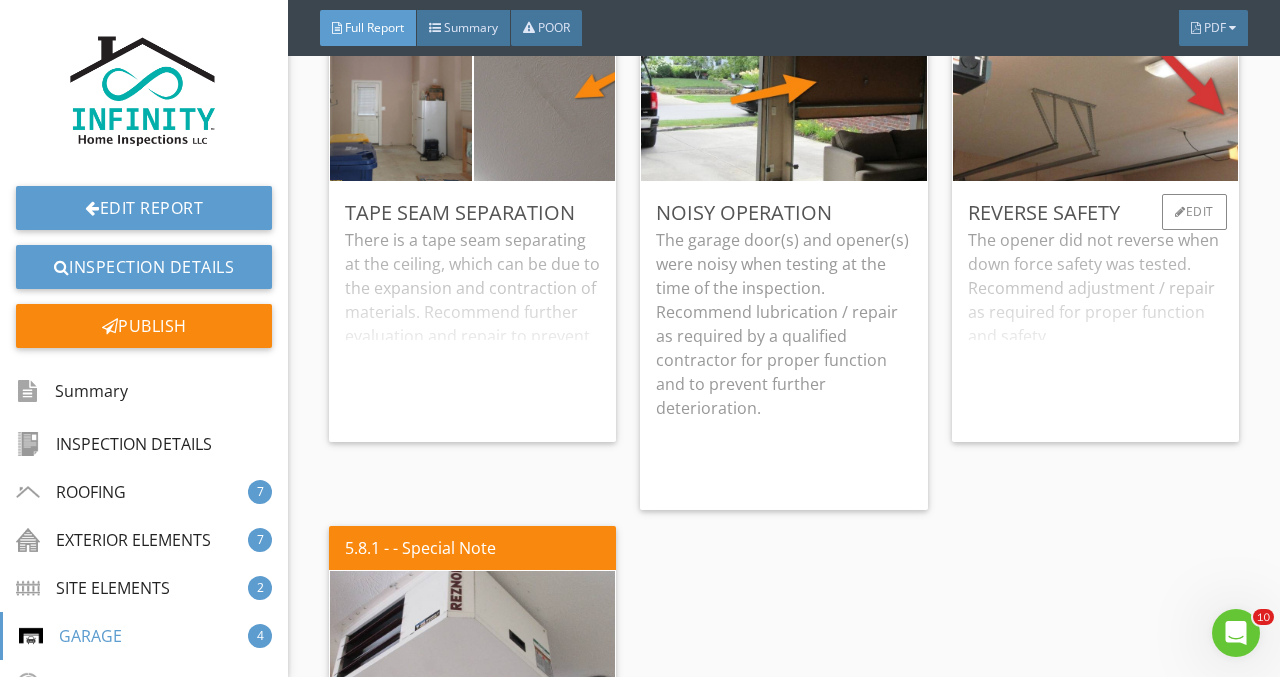 click on "The opener did not reverse when down force safety was tested. Recommend adjustment / repair as required for proper function and safety." at bounding box center (1095, 327) 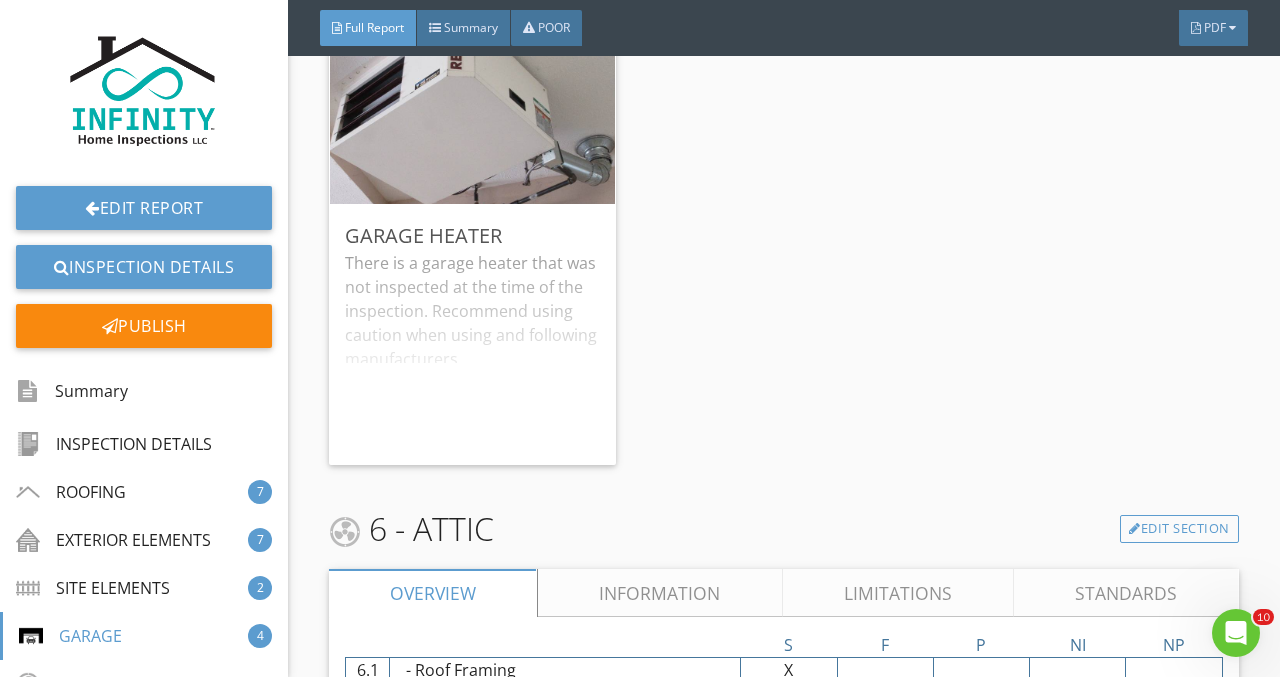 scroll, scrollTop: 10305, scrollLeft: 0, axis: vertical 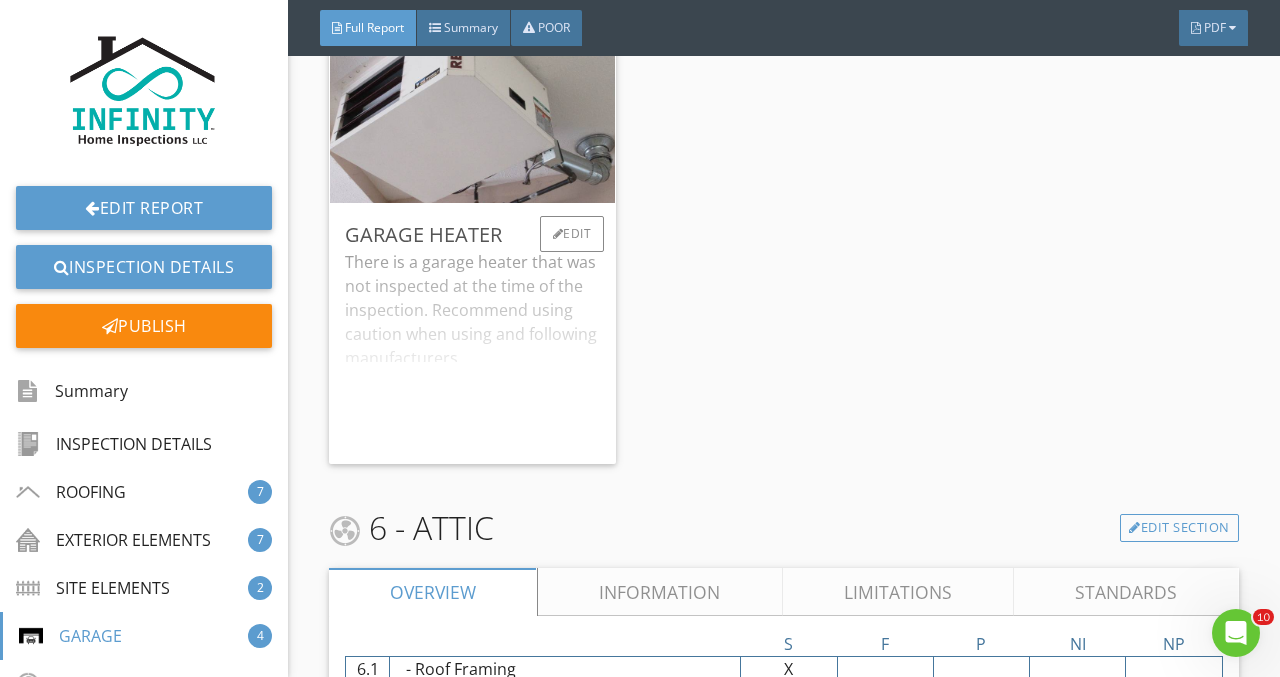 click on "There is a garage heater that was not inspected at the time of the inspection. Recommend using caution when using and following manufacturers recommendations." at bounding box center (472, 349) 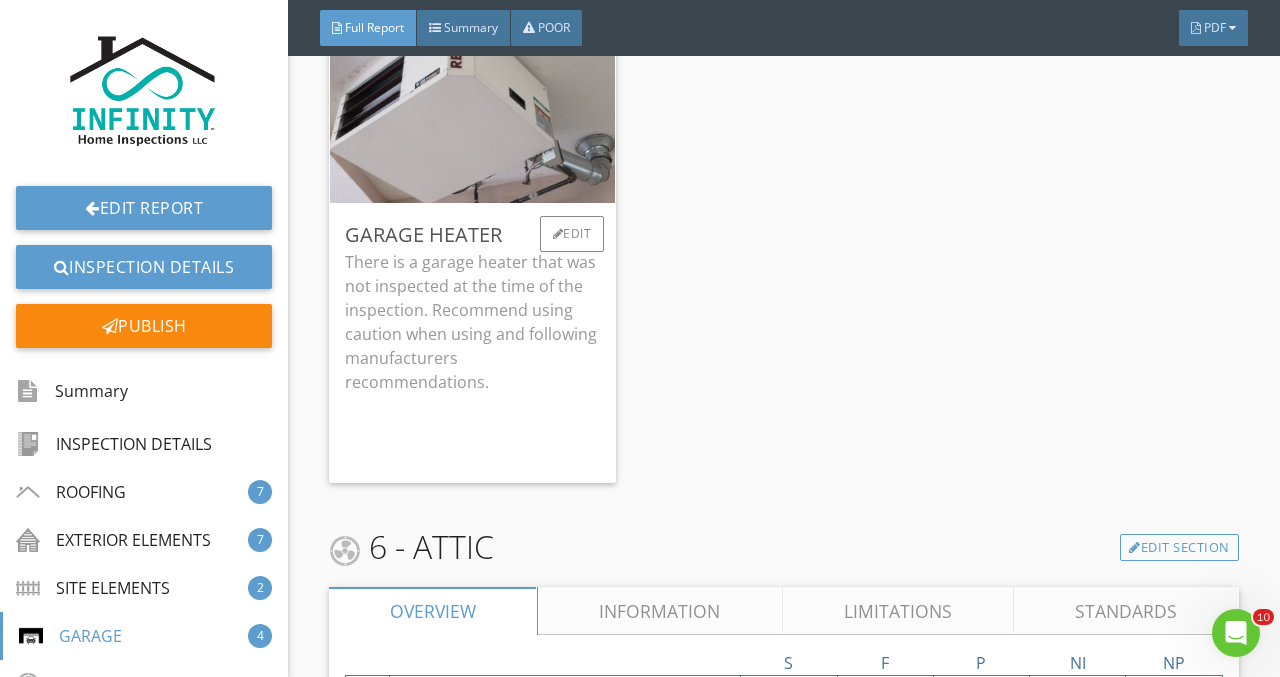 click on "There is a garage heater that was not inspected at the time of the inspection. Recommend using caution when using and following manufacturers recommendations." at bounding box center [472, 322] 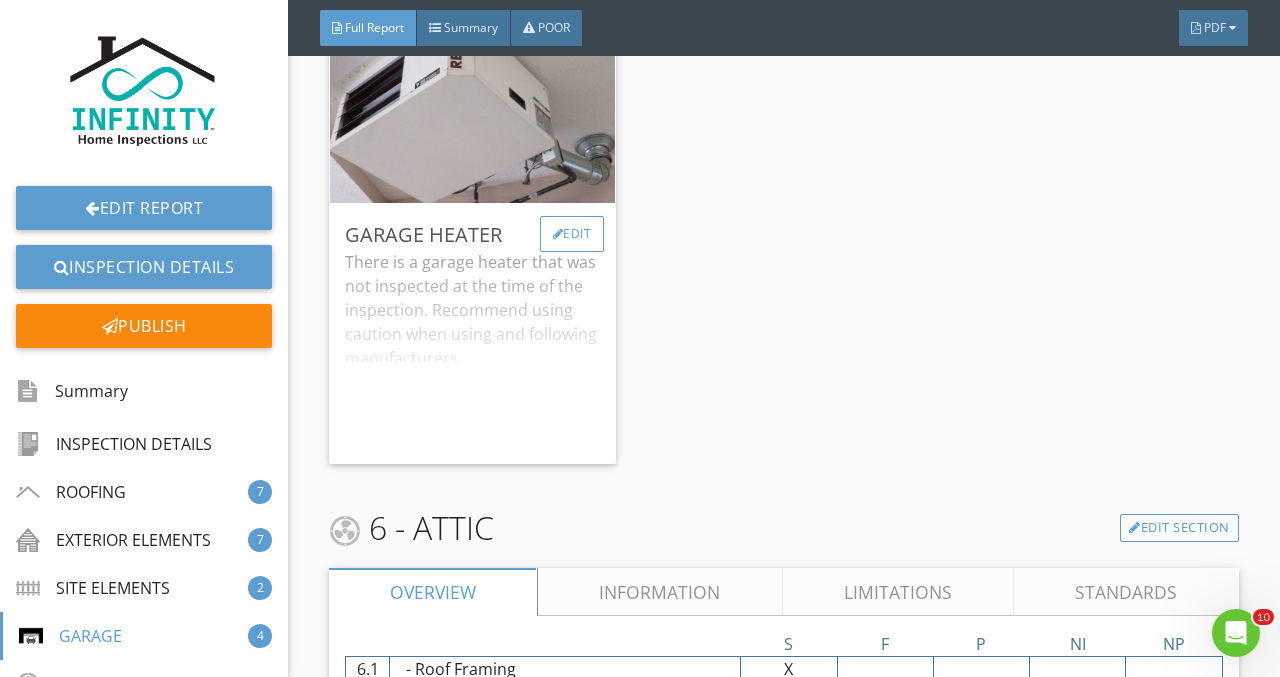 click on "Edit" at bounding box center (572, 234) 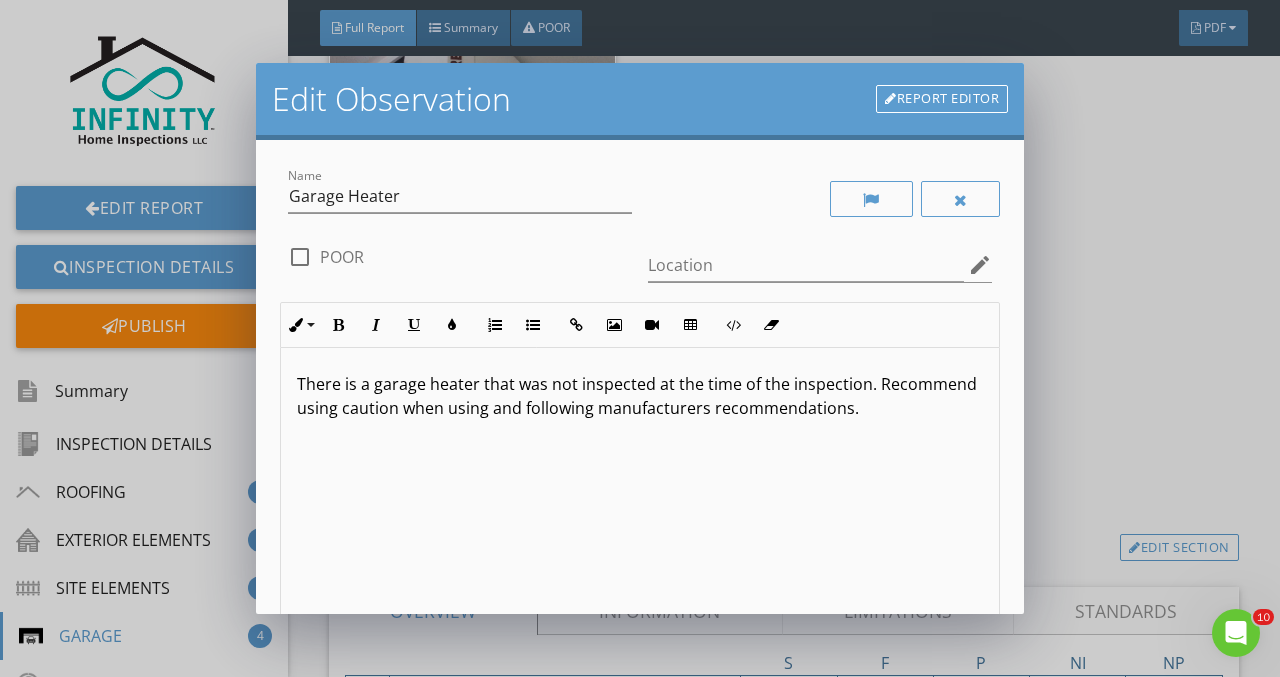 click on "There is a garage heater that was not inspected at the time of the inspection. Recommend using caution when using and following manufacturers recommendations." at bounding box center [640, 396] 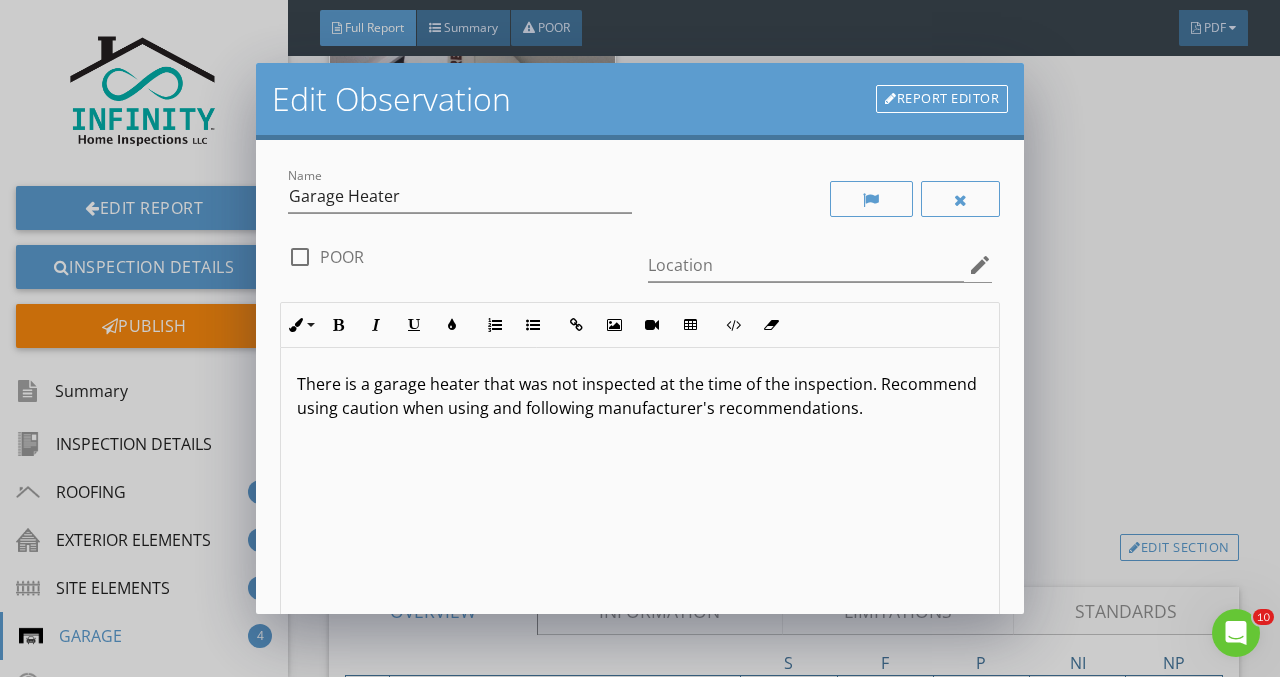 scroll, scrollTop: 1, scrollLeft: 0, axis: vertical 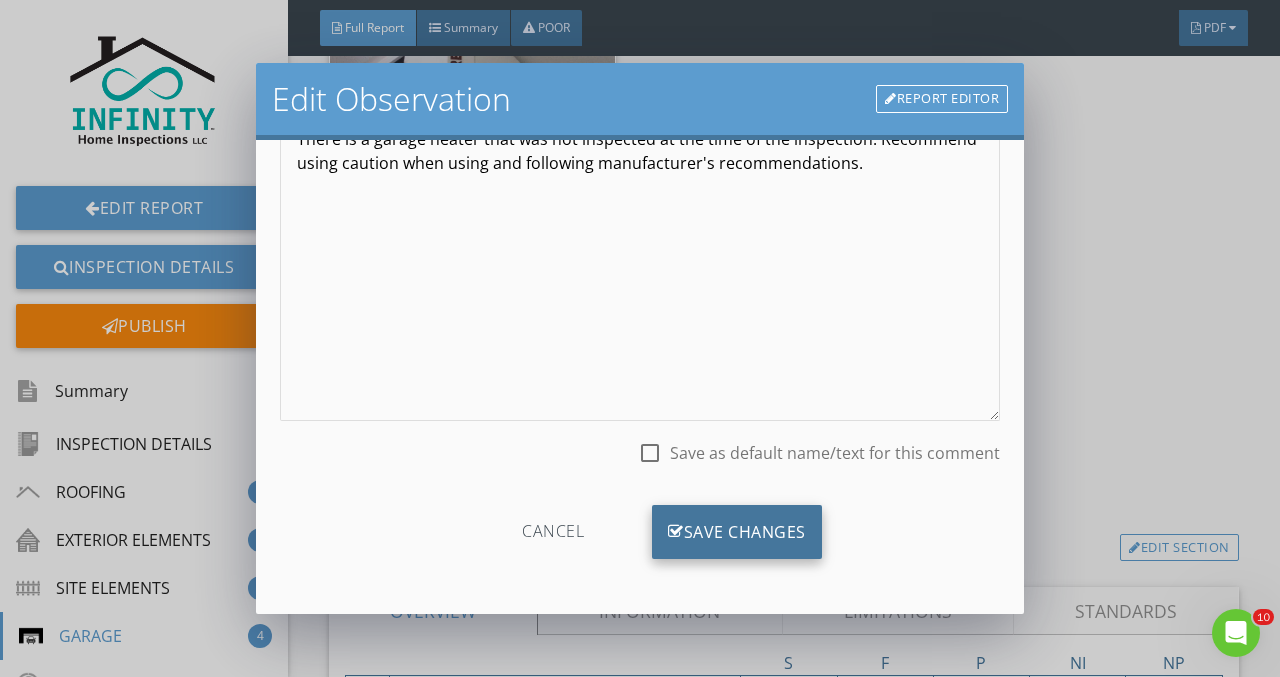click on "Save Changes" at bounding box center (737, 532) 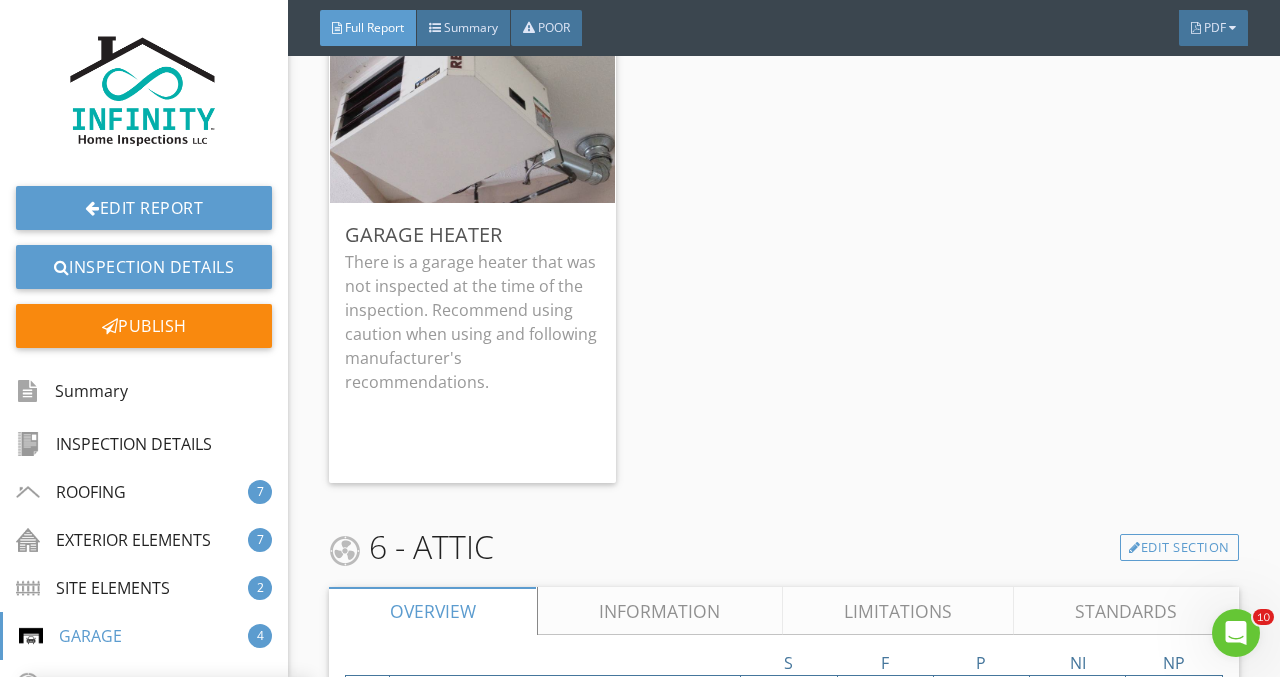 scroll, scrollTop: 7, scrollLeft: 0, axis: vertical 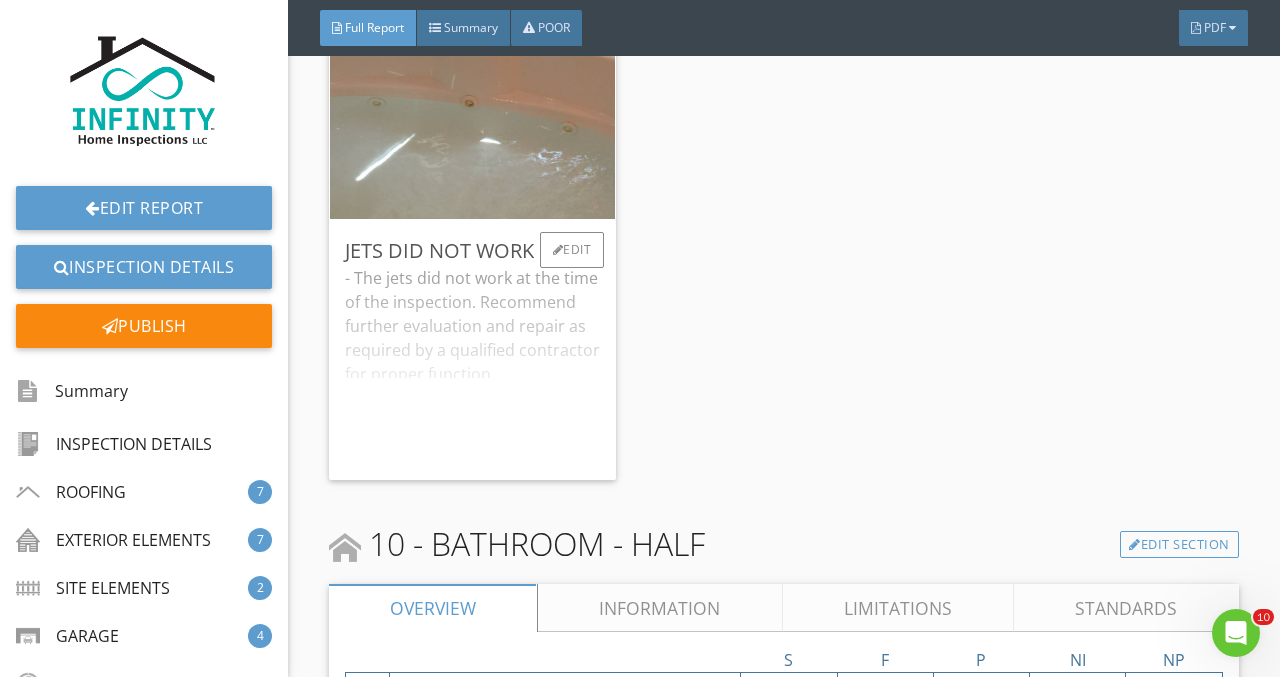 click on "- The jets did not work at the time of the inspection. Recommend further evaluation and repair as required by a qualified contractor for proper function.  - See Electrical Systems - Panel for any additional information." at bounding box center (472, 365) 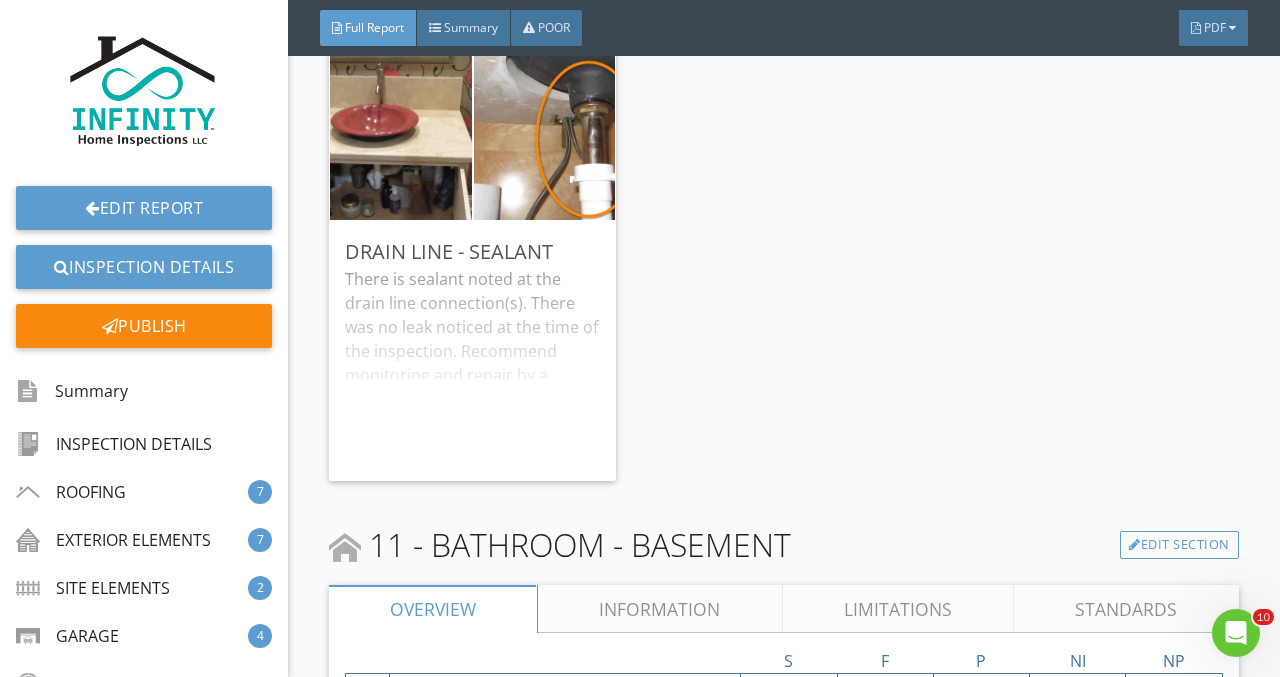 scroll, scrollTop: 13881, scrollLeft: 0, axis: vertical 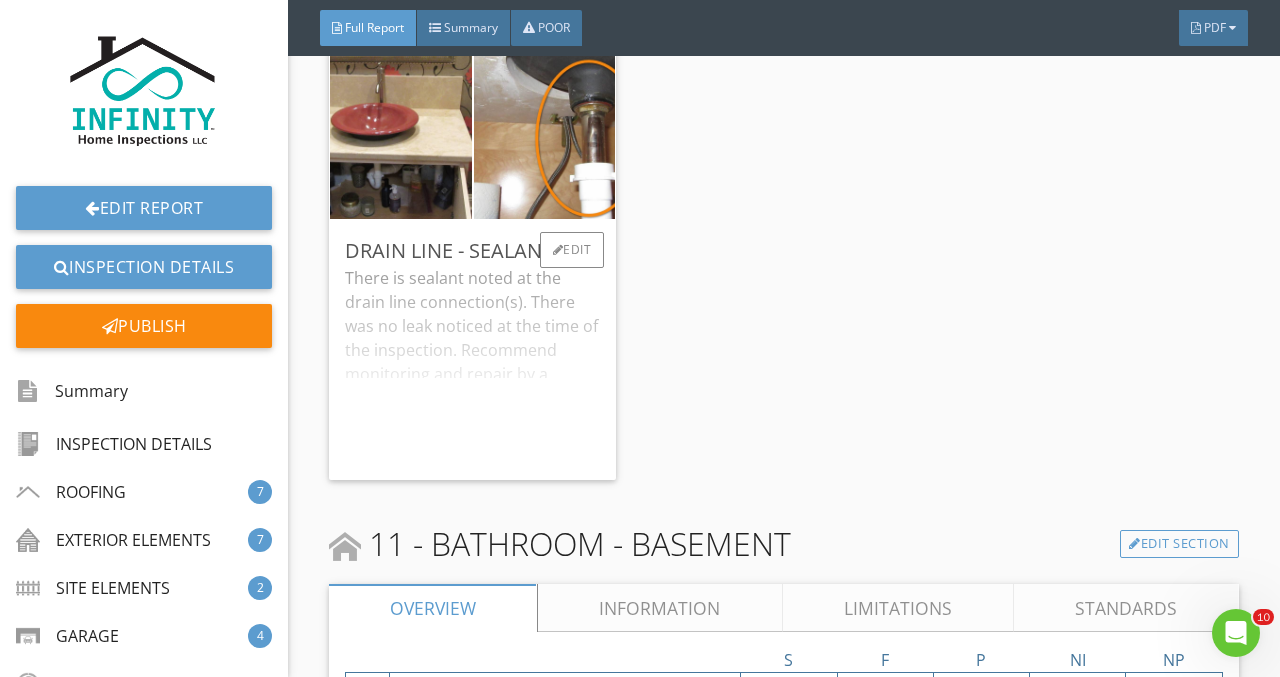 click on "There is sealant noted at the drain line connection(s). There was no leak noticed at the time of the inspection. Recommend monitoring and repair by a qualified contractor to prevent further deterioration." at bounding box center [472, 365] 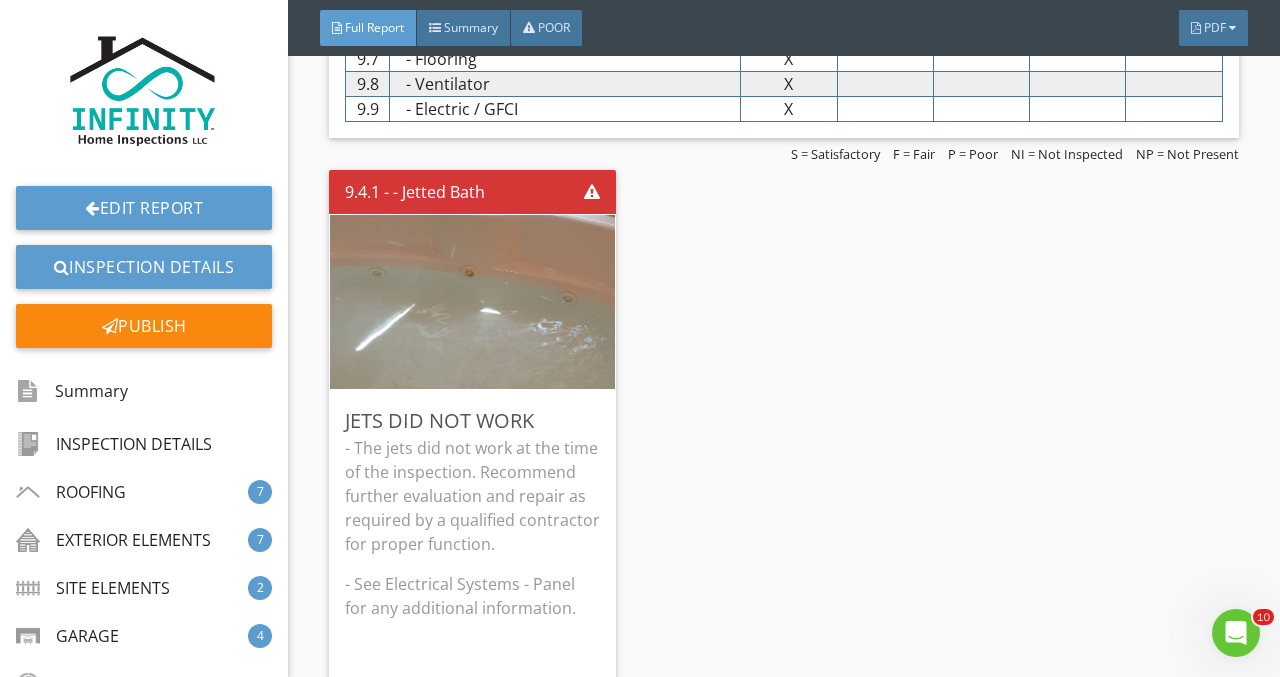 scroll, scrollTop: 12781, scrollLeft: 0, axis: vertical 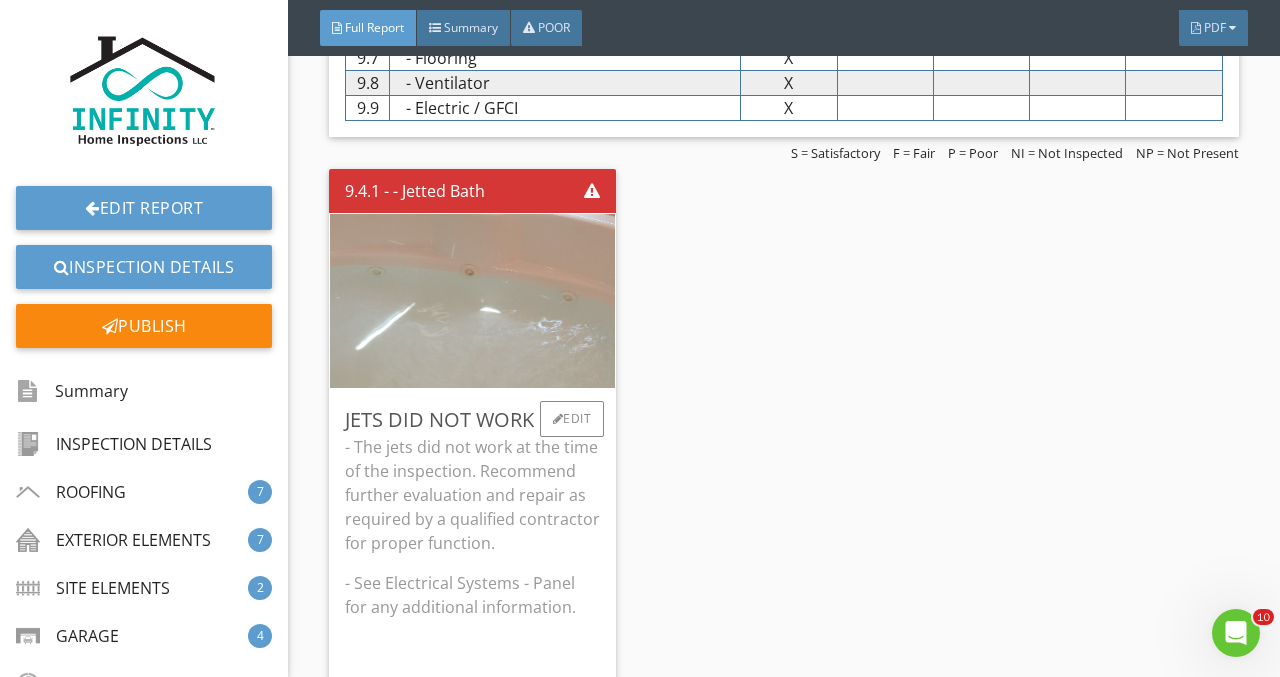 click at bounding box center [473, 301] 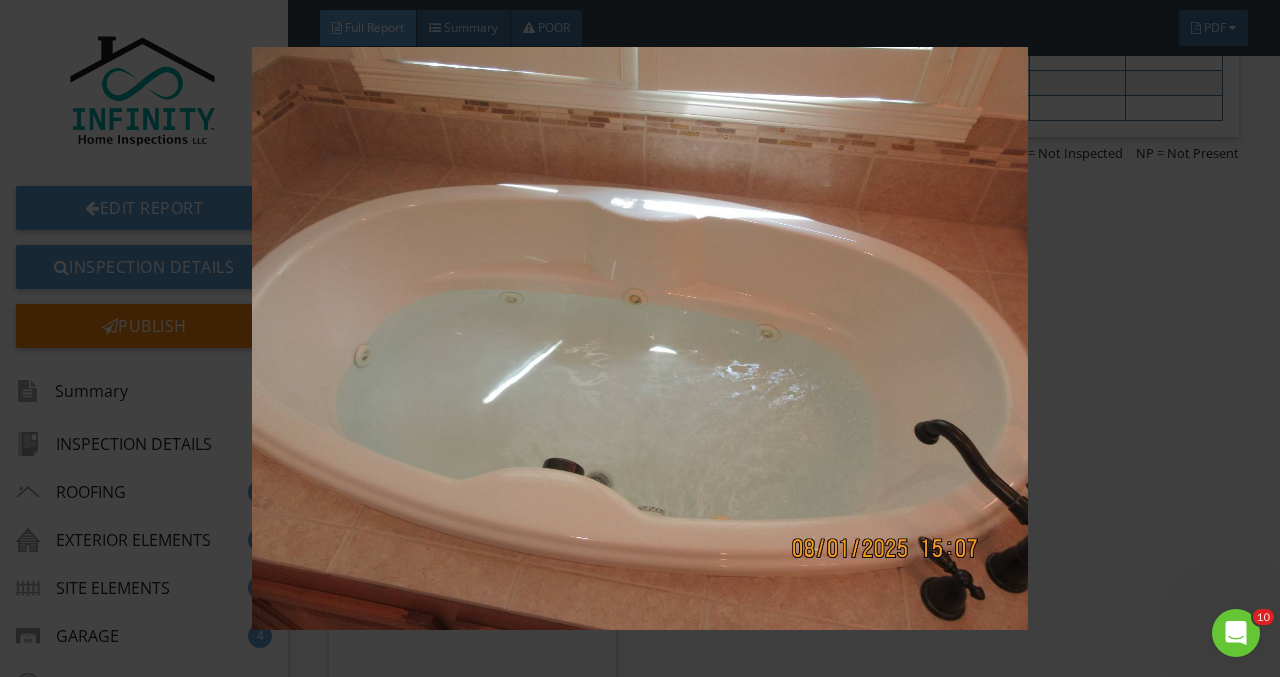 click at bounding box center (639, 338) 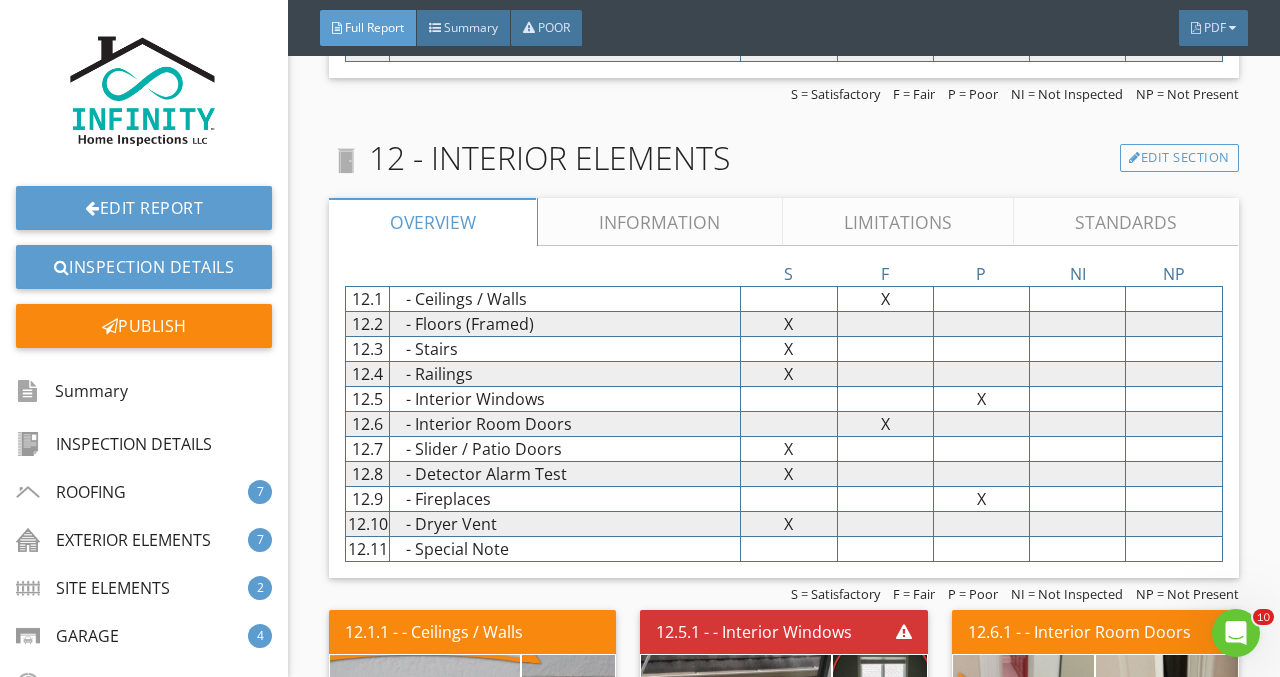 scroll, scrollTop: 14735, scrollLeft: 0, axis: vertical 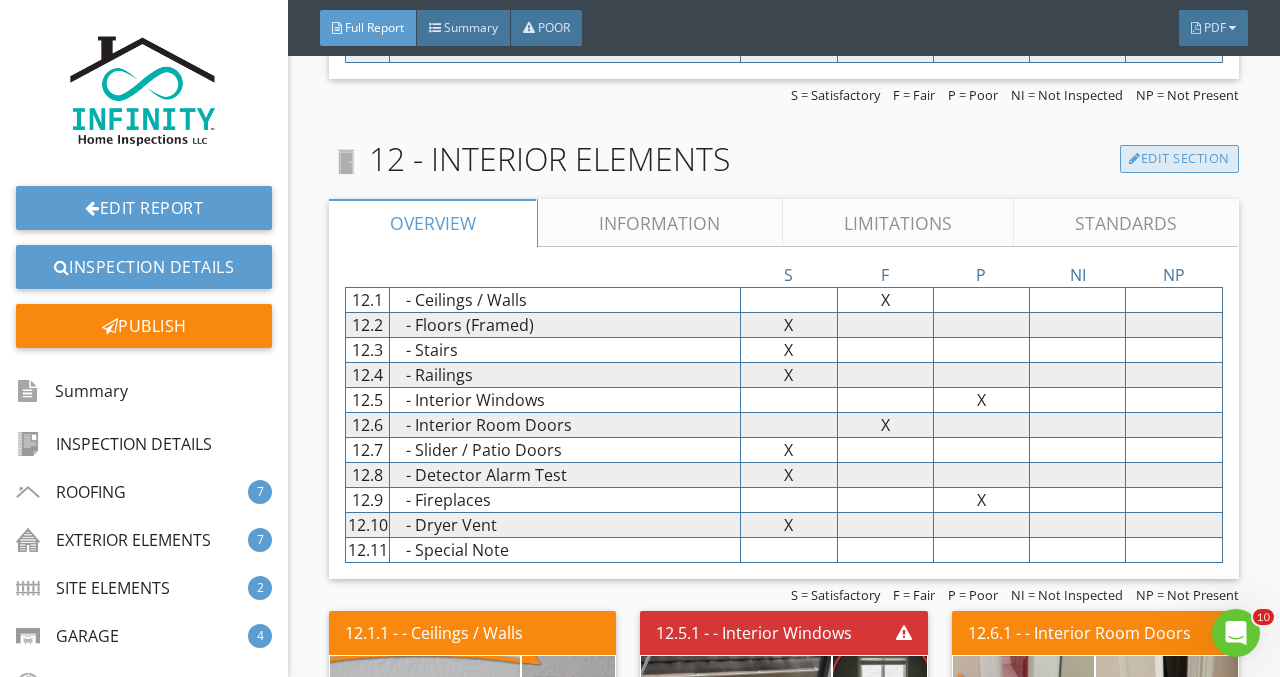 click on "Edit Section" at bounding box center (1179, 159) 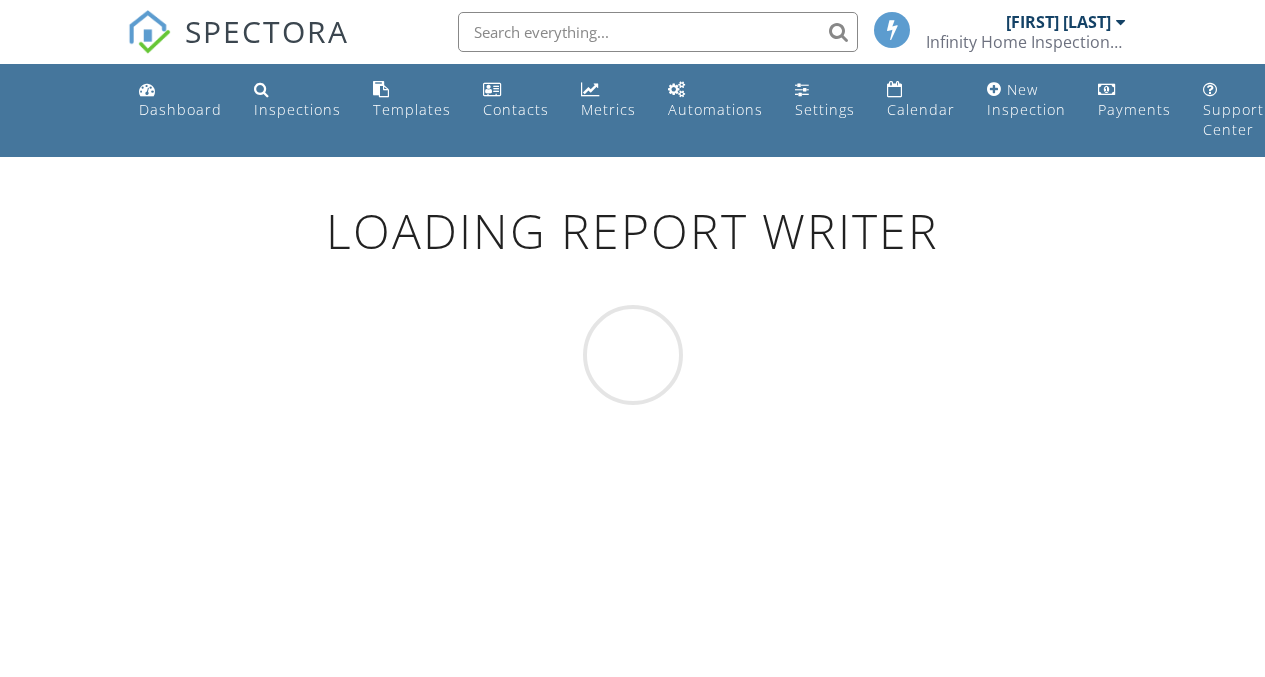 scroll, scrollTop: 0, scrollLeft: 0, axis: both 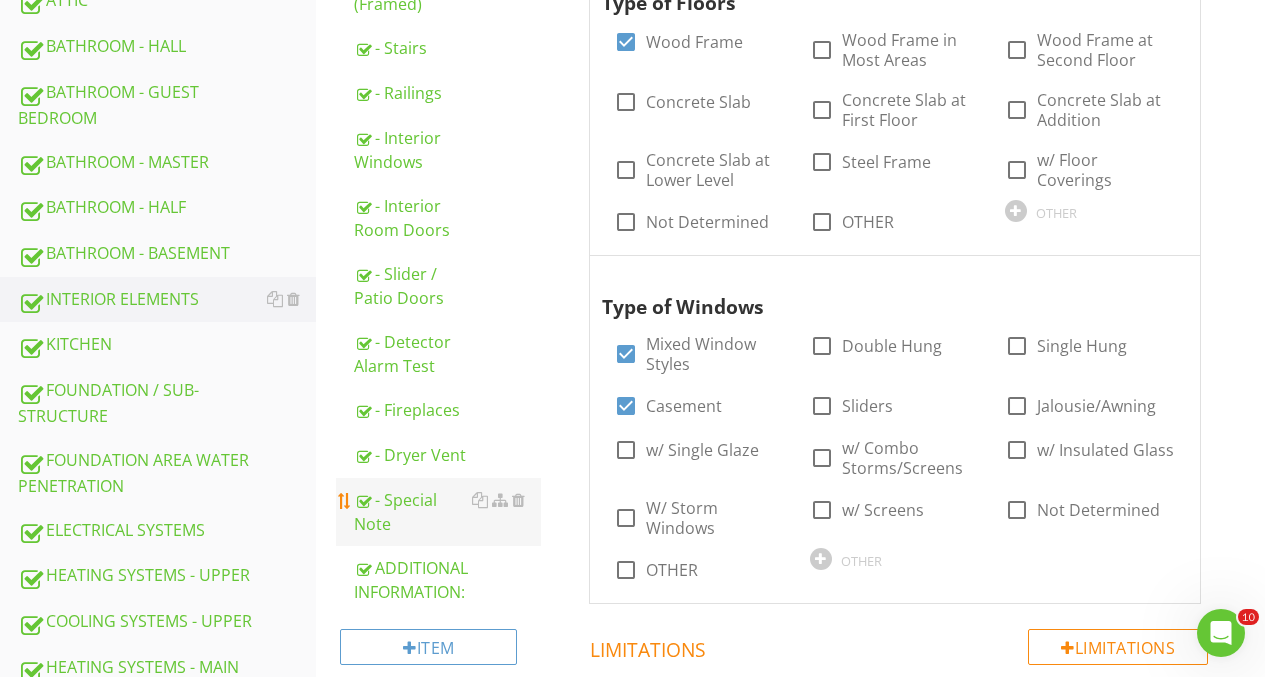 click on "- Special Note" at bounding box center (447, 512) 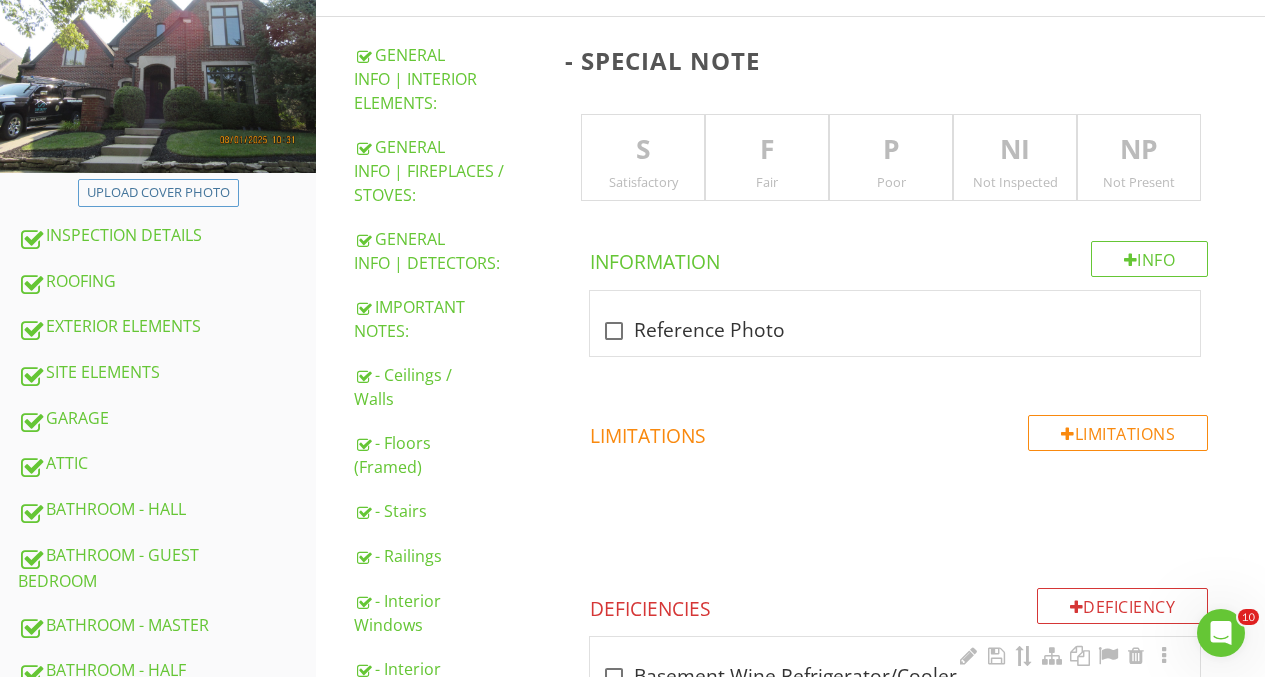 scroll, scrollTop: 302, scrollLeft: 0, axis: vertical 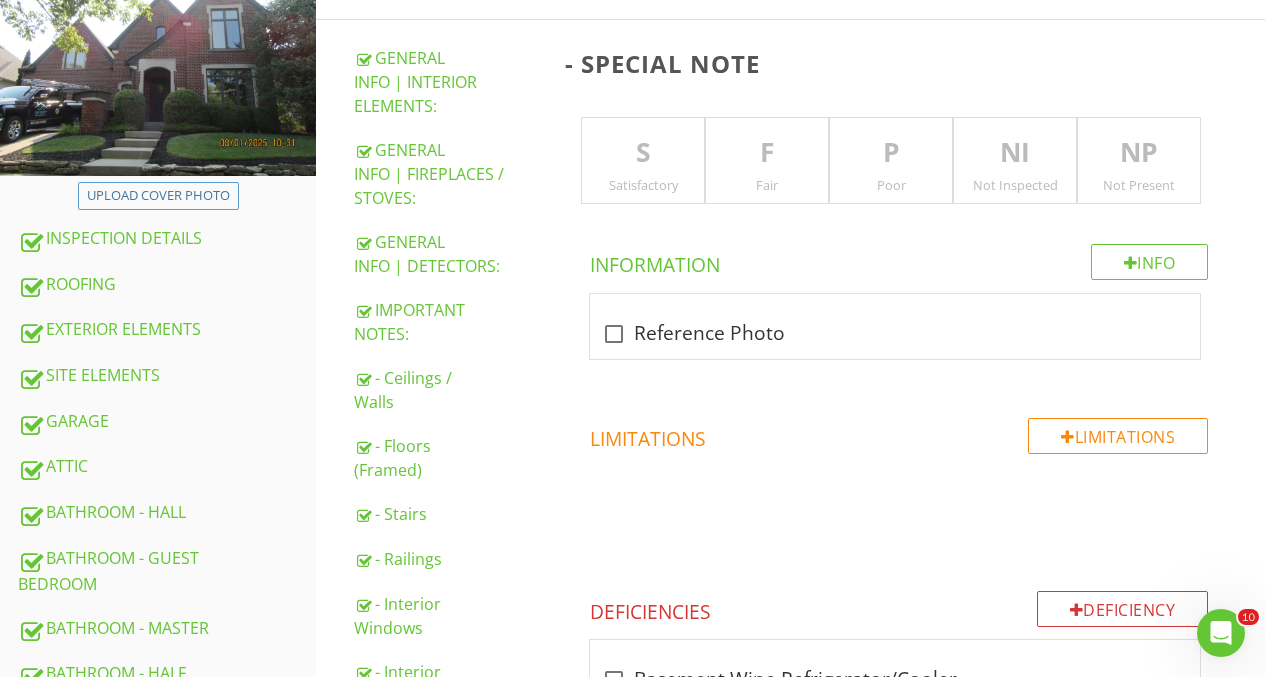 click on "F" at bounding box center [767, 153] 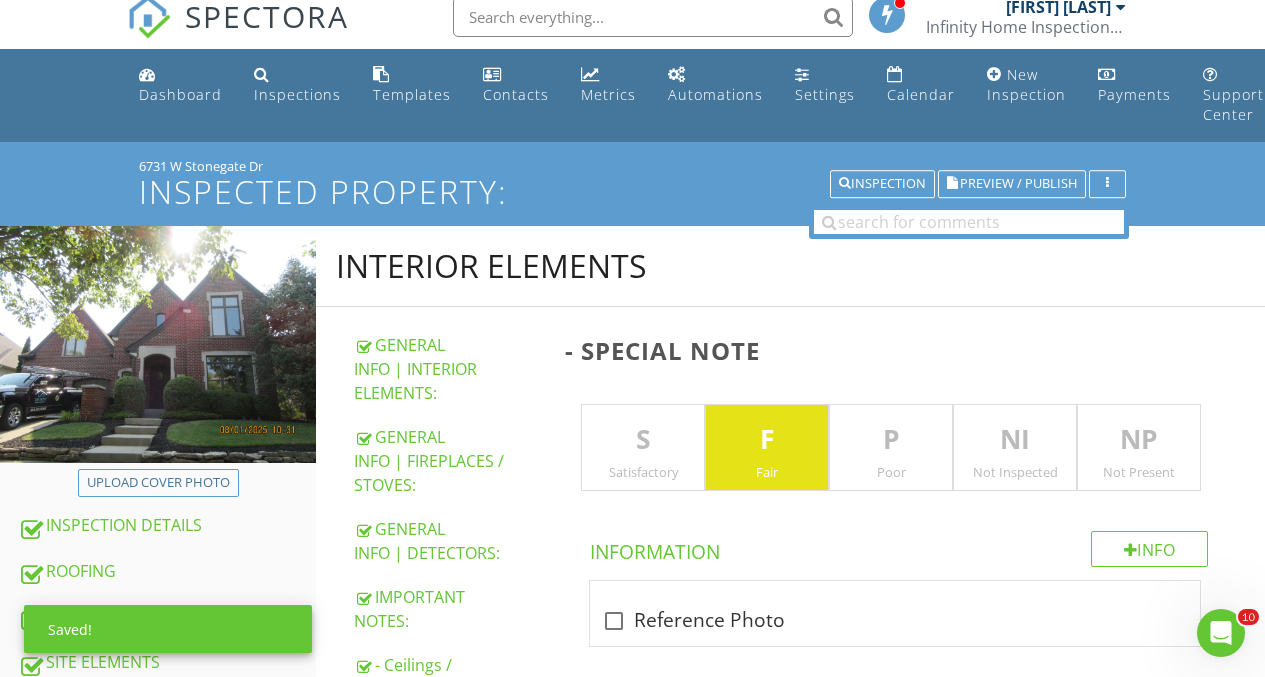 scroll, scrollTop: 0, scrollLeft: 0, axis: both 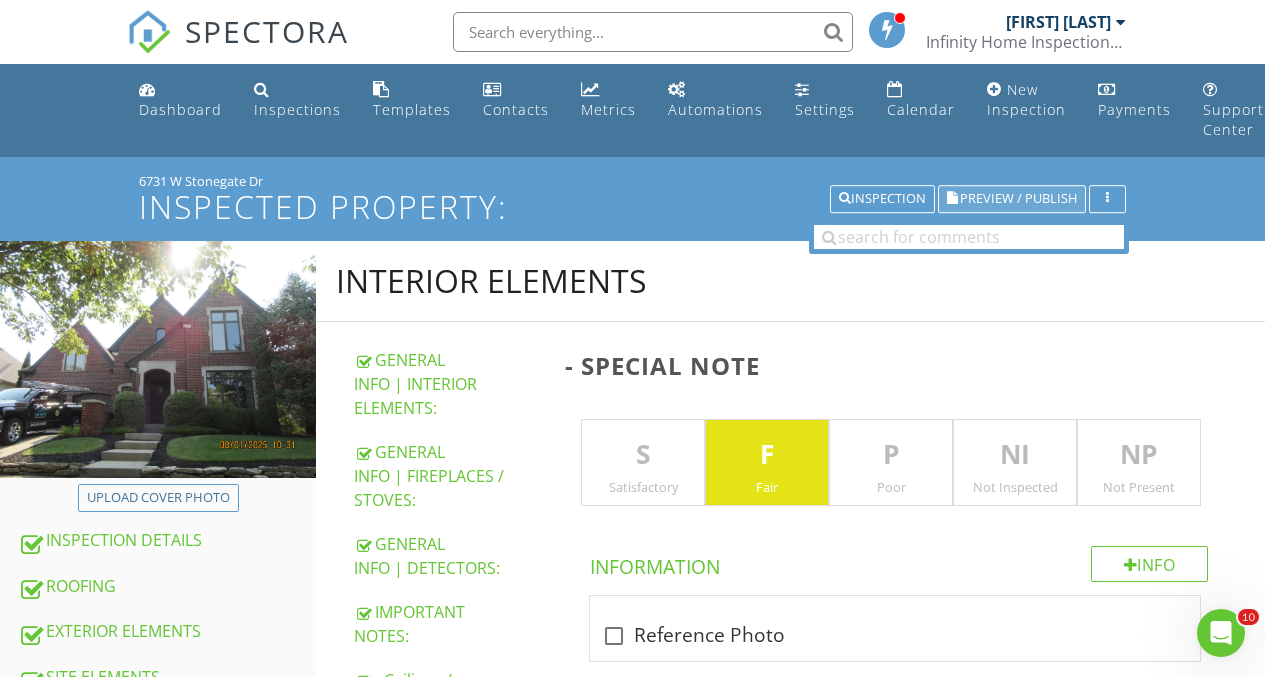 click on "Preview / Publish" at bounding box center (1018, 199) 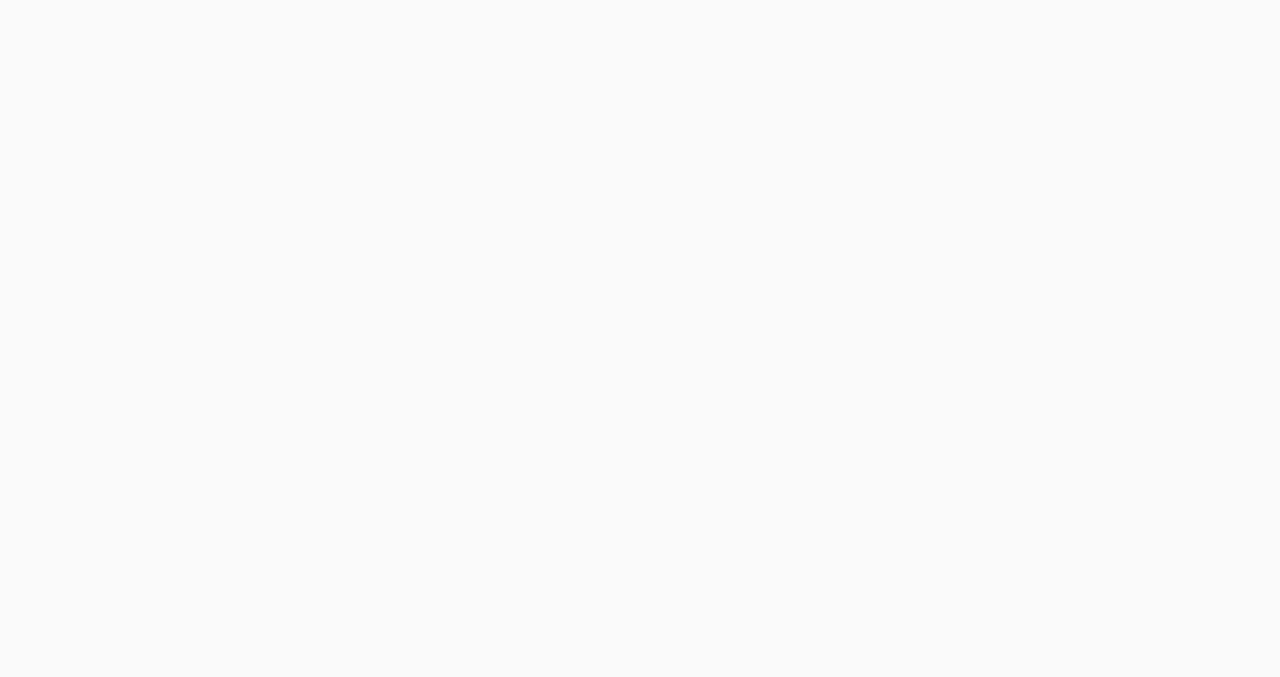 scroll, scrollTop: 0, scrollLeft: 0, axis: both 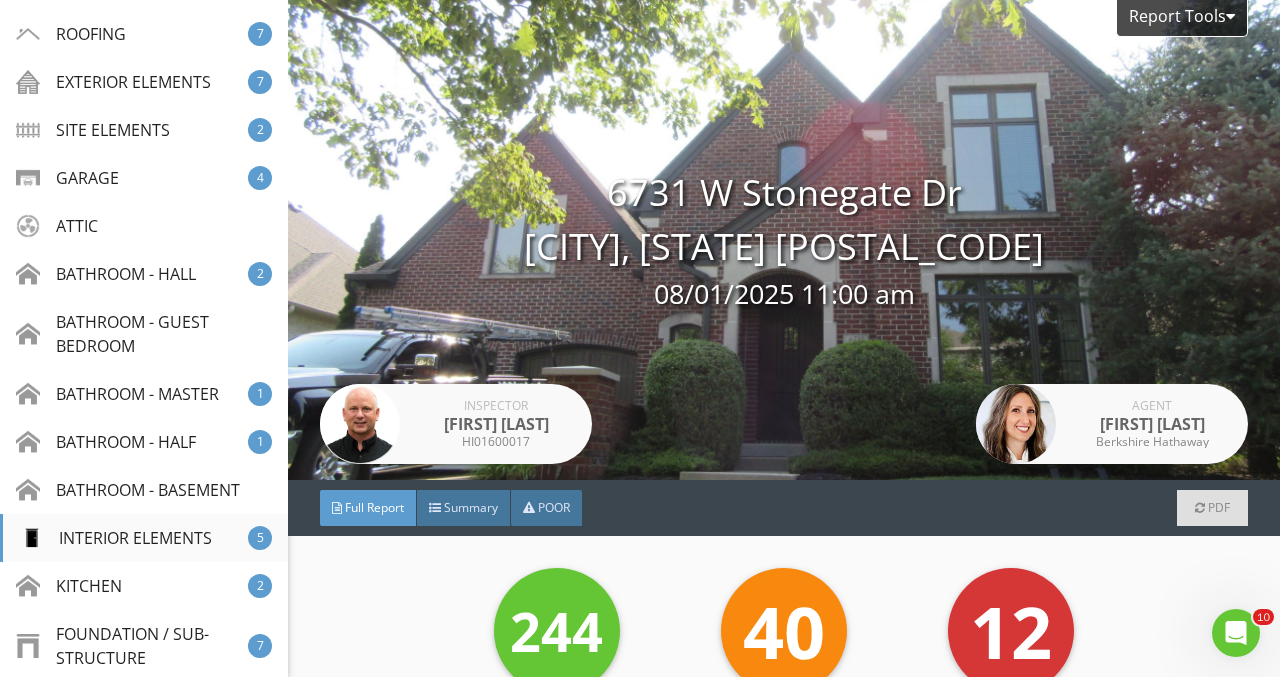 click on "INTERIOR ELEMENTS" at bounding box center [115, 538] 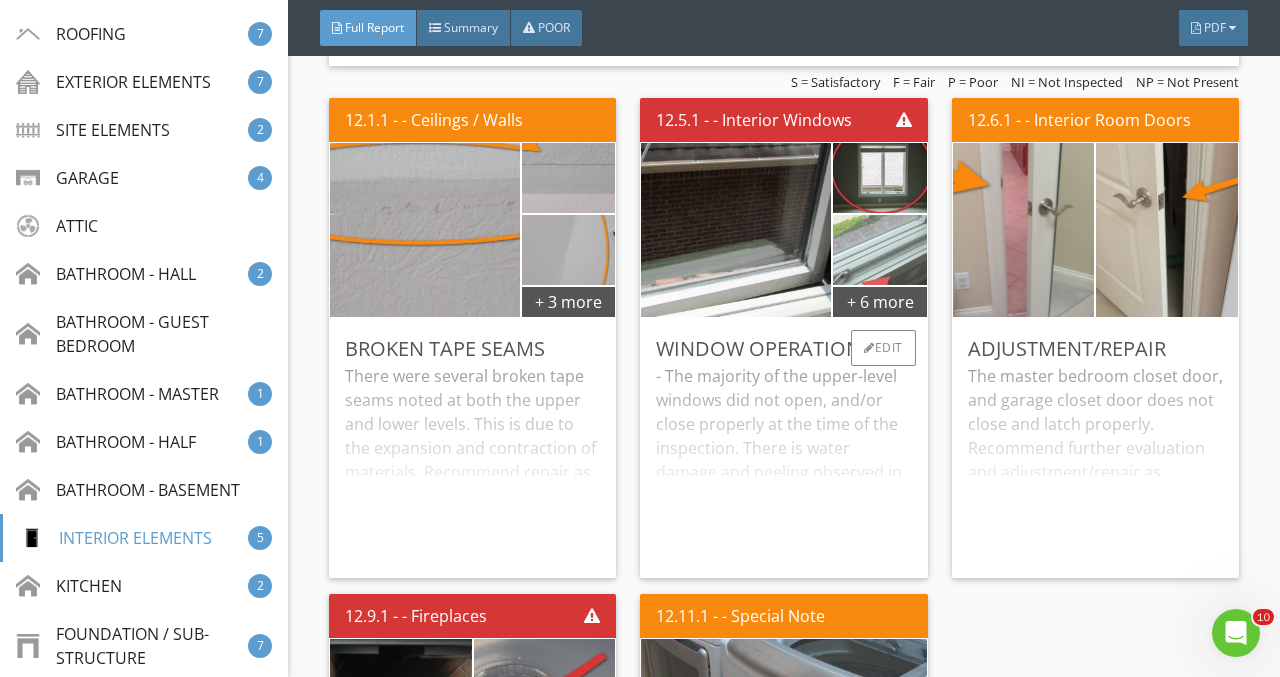 scroll, scrollTop: 14328, scrollLeft: 0, axis: vertical 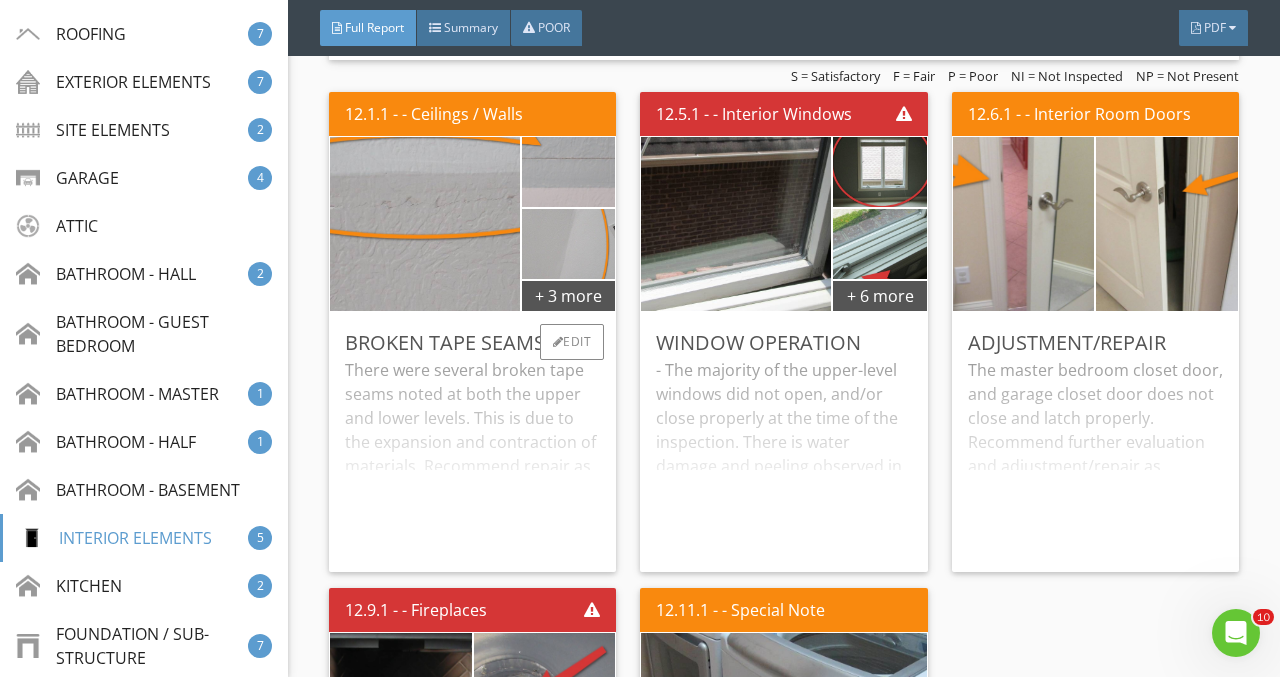 click on "There were several broken tape seams noted at both the upper and lower levels. This is due to the expansion and contraction of materials. Recommend repair as required." at bounding box center [472, 457] 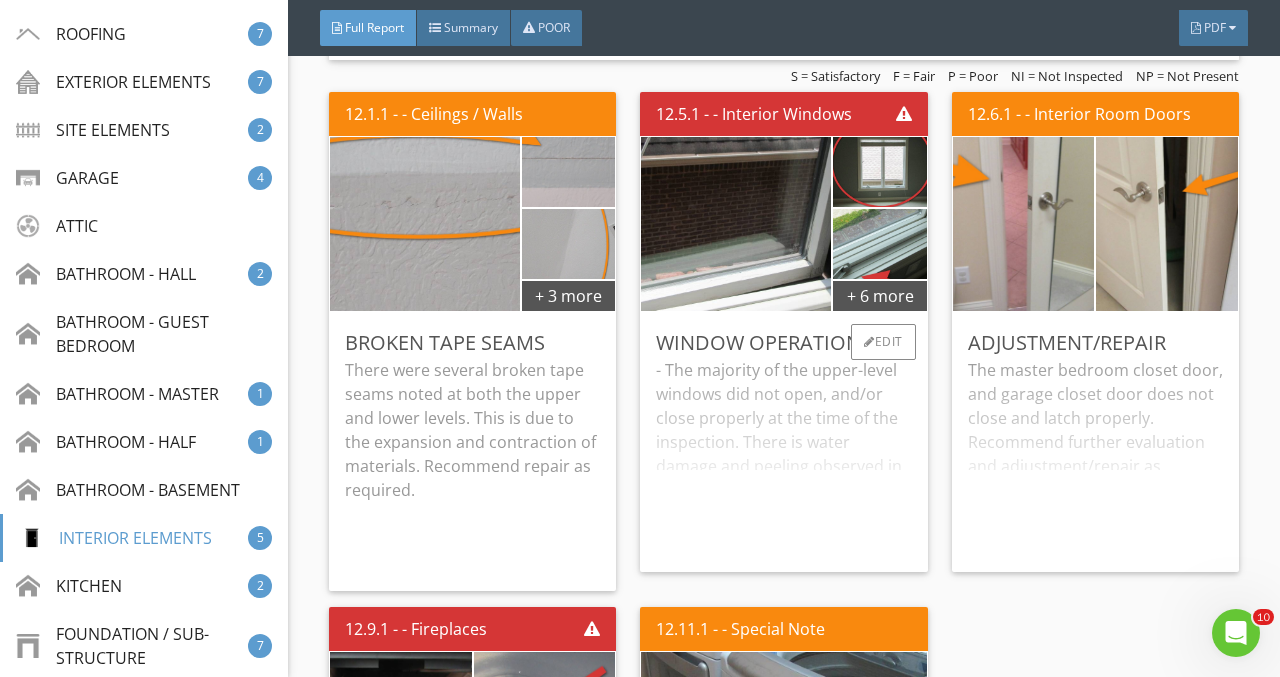 drag, startPoint x: 729, startPoint y: 501, endPoint x: 658, endPoint y: 475, distance: 75.61085 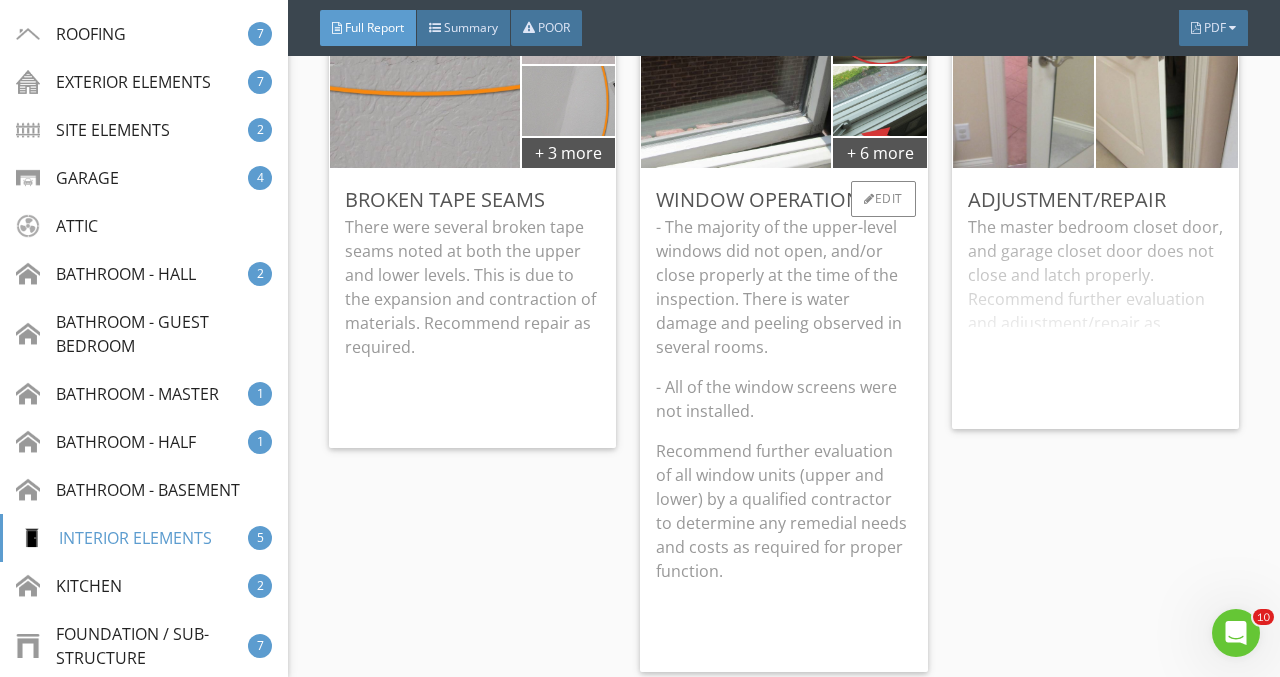 scroll, scrollTop: 14439, scrollLeft: 0, axis: vertical 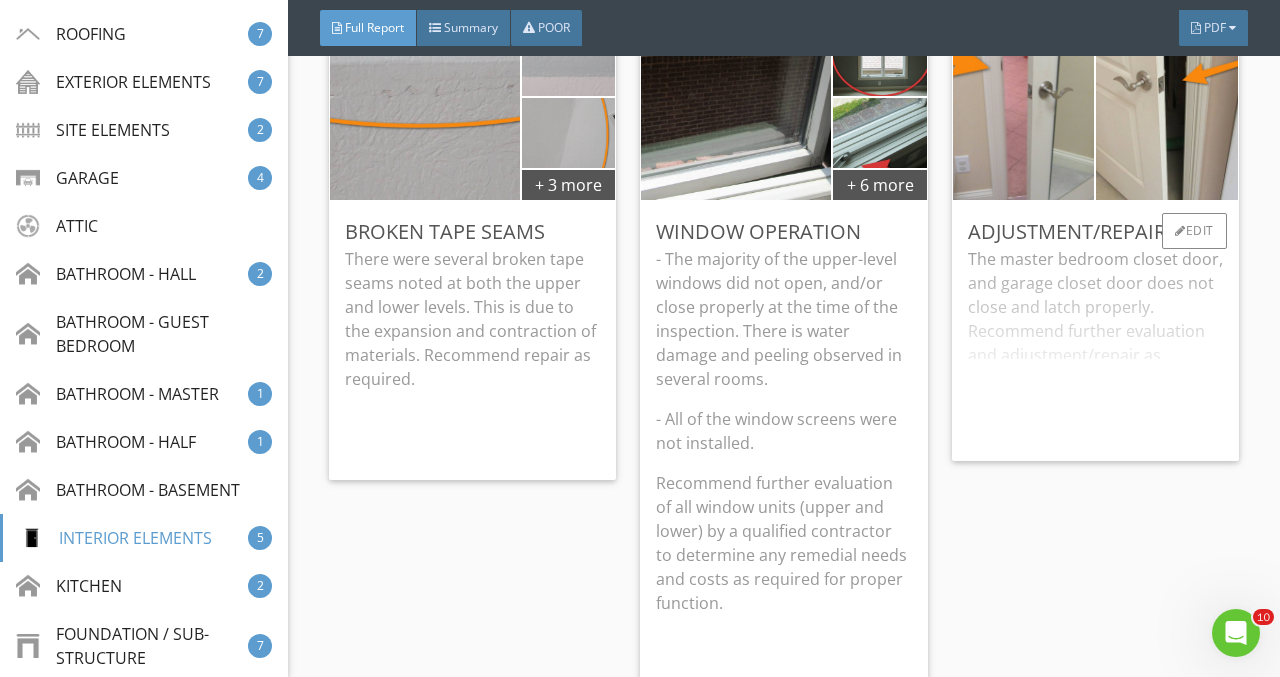 click on "Adjustment/Repair
The master bedroom closet door, and garage closet door does not close and latch properly. Recommend further evaluation and adjustment/repair as required for proper function.
Edit" at bounding box center (1095, 331) 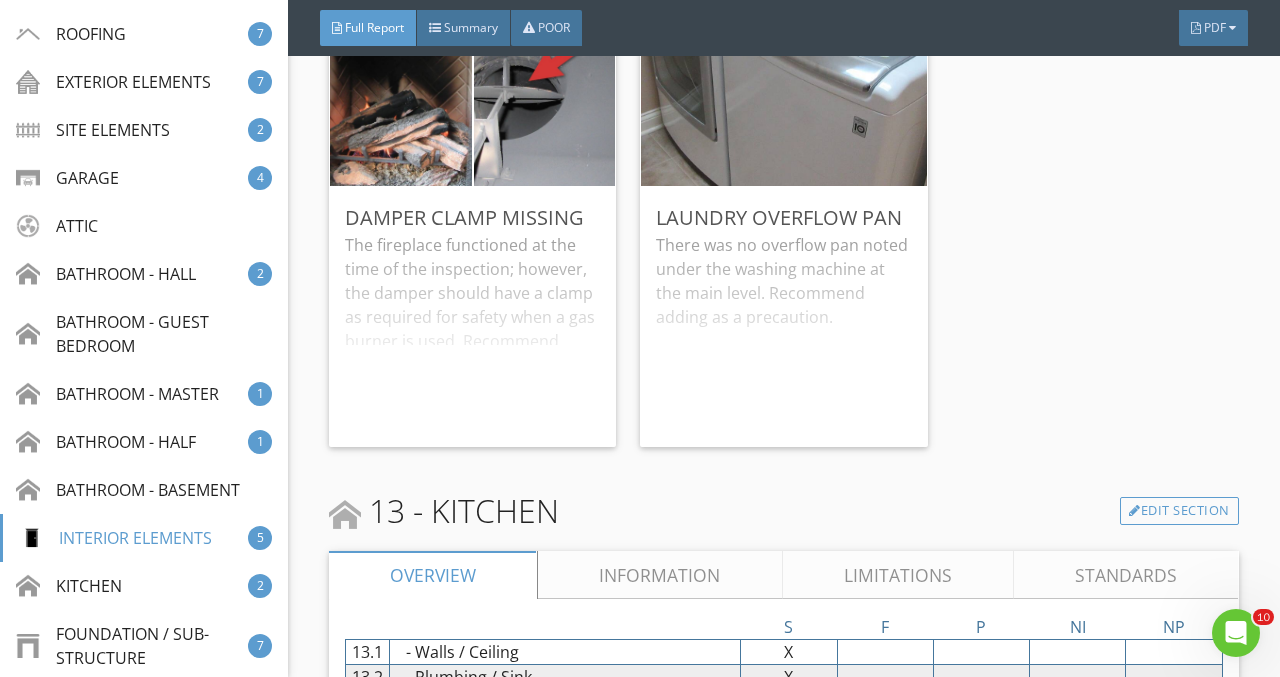 scroll, scrollTop: 15193, scrollLeft: 0, axis: vertical 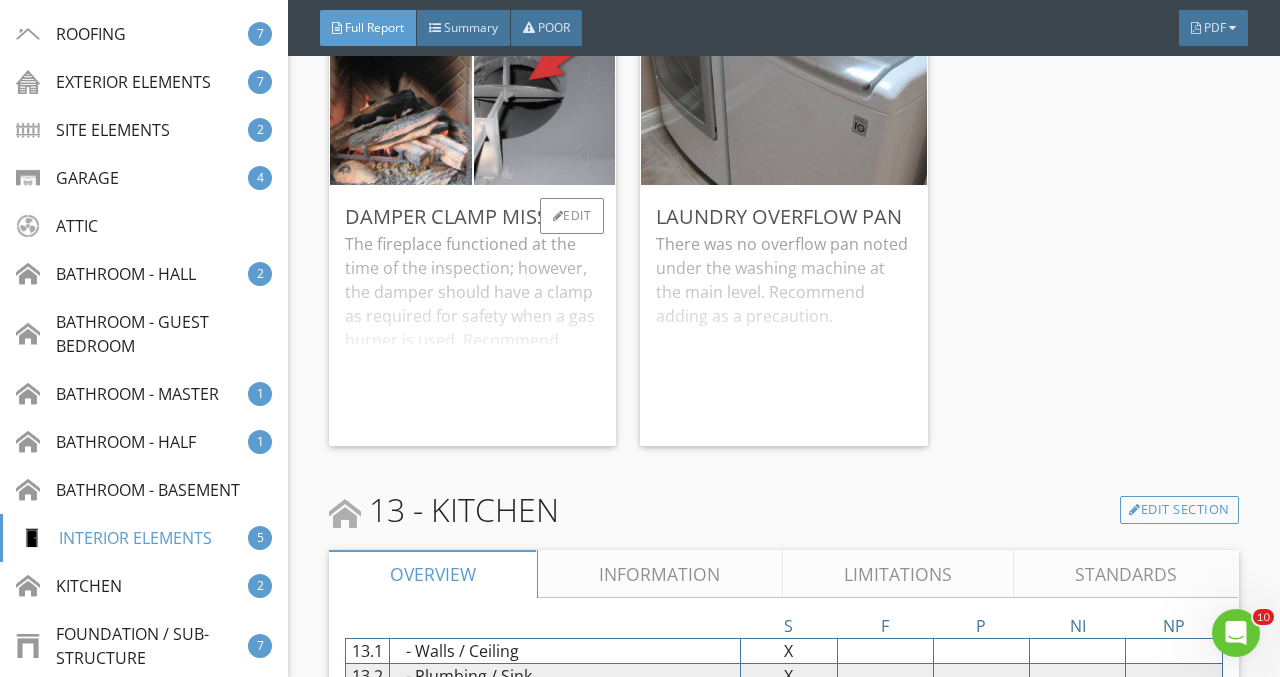 click on "The fireplace functioned at the time of the inspection; however, the damper should have a clamp as required for safety when a gas burner is used. Recommend repair as required." at bounding box center [472, 331] 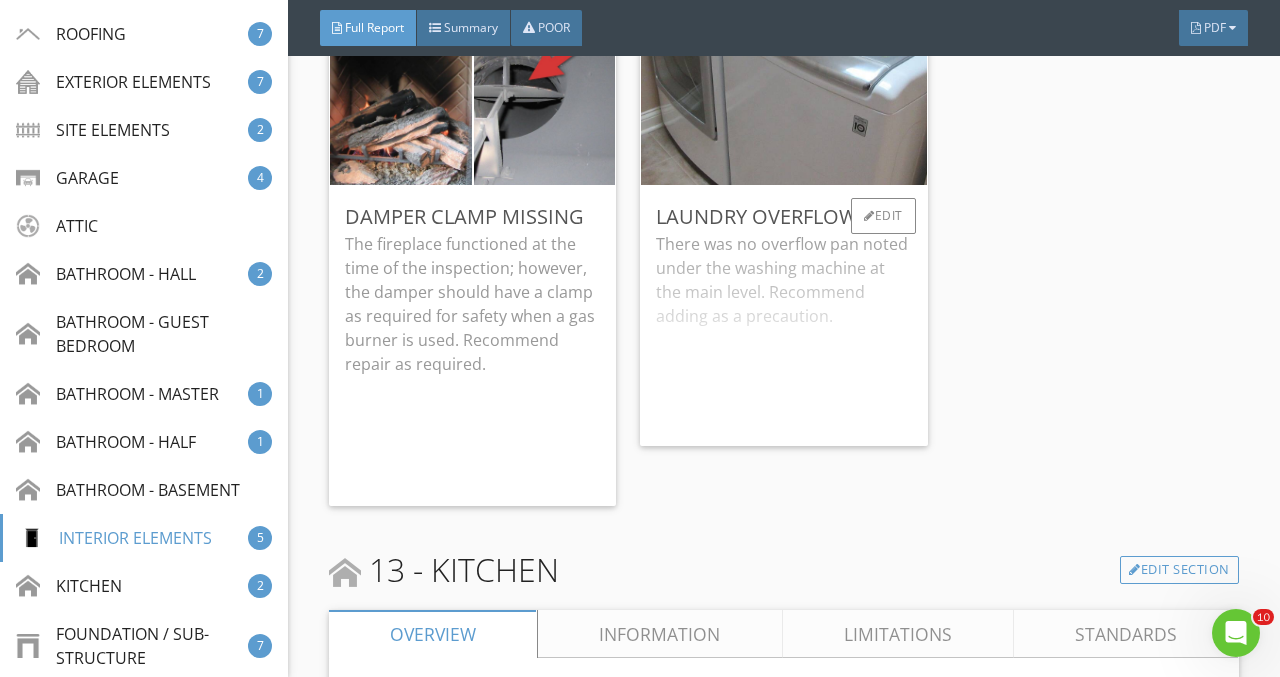 click on "There was no overflow pan noted under the washing machine at the main level. Recommend adding as a precaution." at bounding box center (783, 331) 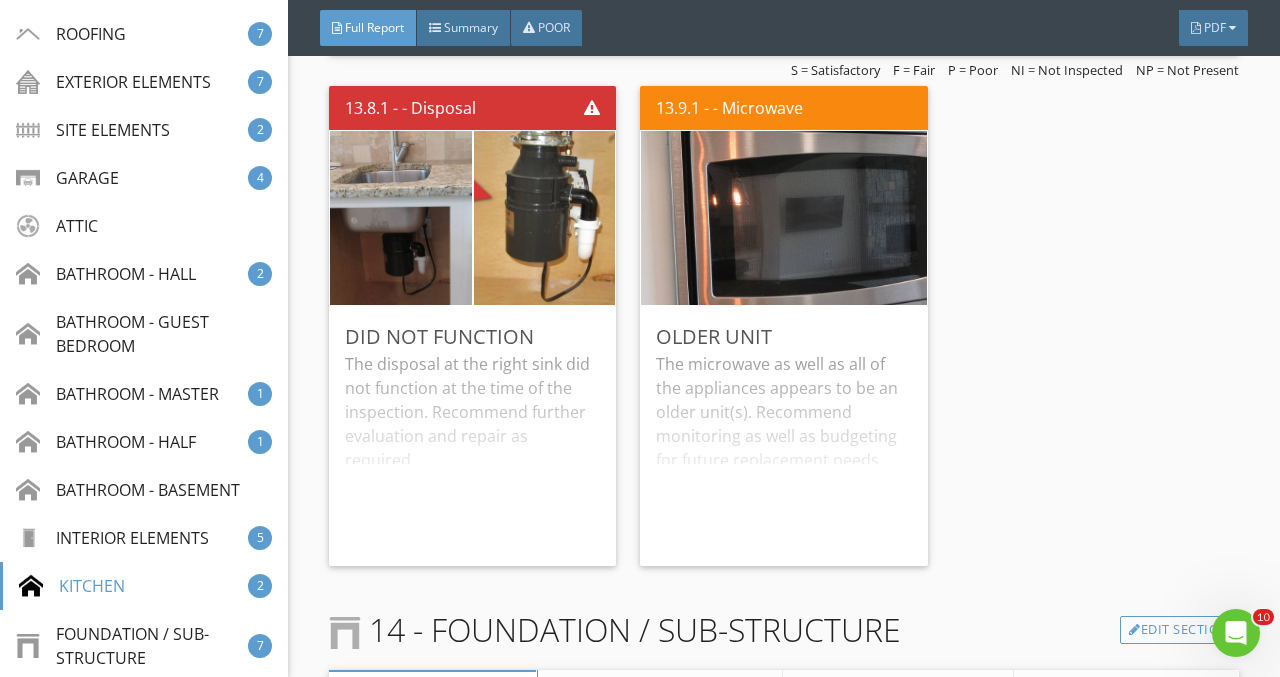 scroll, scrollTop: 16158, scrollLeft: 0, axis: vertical 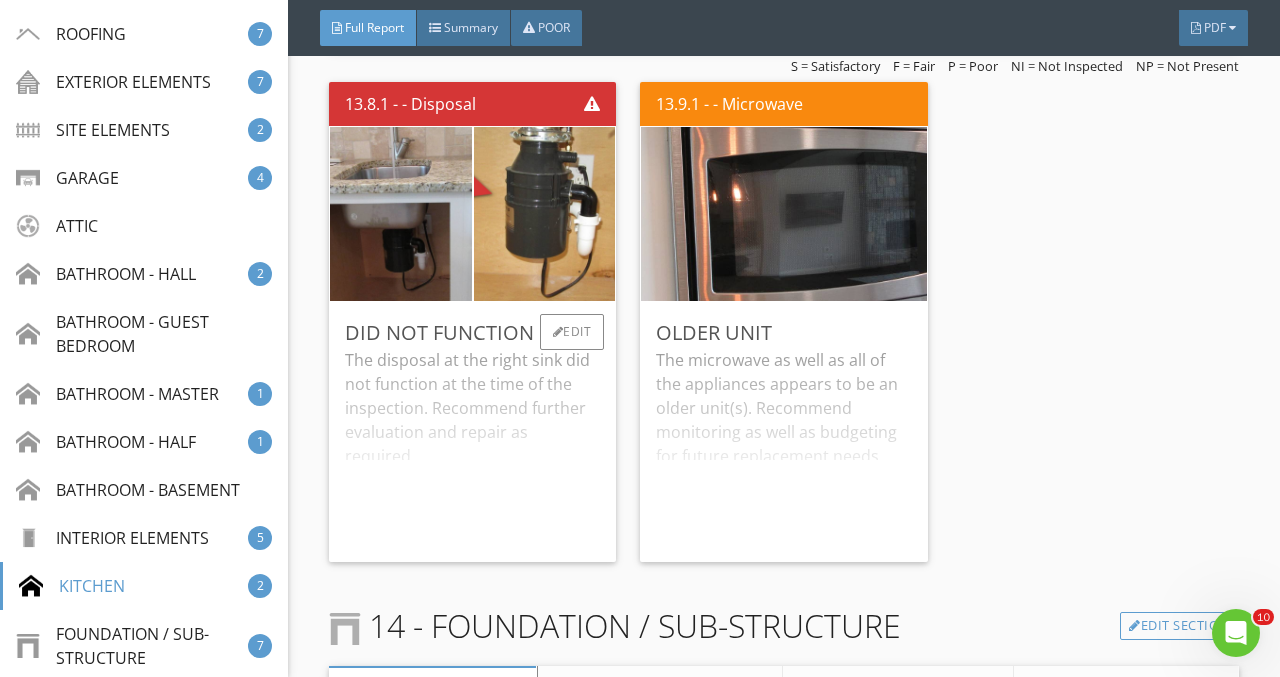 click on "The disposal at the right sink did not function at the time of the inspection. Recommend further evaluation and repair as required." at bounding box center [472, 447] 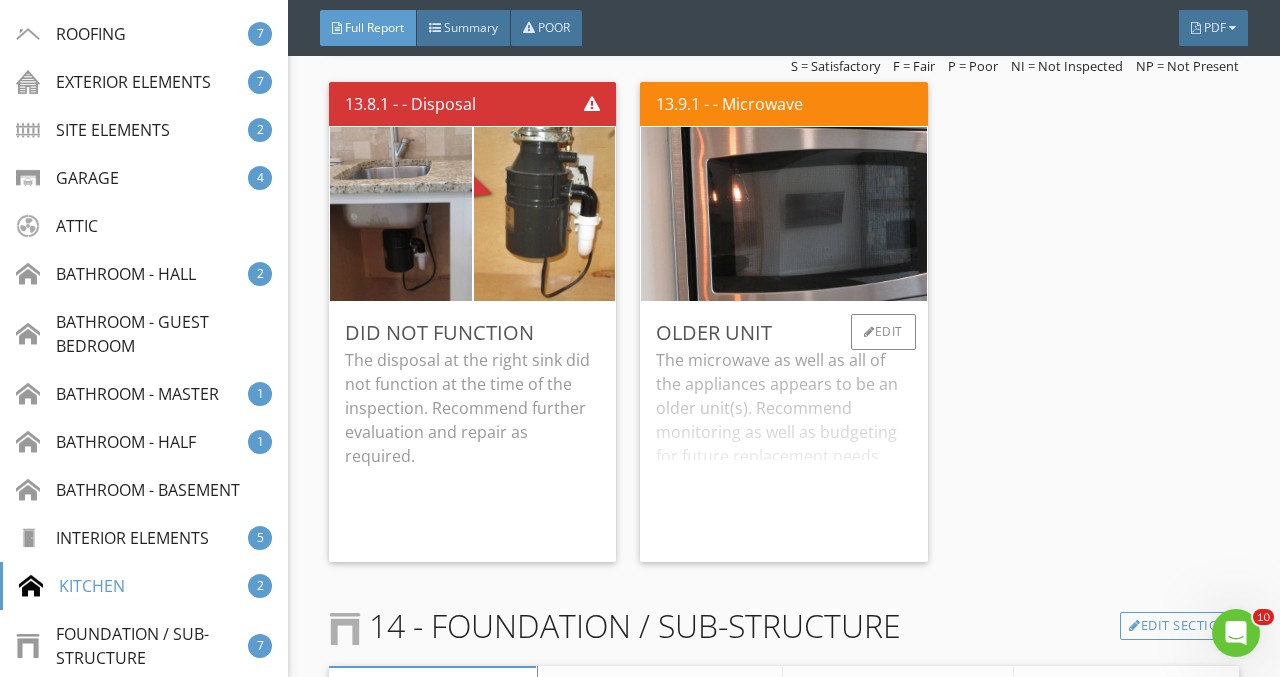 click on "The microwave as well as all of the appliances appears to be an older unit(s). Recommend monitoring as well as budgeting for future replacement needs." at bounding box center [783, 447] 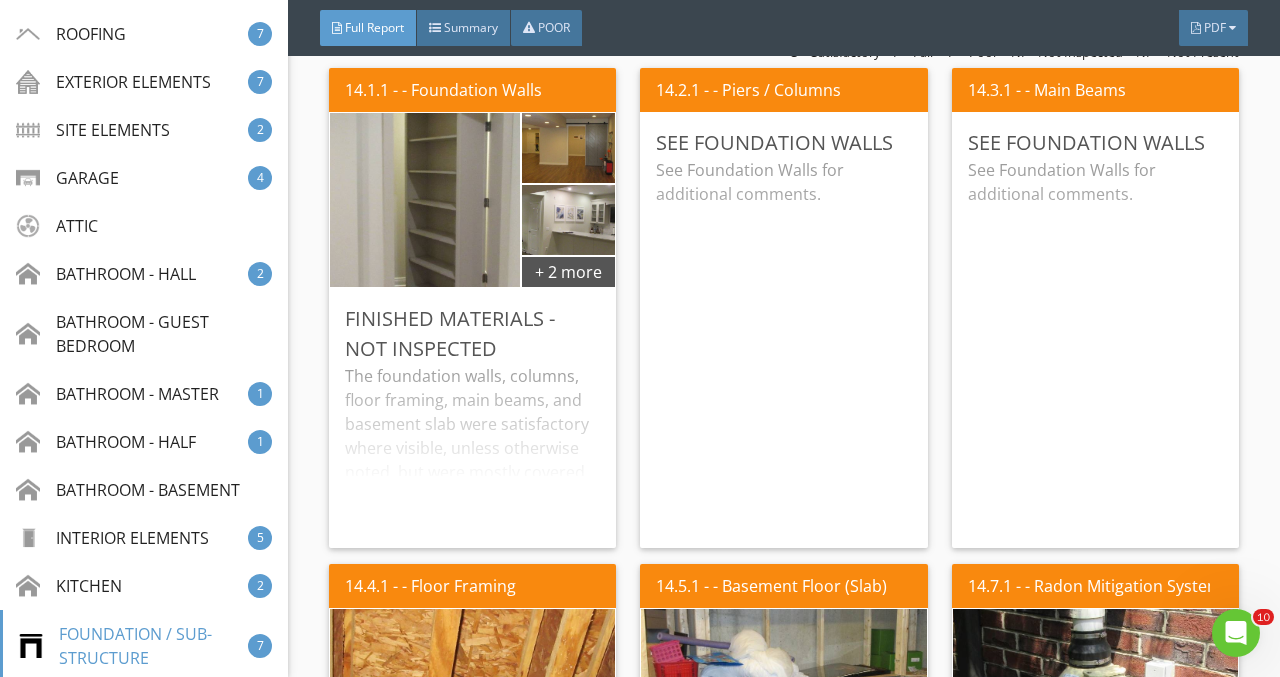 scroll, scrollTop: 17094, scrollLeft: 0, axis: vertical 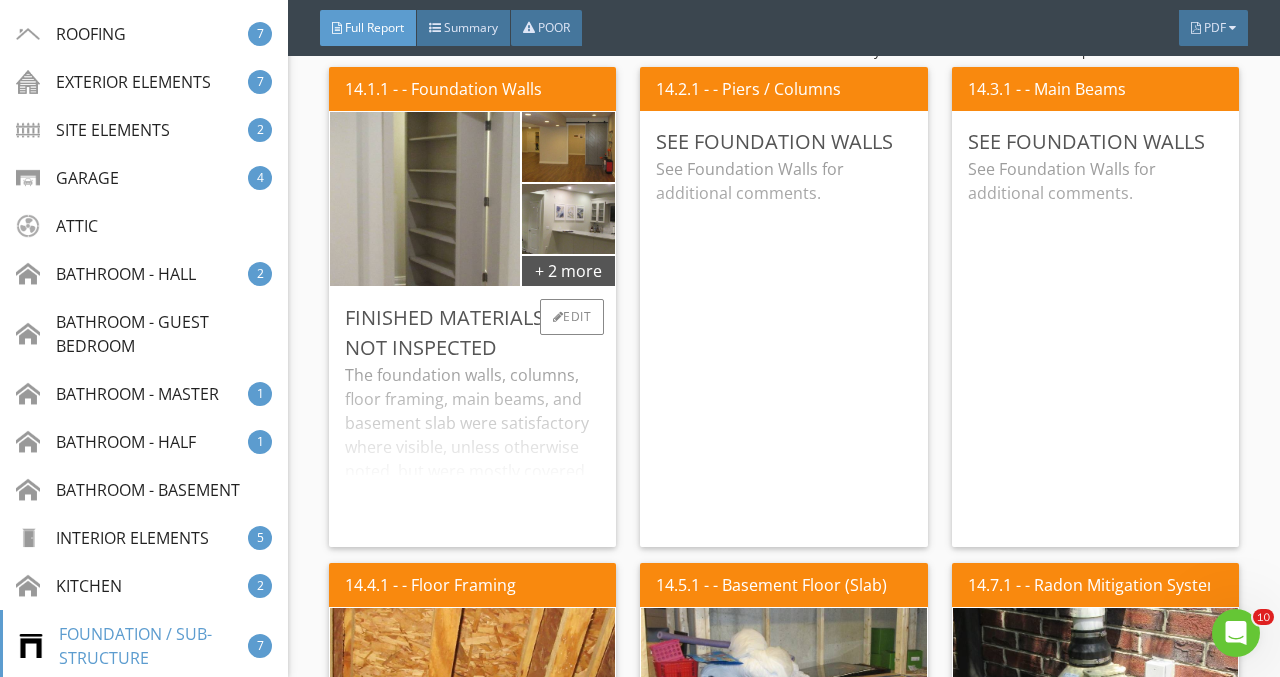 click on "The foundation walls, columns, floor framing, main beams, and basement slab were satisfactory where visible, unless otherwise noted, but were mostly covered by finished materials and therefore could not be fully inspected.  Recommend controlling all internal and external water intrusion factors, as well as routine monitoring and maintenance as required." at bounding box center [472, 447] 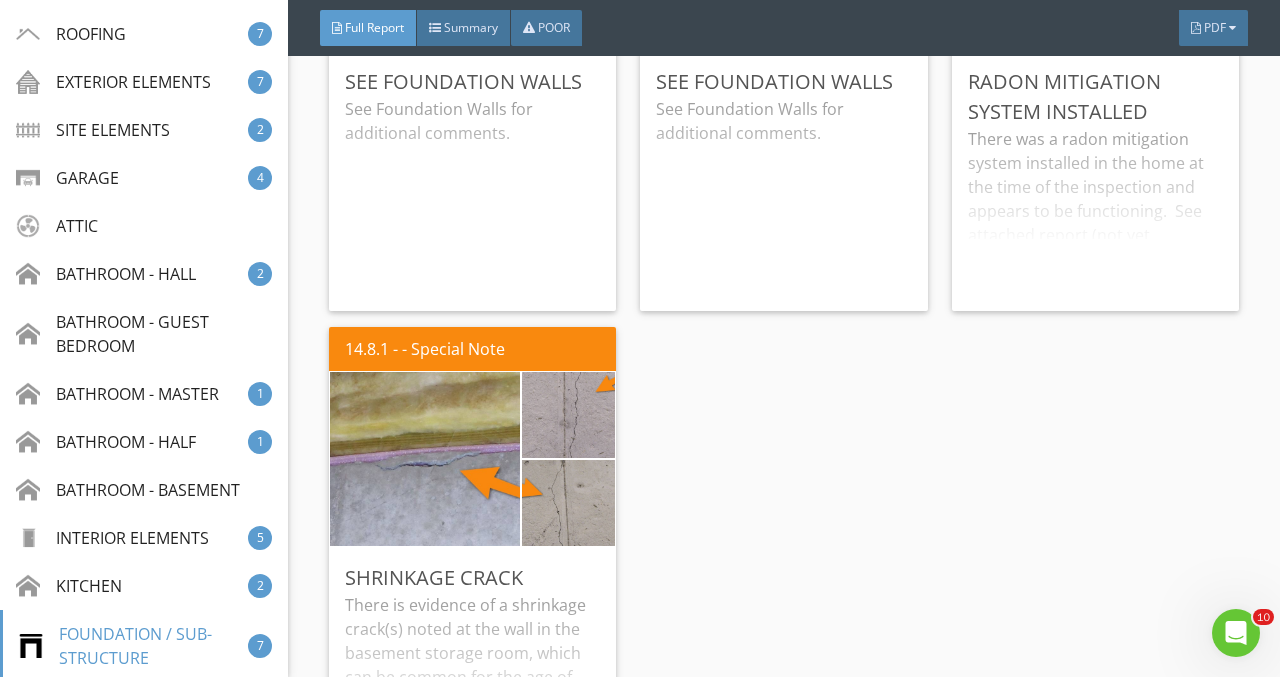 scroll, scrollTop: 18060, scrollLeft: 0, axis: vertical 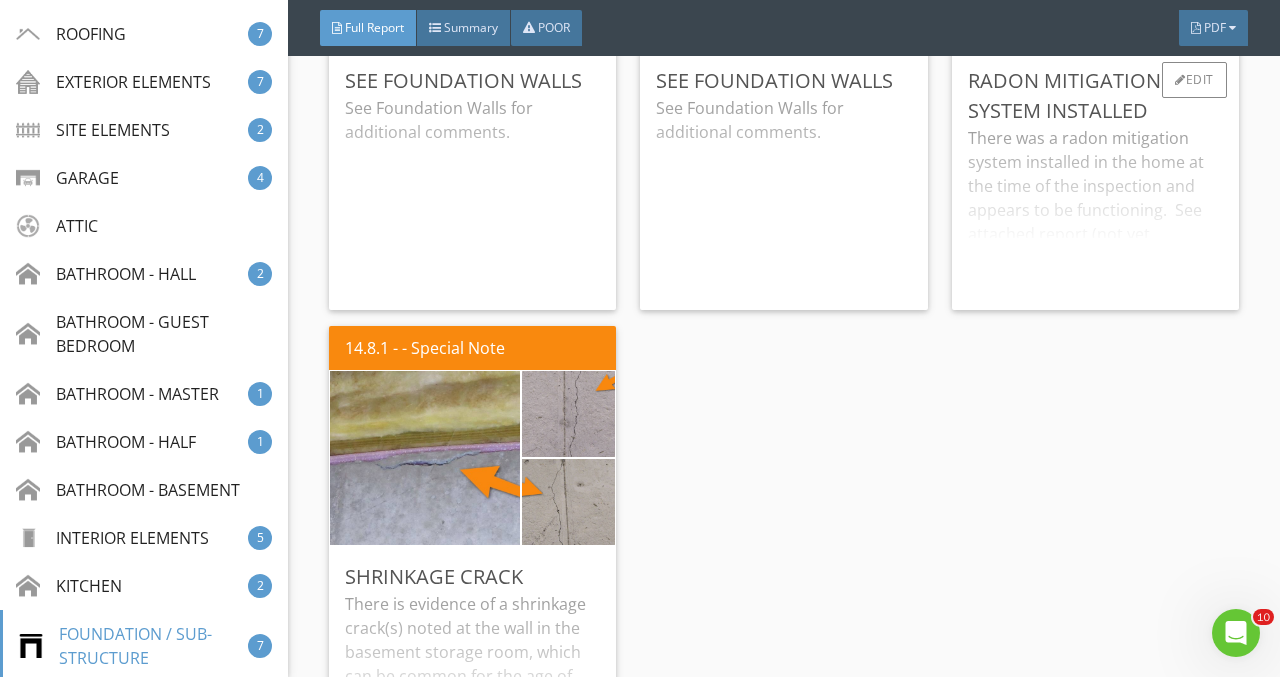 click on "There was a radon mitigation system installed in the home at the time of the inspection and appears to be functioning.  See attached report (not yet attached) for additional information." at bounding box center [1095, 210] 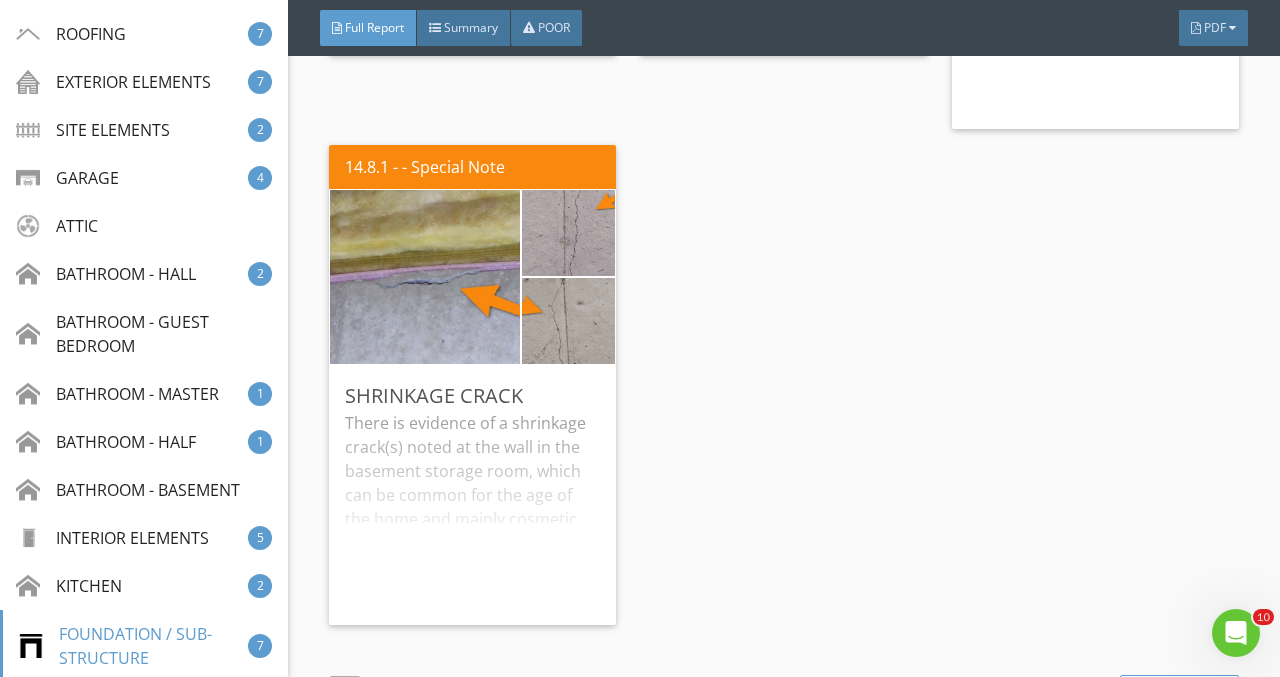 scroll, scrollTop: 18317, scrollLeft: 0, axis: vertical 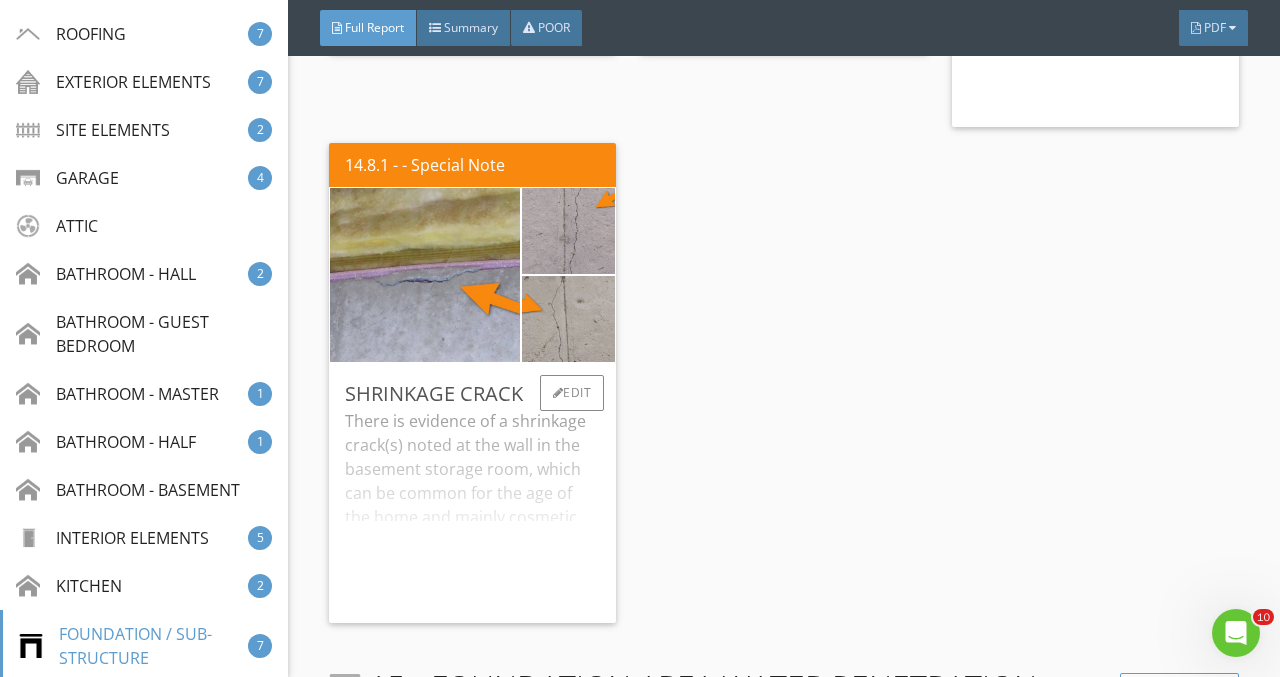 click on "There is evidence of a shrinkage crack(s) noted at the wall in the basement storage room, which can be common for the age of the home and mainly cosmetic.  Recommend patching the cracks by a qualified contractor as well as monitoring conditions as required." at bounding box center [472, 508] 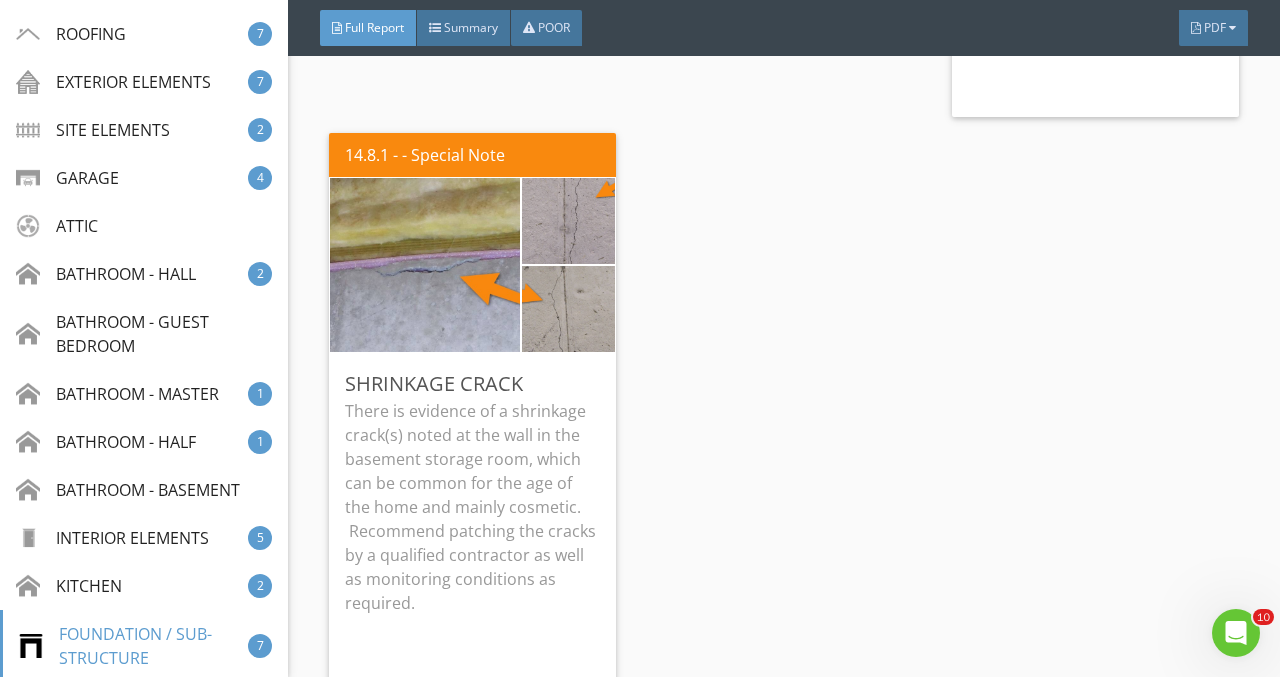 scroll, scrollTop: 18330, scrollLeft: 0, axis: vertical 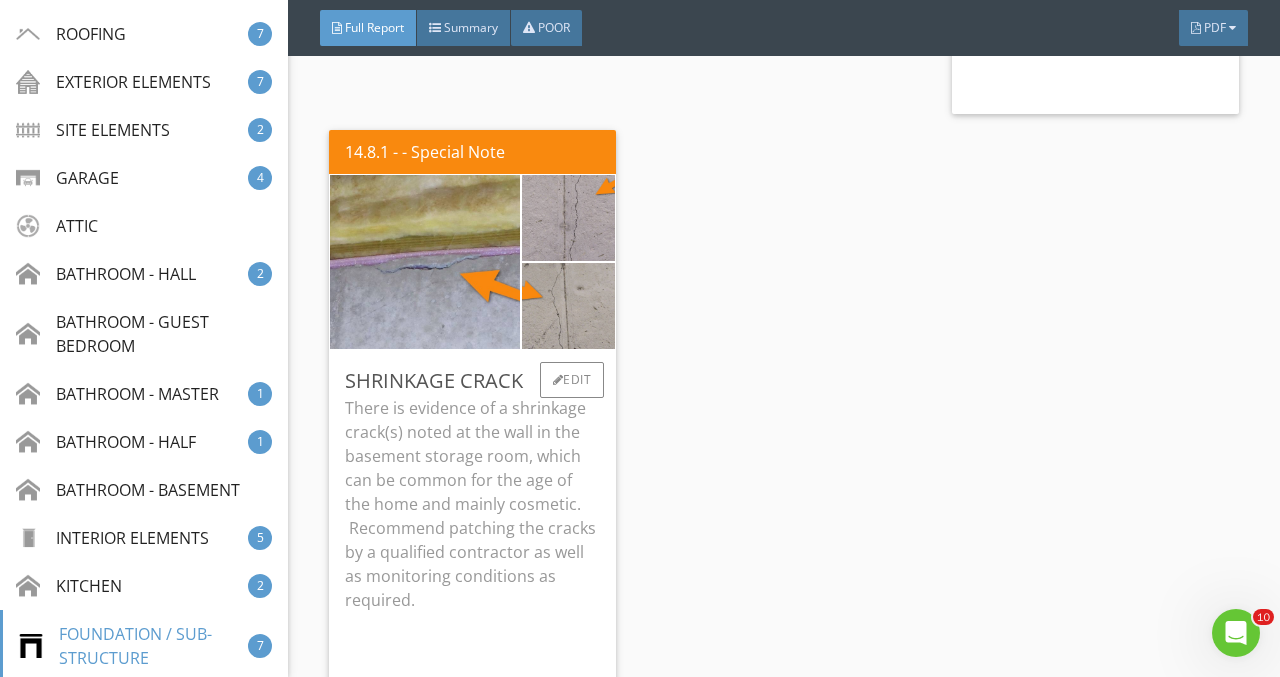 click on "There is evidence of a shrinkage crack(s) noted at the wall in the basement storage room, which can be common for the age of the home and mainly cosmetic.  Recommend patching the cracks by a qualified contractor as well as monitoring conditions as required." at bounding box center [472, 504] 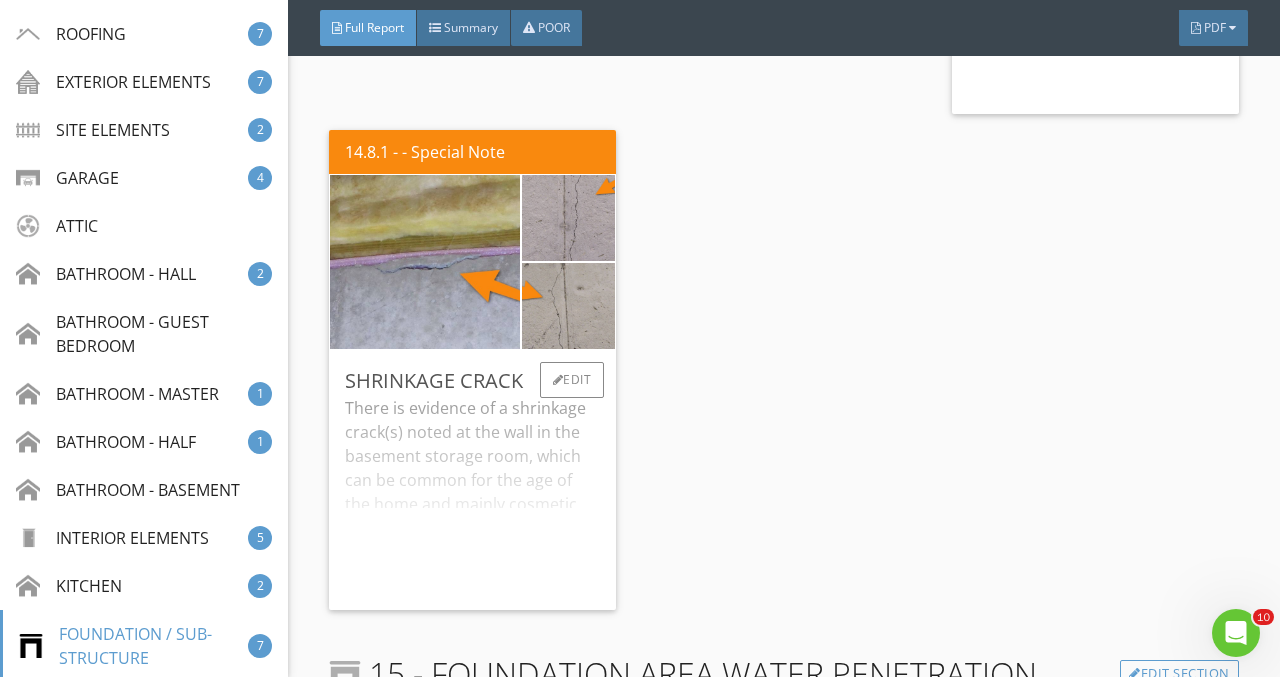 click on "There is evidence of a shrinkage crack(s) noted at the wall in the basement storage room, which can be common for the age of the home and mainly cosmetic.  Recommend patching the cracks by a qualified contractor as well as monitoring conditions as required." at bounding box center [472, 495] 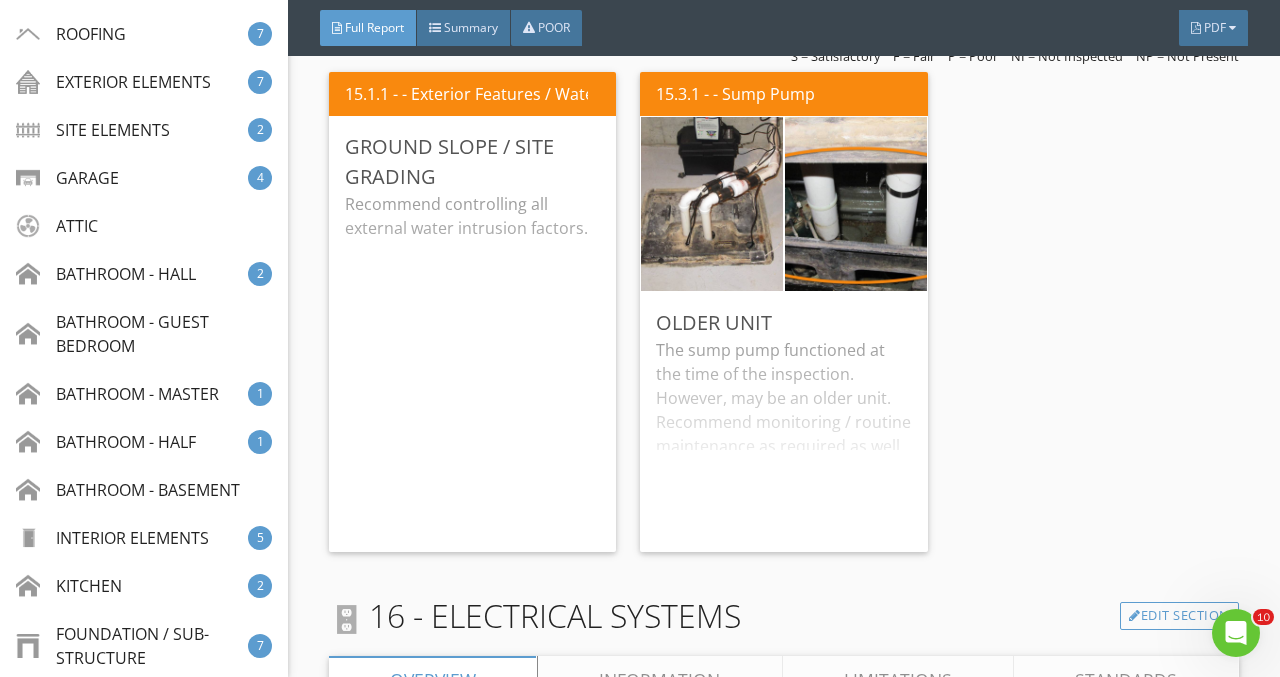 scroll, scrollTop: 19301, scrollLeft: 0, axis: vertical 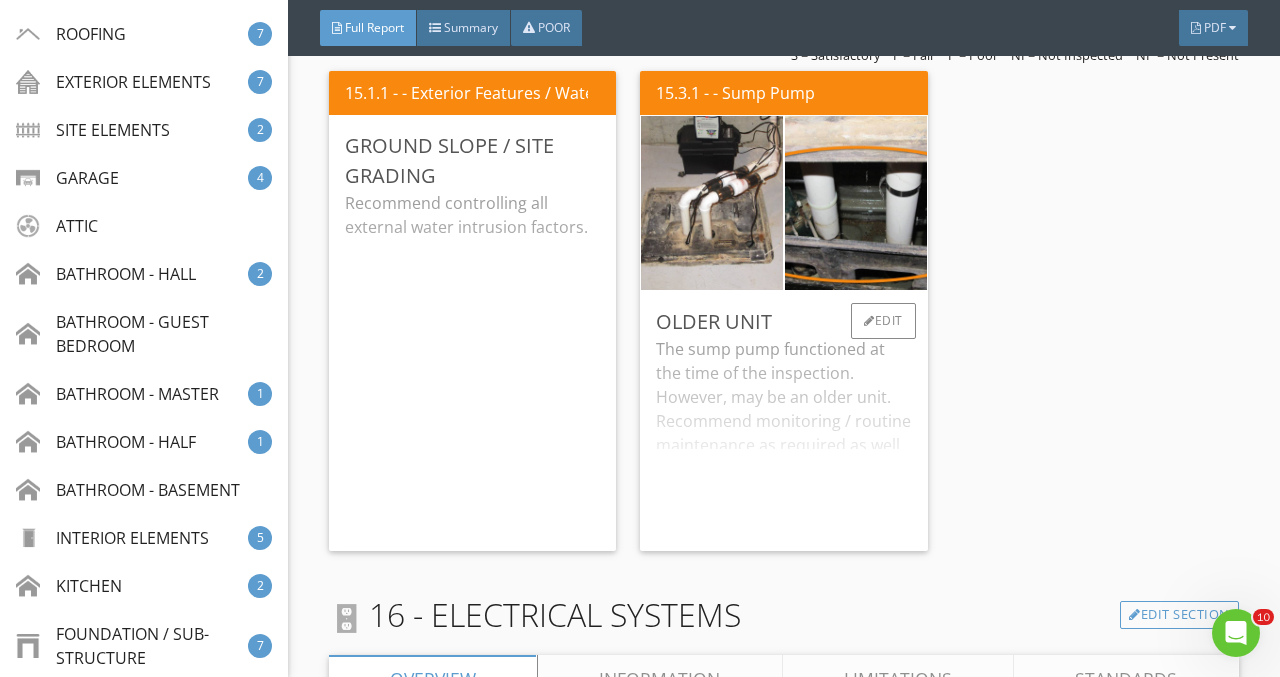 click on "The sump pump functioned at the time of the inspection. However, may be an older unit. Recommend monitoring / routine maintenance as required as well as adding a water sensor/alarm for additional protection." at bounding box center (783, 436) 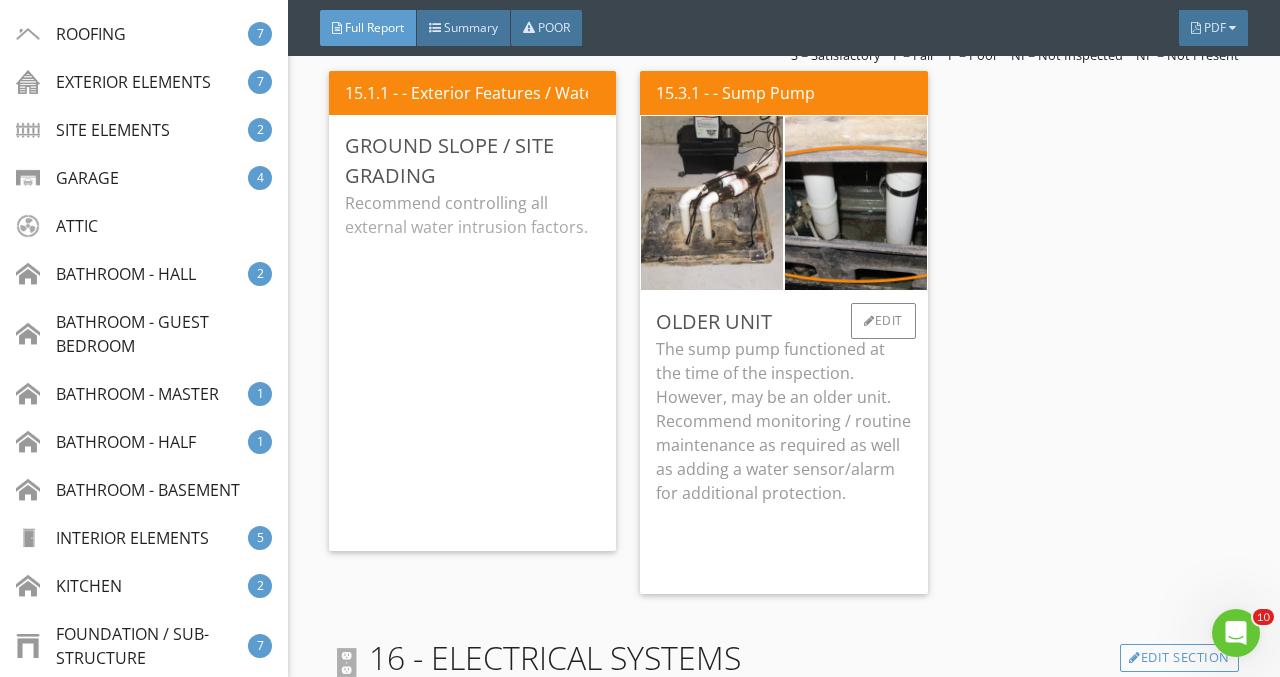 click on "The sump pump functioned at the time of the inspection. However, may be an older unit. Recommend monitoring / routine maintenance as required as well as adding a water sensor/alarm for additional protection." at bounding box center (783, 421) 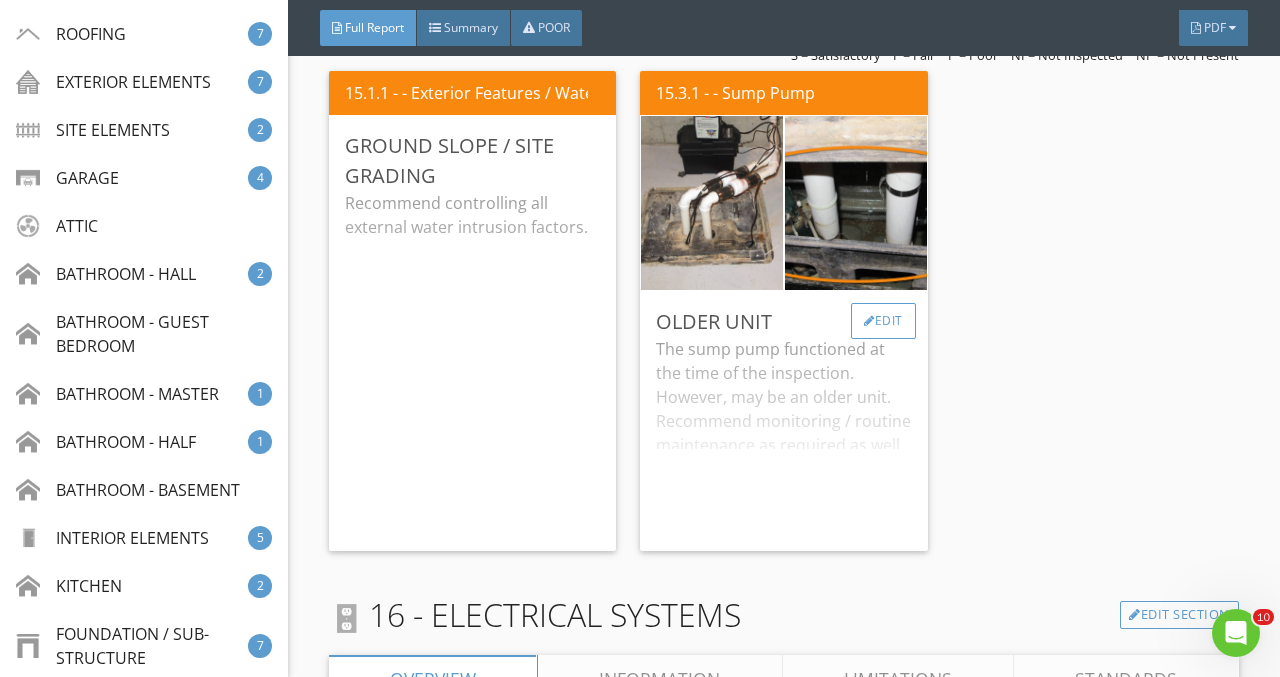 click on "Edit" at bounding box center (883, 321) 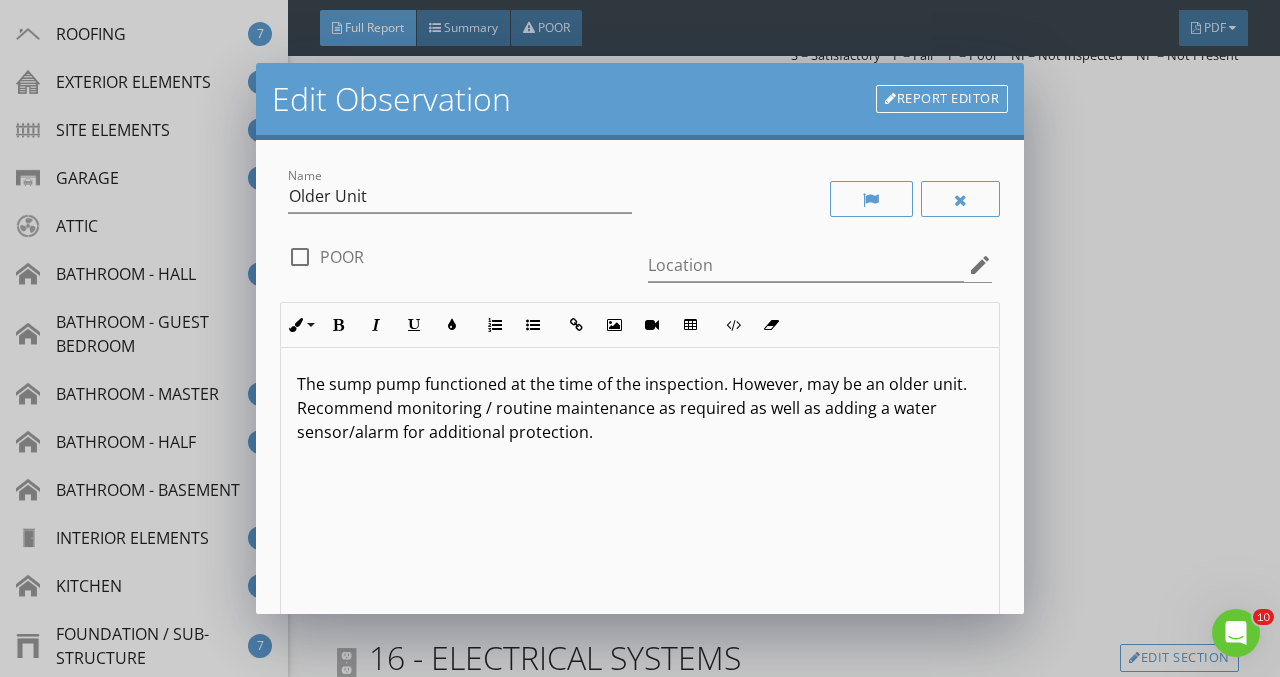 click on "The sump pump functioned at the time of the inspection. However, may be an older unit. Recommend monitoring / routine maintenance as required as well as adding a water sensor/alarm for additional protection." at bounding box center [640, 408] 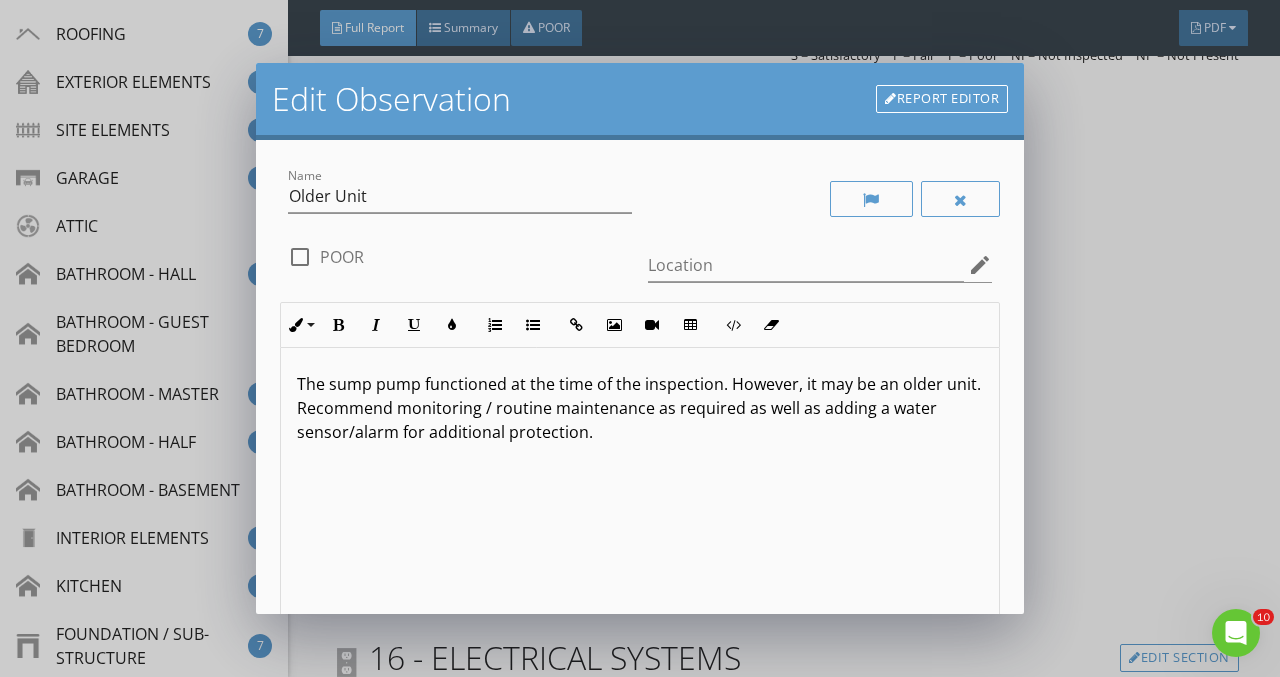 scroll, scrollTop: 1, scrollLeft: 0, axis: vertical 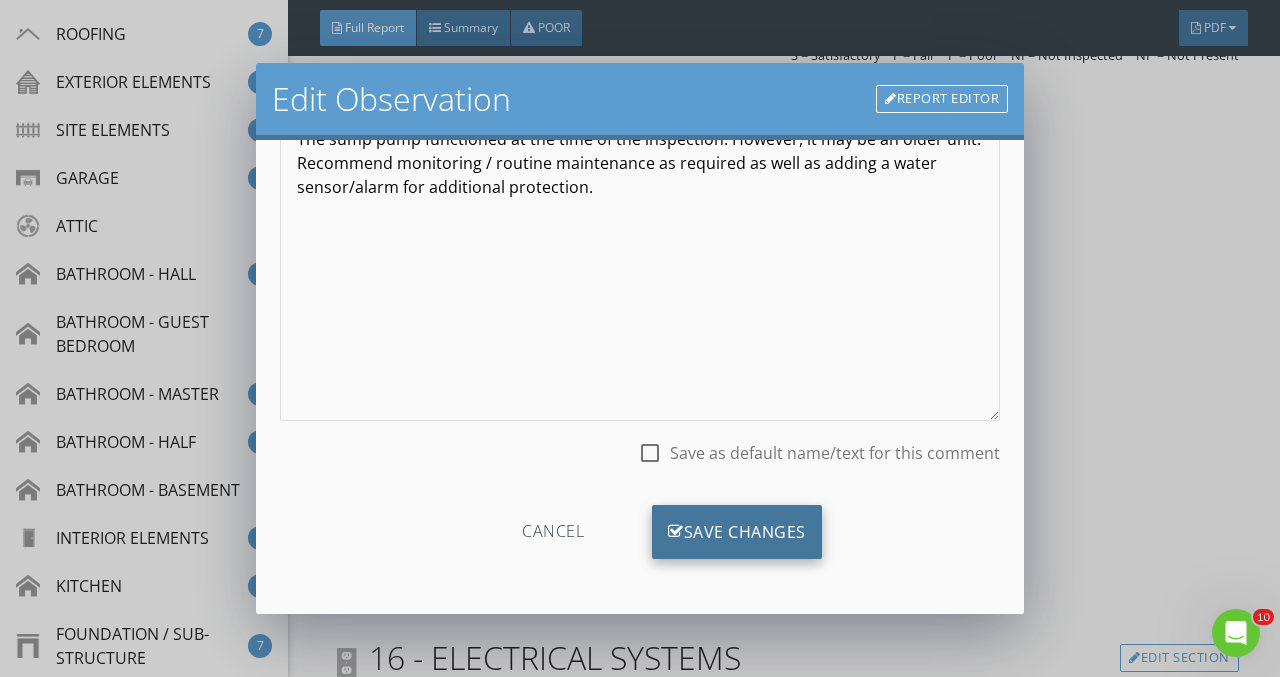 click on "Save Changes" at bounding box center [737, 532] 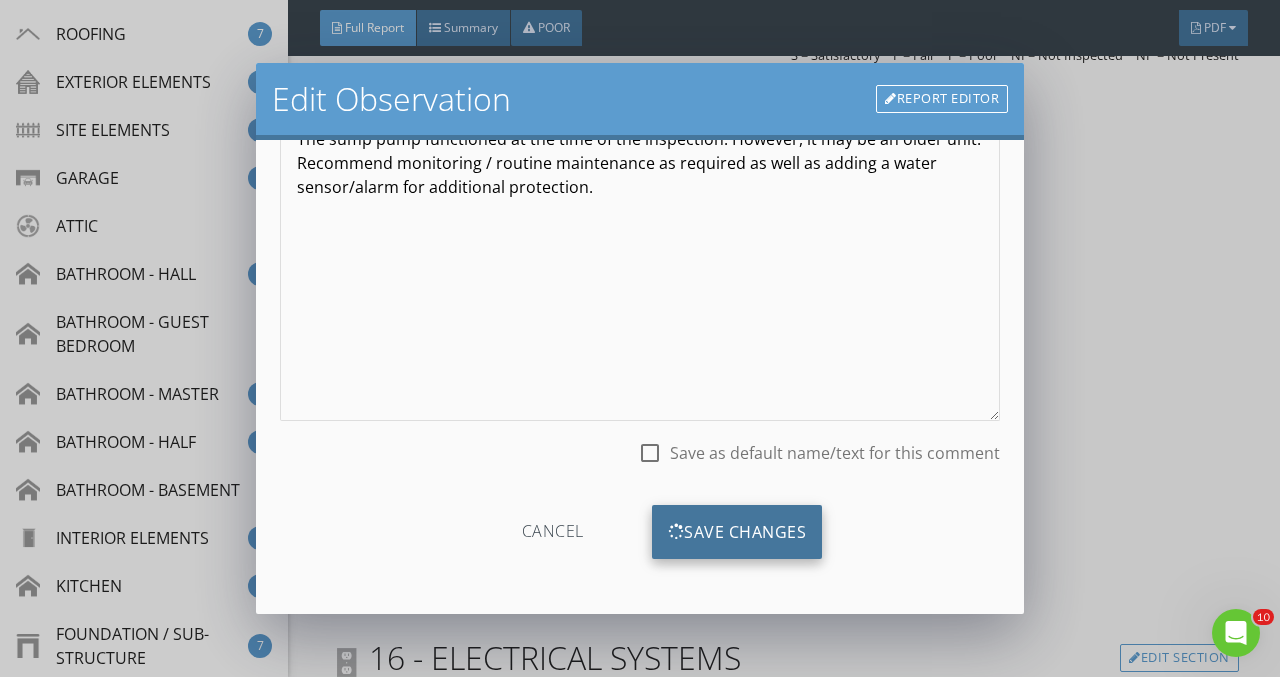 scroll, scrollTop: 7, scrollLeft: 0, axis: vertical 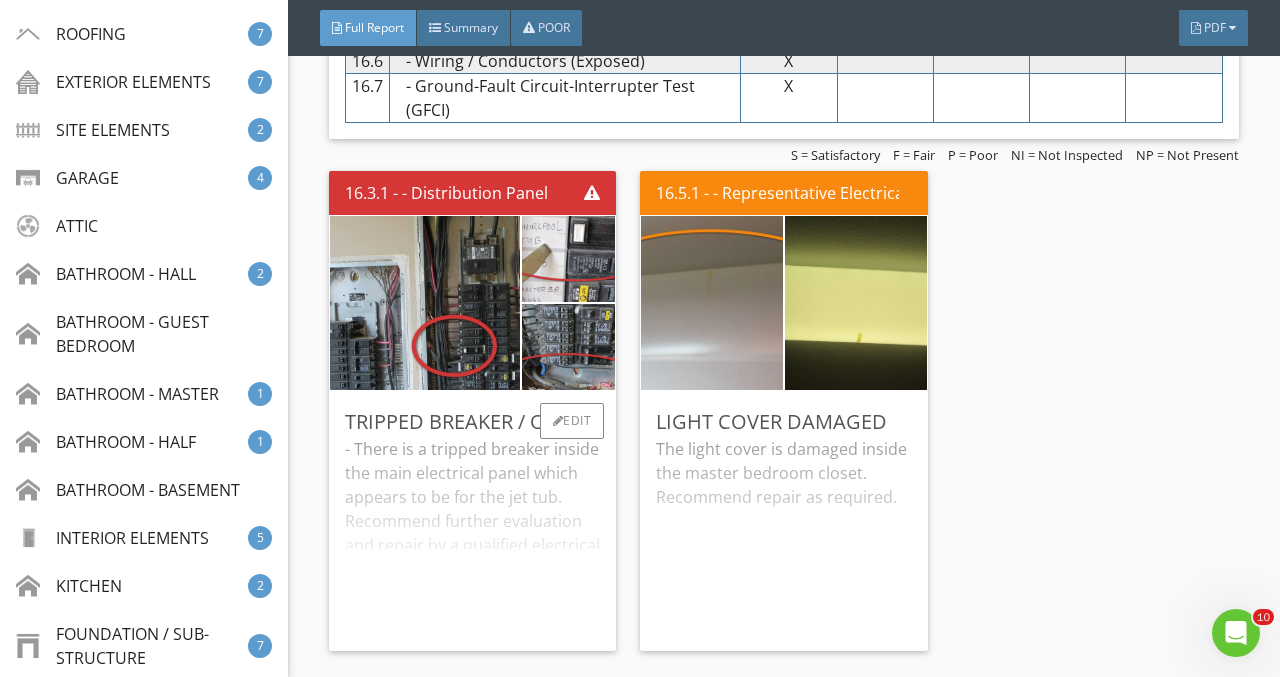 click on "- There is a tripped breaker inside the main electrical panel which appears to be for the jet tub. Recommend further evaluation and repair by a qualified electrical contractor.   - There is debris observed at the bottom of the electrical panel. Recommend clearing/removing all unnecessary debris as required." at bounding box center [472, 536] 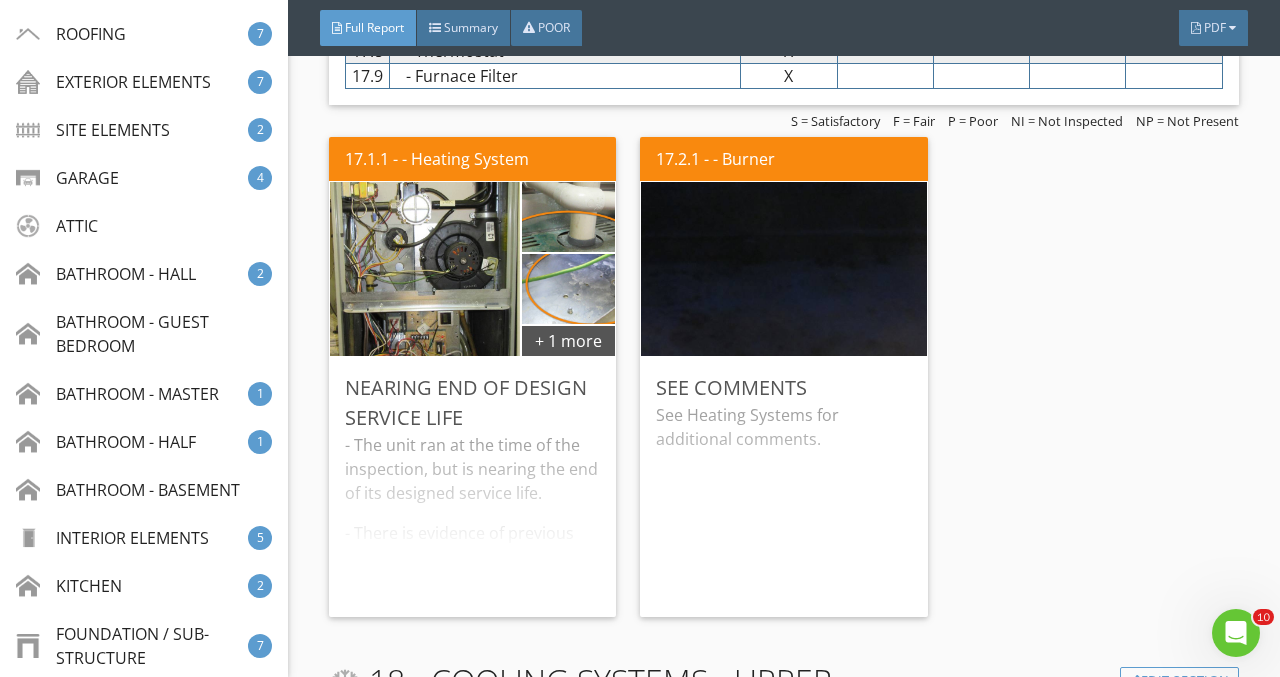 scroll, scrollTop: 21301, scrollLeft: 0, axis: vertical 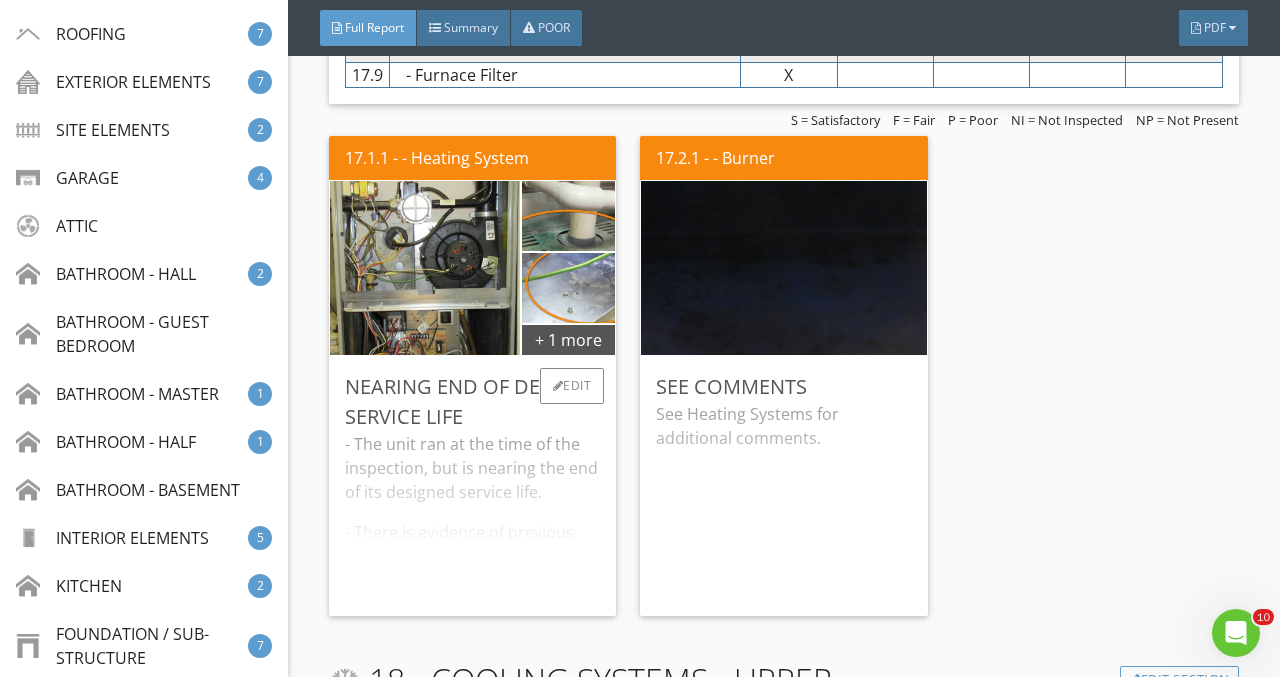click on "- The unit ran at the time of the inspection, but is nearing the end of its designed service life.  - There is evidence of previous water staining both inside and on top of the unit. Recommend service, cleaning and check by a qualified HVAC contractor, as well as anticipating and budgeting for future replacement needs." at bounding box center [472, 516] 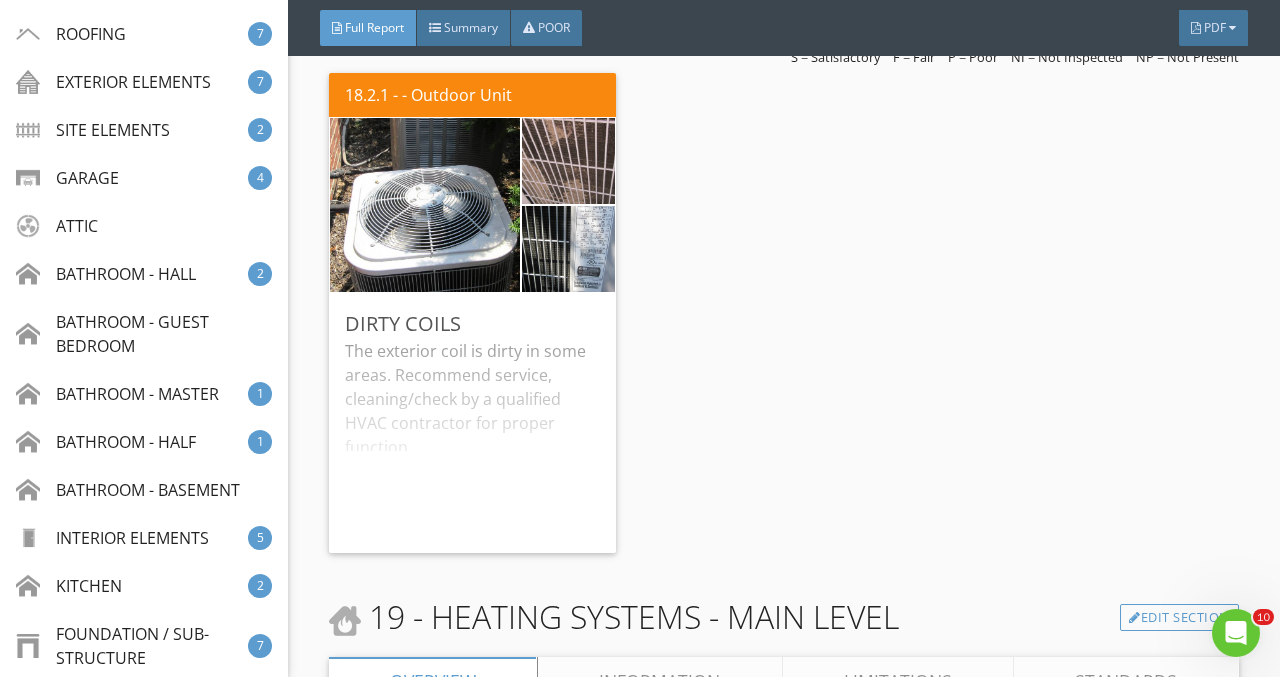 scroll, scrollTop: 22454, scrollLeft: 0, axis: vertical 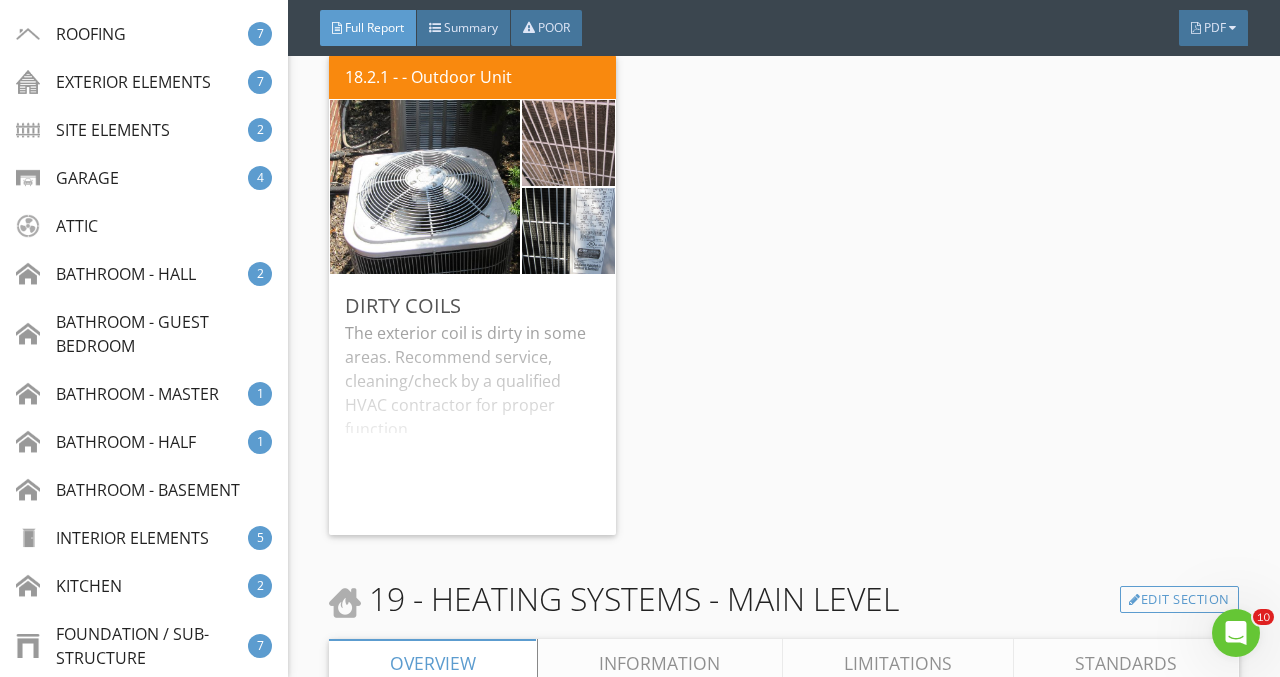 click on "The exterior coil is dirty in some areas. Recommend service, cleaning/check by a qualified HVAC contractor for proper function." at bounding box center (472, 420) 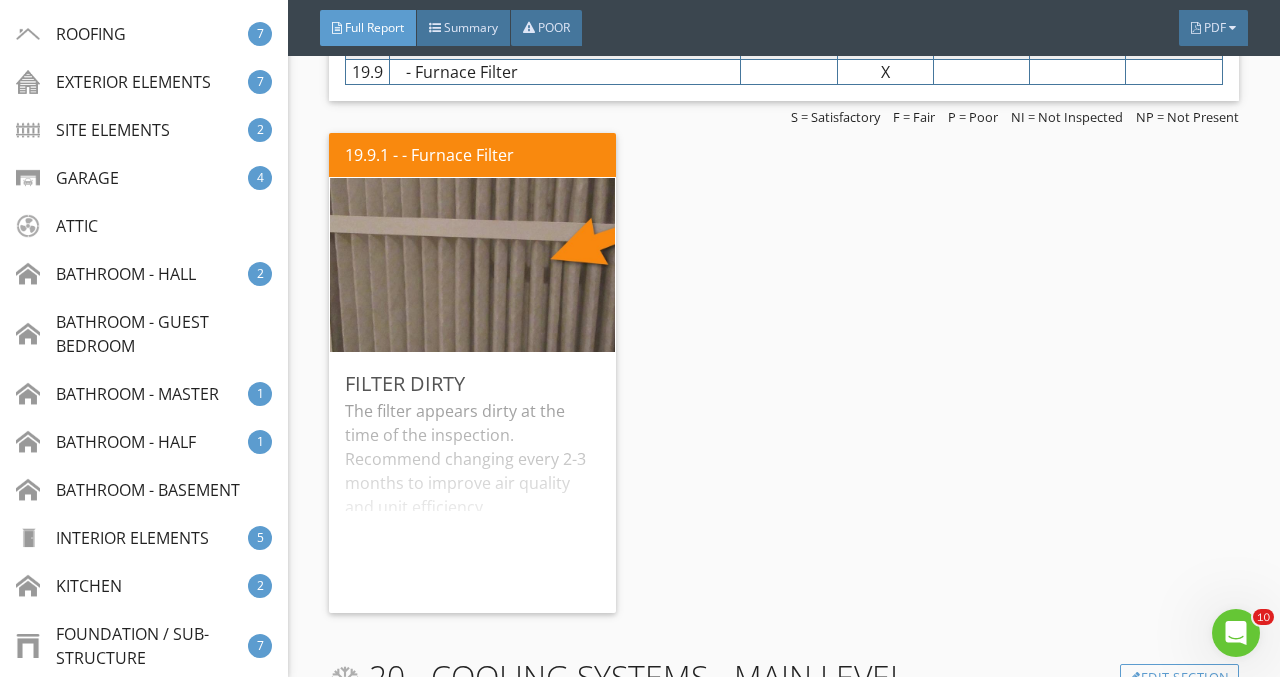 scroll, scrollTop: 23324, scrollLeft: 0, axis: vertical 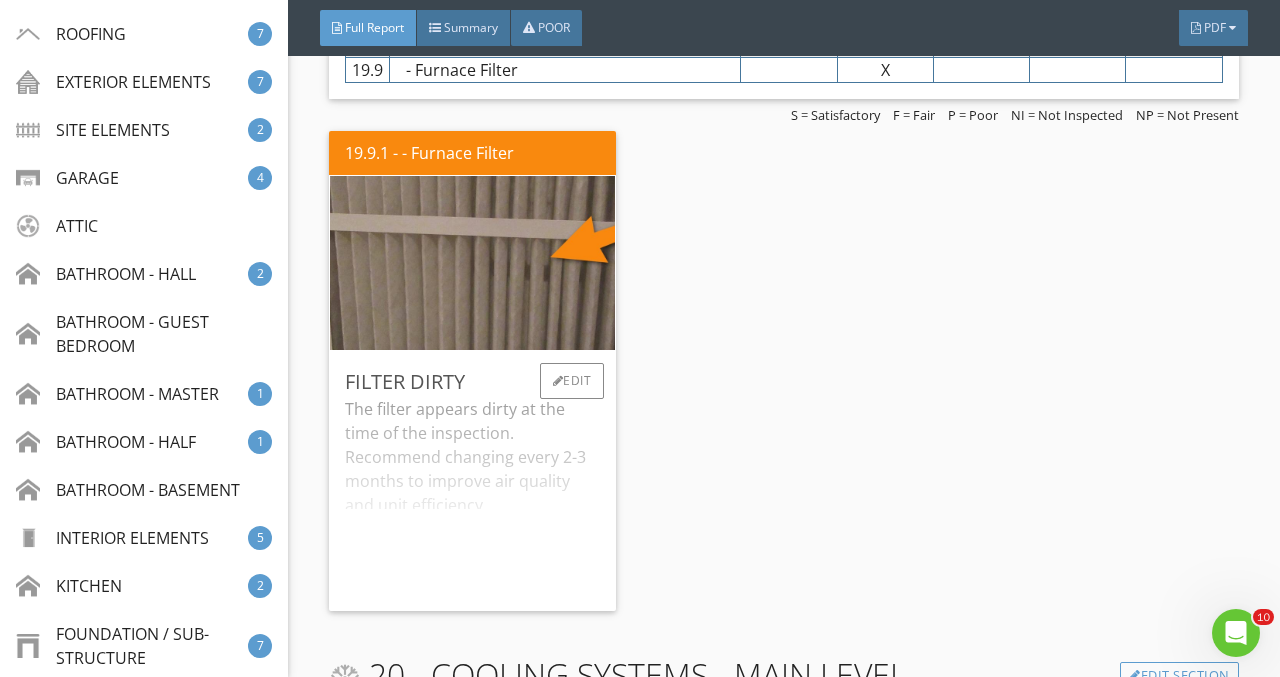 drag, startPoint x: 491, startPoint y: 487, endPoint x: 402, endPoint y: 529, distance: 98.4124 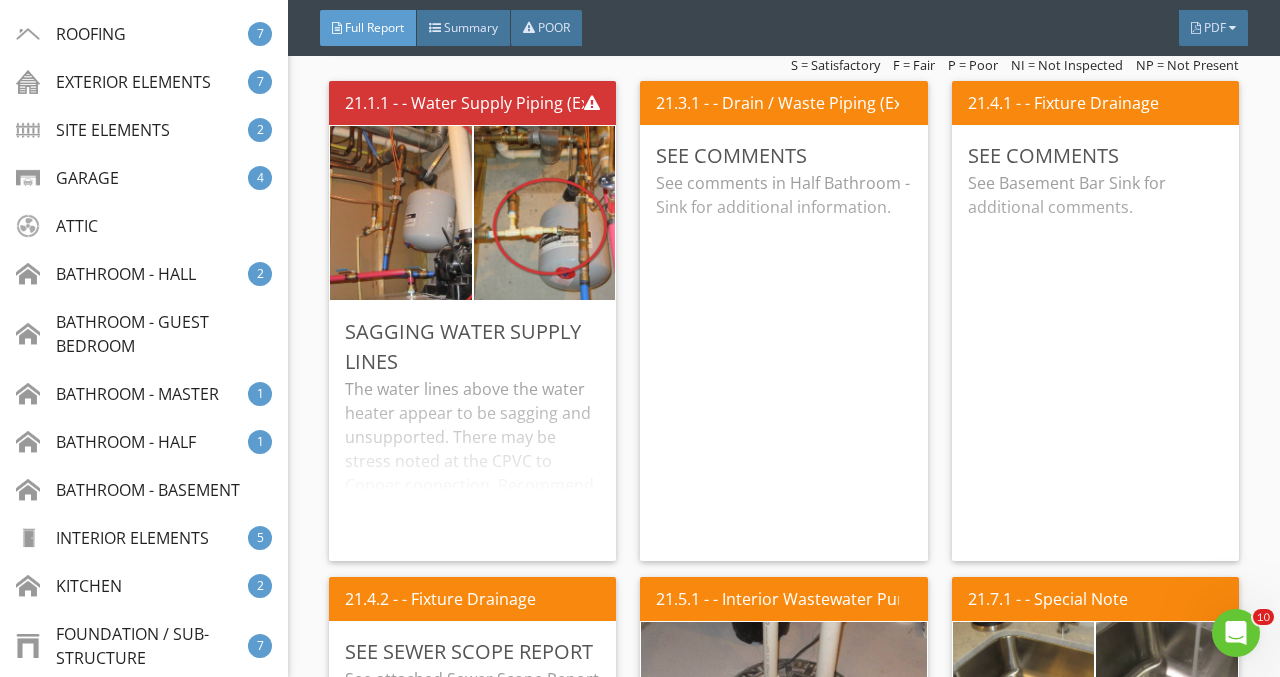 scroll, scrollTop: 24646, scrollLeft: 0, axis: vertical 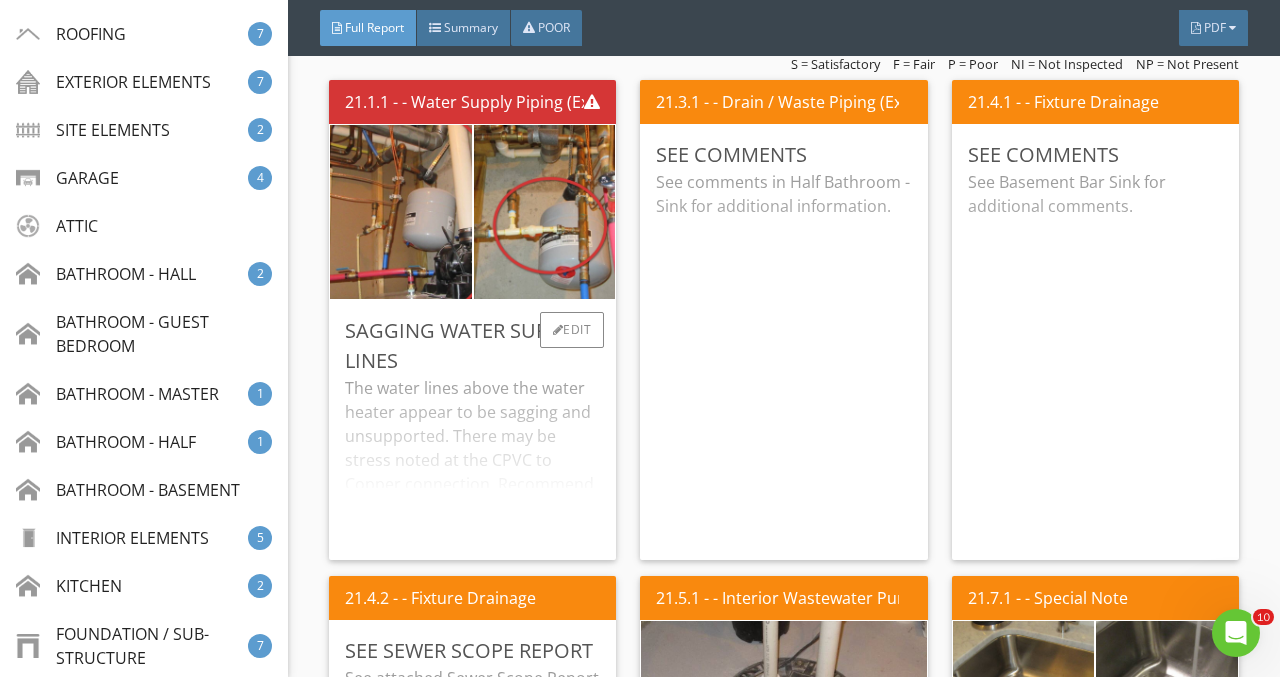 drag, startPoint x: 436, startPoint y: 440, endPoint x: 392, endPoint y: 482, distance: 60.827625 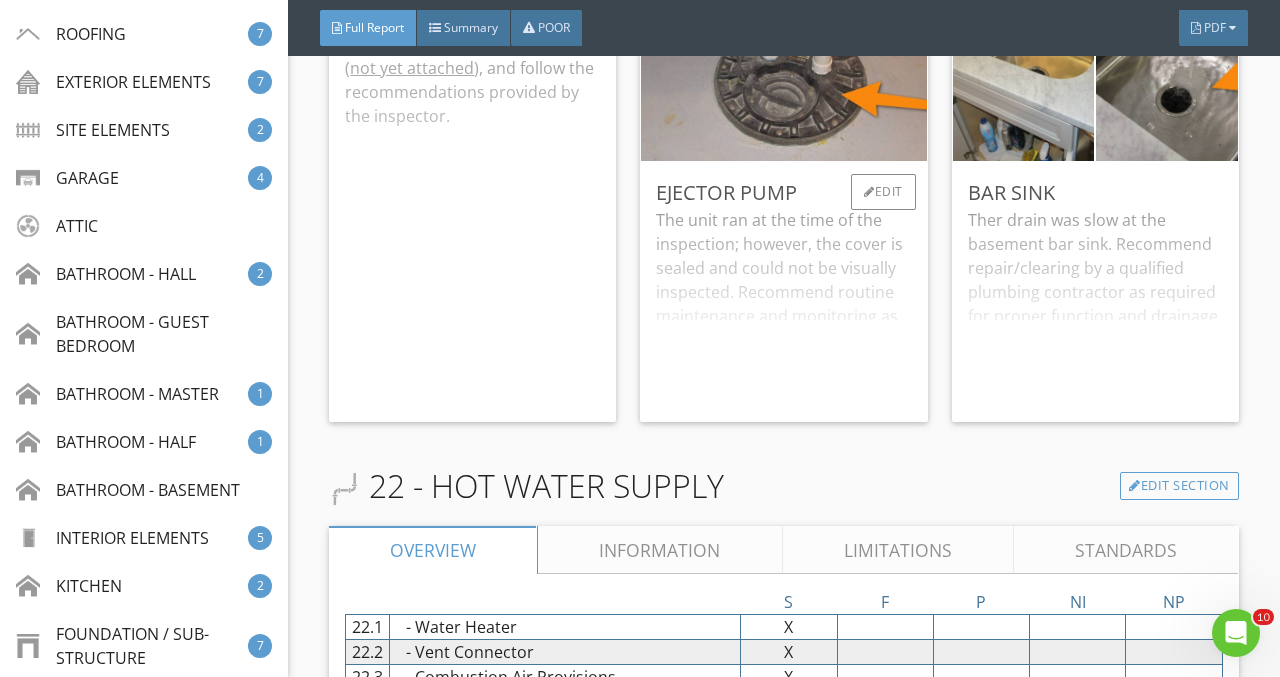 scroll, scrollTop: 25430, scrollLeft: 0, axis: vertical 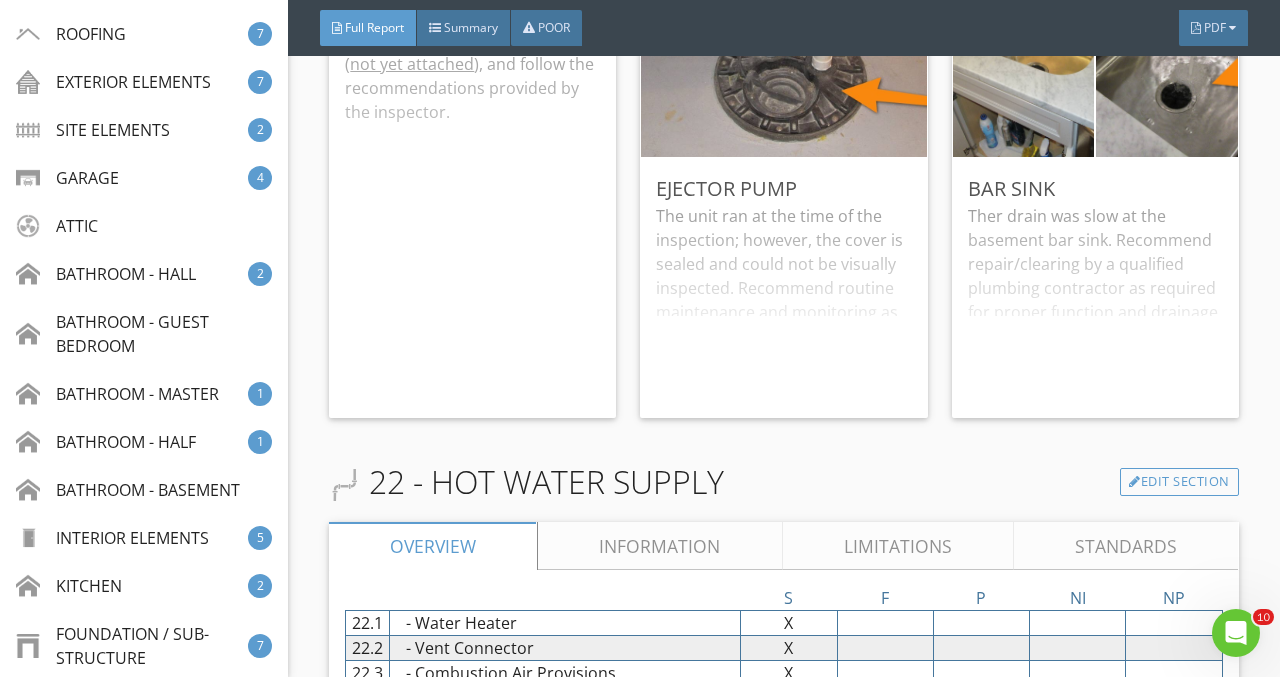 click on "21.5.1 - - Interior Wastewater Pump
Ejector Pump
The unit ran at the time of the inspection; however, the cover is sealed and could not be visually inspected. Recommend routine maintenance and monitoring as required for proper function.
Edit" at bounding box center [783, 178] 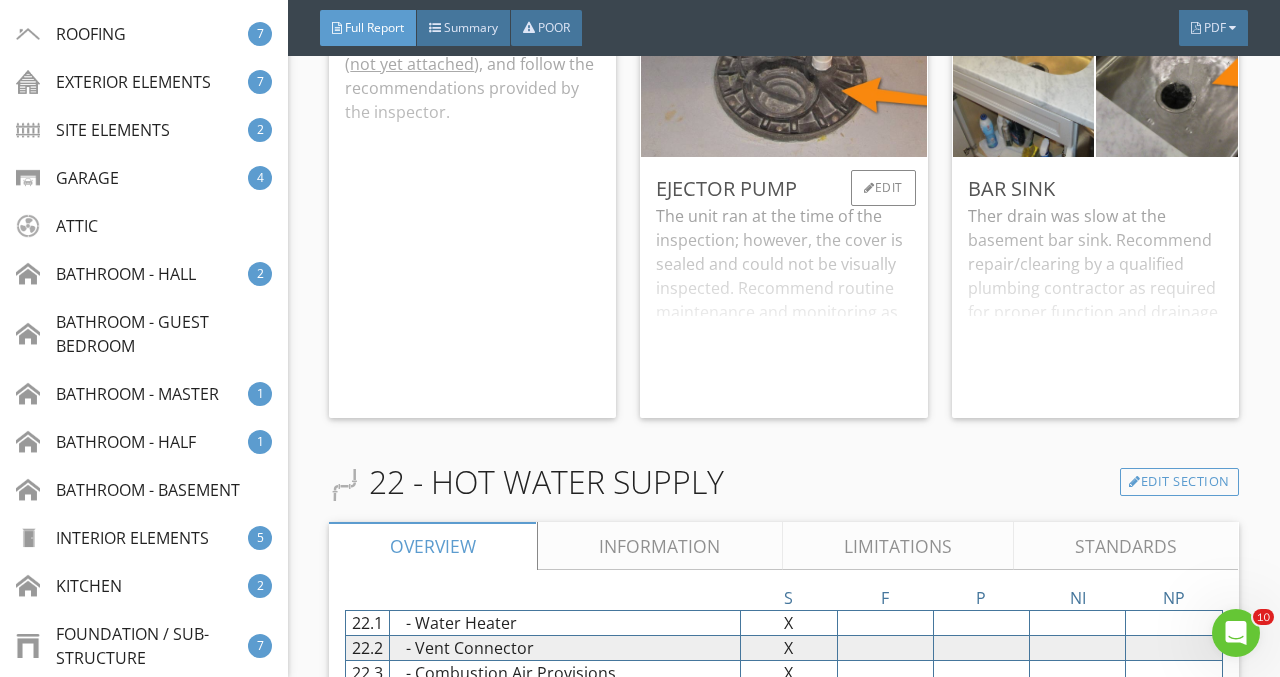 click on "The unit ran at the time of the inspection; however, the cover is sealed and could not be visually inspected. Recommend routine maintenance and monitoring as required for proper function." at bounding box center [783, 303] 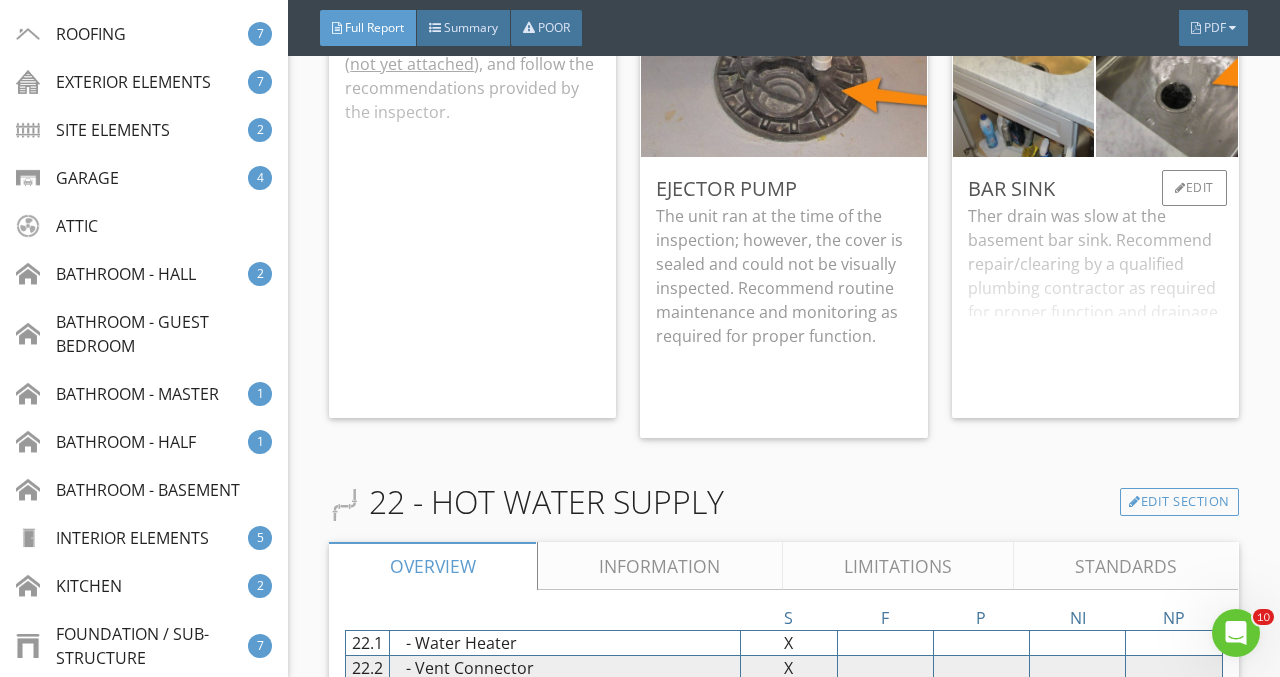 click on "Ther drain was slow at the basement bar sink. Recommend repair/clearing by a qualified plumbing contractor as required for proper function and drainage." at bounding box center (1095, 303) 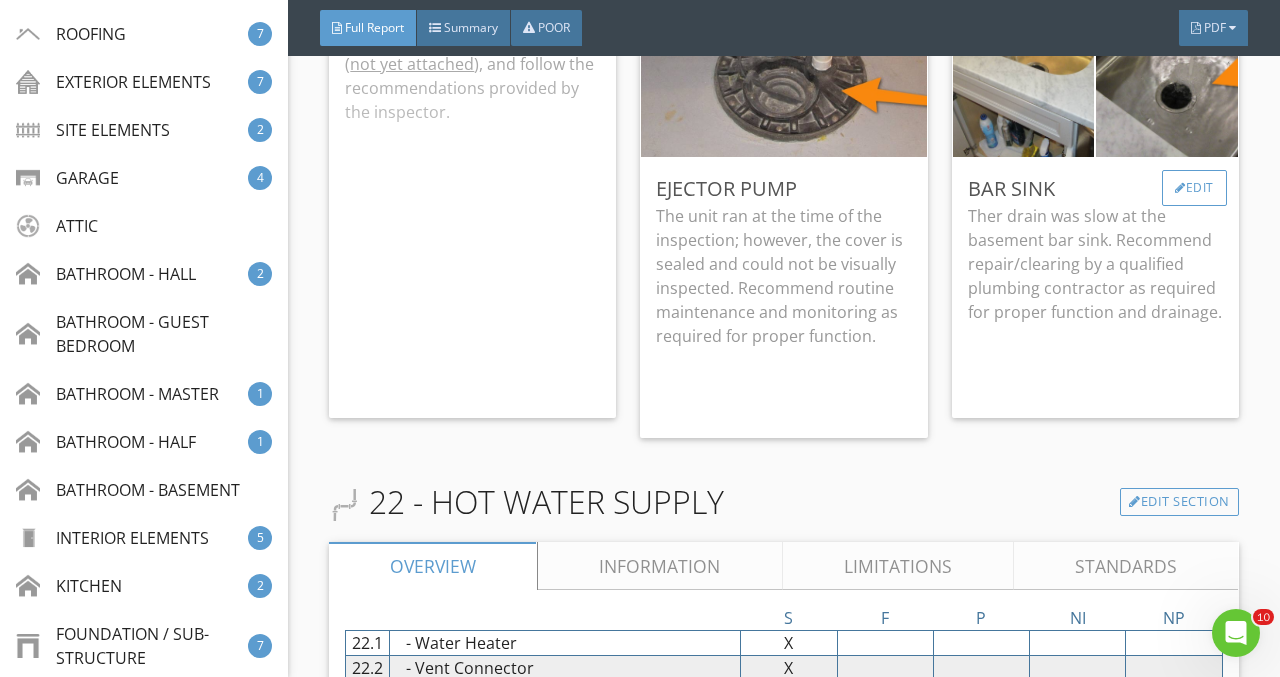 click on "Edit" at bounding box center [1194, 188] 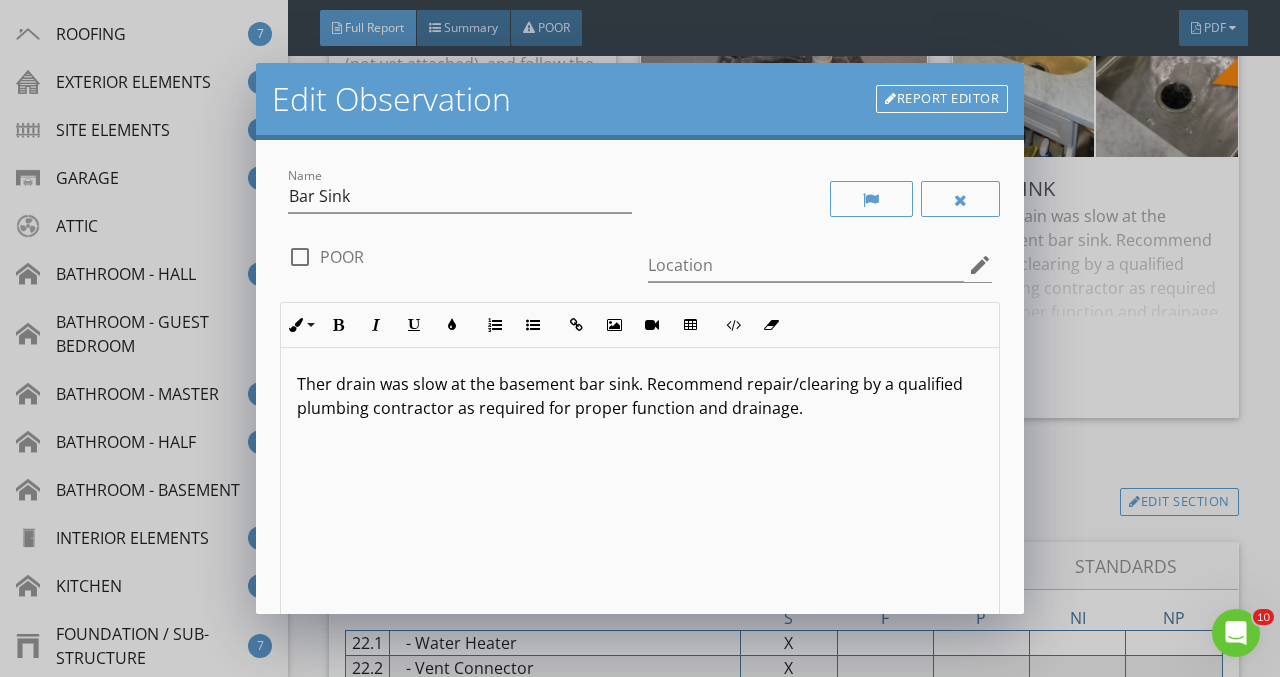 click on "Ther drain was slow at the basement bar sink. Recommend repair/clearing by a qualified plumbing contractor as required for proper function and drainage." at bounding box center [640, 396] 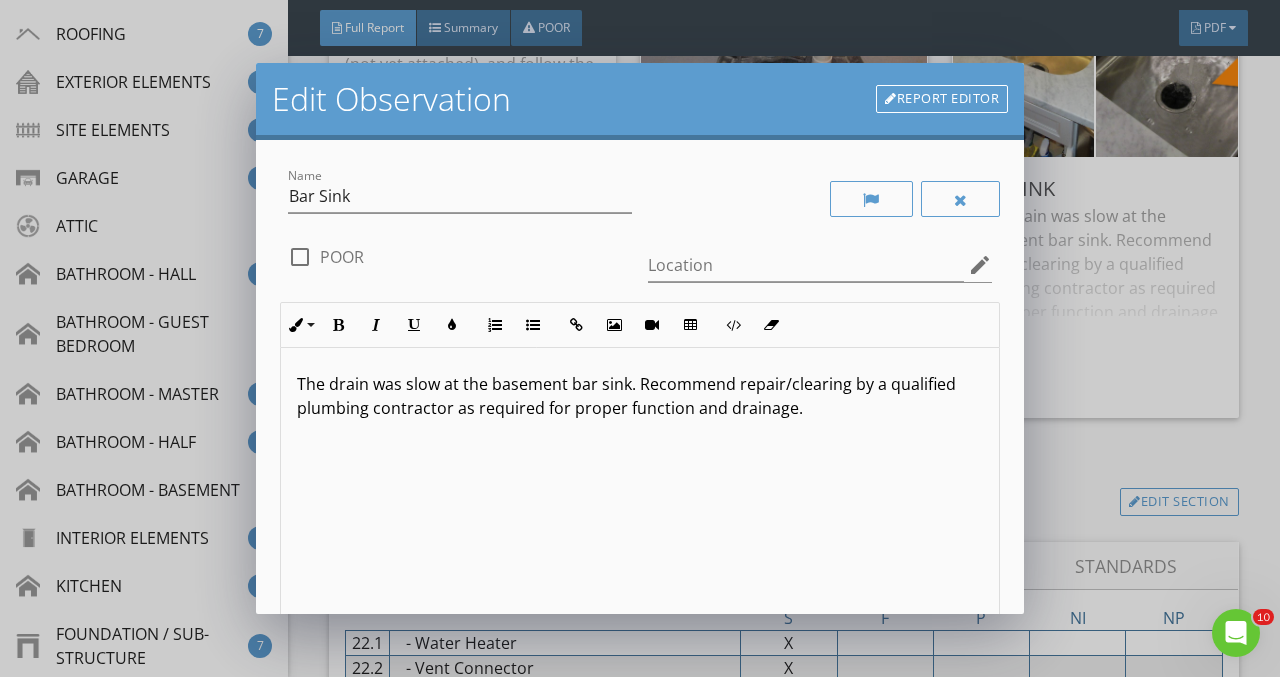 scroll, scrollTop: 1, scrollLeft: 0, axis: vertical 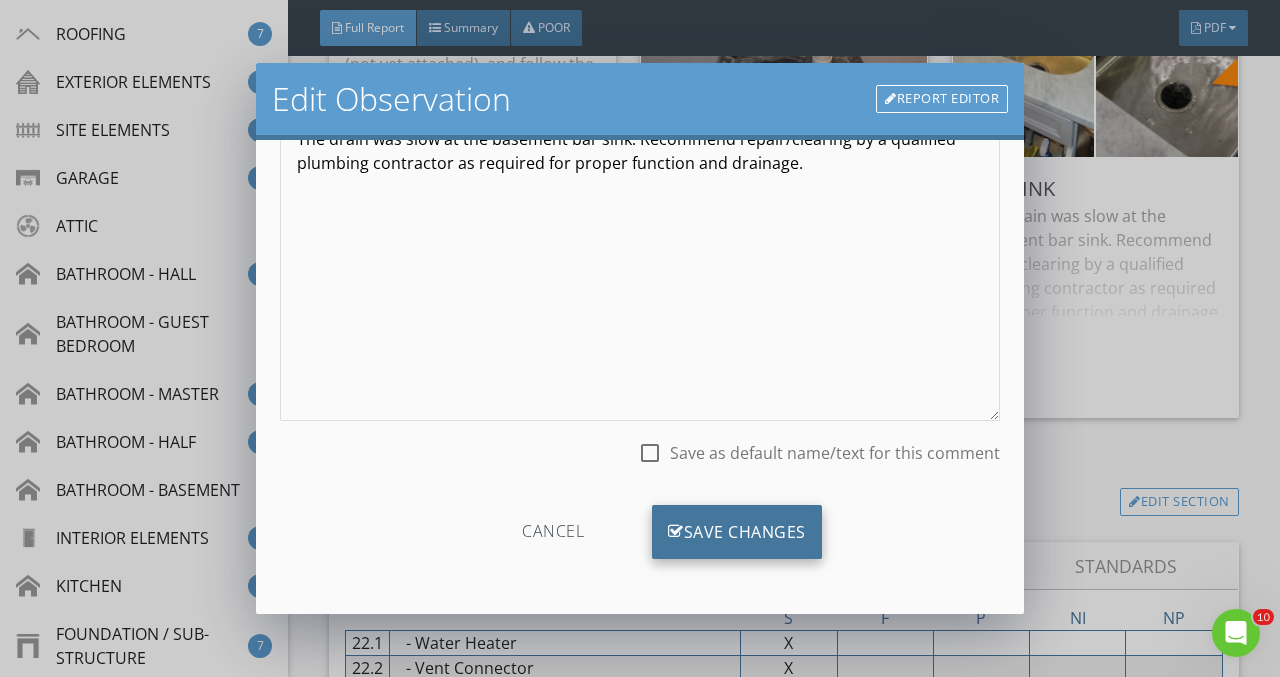 click on "Save Changes" at bounding box center [737, 532] 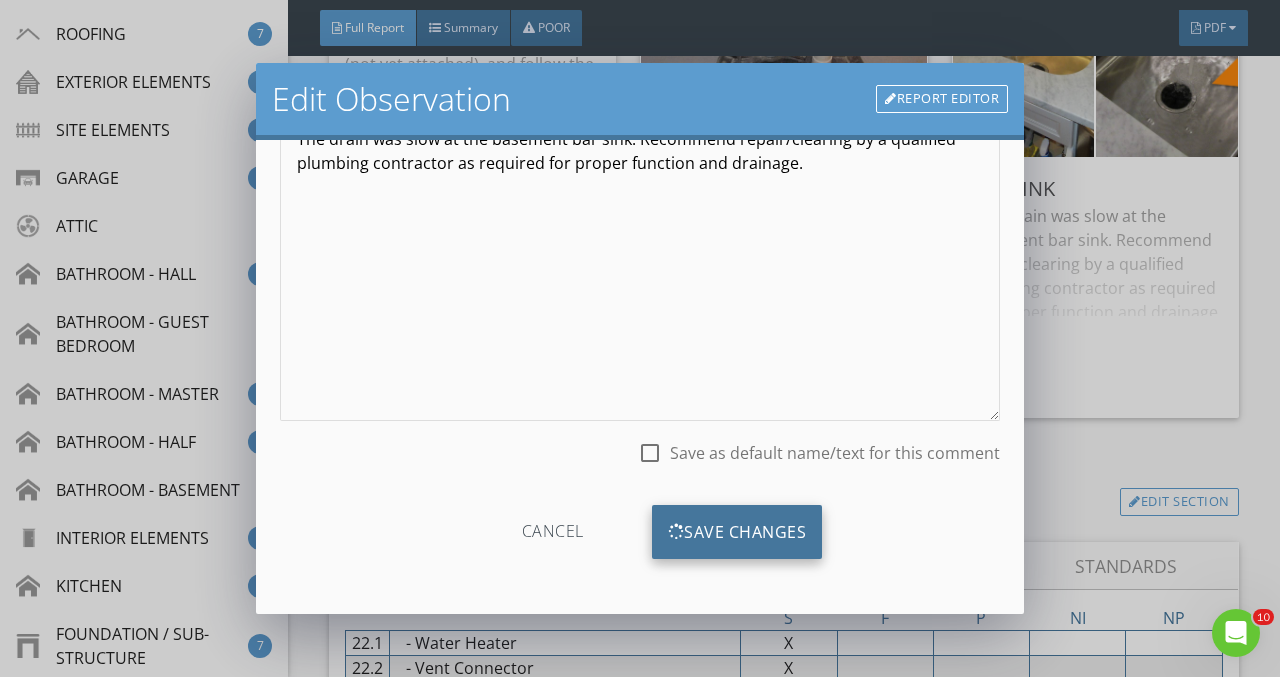 scroll, scrollTop: 7, scrollLeft: 0, axis: vertical 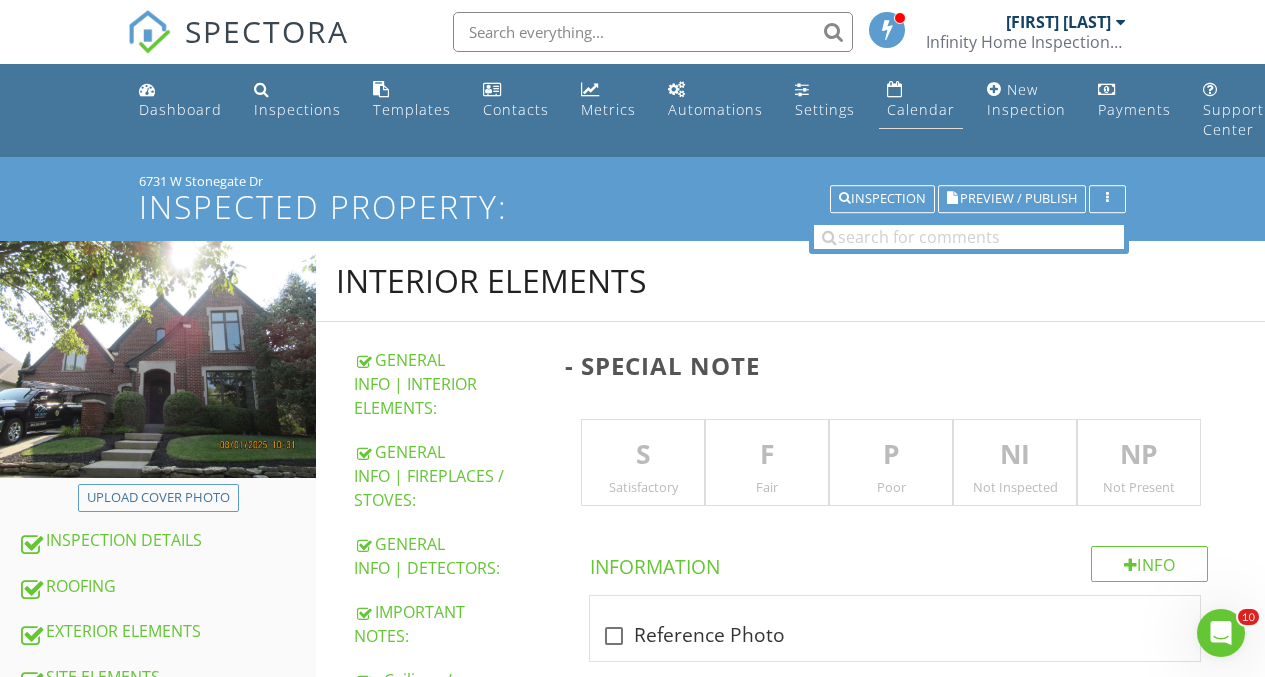 click on "Calendar" at bounding box center (921, 109) 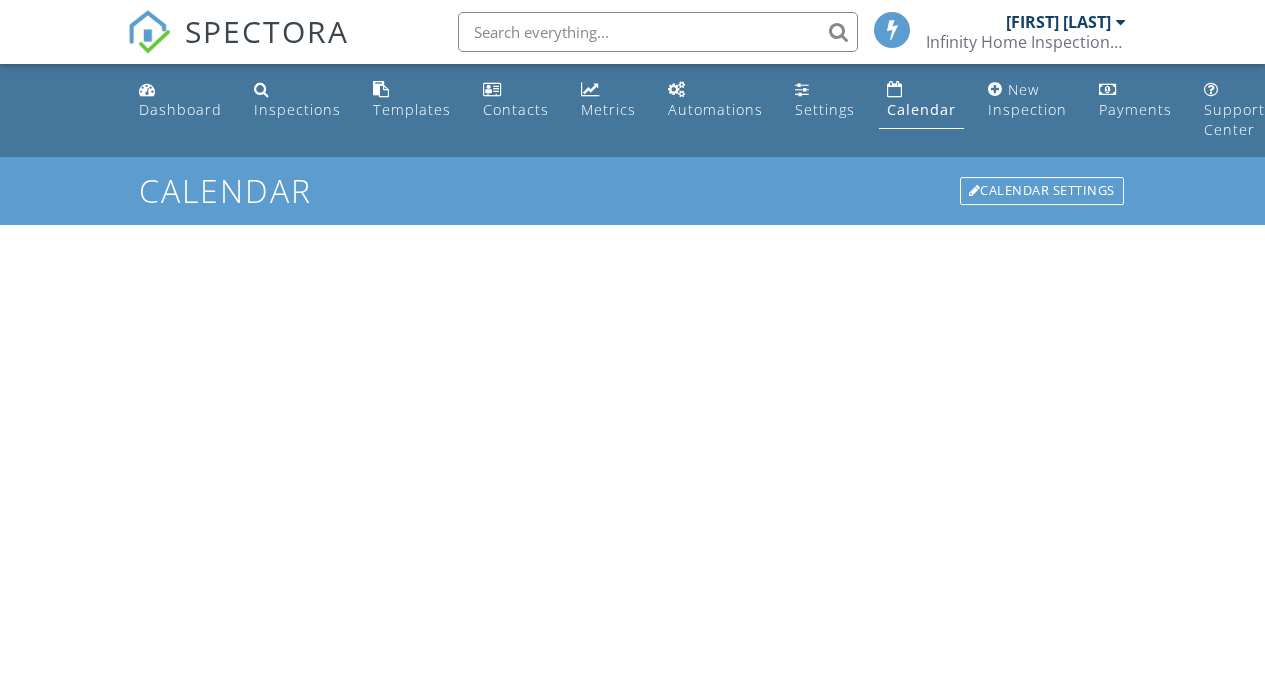 scroll, scrollTop: 0, scrollLeft: 0, axis: both 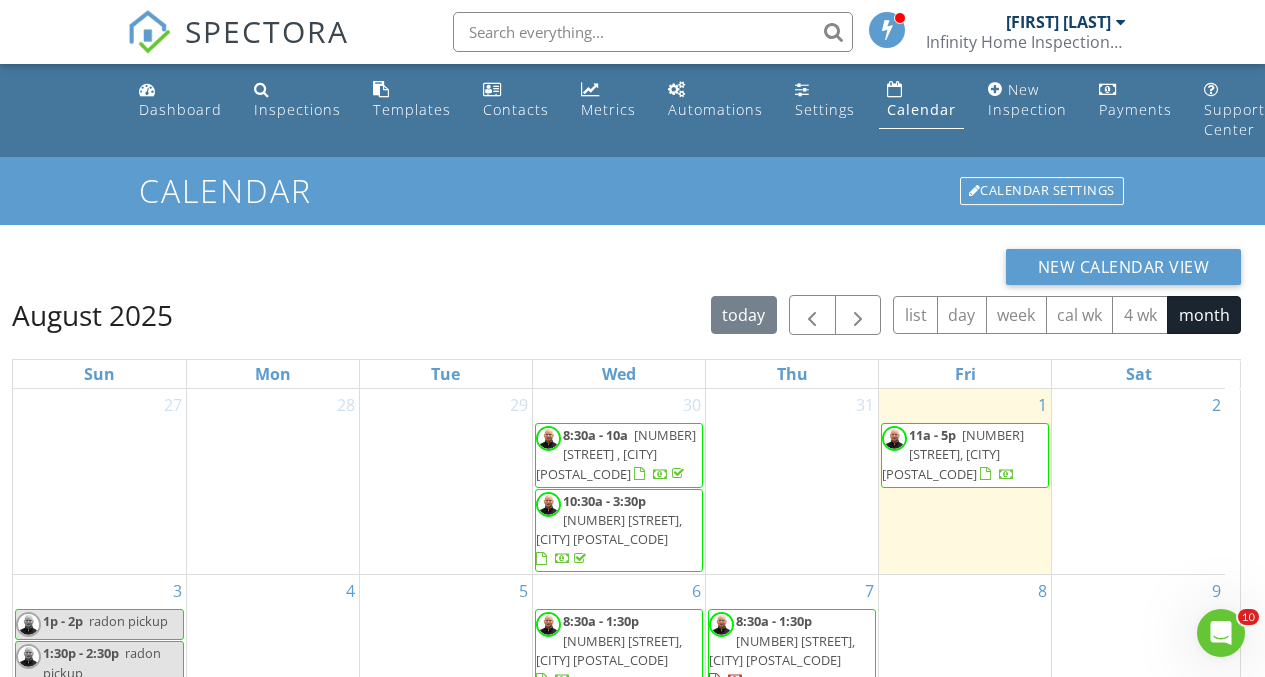 click on "[NUMBER] [STREET], [CITY] [POSTAL_CODE]" at bounding box center (953, 454) 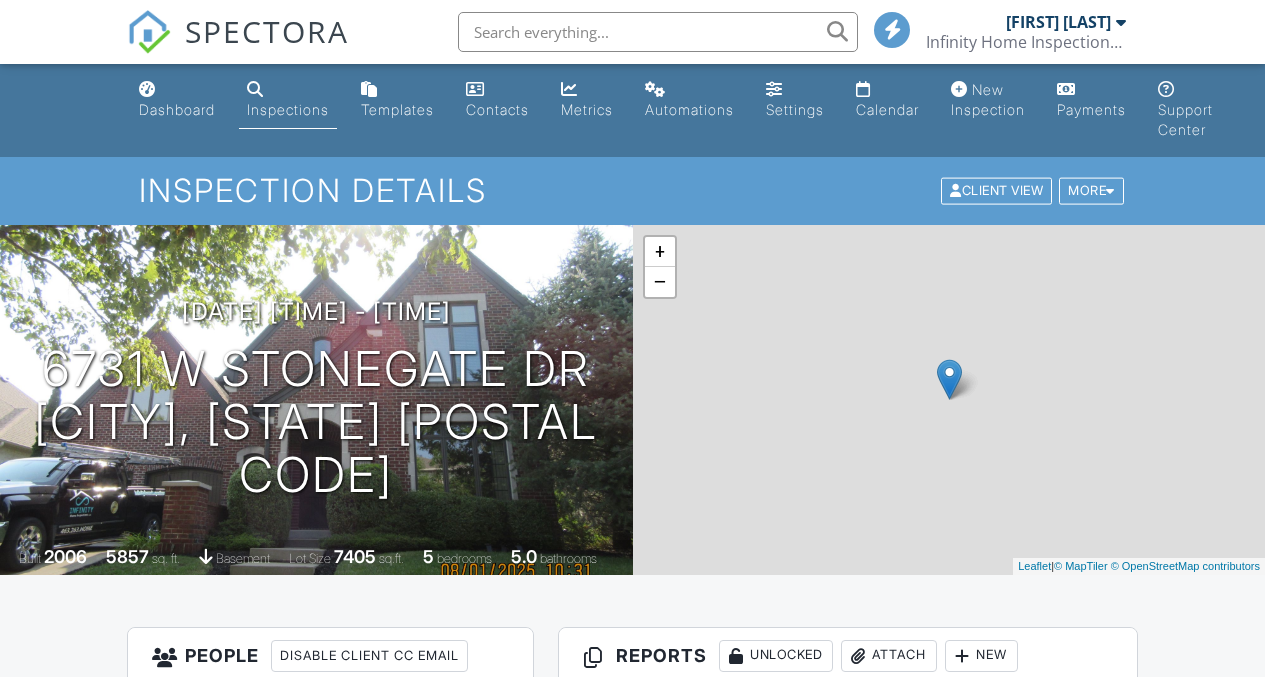 scroll, scrollTop: 0, scrollLeft: 0, axis: both 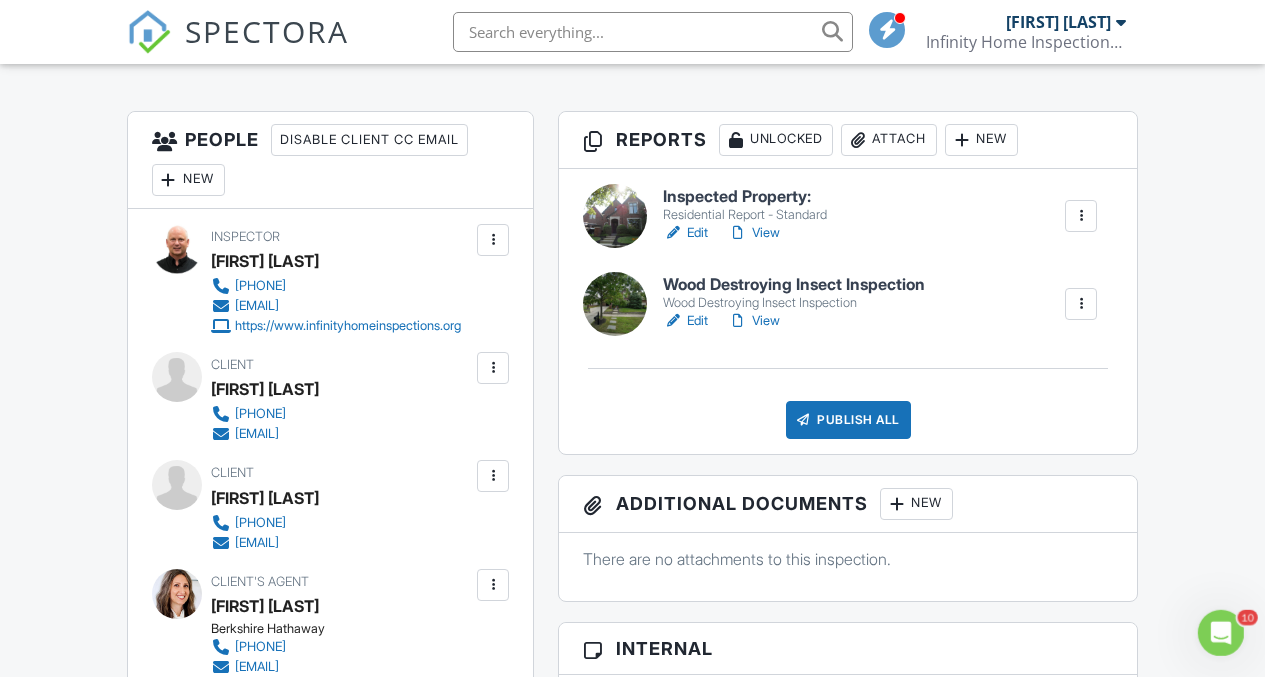 click on "Edit" at bounding box center (685, 321) 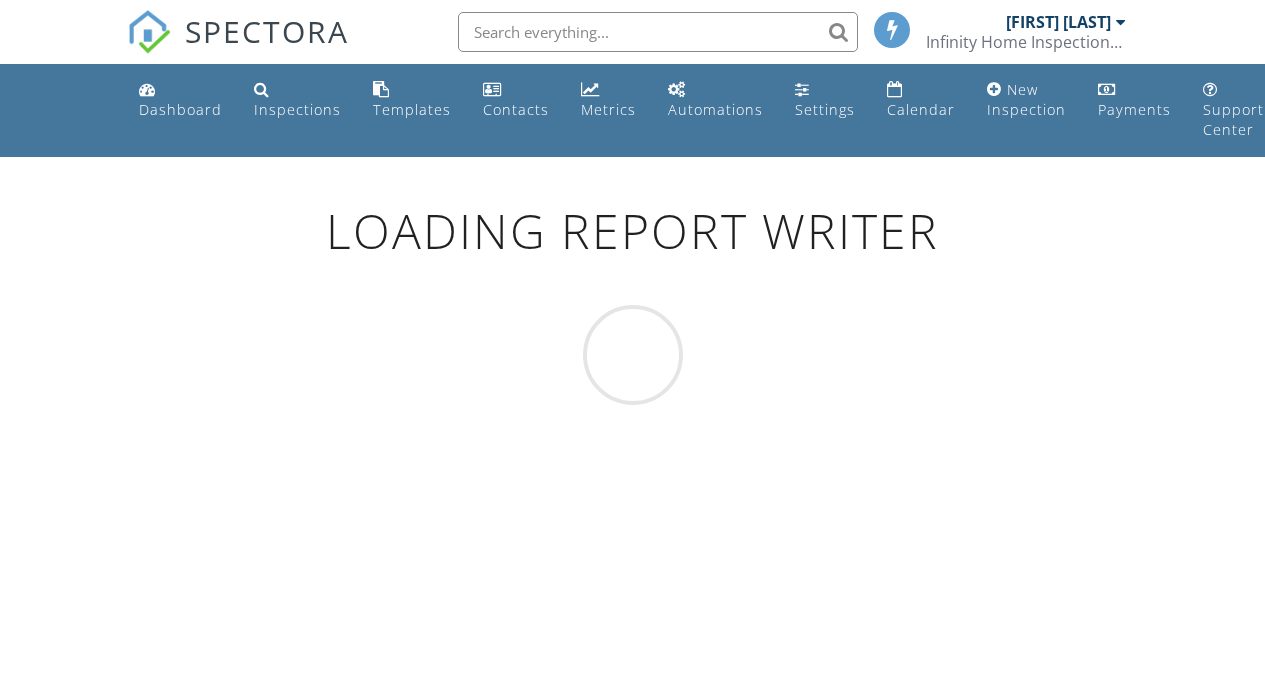 scroll, scrollTop: 0, scrollLeft: 0, axis: both 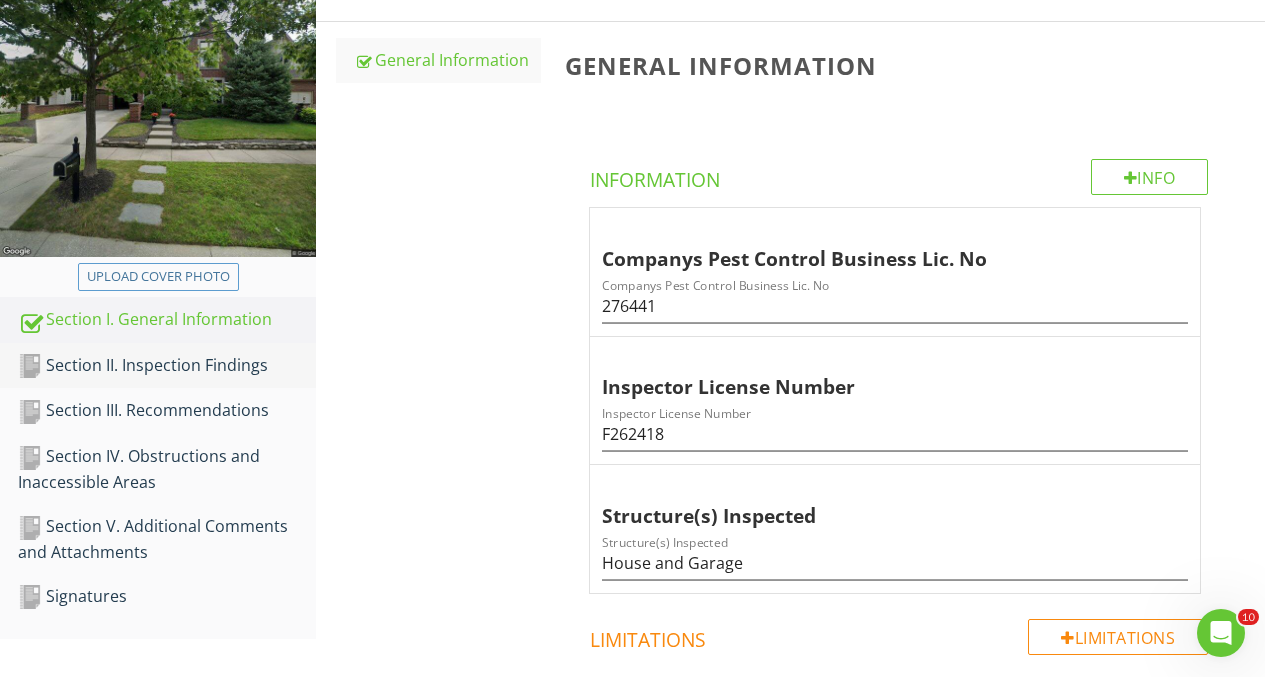 click on "Section II. Inspection Findings" at bounding box center (167, 366) 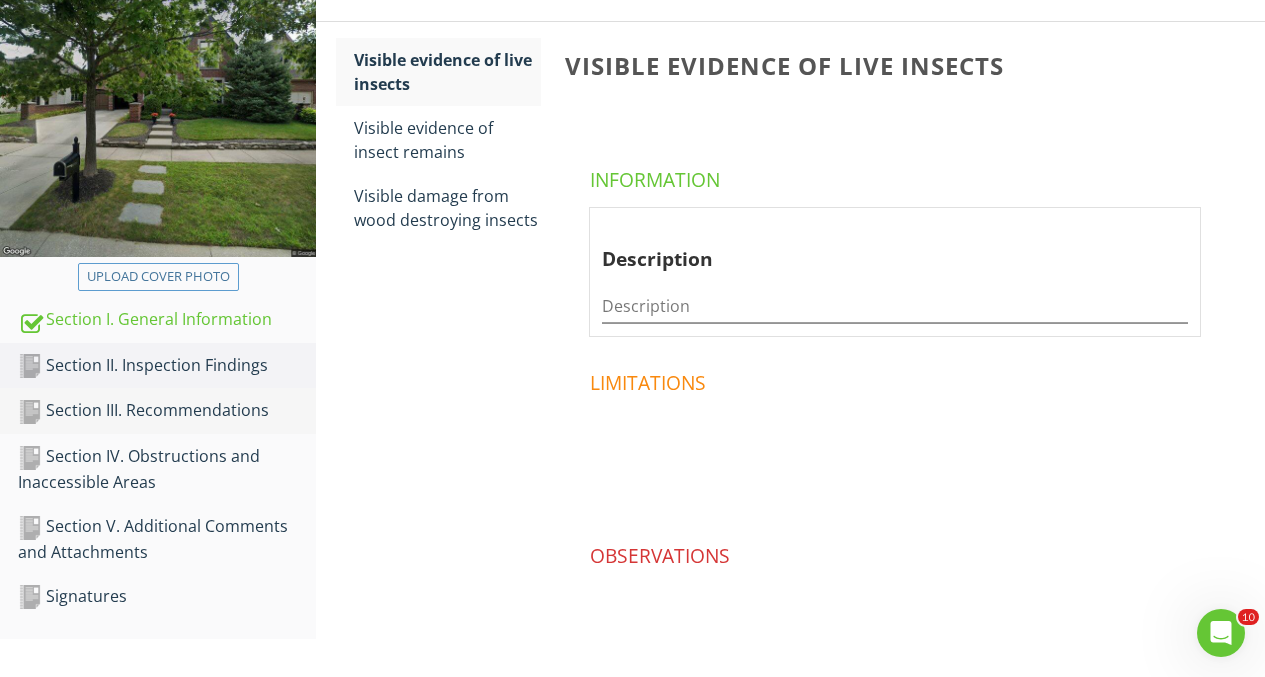 click on "Section III. Recommendations" at bounding box center [167, 411] 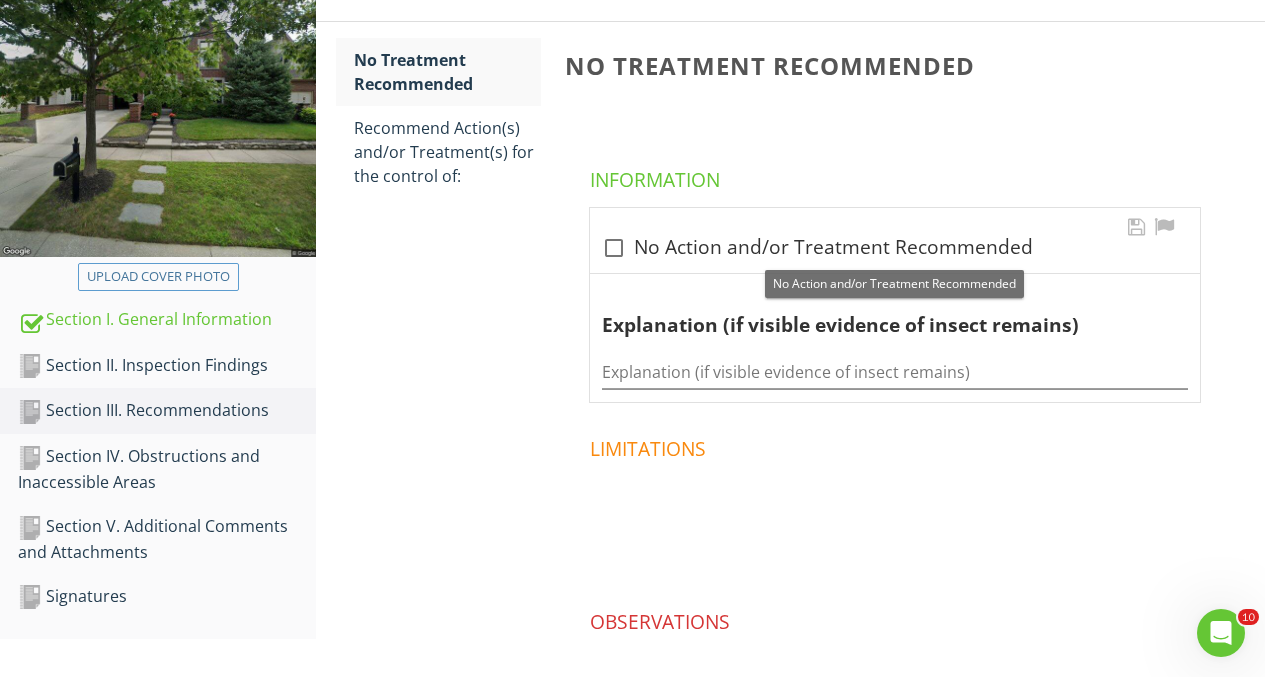 click at bounding box center [614, 248] 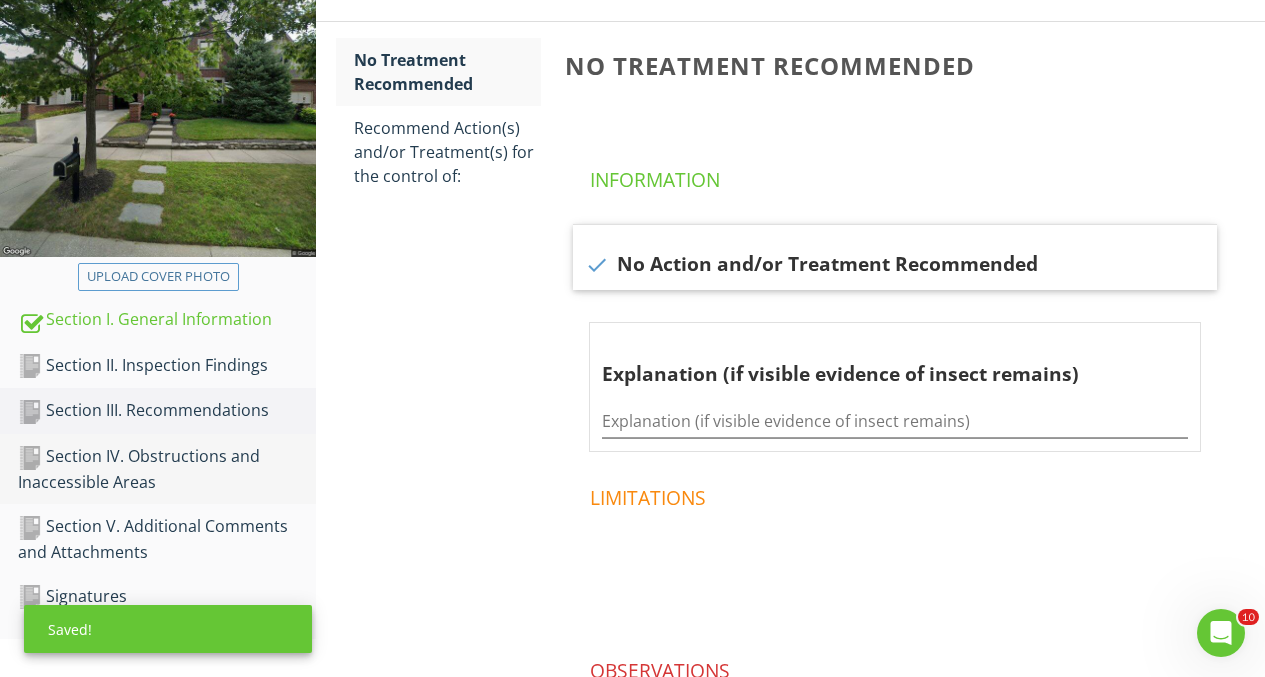 click on "Section IV. Obstructions and Inaccessible Areas" at bounding box center (167, 469) 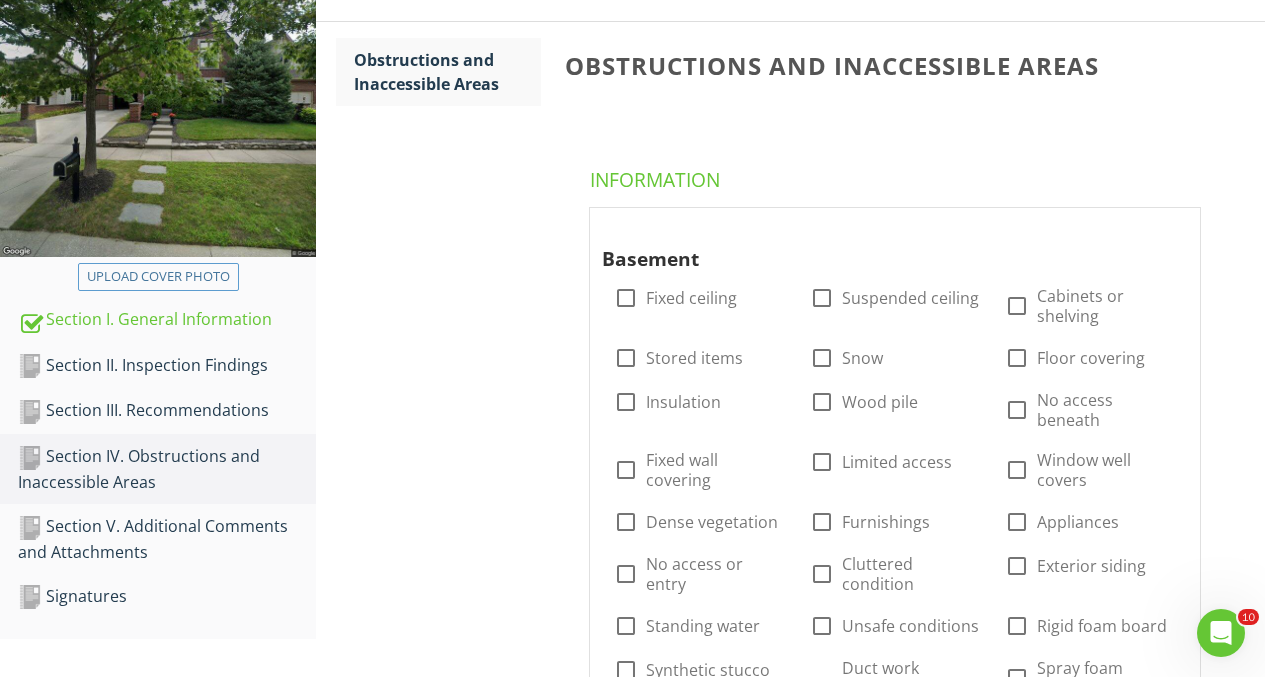 drag, startPoint x: 637, startPoint y: 285, endPoint x: 454, endPoint y: 304, distance: 183.98369 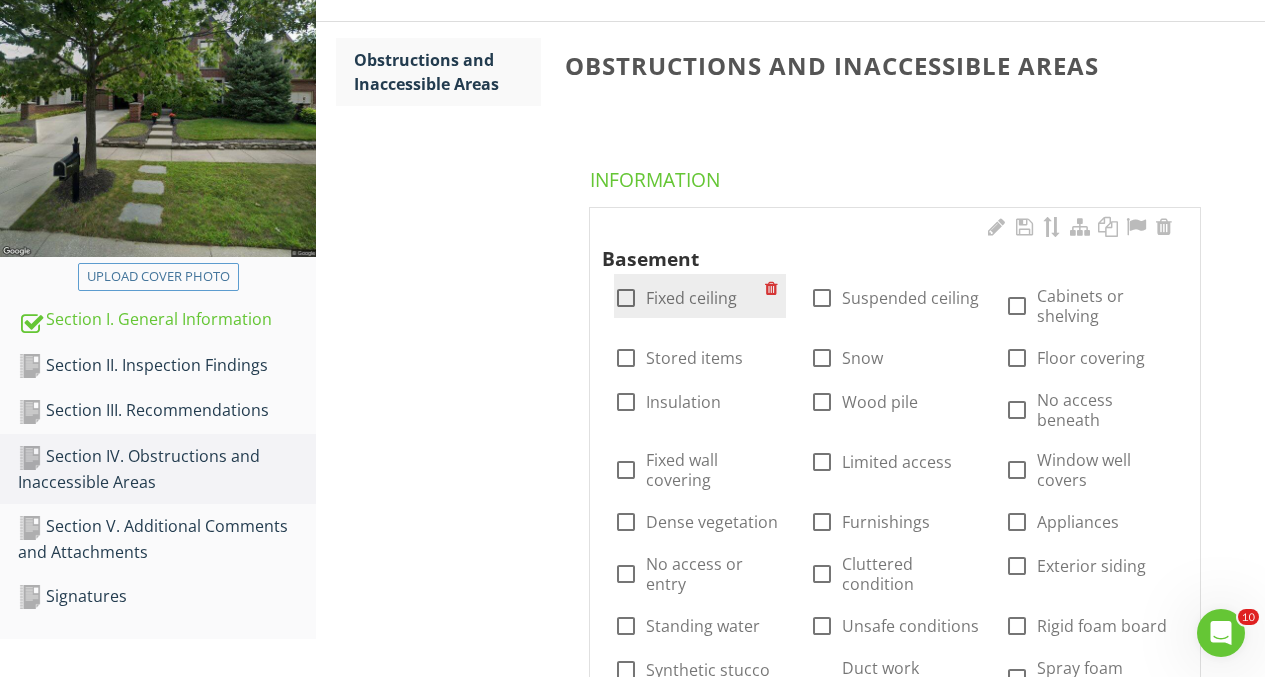 click on "Fixed ceiling" at bounding box center [691, 298] 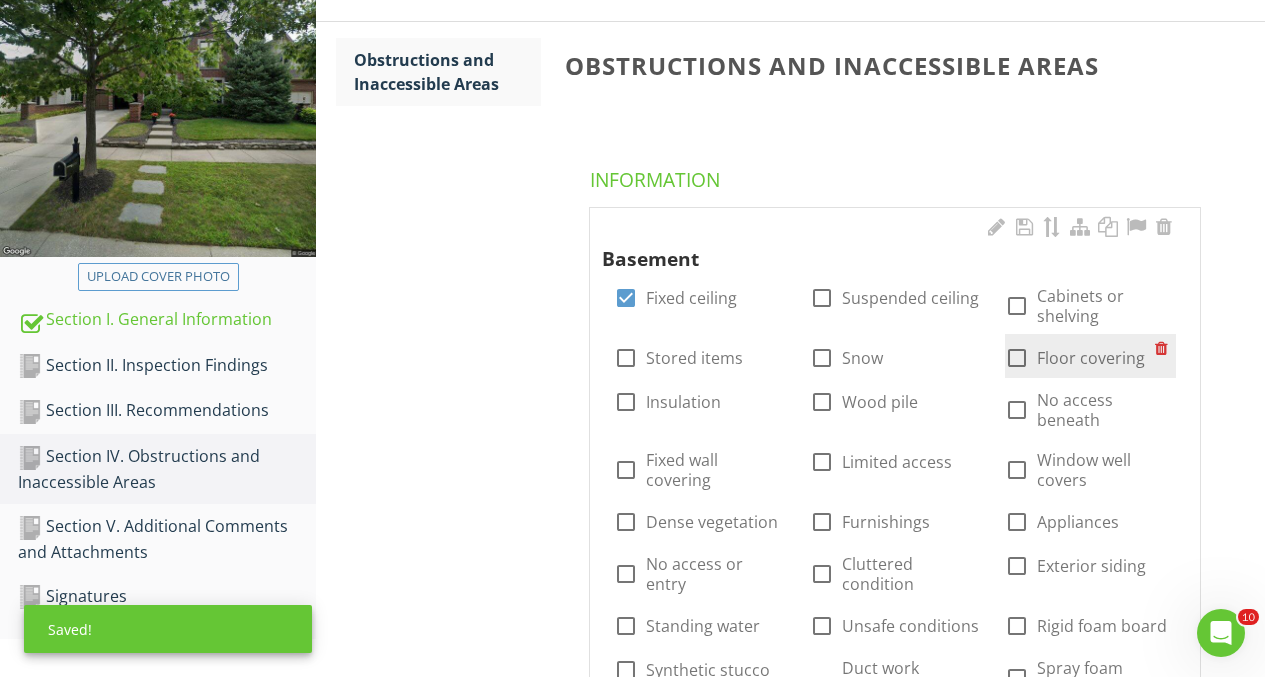 click on "Floor covering" at bounding box center [1091, 358] 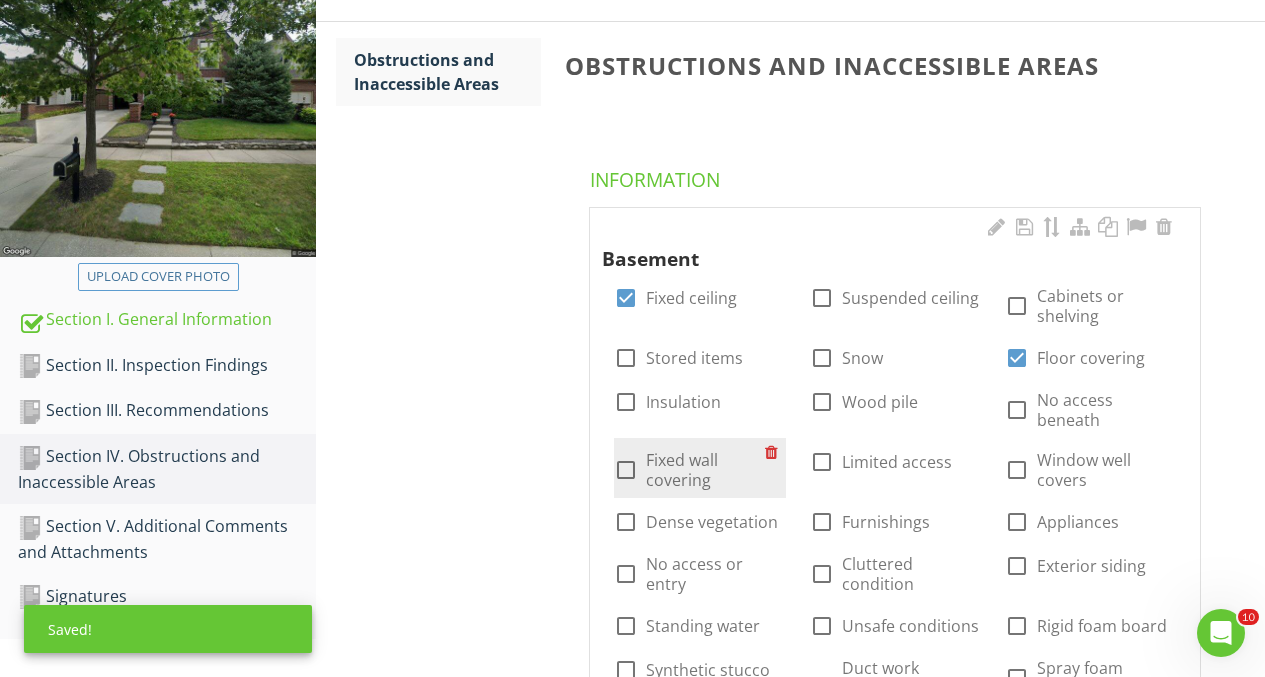 click on "Fixed wall covering" at bounding box center (705, 470) 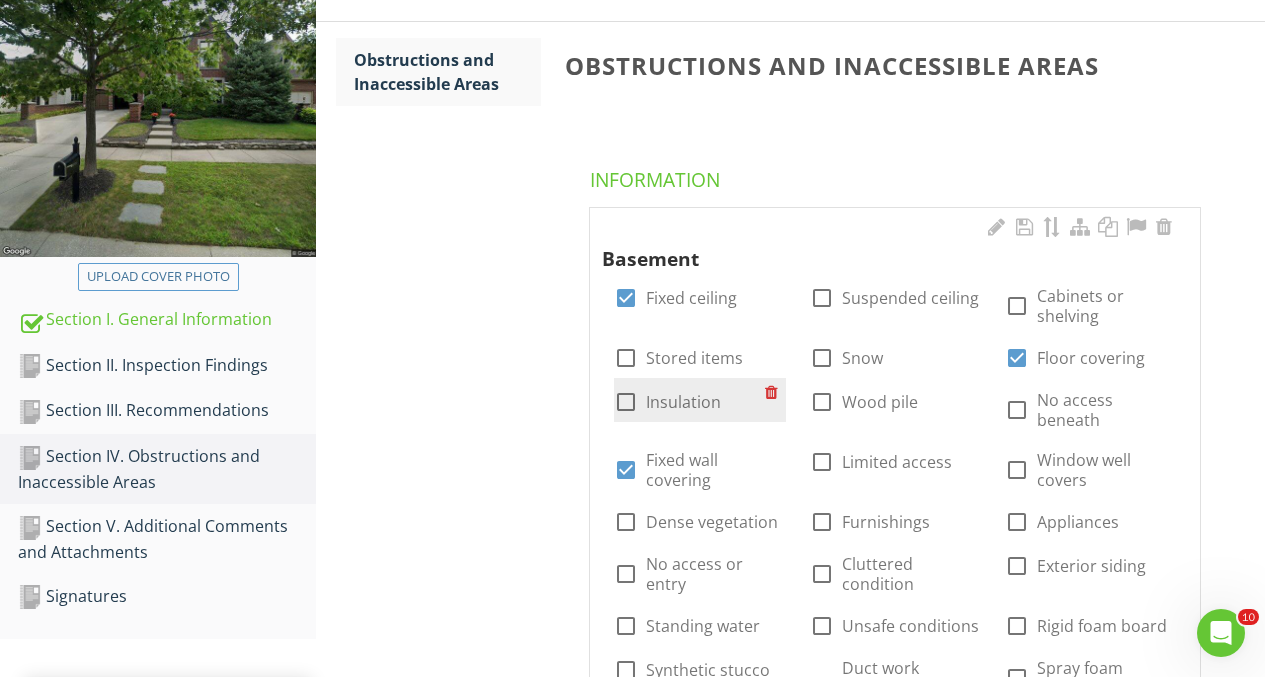 click on "Insulation" at bounding box center (683, 402) 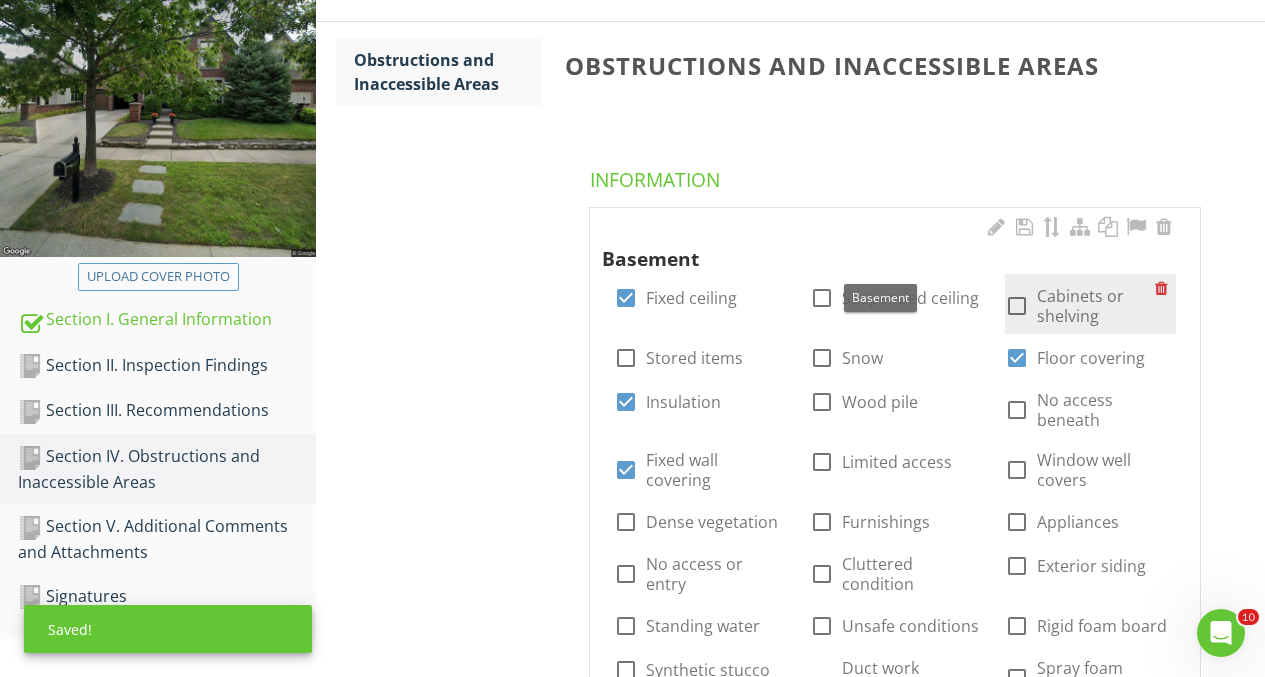 click on "Cabinets or shelving" at bounding box center (1096, 306) 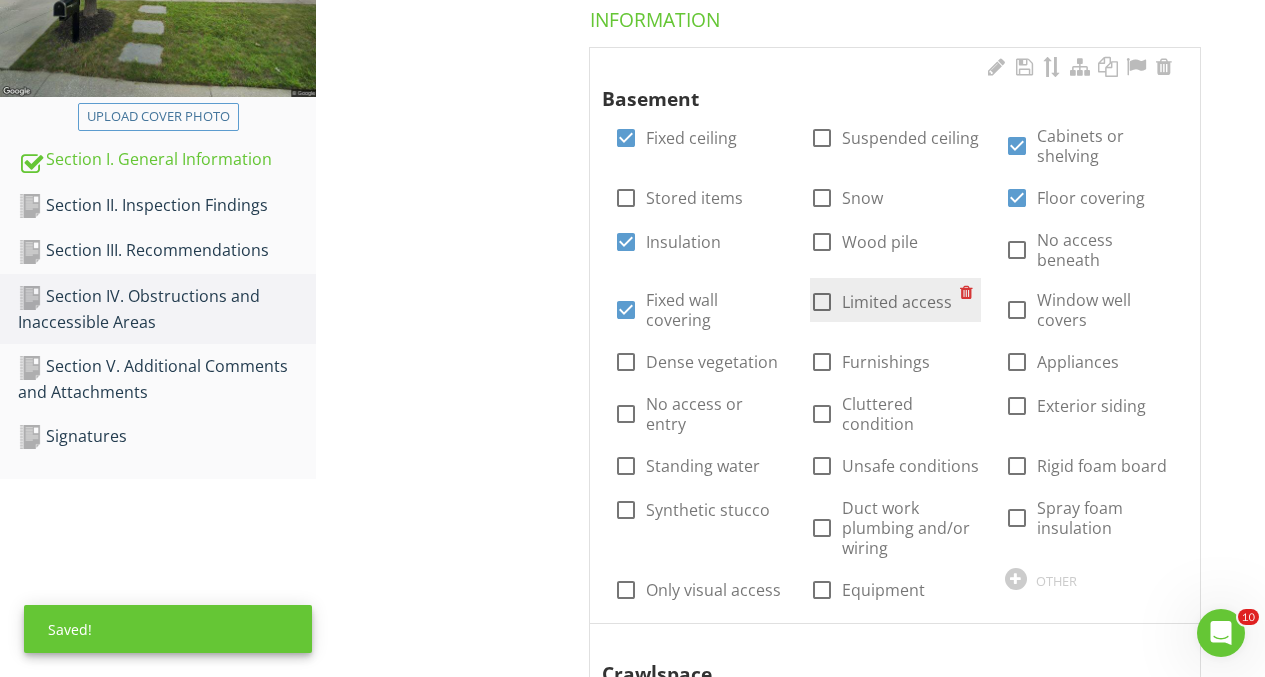 scroll, scrollTop: 461, scrollLeft: 0, axis: vertical 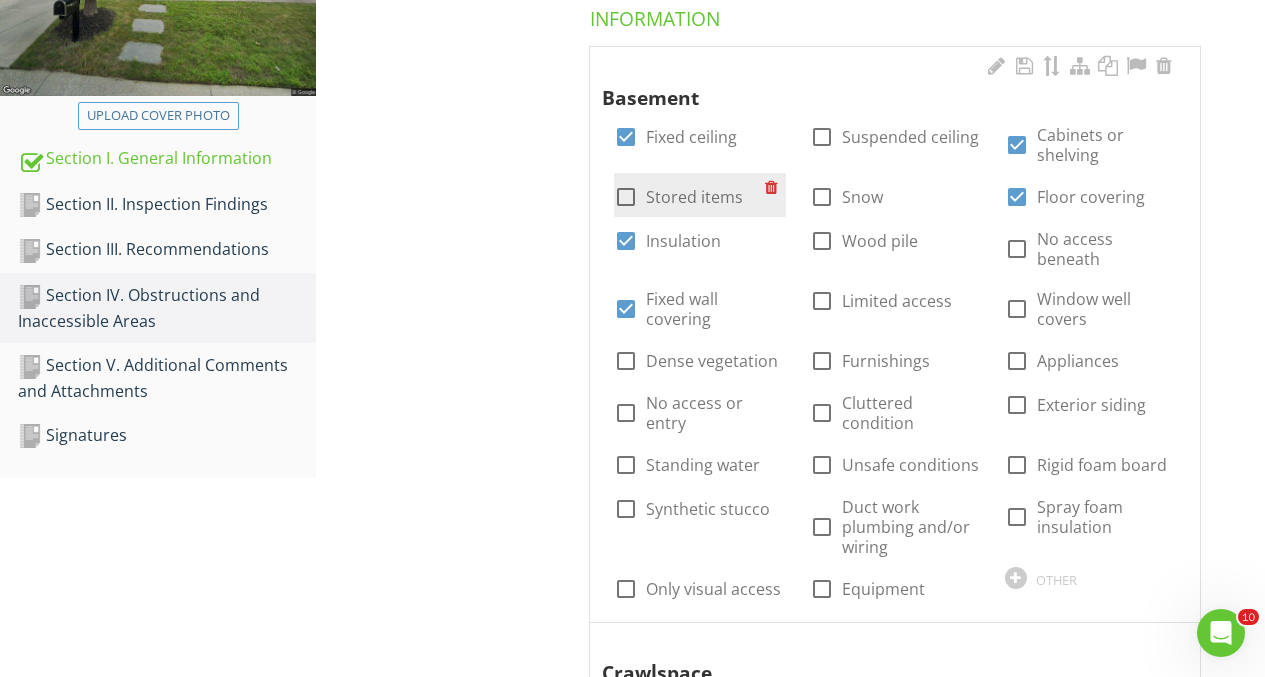click on "Stored items" at bounding box center (694, 197) 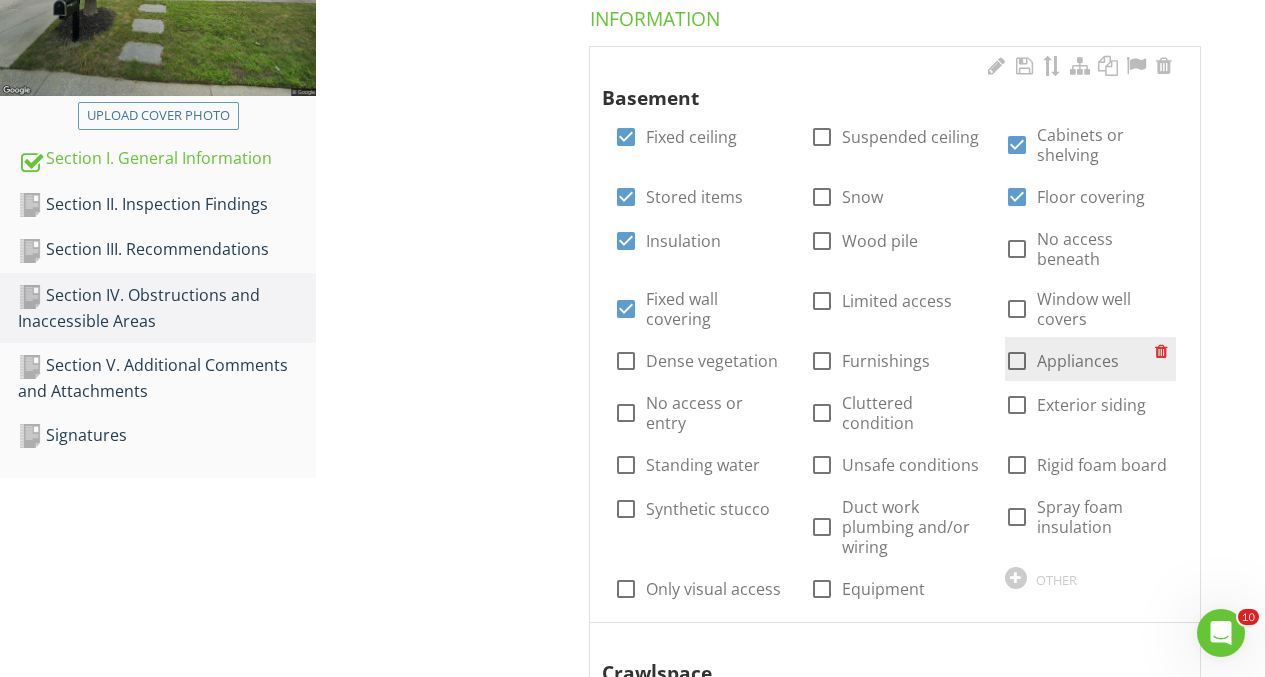 click on "Appliances" at bounding box center (1078, 361) 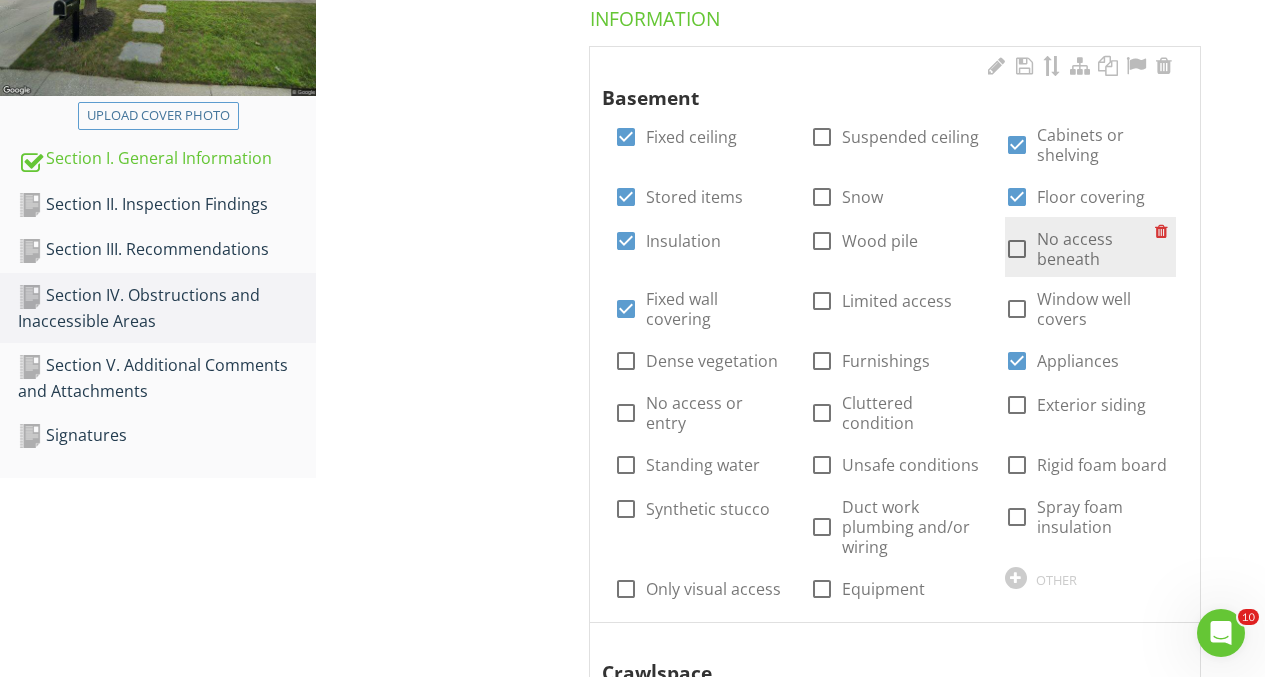 click on "No access beneath" at bounding box center (1096, 249) 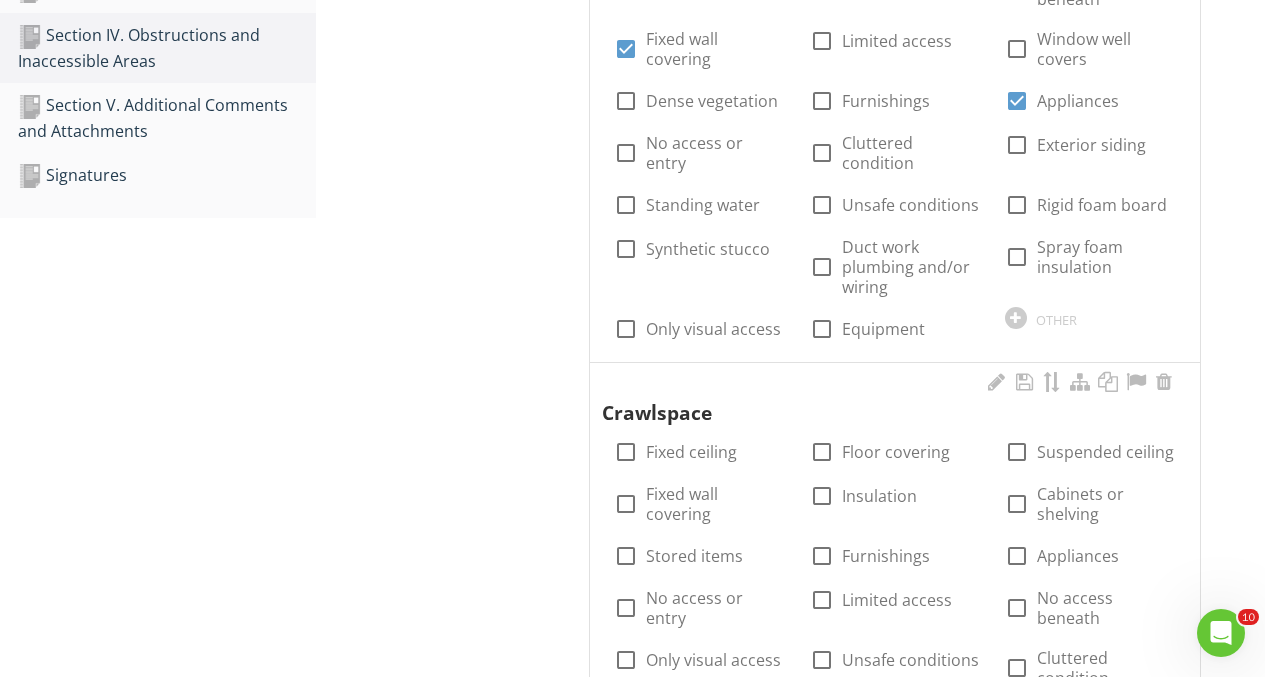 scroll, scrollTop: 717, scrollLeft: 0, axis: vertical 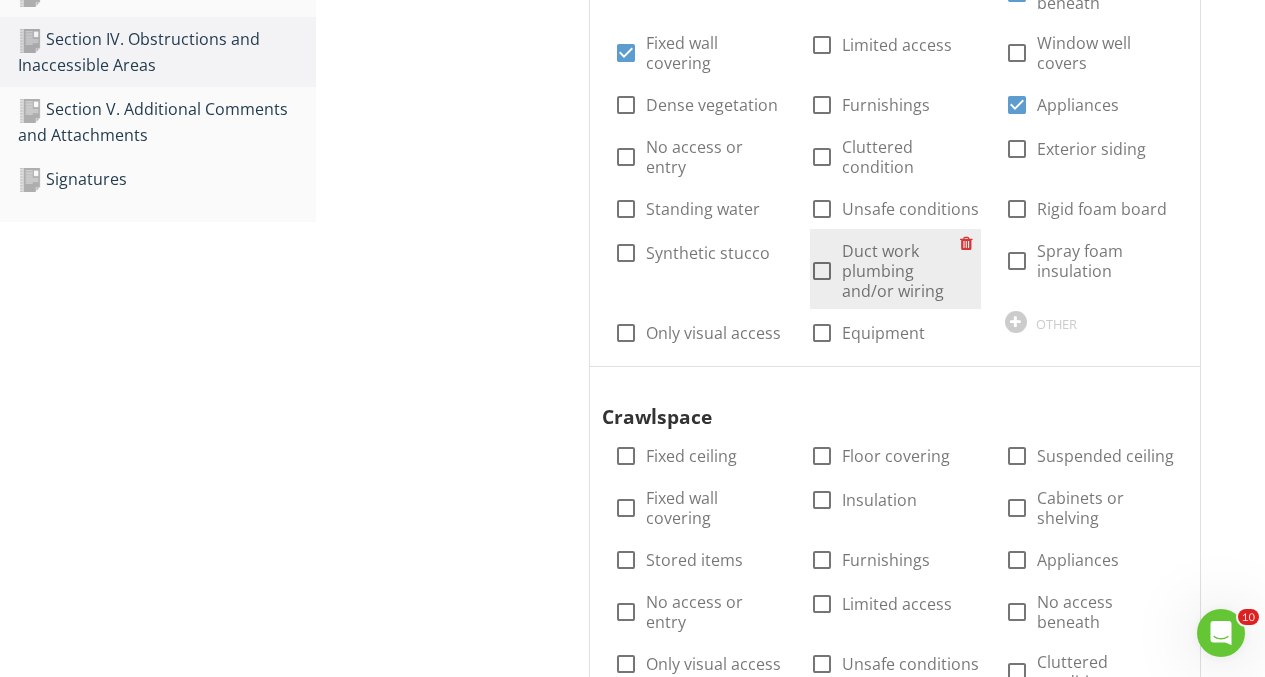 click on "Duct work plumbing and/or wiring" at bounding box center (901, 271) 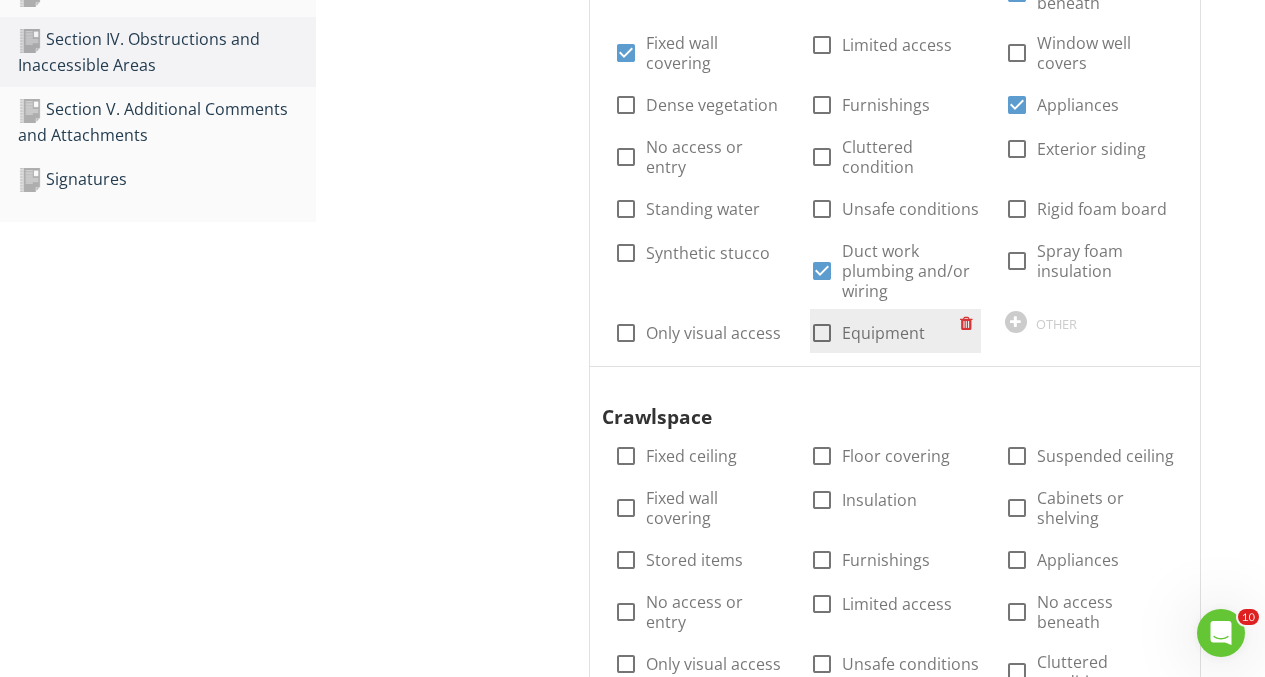 click on "Equipment" at bounding box center [883, 333] 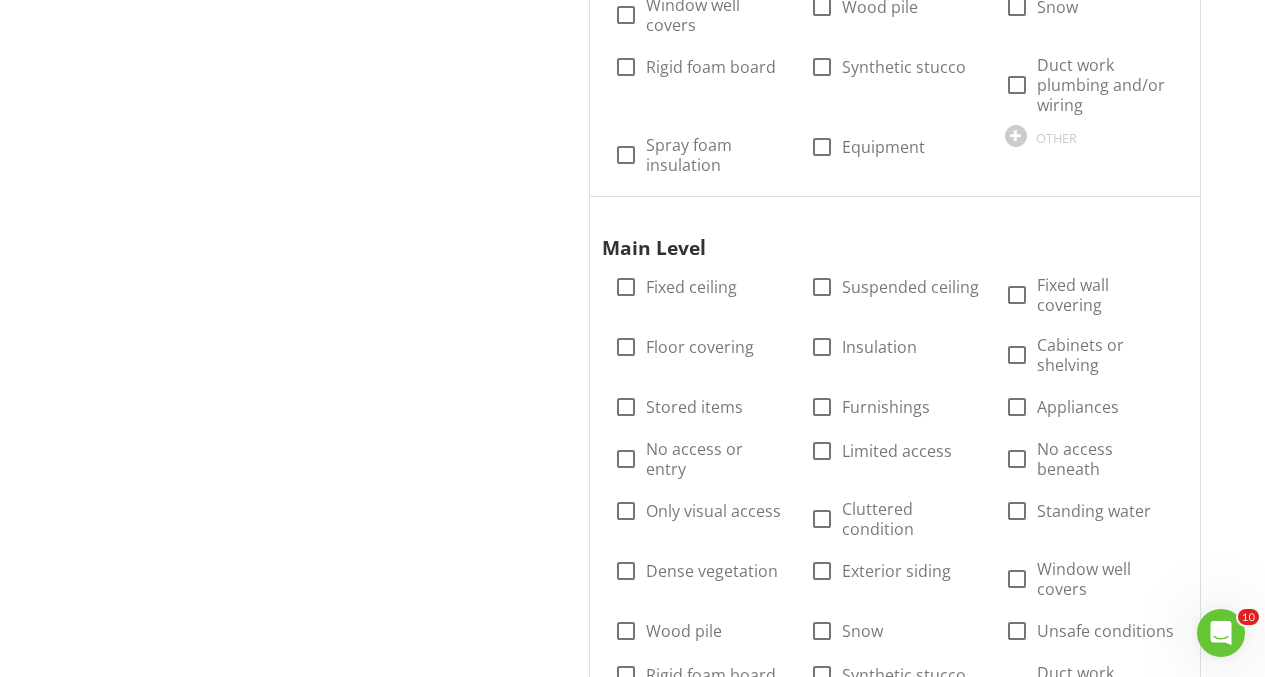 scroll, scrollTop: 1479, scrollLeft: 0, axis: vertical 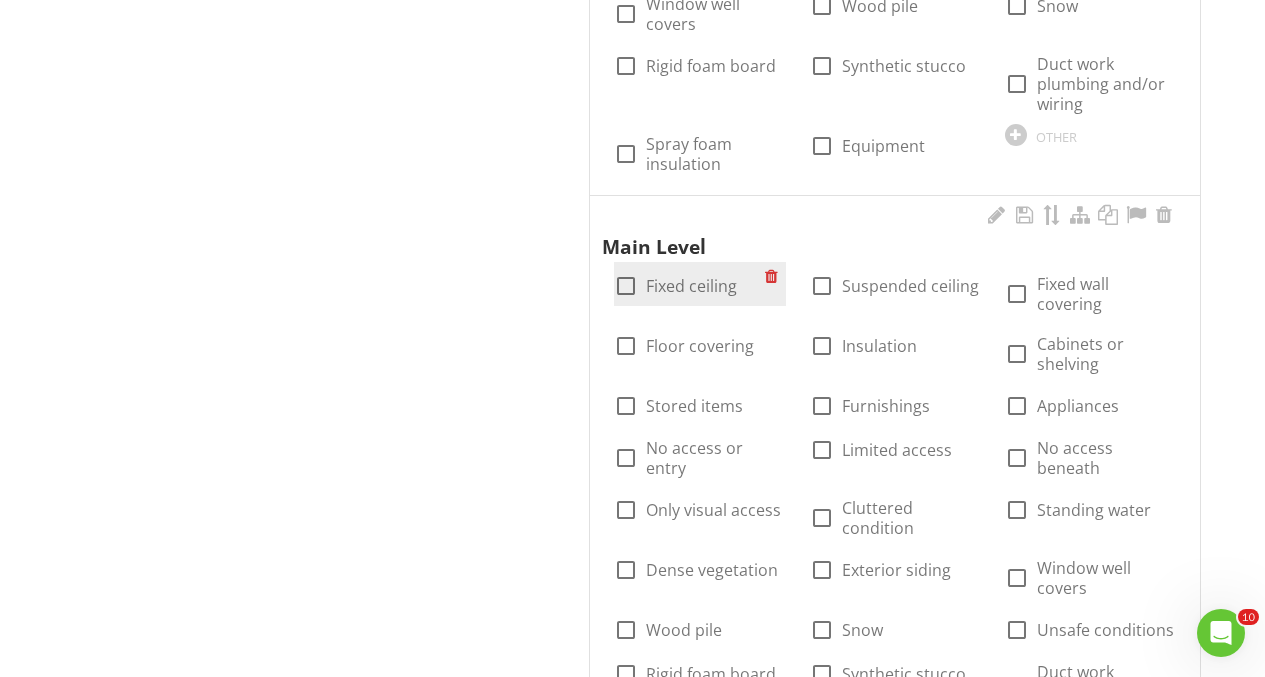 drag, startPoint x: 695, startPoint y: 283, endPoint x: 622, endPoint y: 288, distance: 73.171036 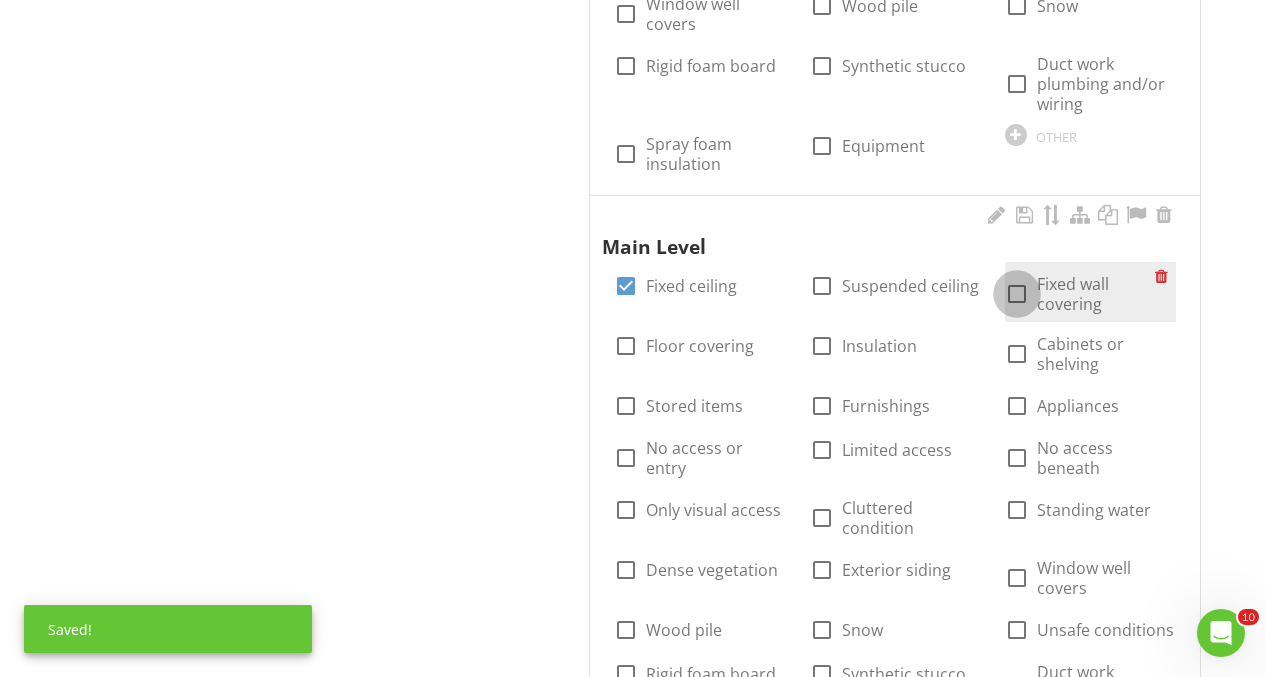 click at bounding box center (1017, 294) 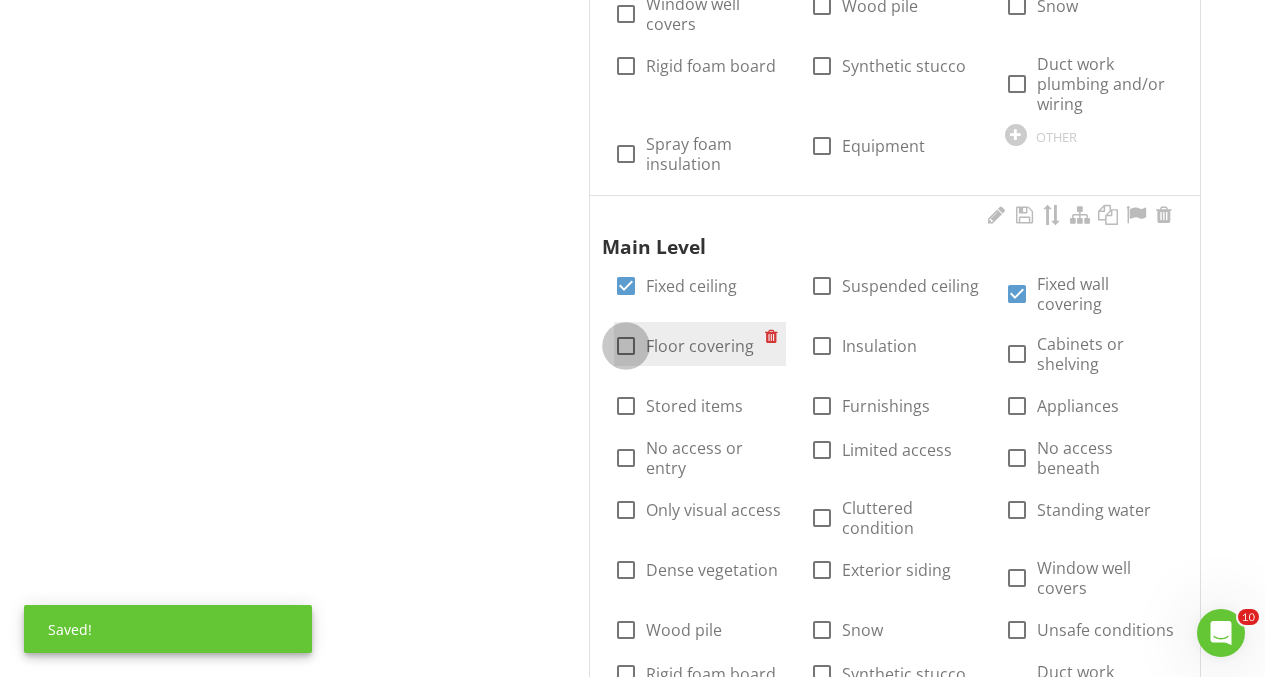 click at bounding box center (626, 346) 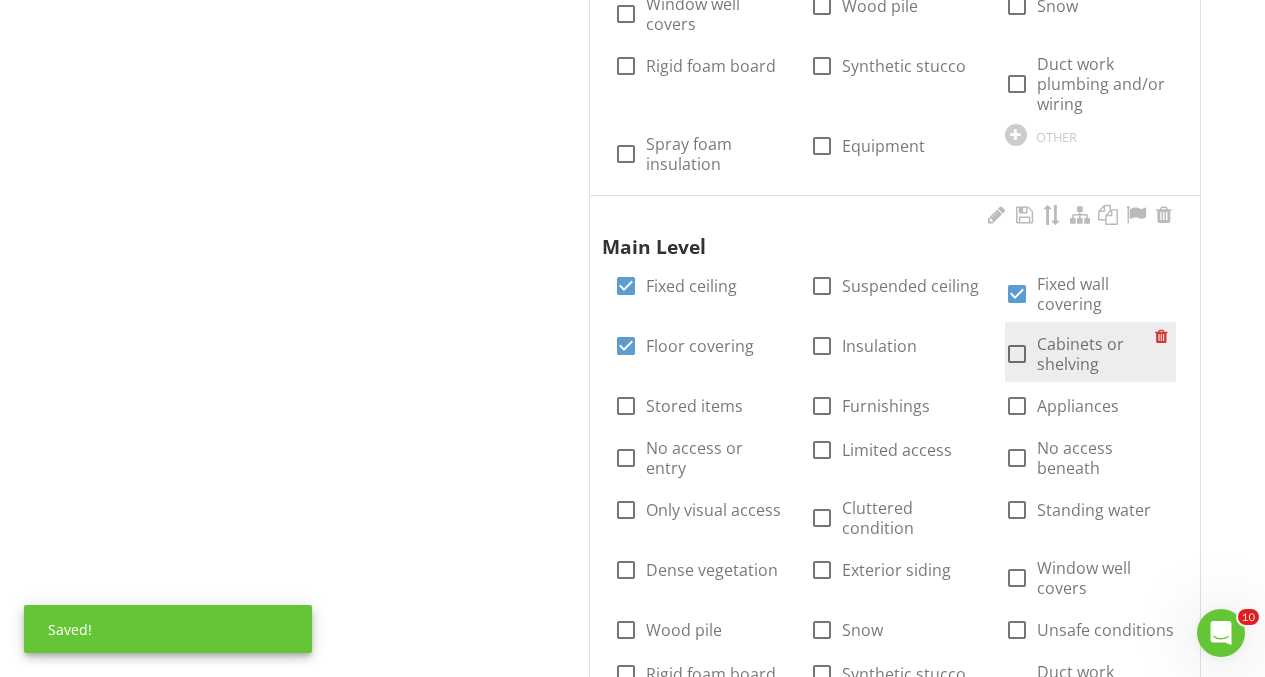 click at bounding box center (1017, 354) 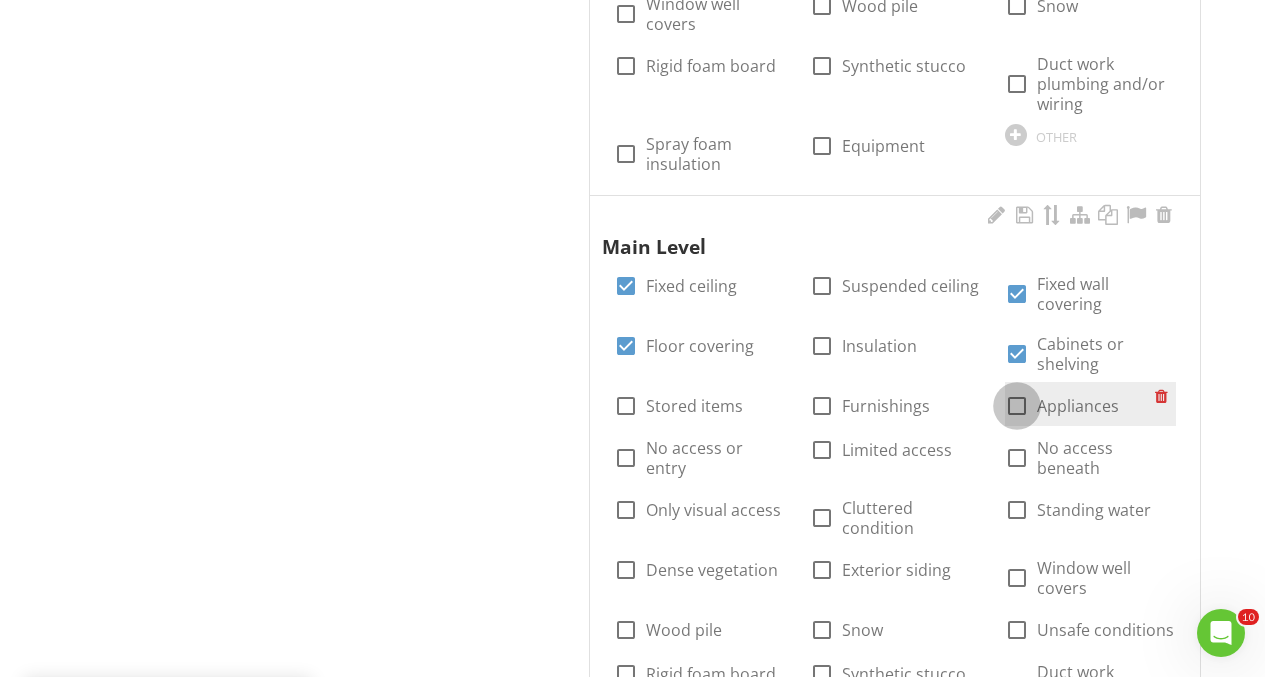 click at bounding box center (1017, 406) 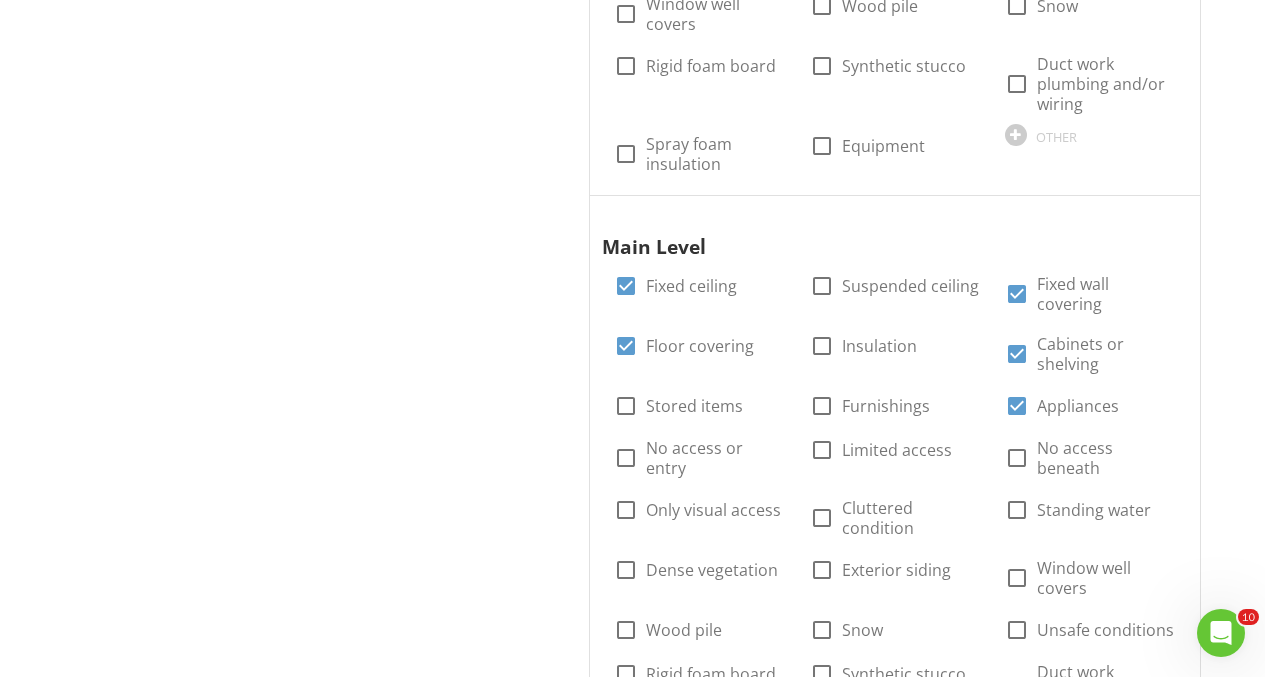 drag, startPoint x: 626, startPoint y: 405, endPoint x: 551, endPoint y: 424, distance: 77.36925 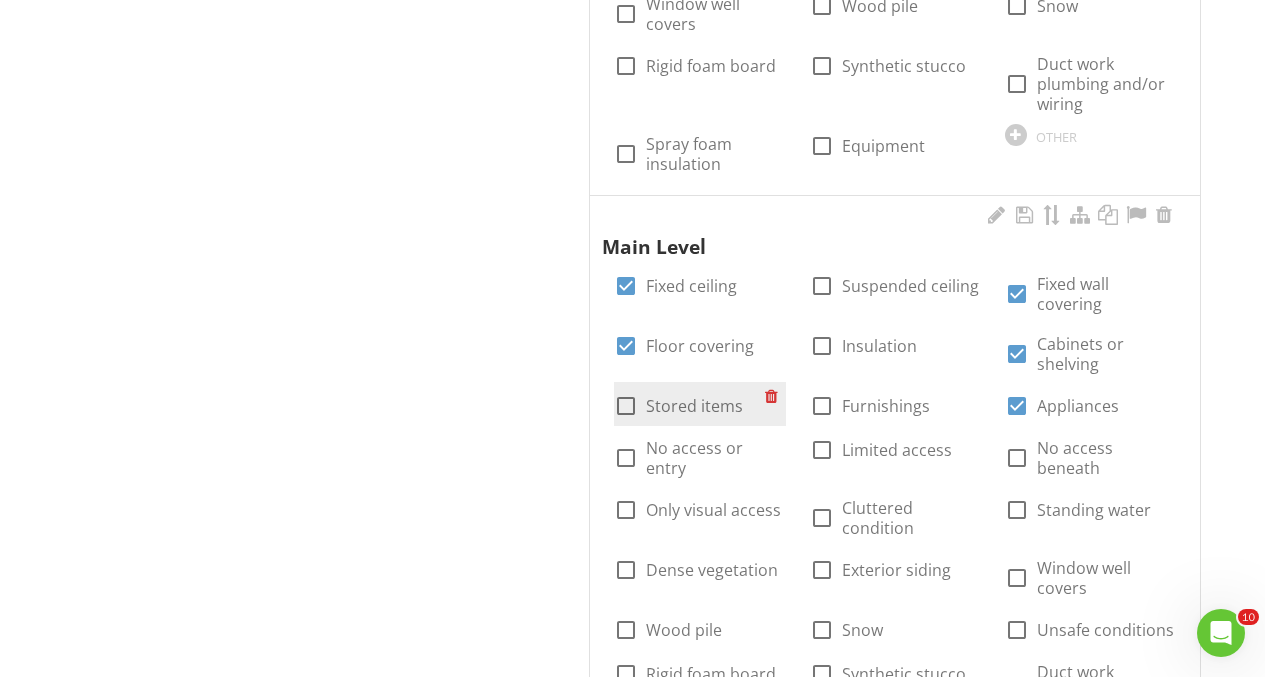 click at bounding box center [626, 406] 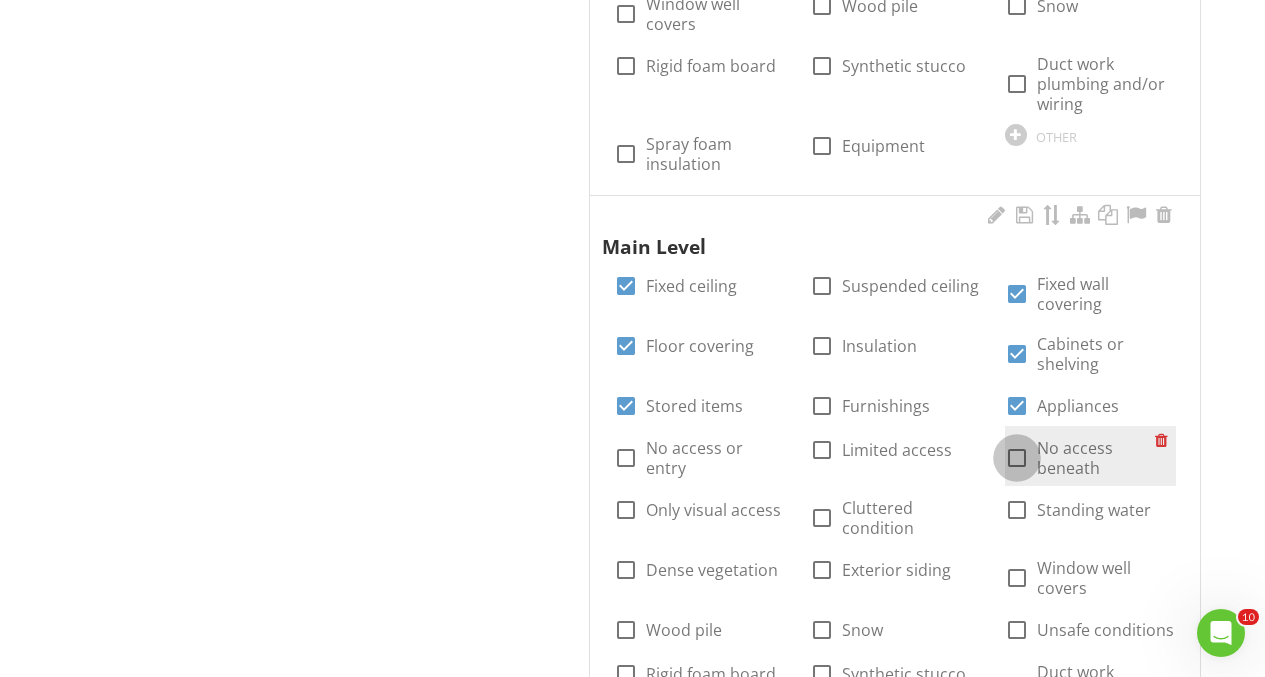 click at bounding box center [1017, 458] 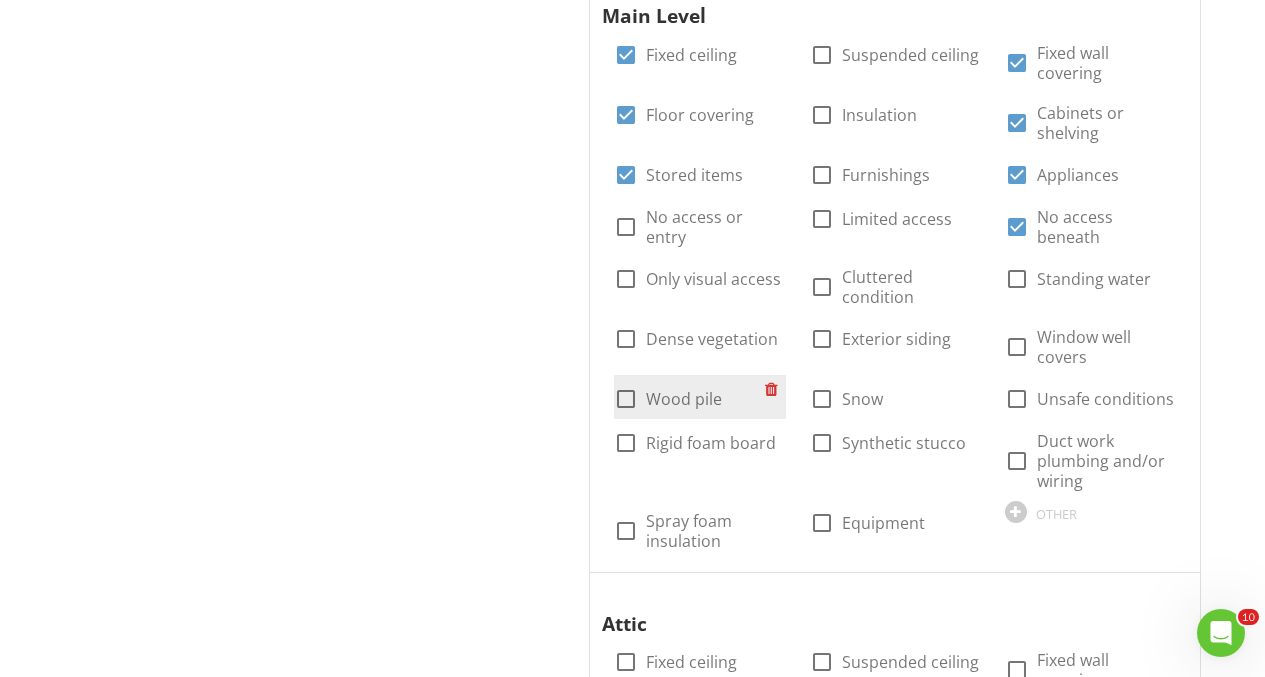 scroll, scrollTop: 1714, scrollLeft: 0, axis: vertical 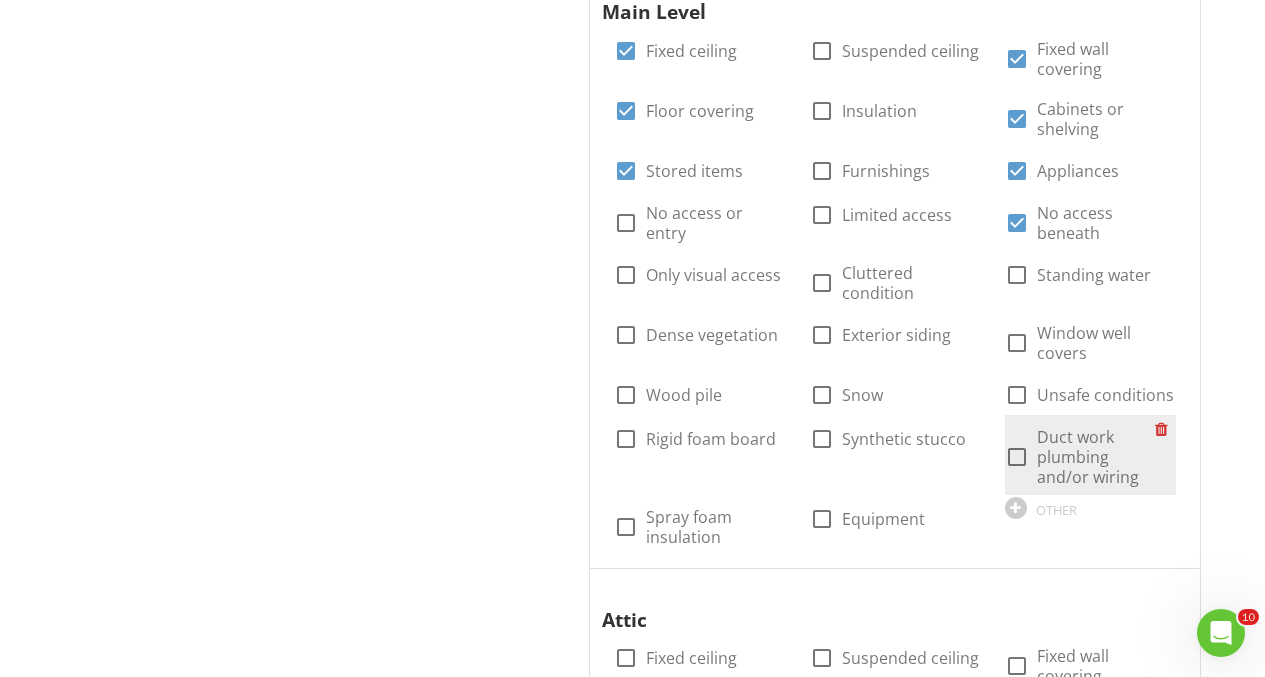 click at bounding box center [1017, 457] 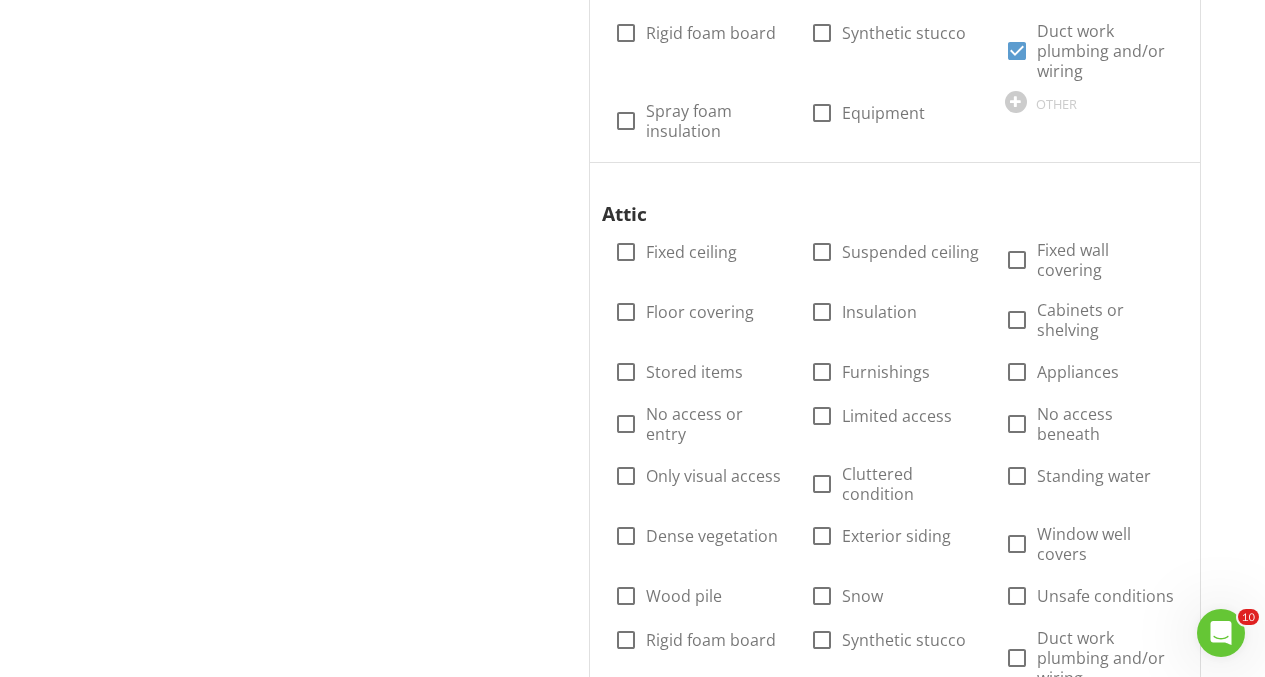 scroll, scrollTop: 2121, scrollLeft: 0, axis: vertical 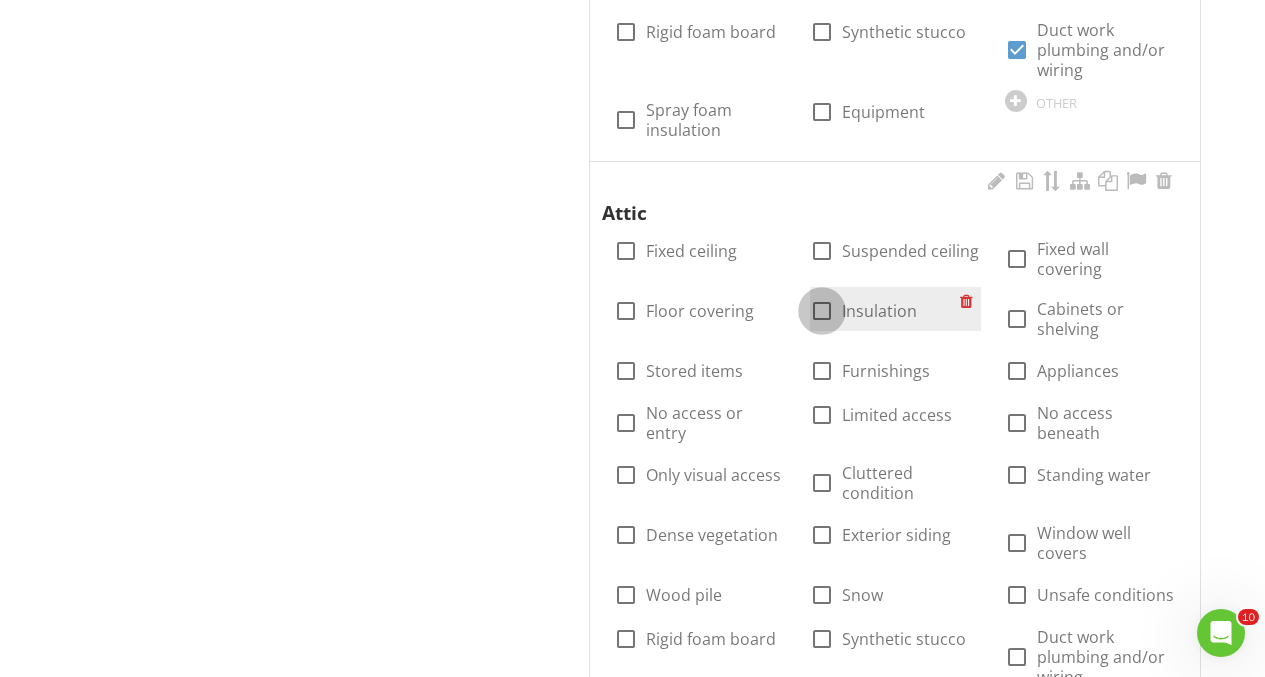 click at bounding box center [822, 311] 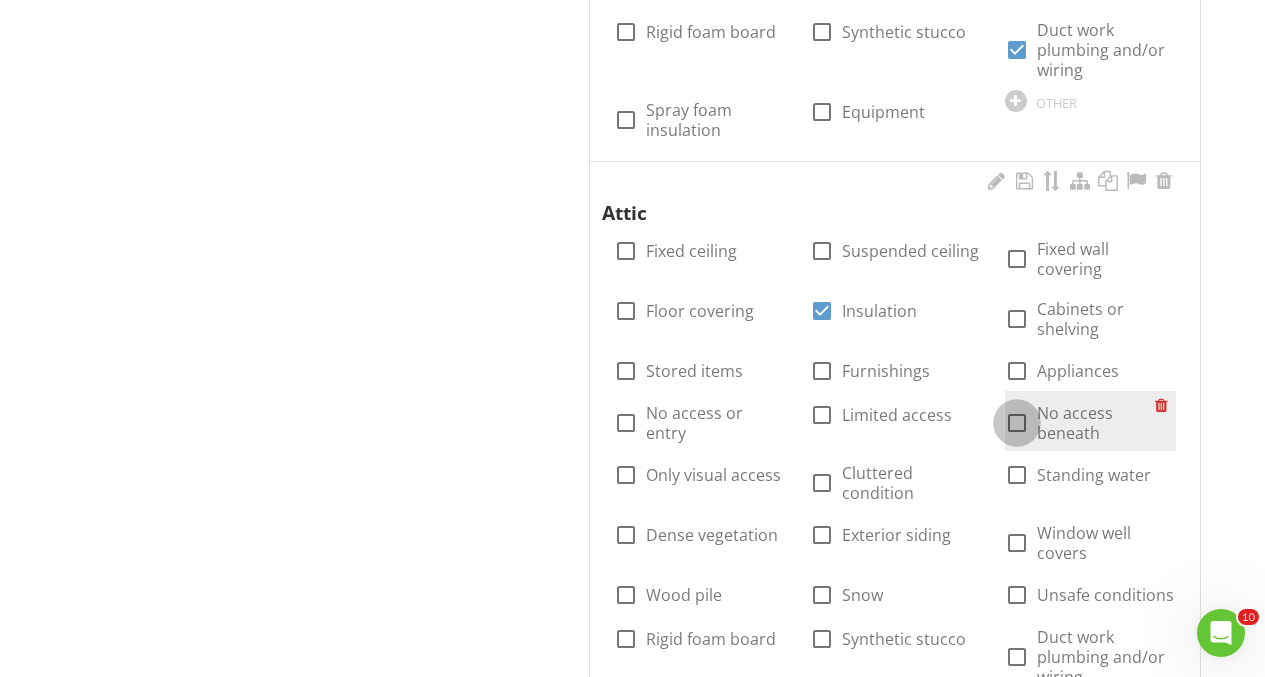click at bounding box center (1017, 423) 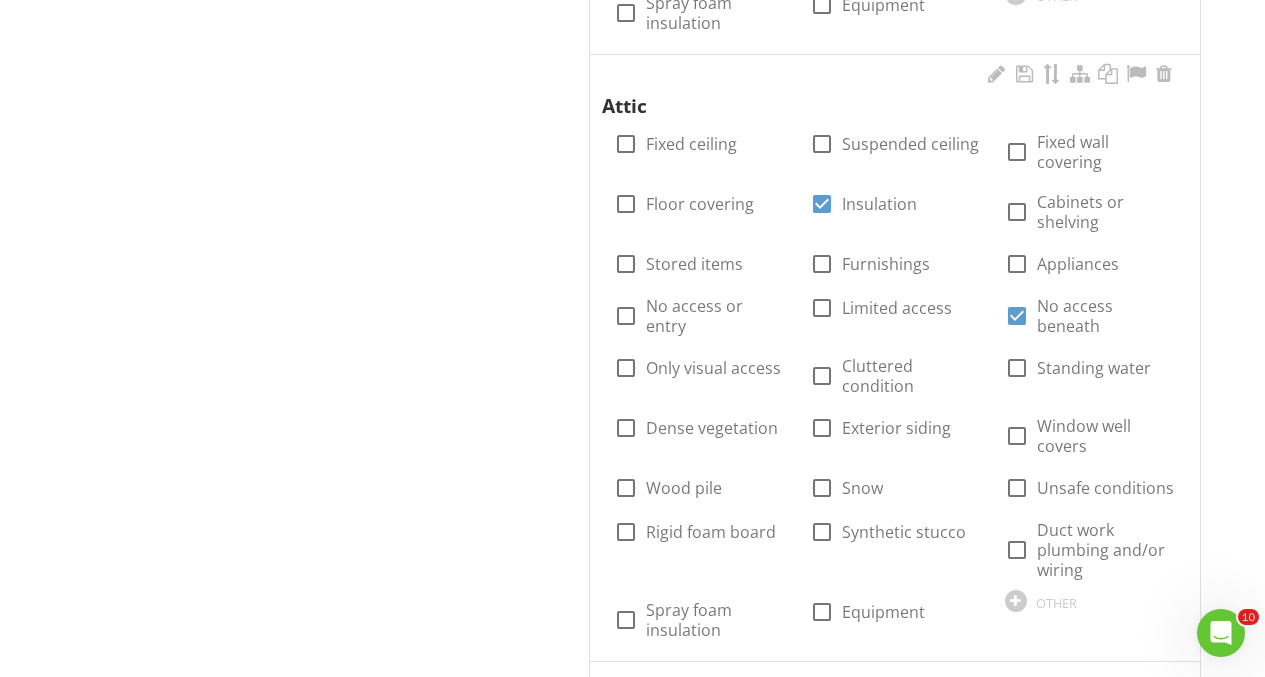 scroll, scrollTop: 2229, scrollLeft: 0, axis: vertical 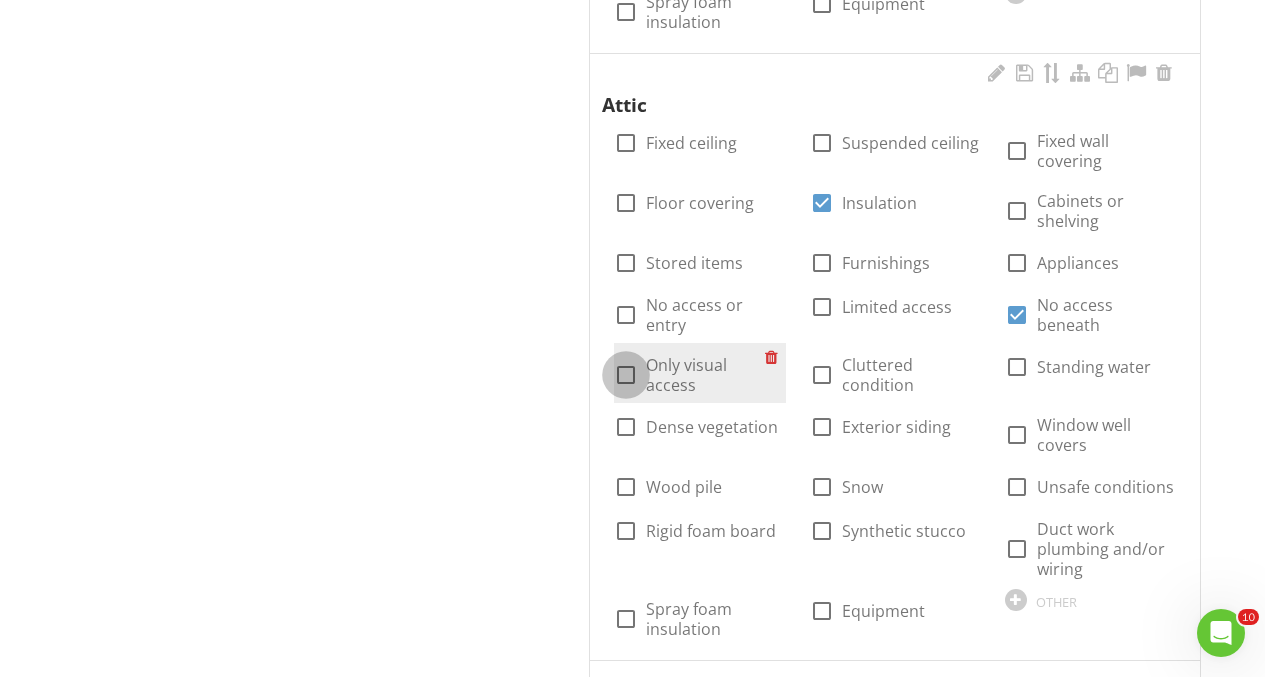 click at bounding box center [626, 375] 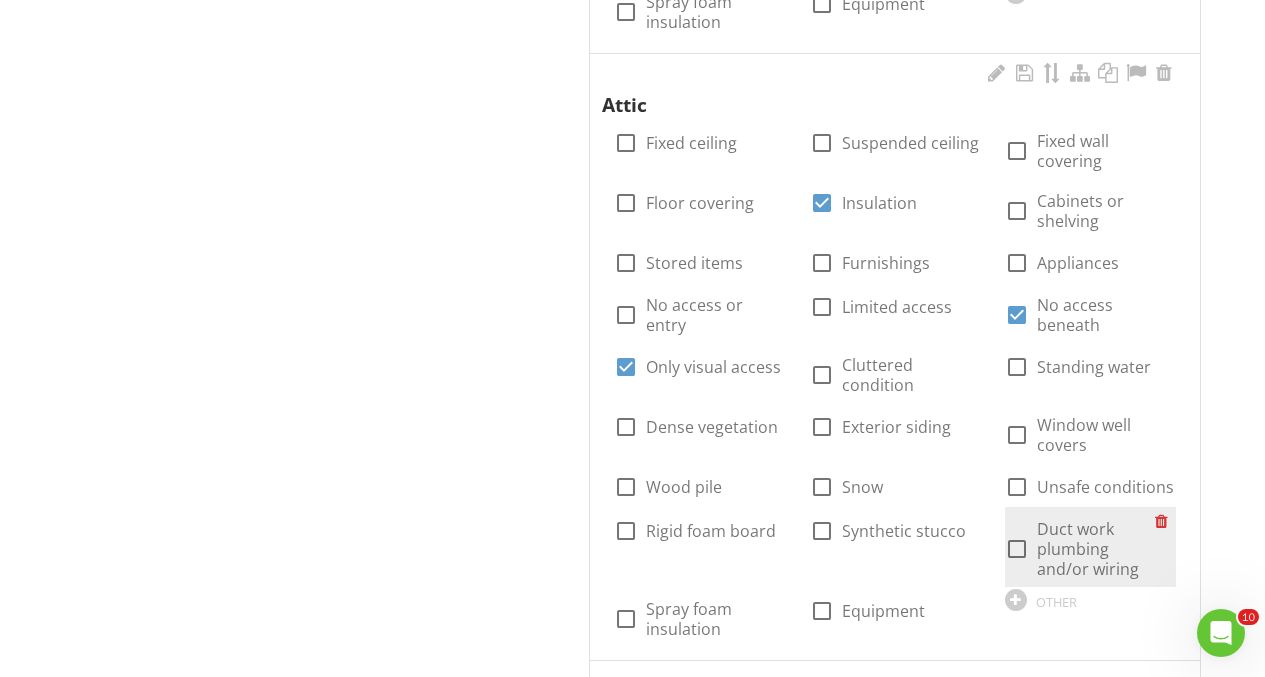 click at bounding box center (1017, 549) 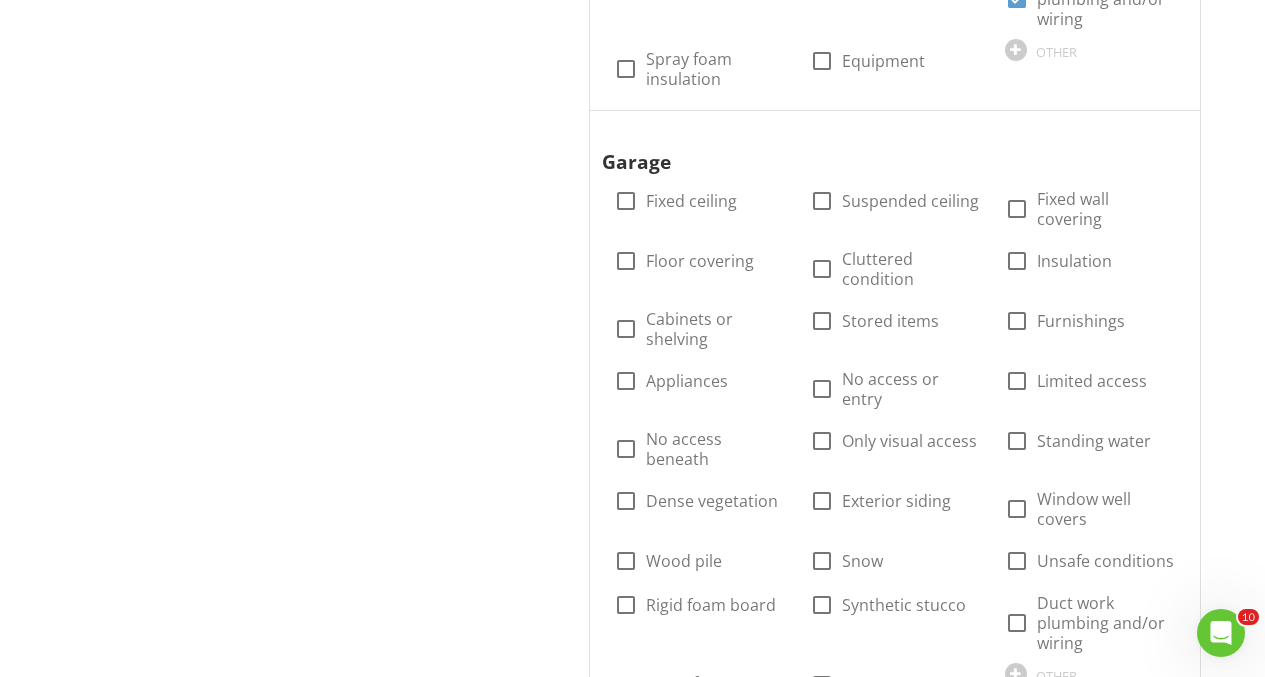 scroll, scrollTop: 2780, scrollLeft: 0, axis: vertical 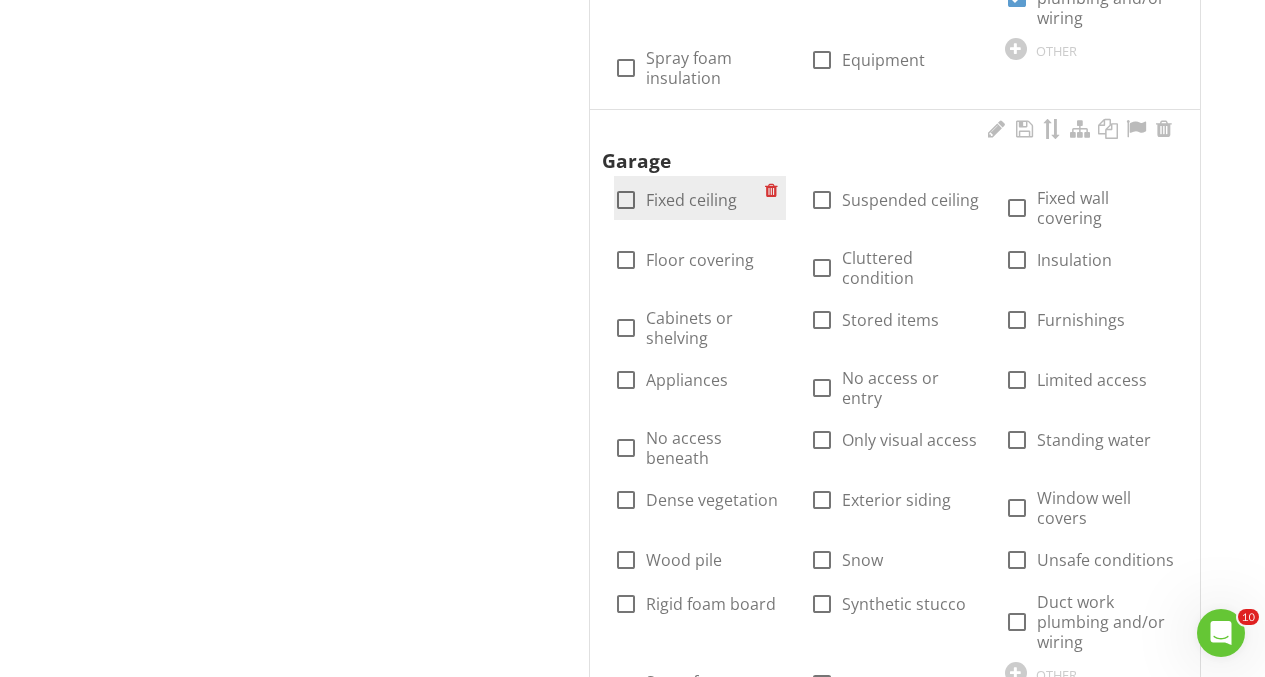 click at bounding box center [626, 200] 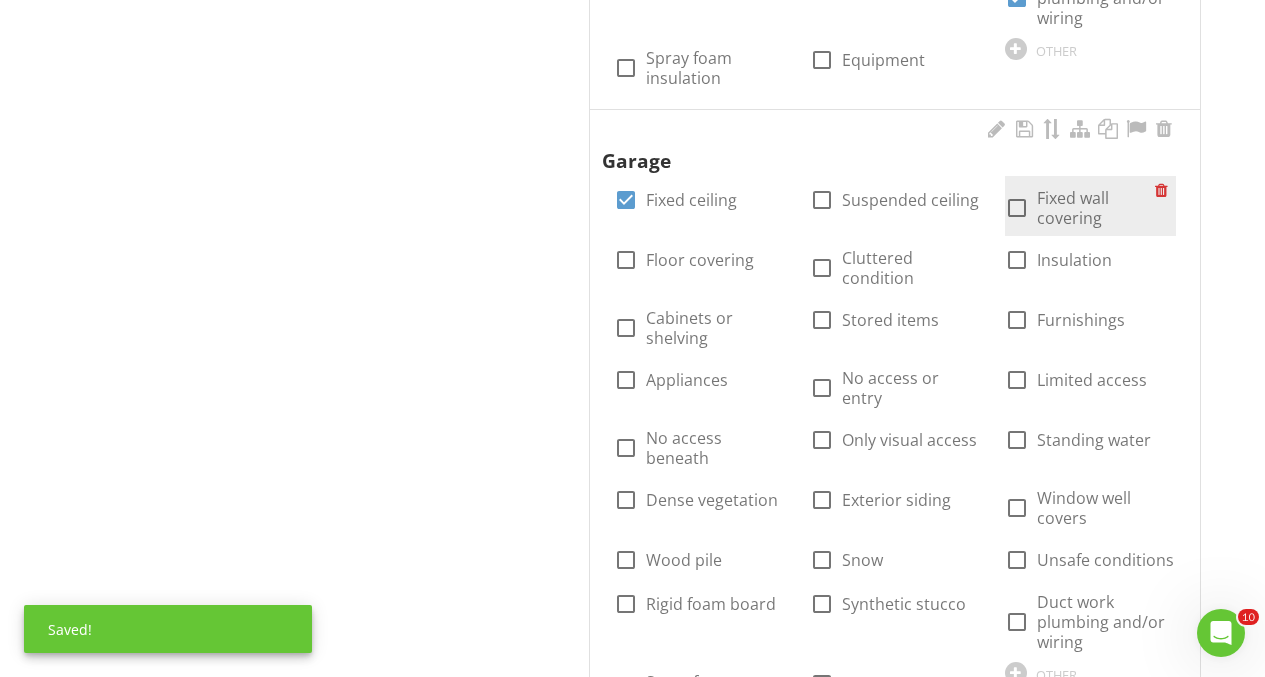 click at bounding box center [1017, 208] 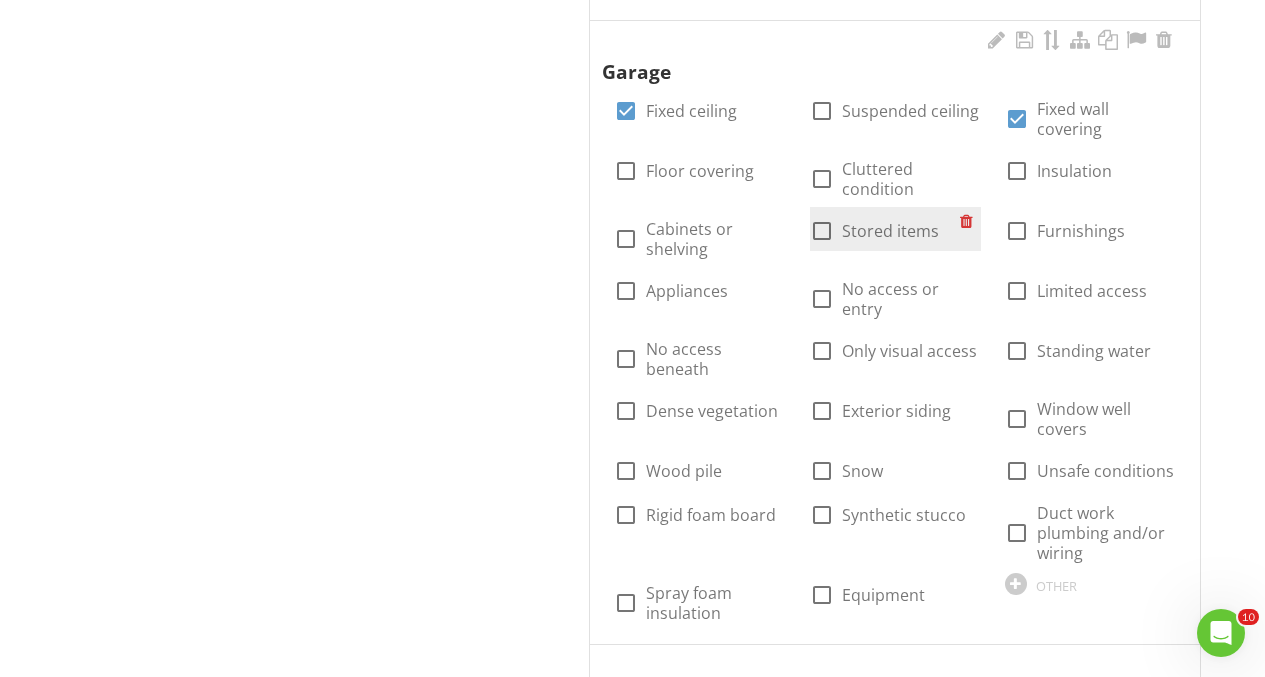 scroll, scrollTop: 2870, scrollLeft: 0, axis: vertical 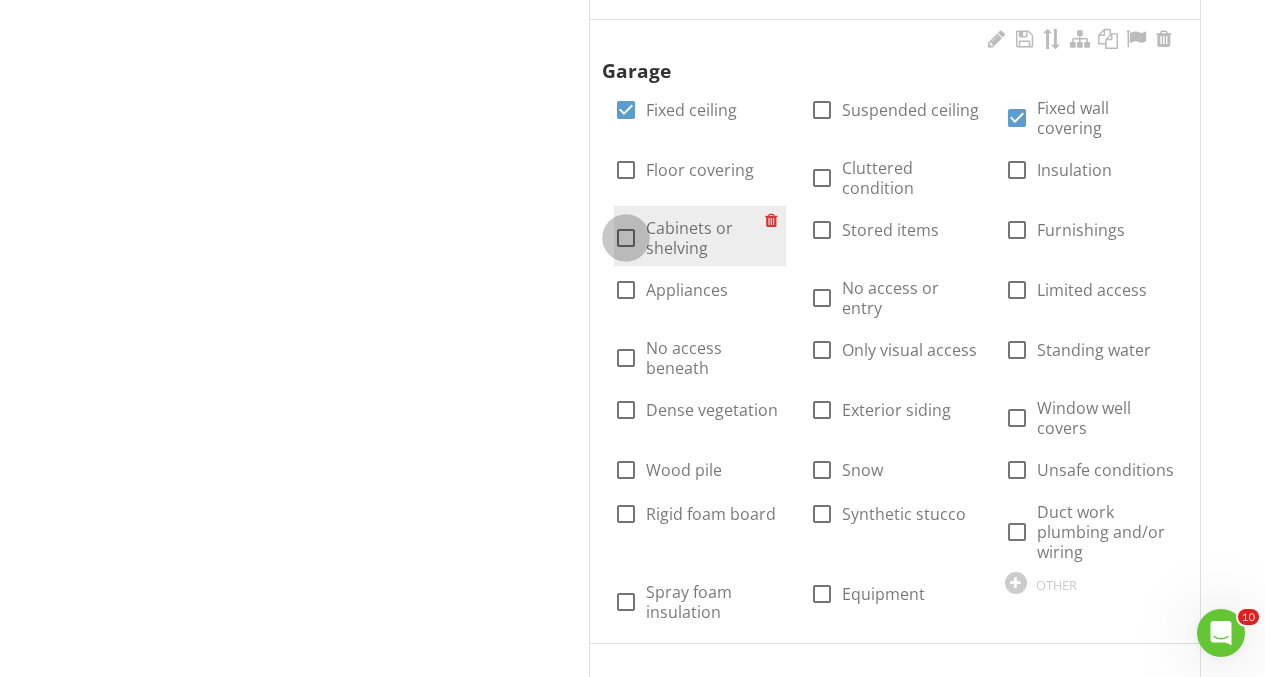 click at bounding box center [626, 238] 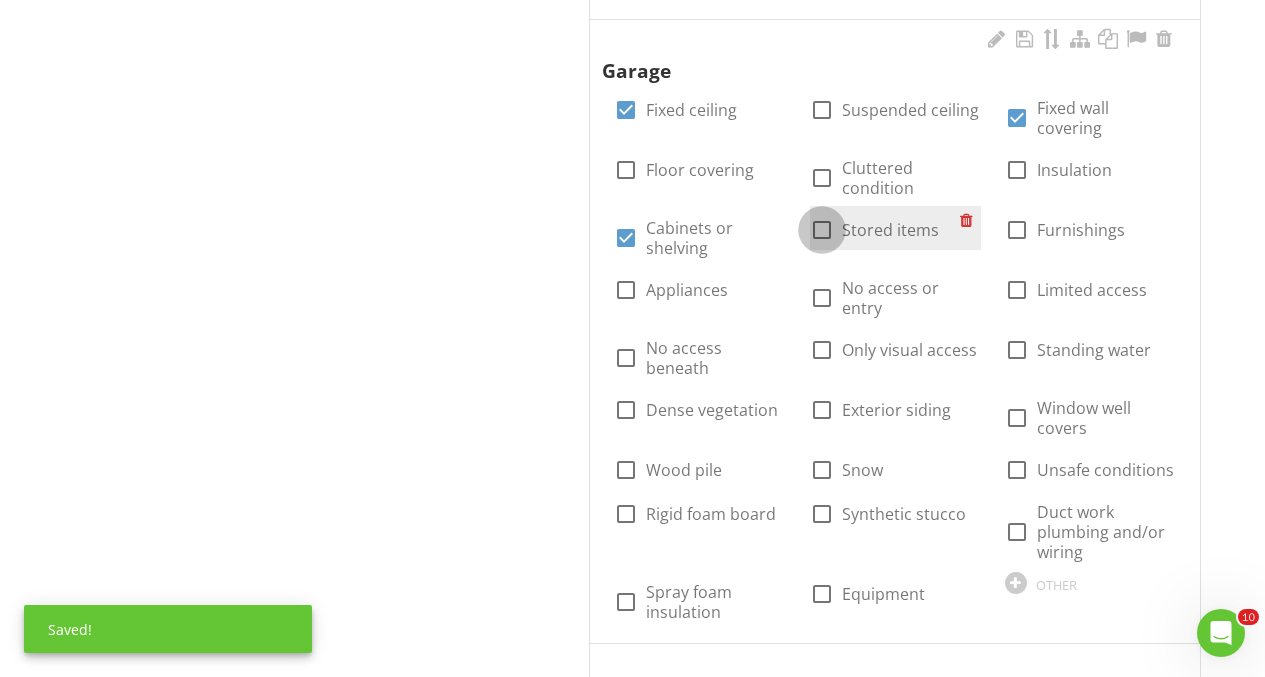 click at bounding box center [822, 230] 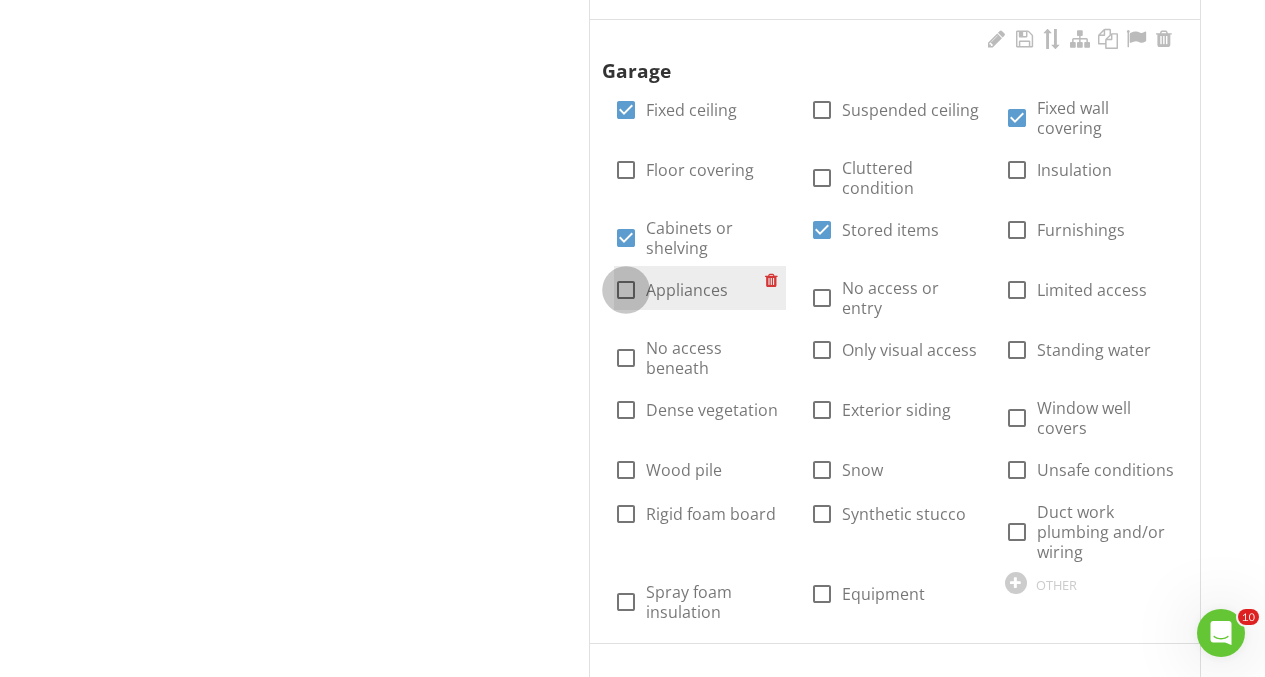 click at bounding box center (626, 290) 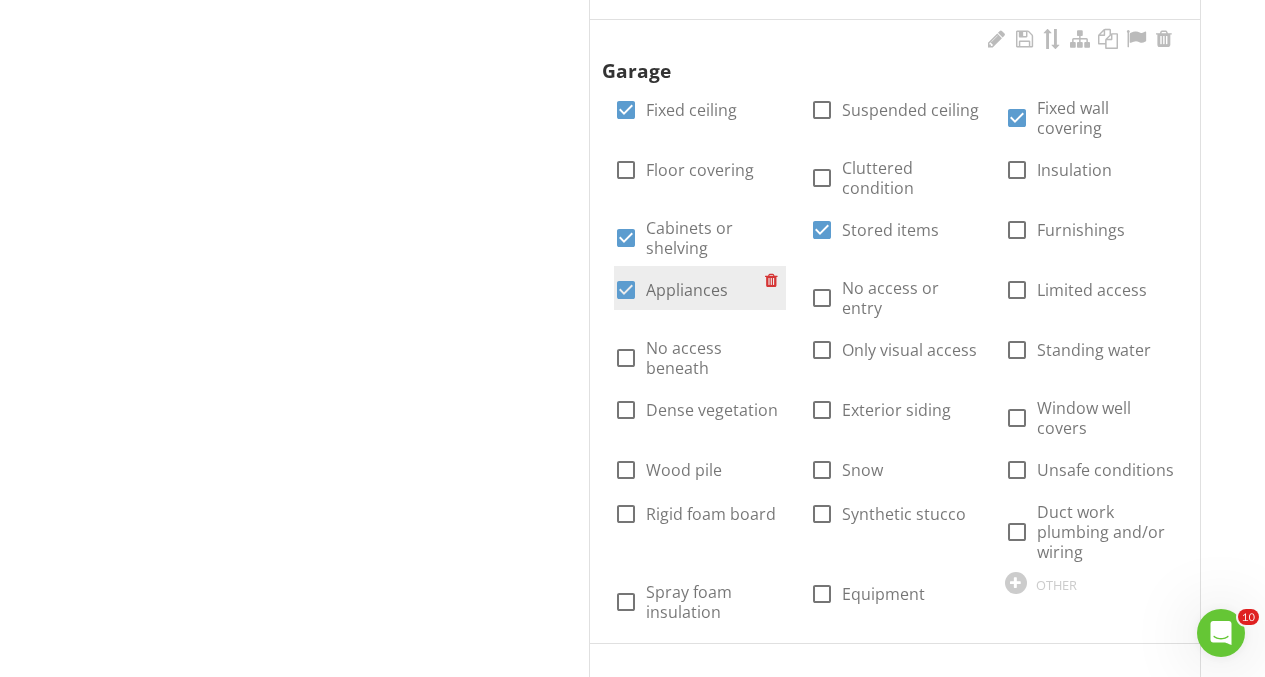 click at bounding box center [626, 290] 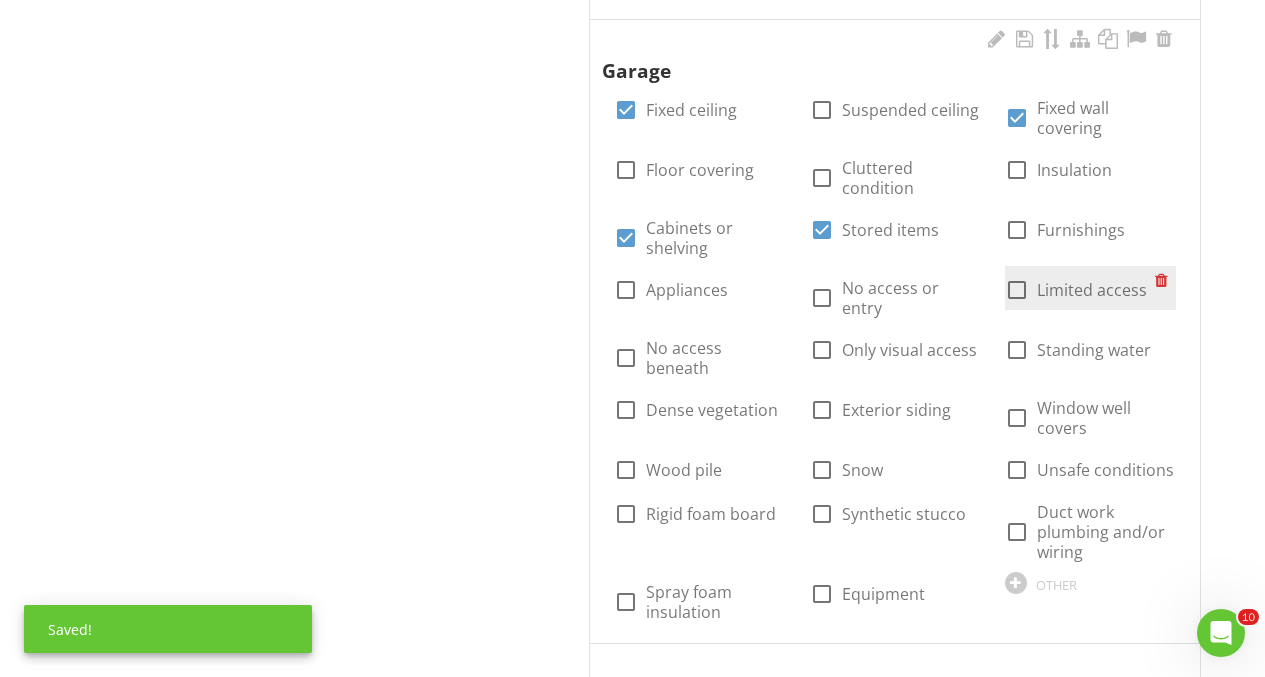 click at bounding box center [1017, 290] 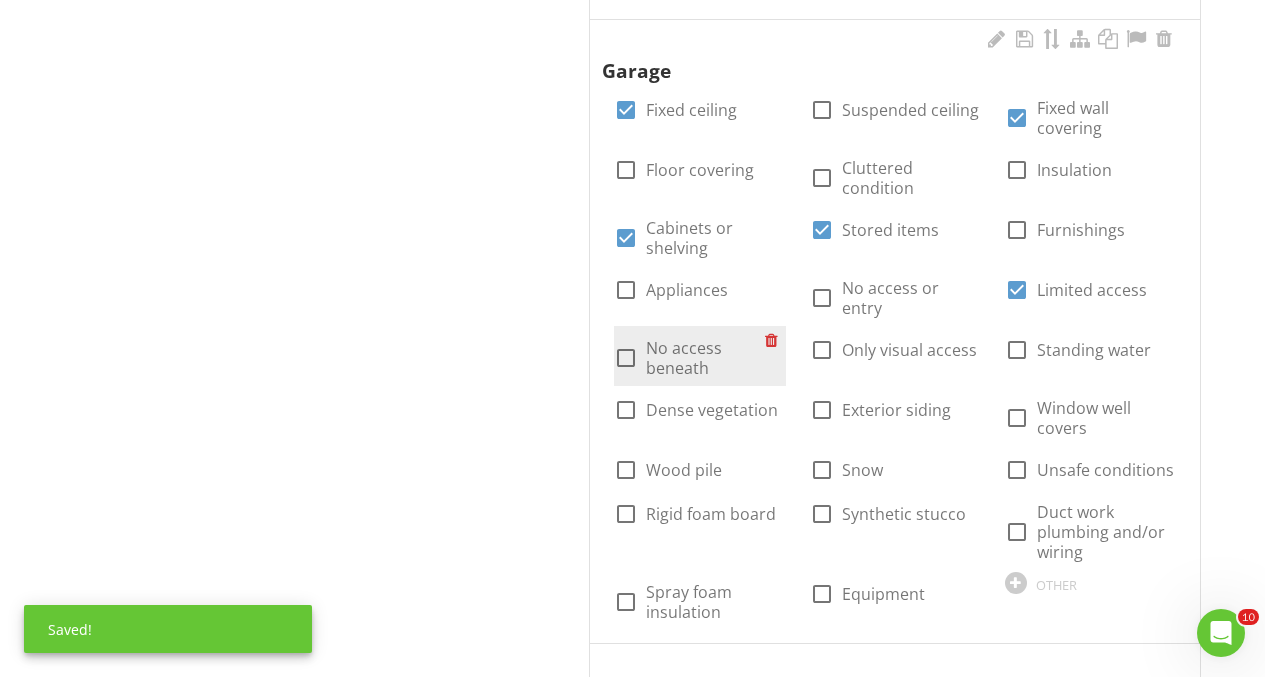 click on "No access beneath" at bounding box center [705, 358] 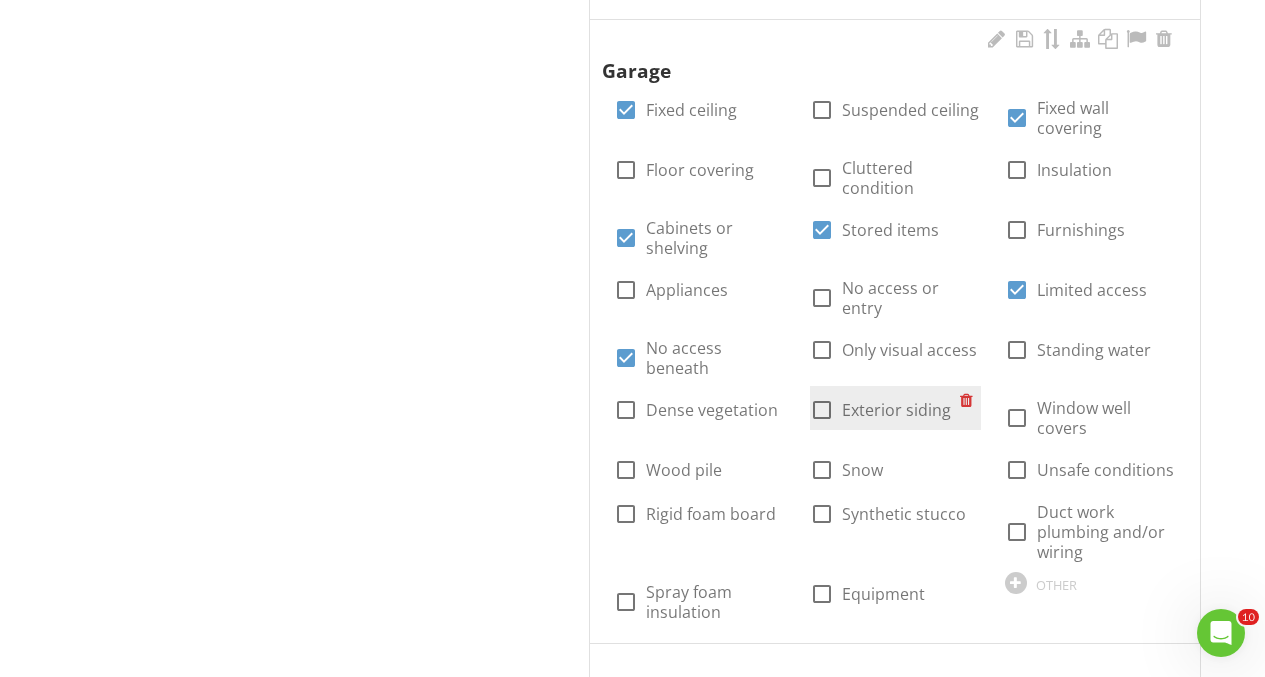 click on "Exterior siding" at bounding box center [896, 410] 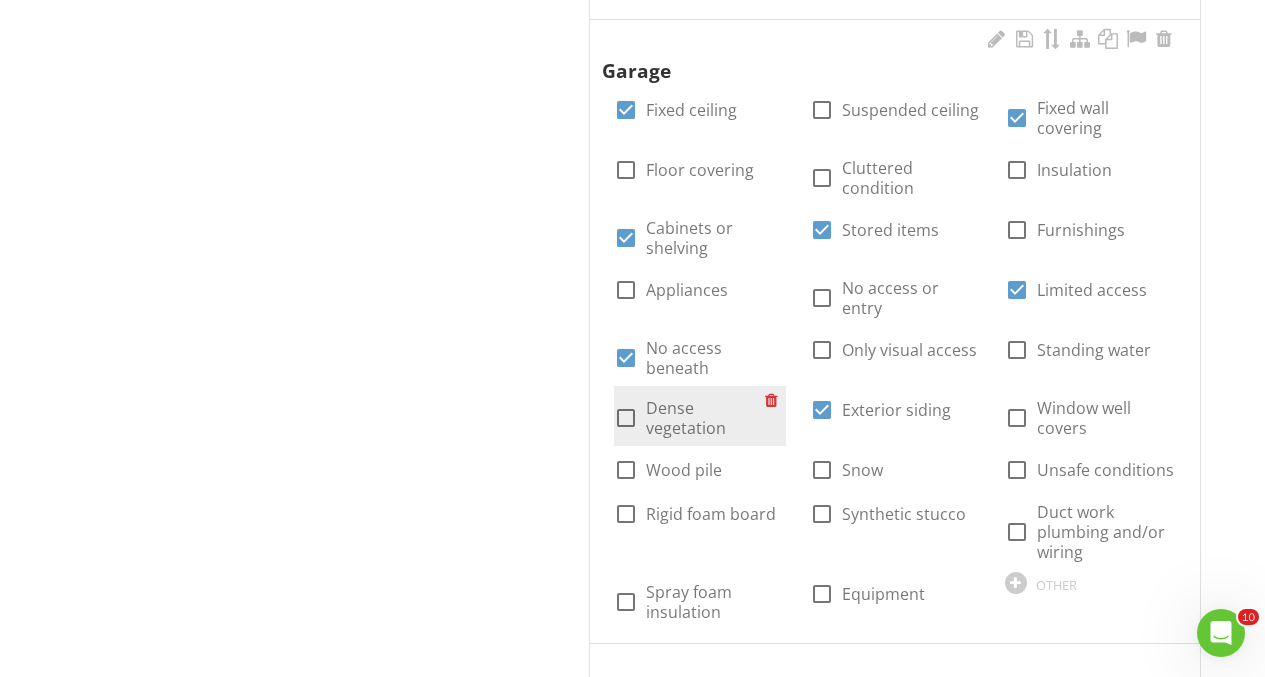 click on "Dense vegetation" at bounding box center (705, 418) 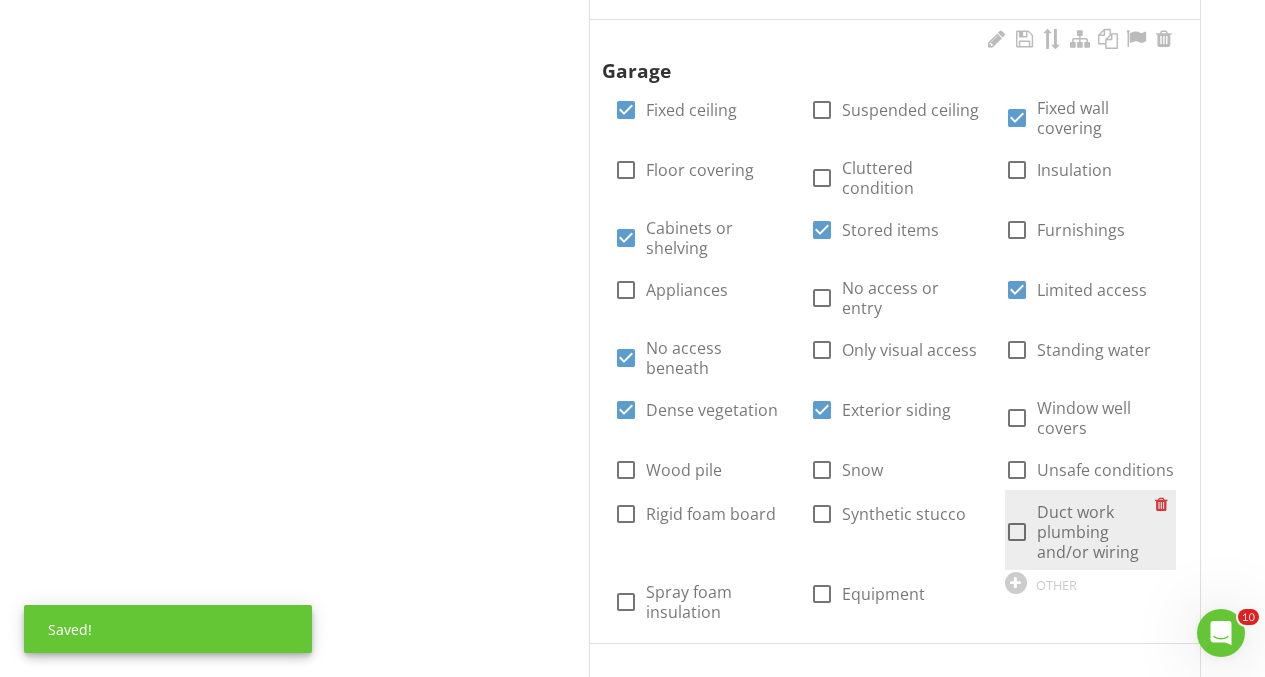 click on "Duct work plumbing and/or wiring" at bounding box center (1096, 532) 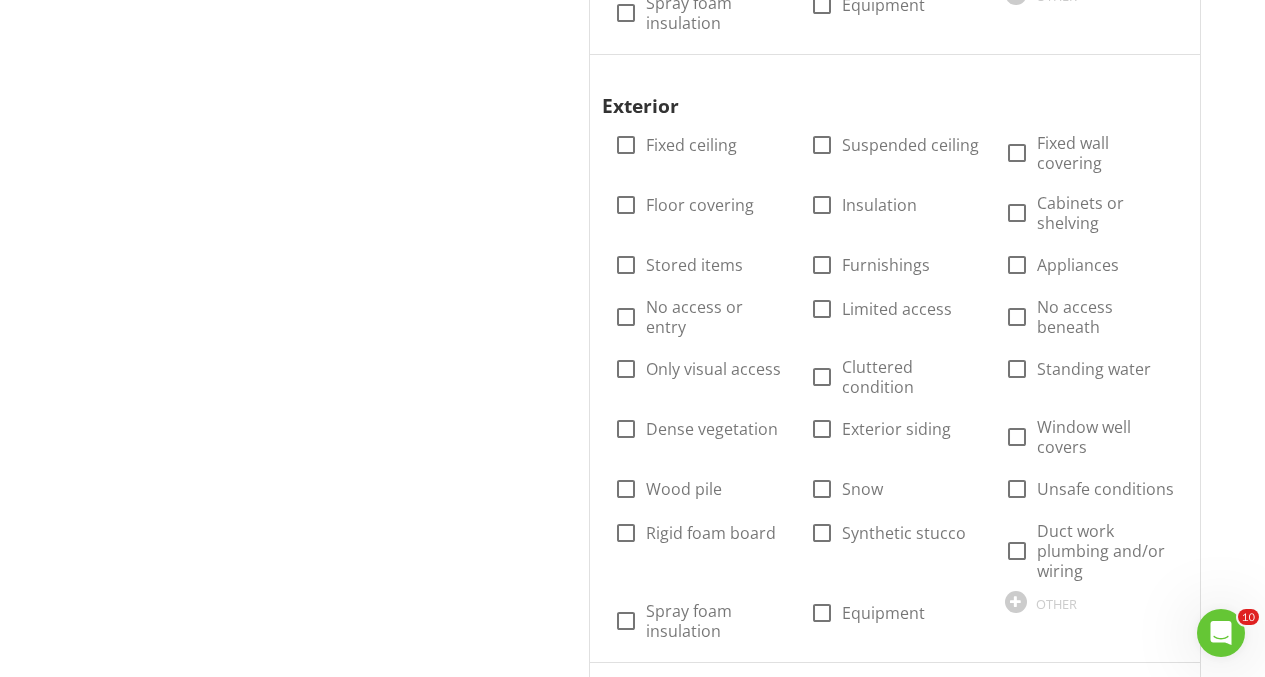 scroll, scrollTop: 3460, scrollLeft: 0, axis: vertical 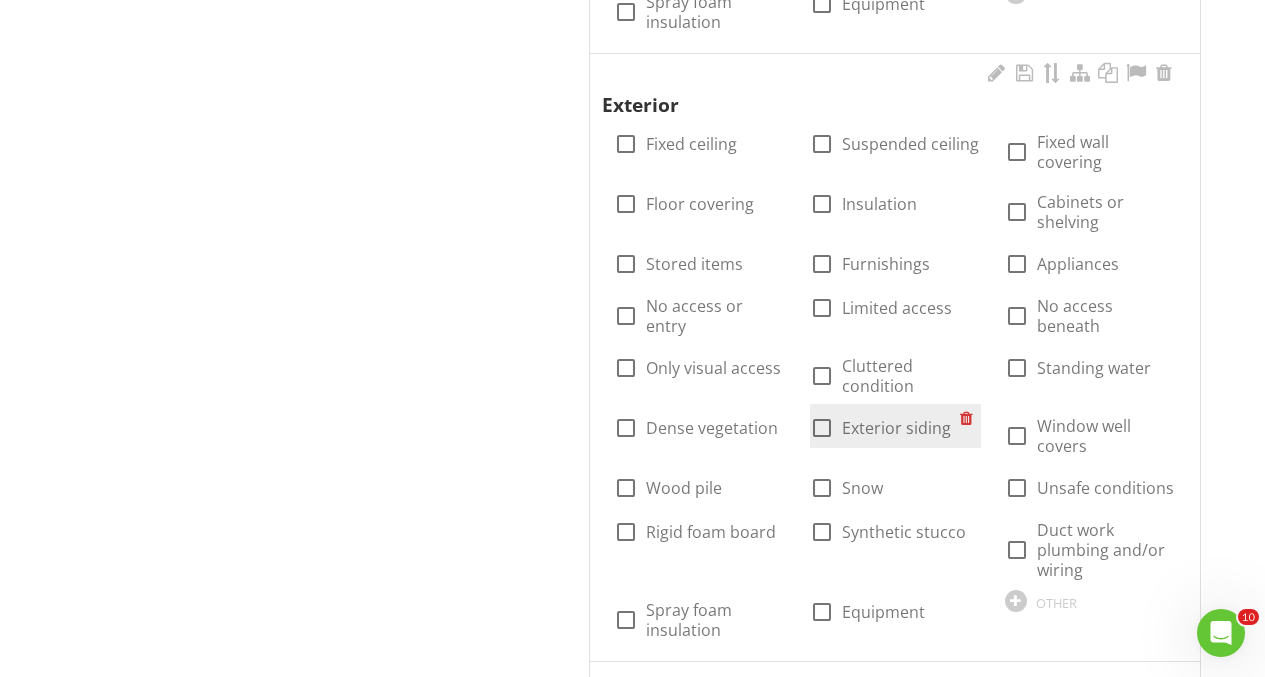 click on "check_box_outline_blank Exterior siding" at bounding box center (880, 428) 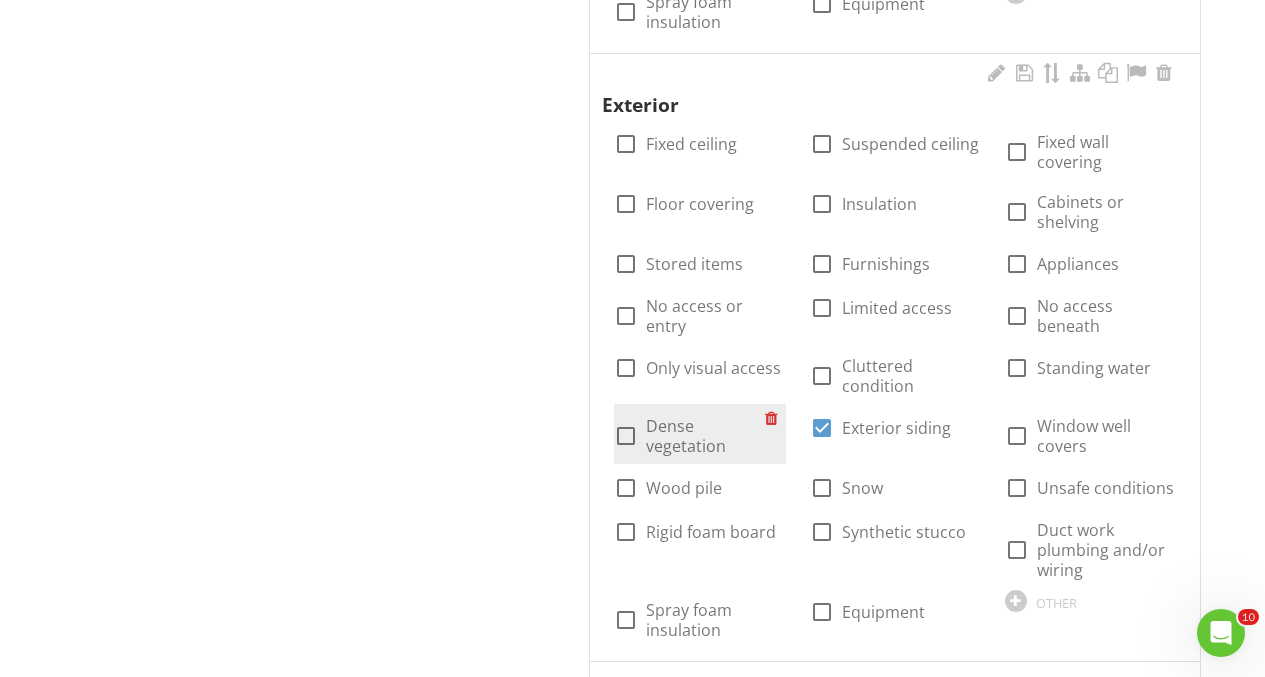 click on "Dense vegetation" at bounding box center (705, 436) 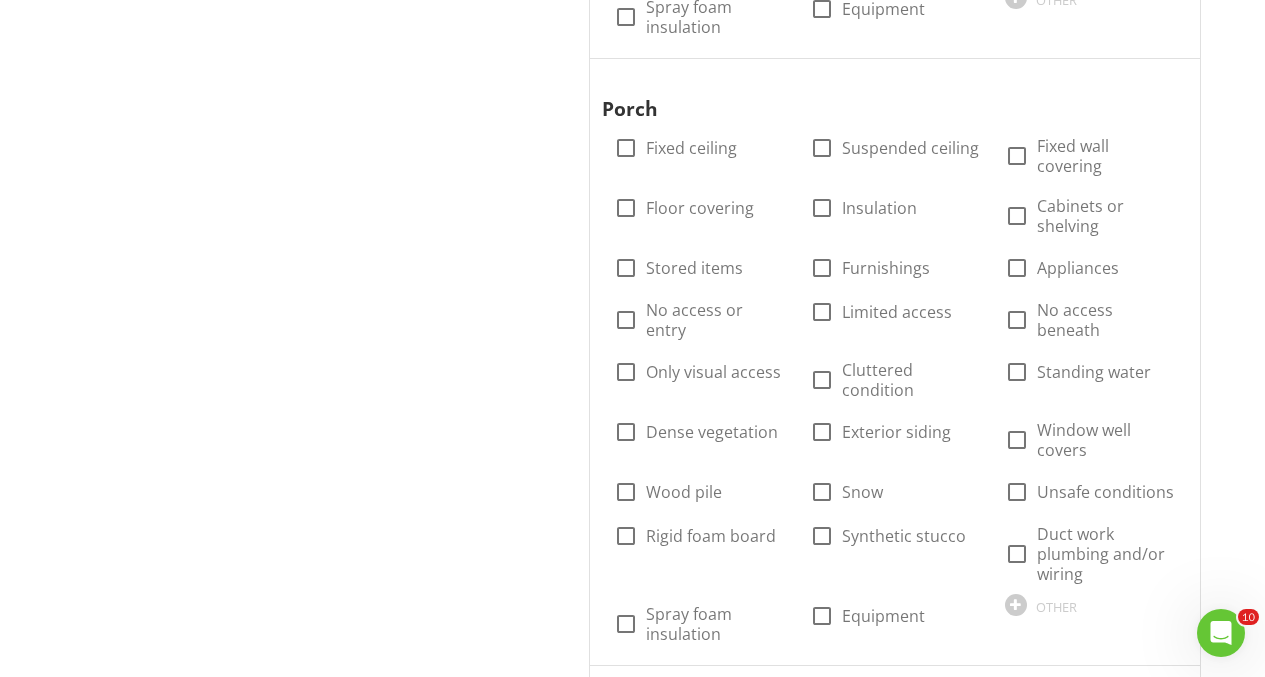 scroll, scrollTop: 4062, scrollLeft: 0, axis: vertical 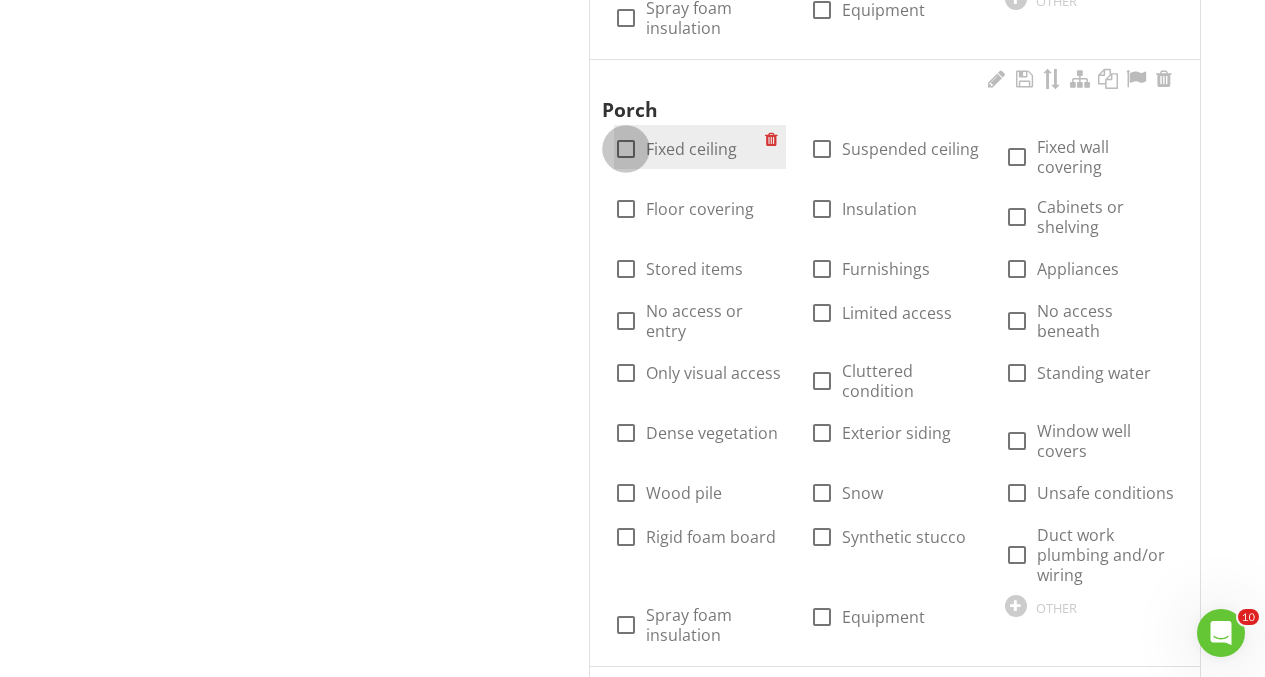 click at bounding box center [626, 149] 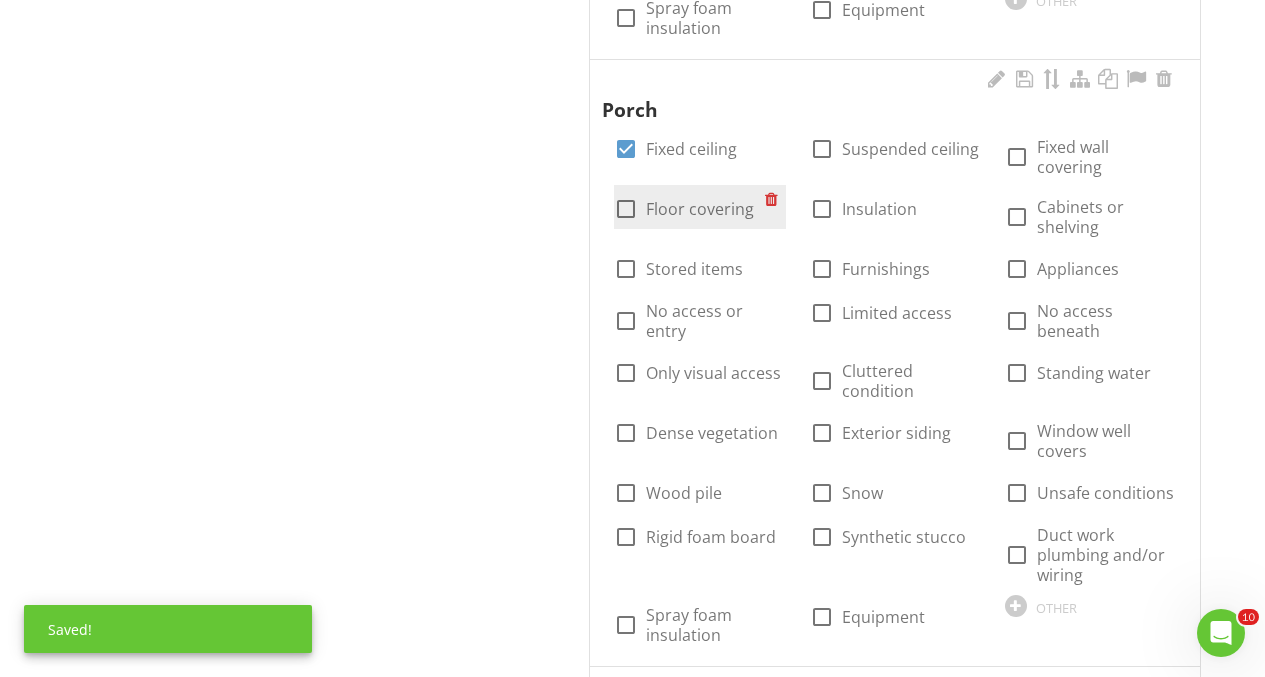 click on "Floor covering" at bounding box center [700, 209] 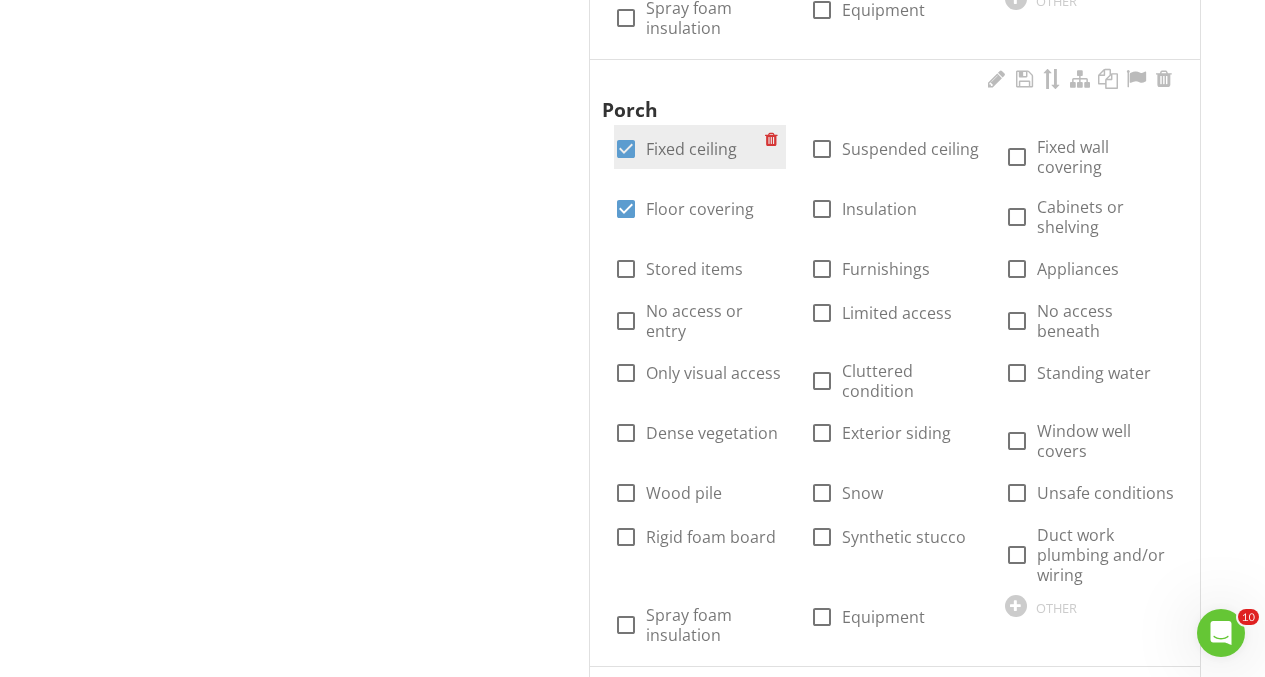 click at bounding box center (626, 149) 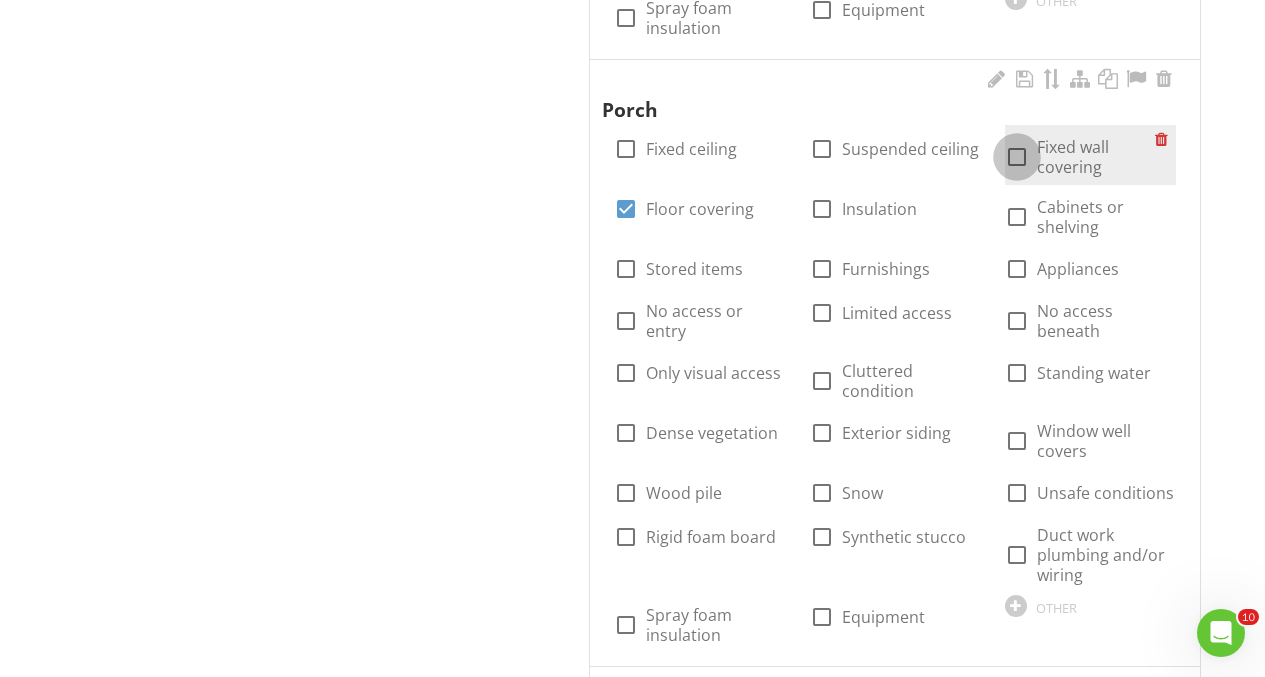 click at bounding box center (1017, 157) 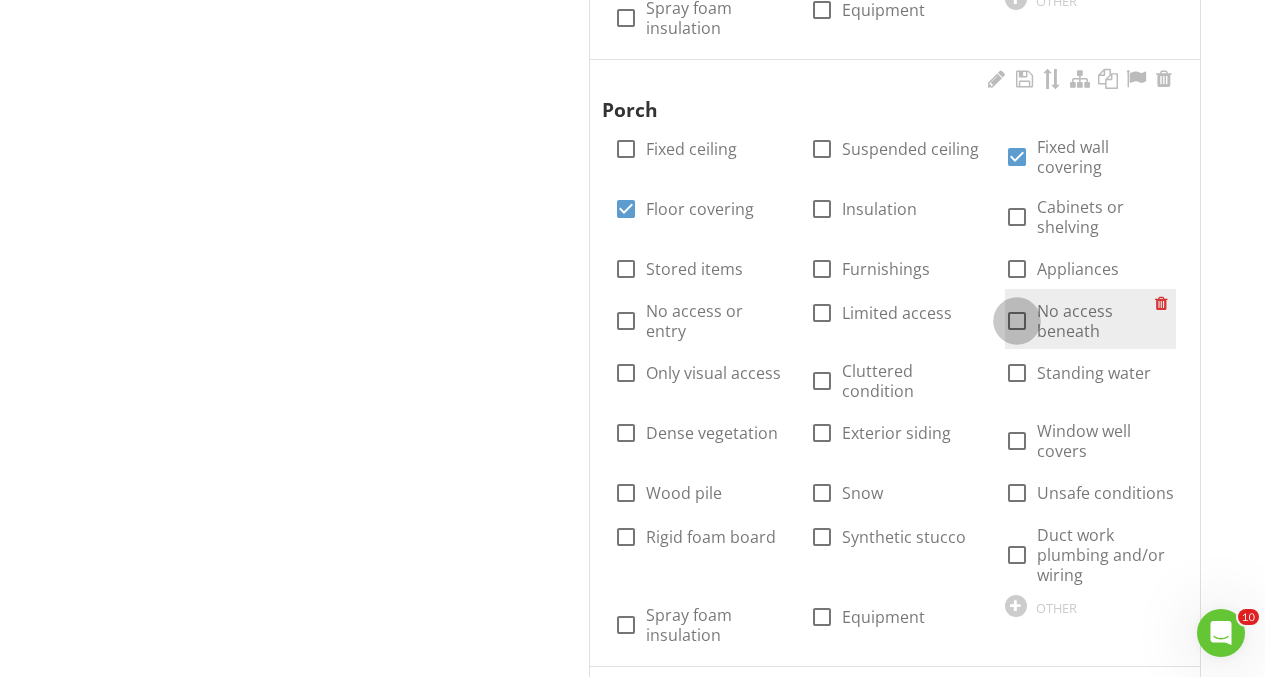 click at bounding box center [1017, 321] 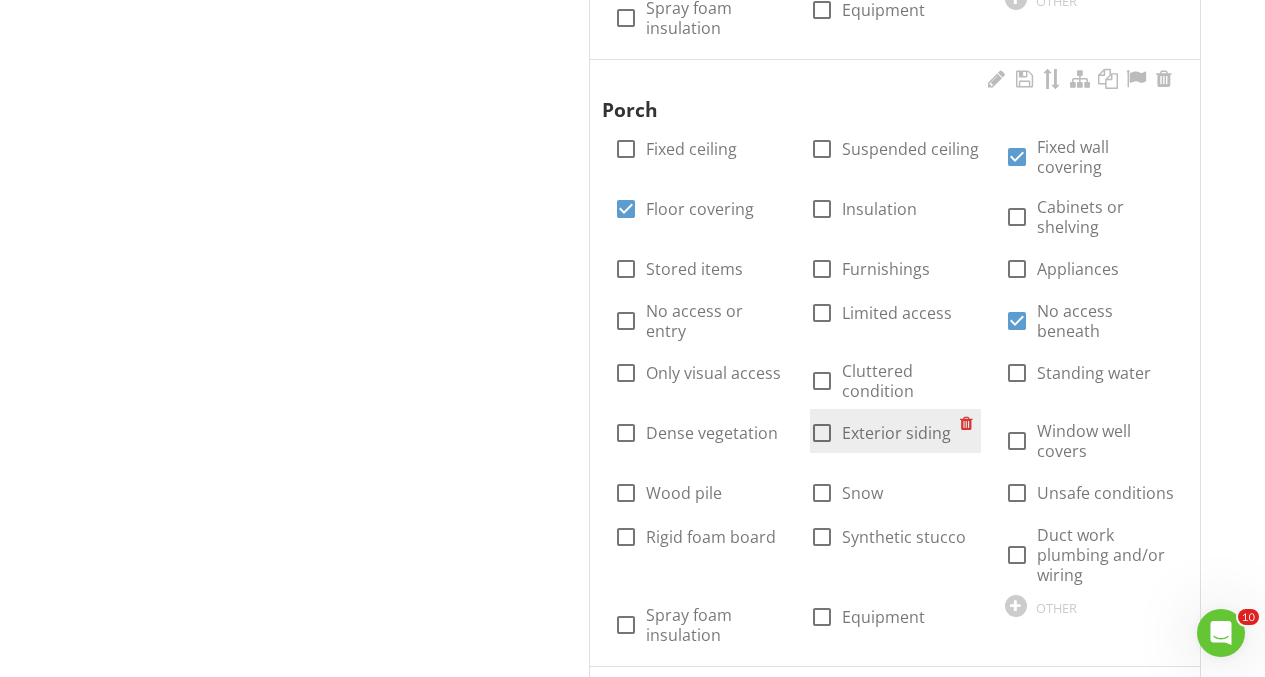 click on "Exterior siding" at bounding box center (896, 433) 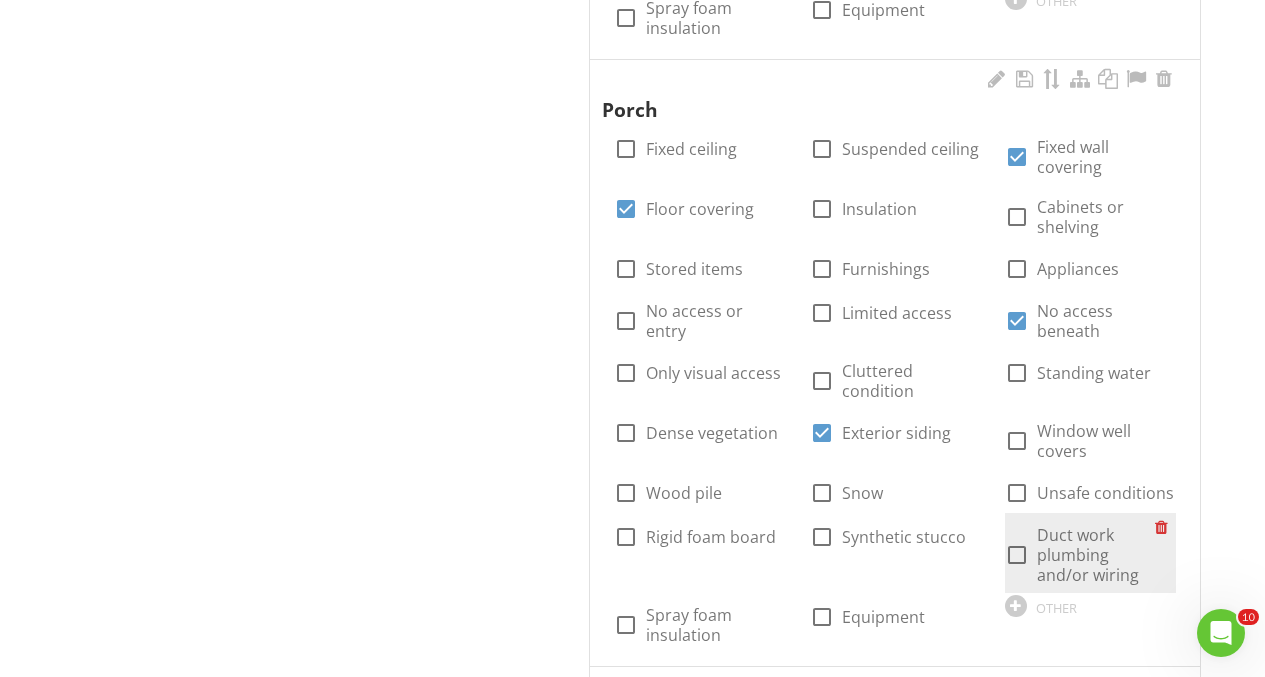 click at bounding box center [1017, 555] 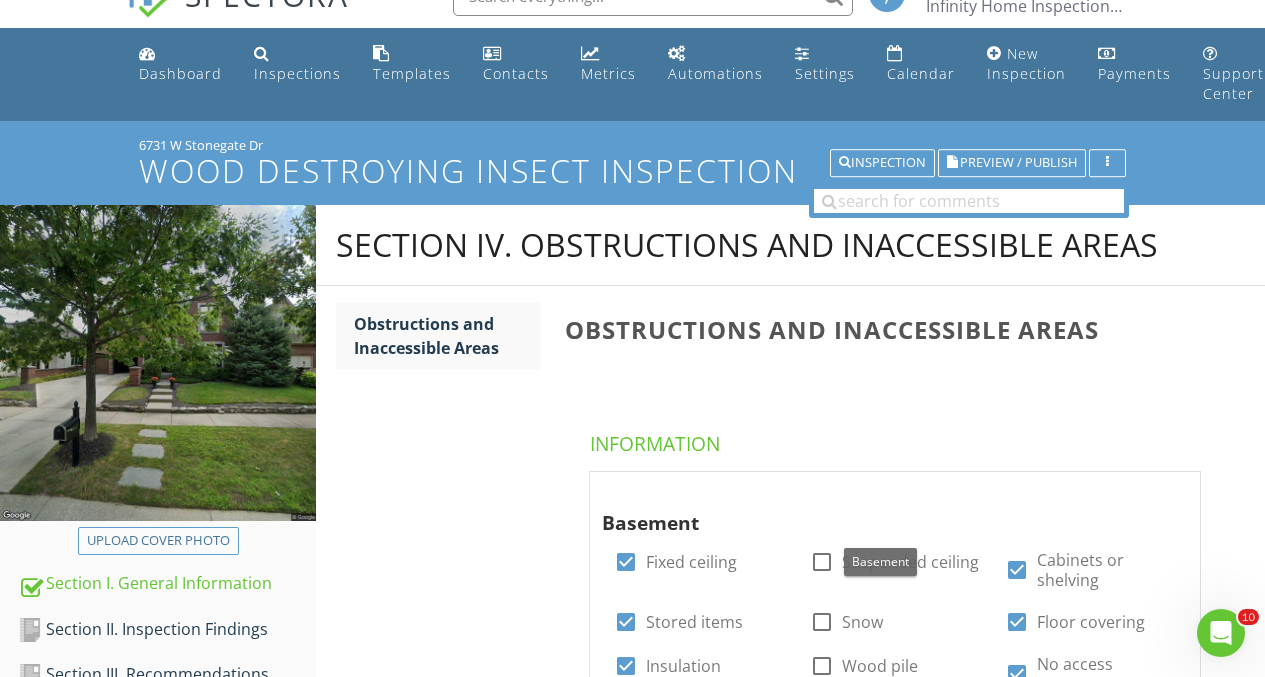 scroll, scrollTop: 38, scrollLeft: 0, axis: vertical 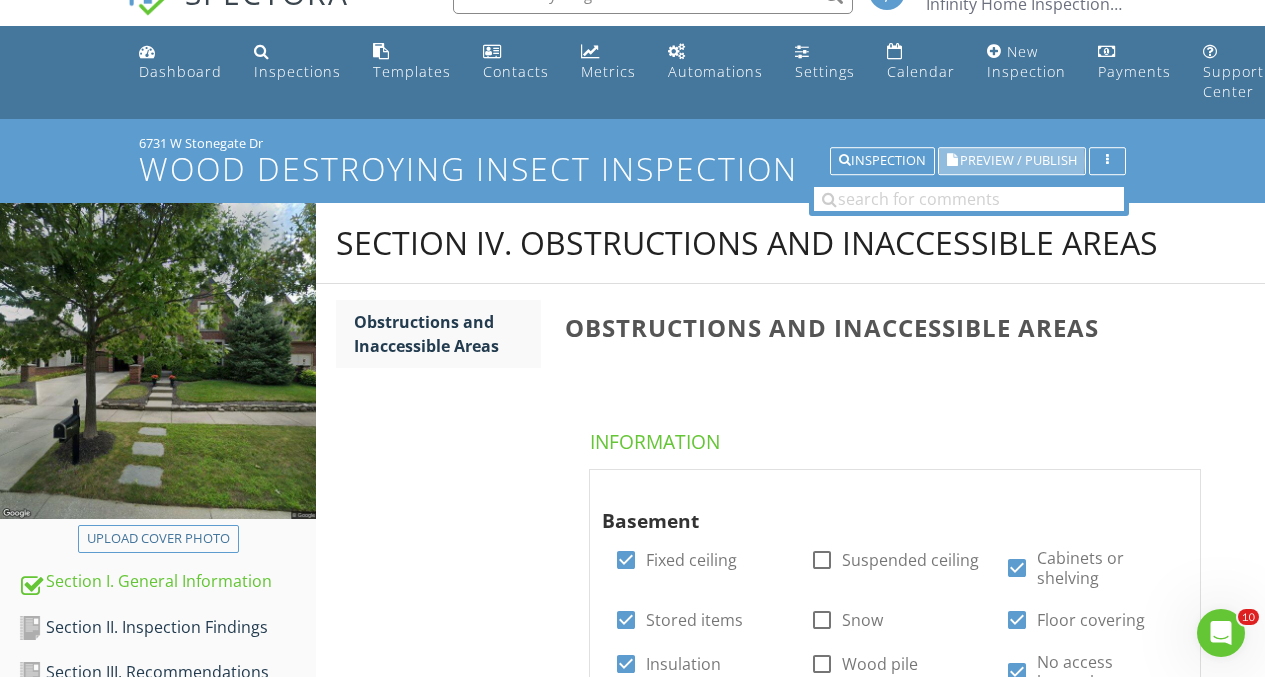 click on "Preview / Publish" at bounding box center [1018, 161] 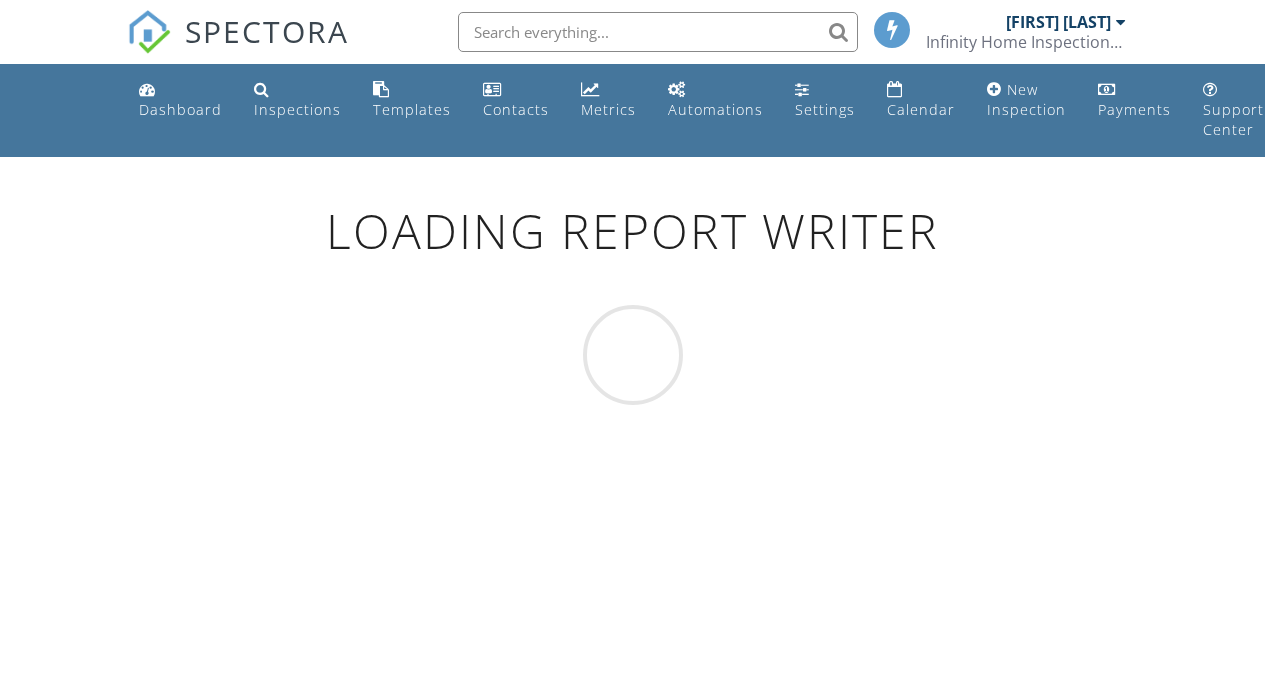 scroll, scrollTop: 38, scrollLeft: 0, axis: vertical 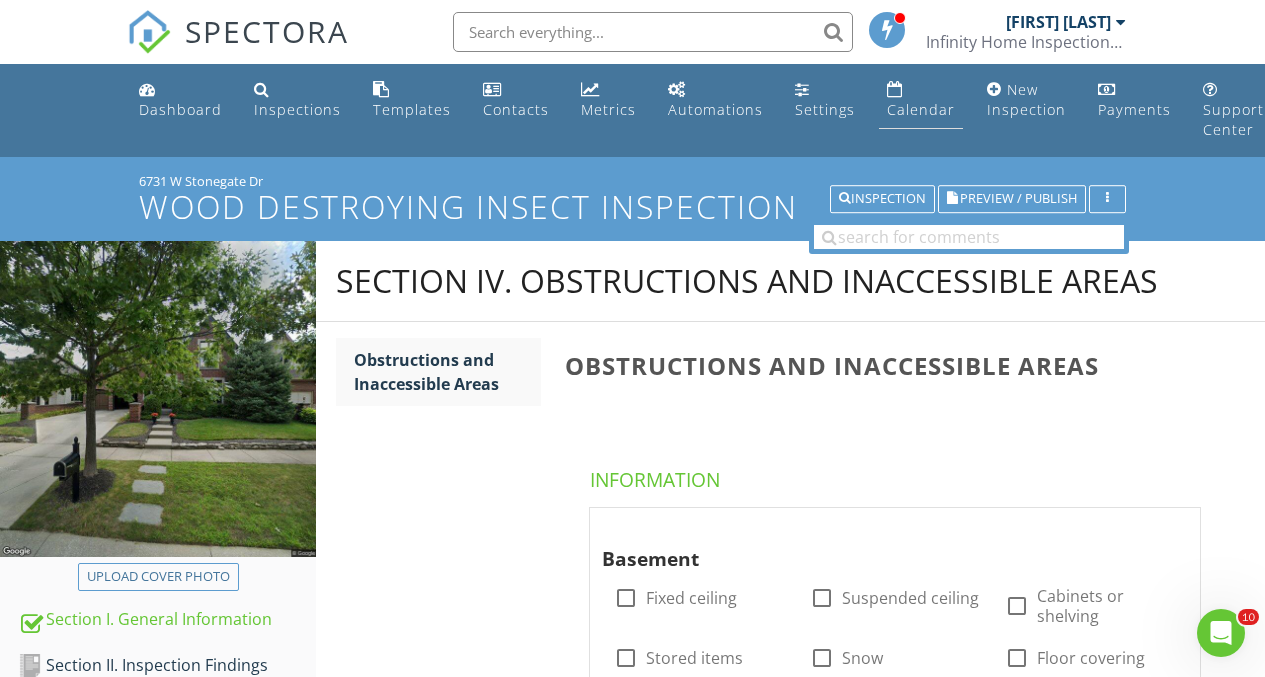 click on "Calendar" at bounding box center [921, 109] 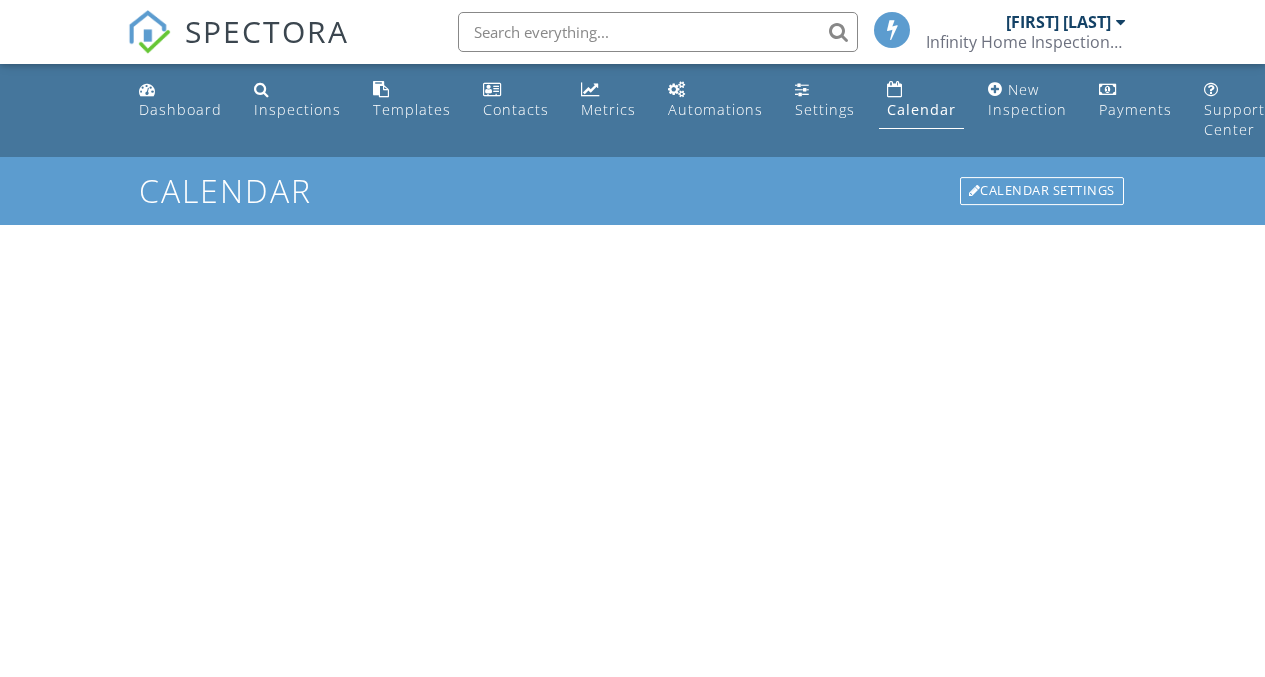 scroll, scrollTop: 0, scrollLeft: 0, axis: both 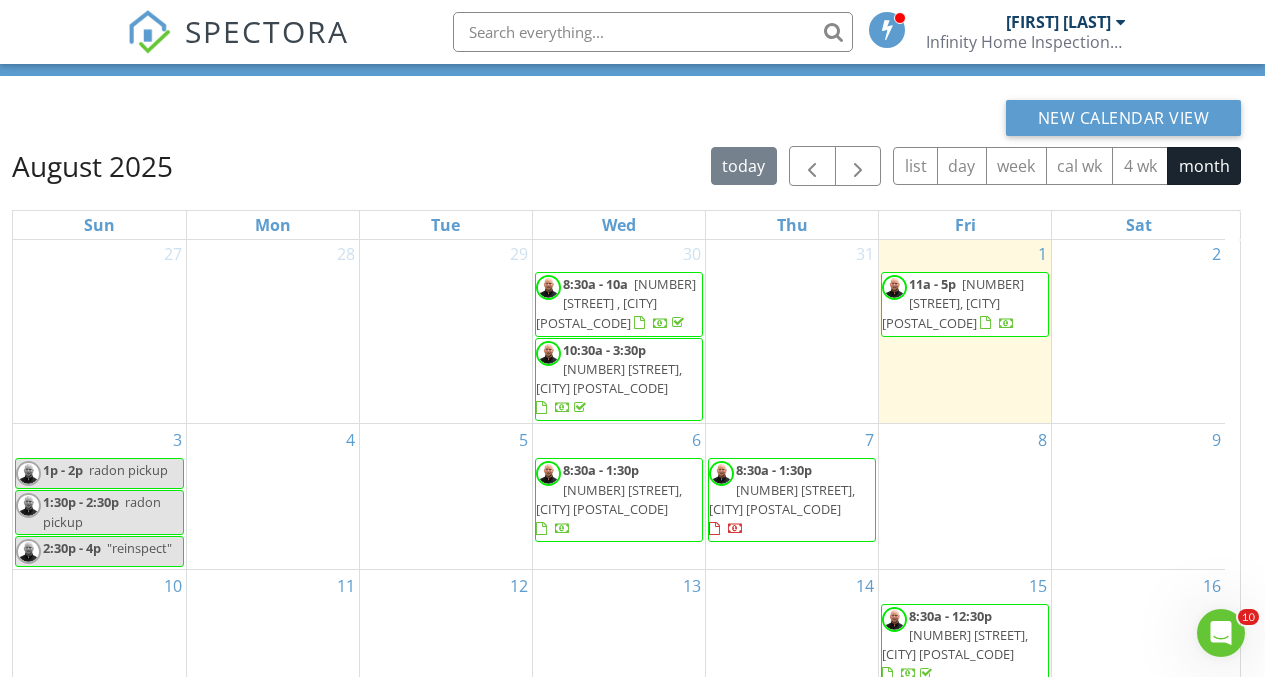 click on "[NUMBER] [STREET], [CITY] [POSTAL_CODE]" at bounding box center [953, 303] 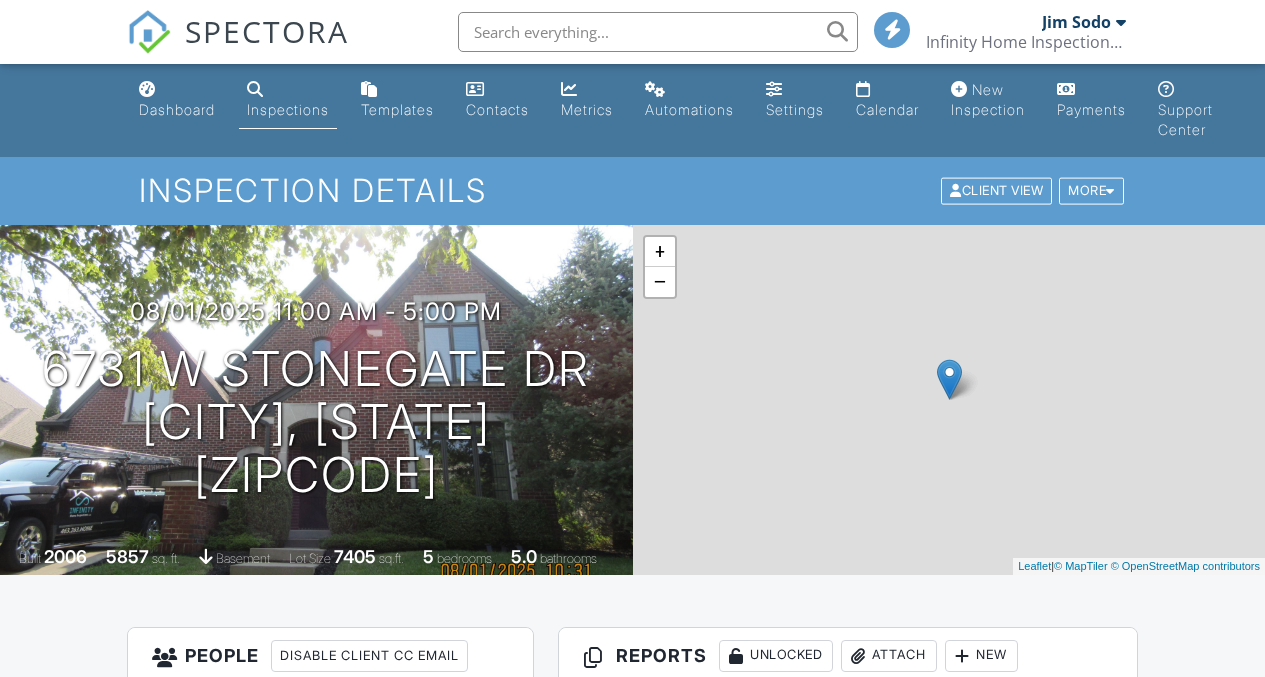 scroll, scrollTop: 0, scrollLeft: 0, axis: both 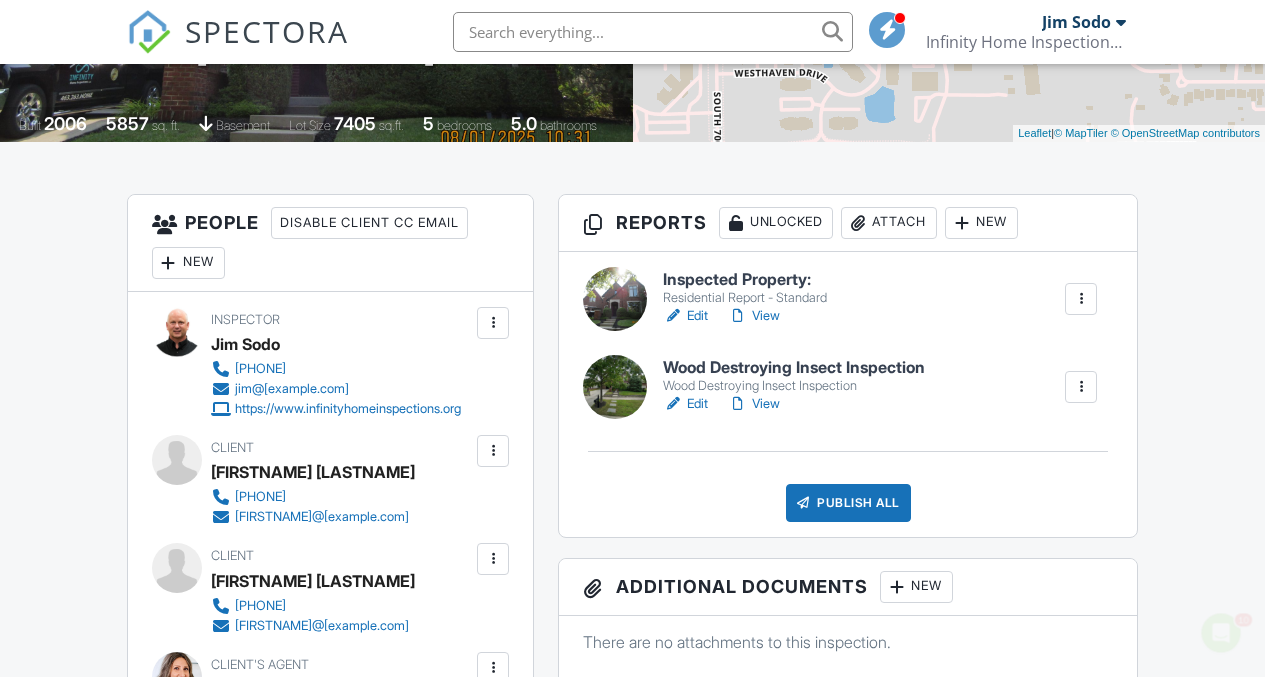 click on "Edit" at bounding box center [685, 404] 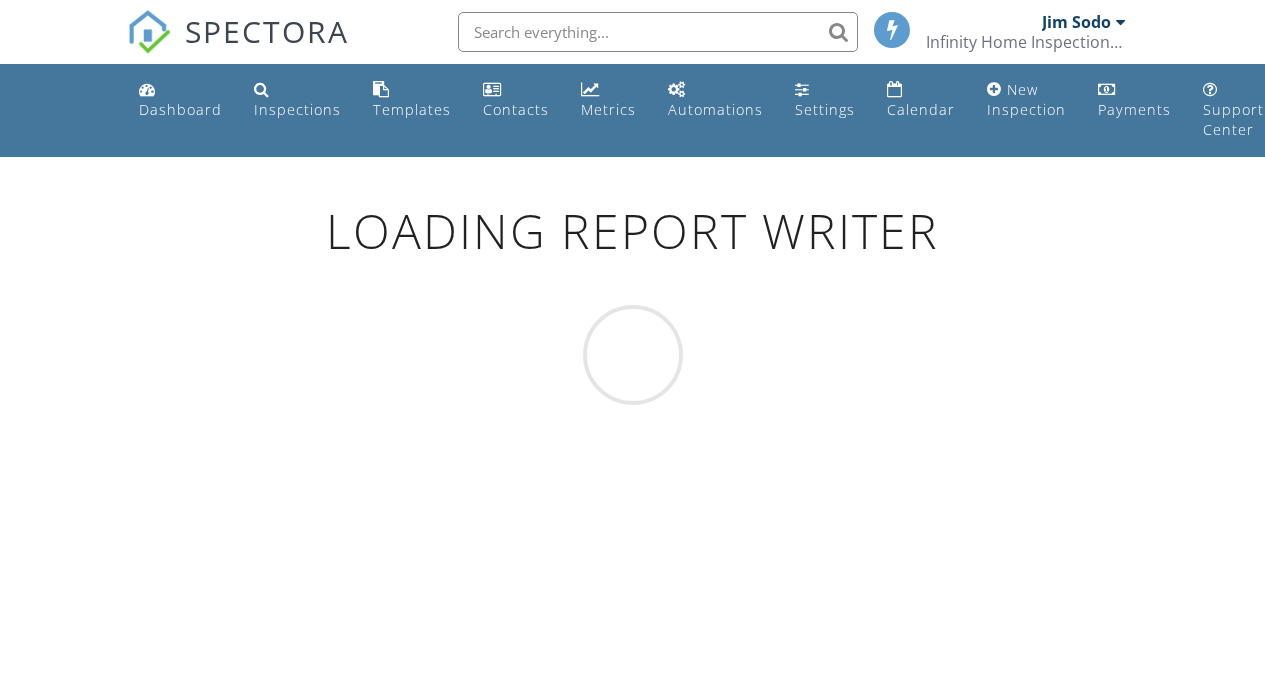 scroll, scrollTop: 0, scrollLeft: 0, axis: both 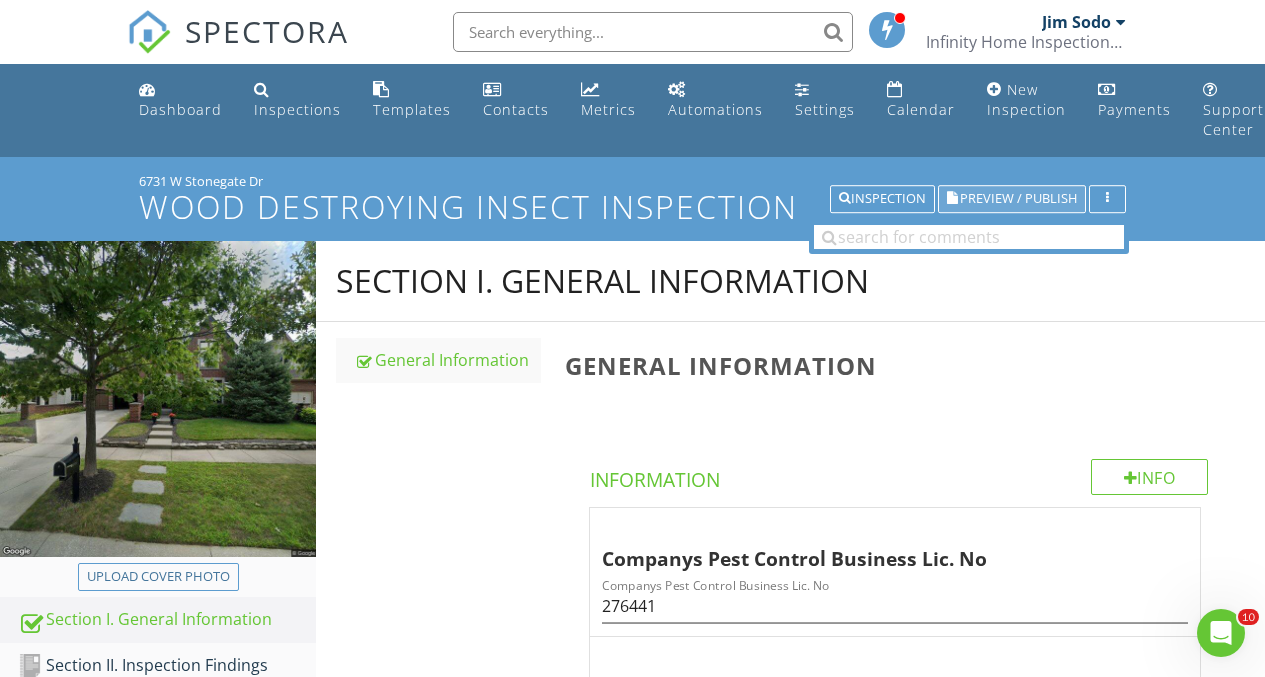 click on "Preview / Publish" at bounding box center (1012, 199) 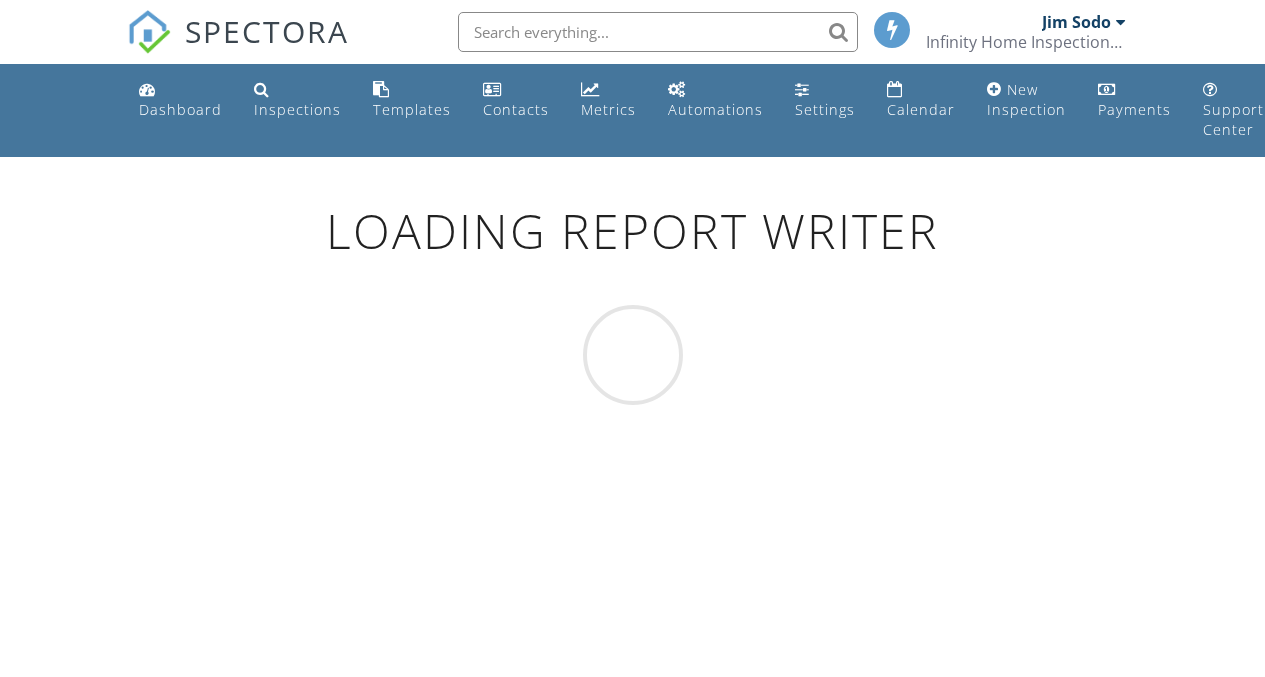 scroll, scrollTop: 0, scrollLeft: 0, axis: both 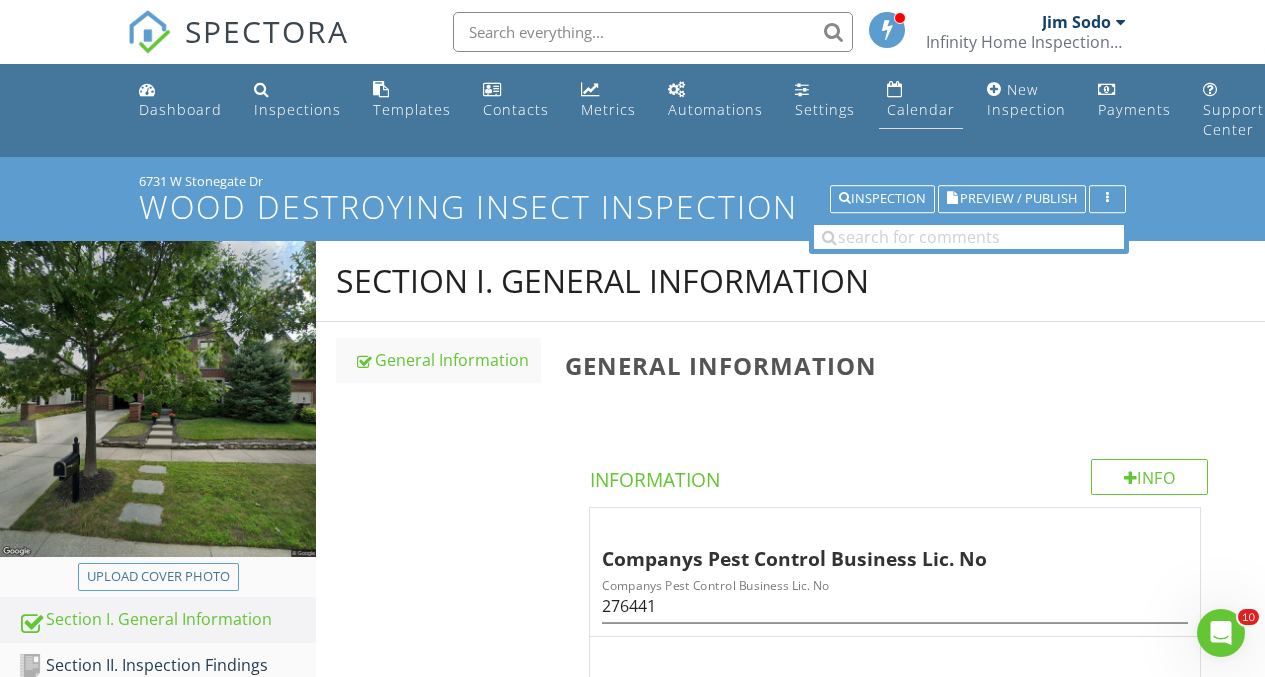 click on "Calendar" at bounding box center (921, 109) 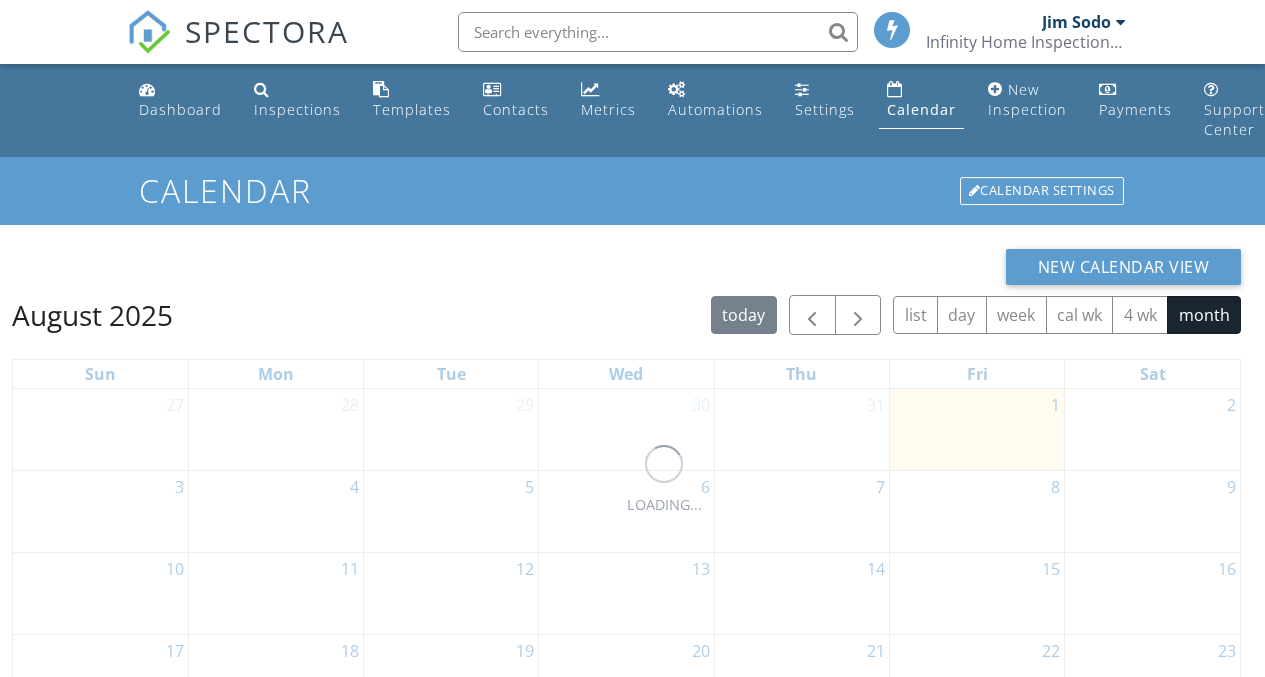 scroll, scrollTop: 0, scrollLeft: 0, axis: both 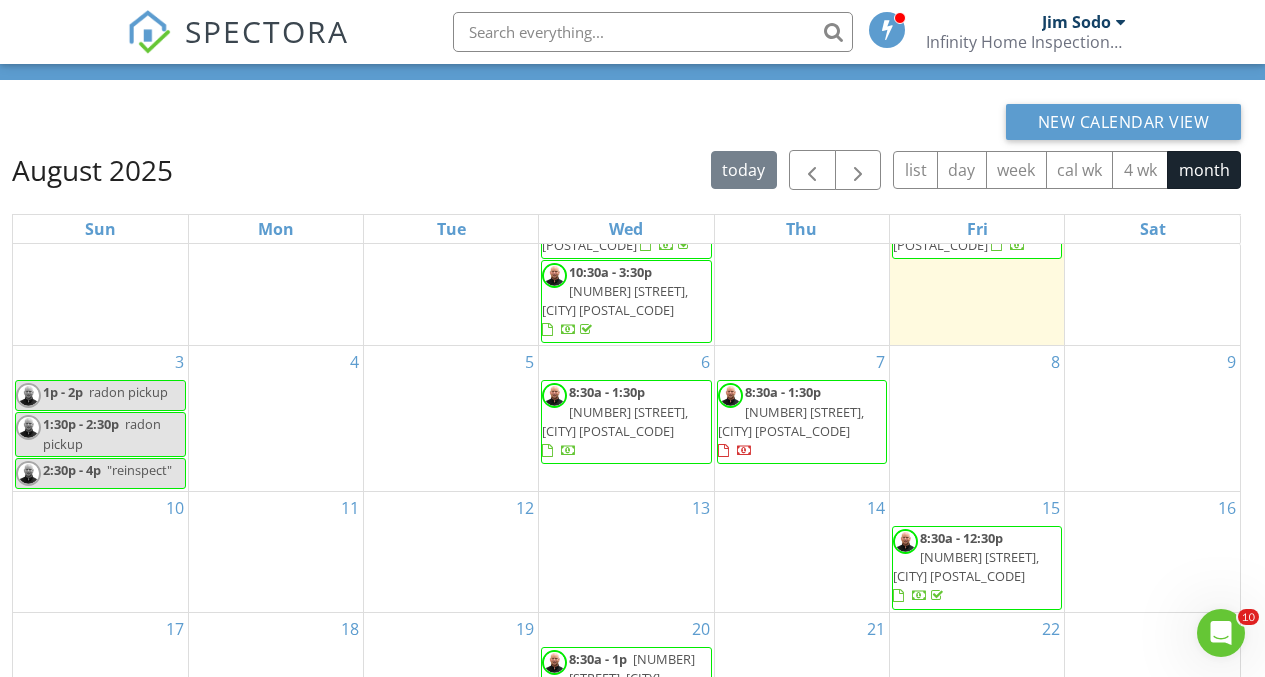 click at bounding box center (653, 32) 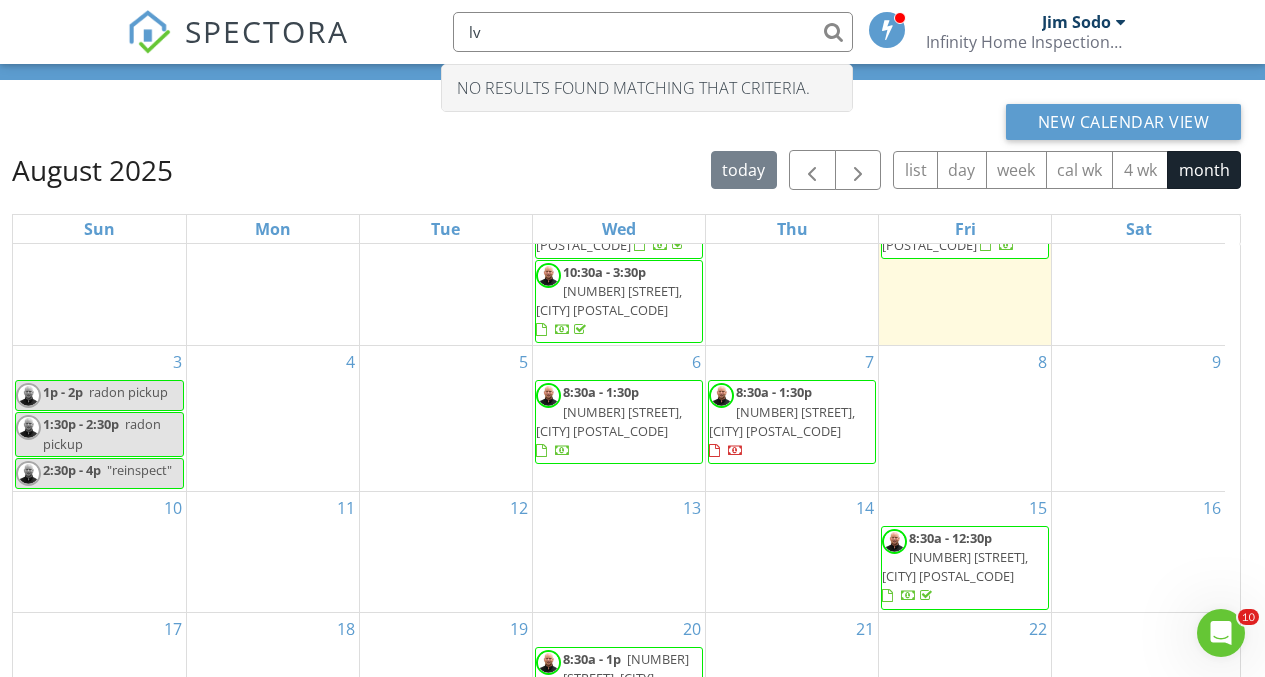 type on "l" 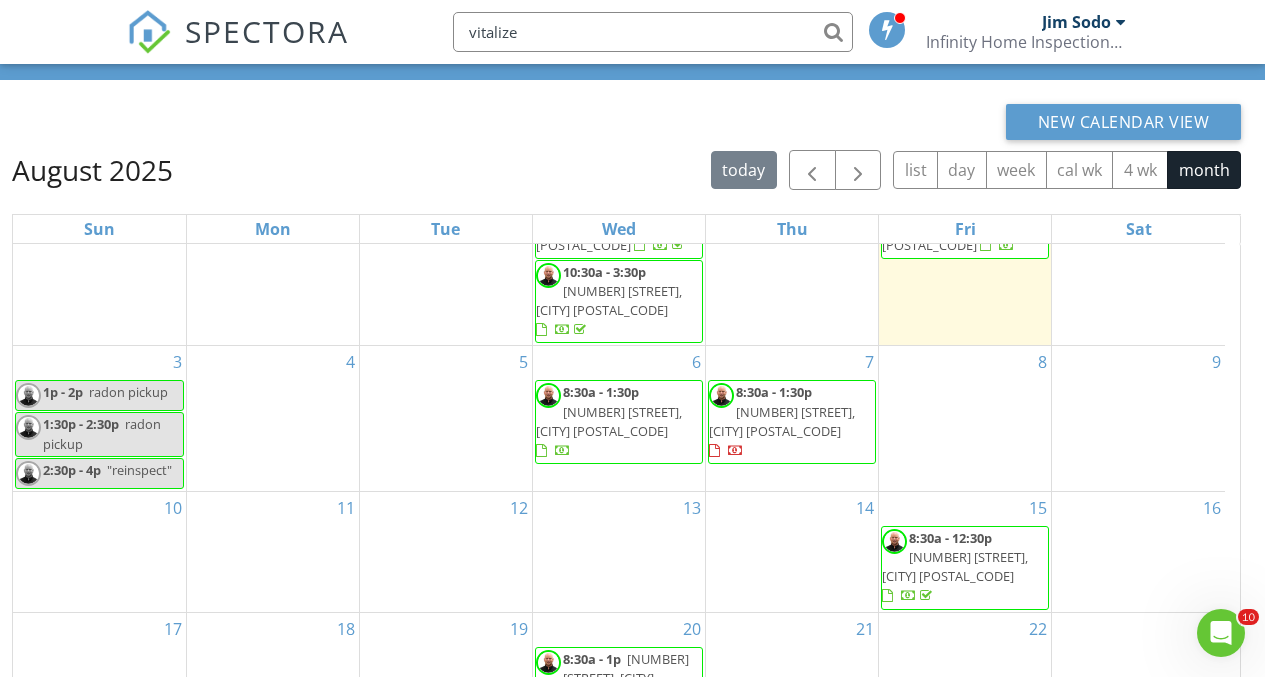click on "vitalize" at bounding box center (653, 32) 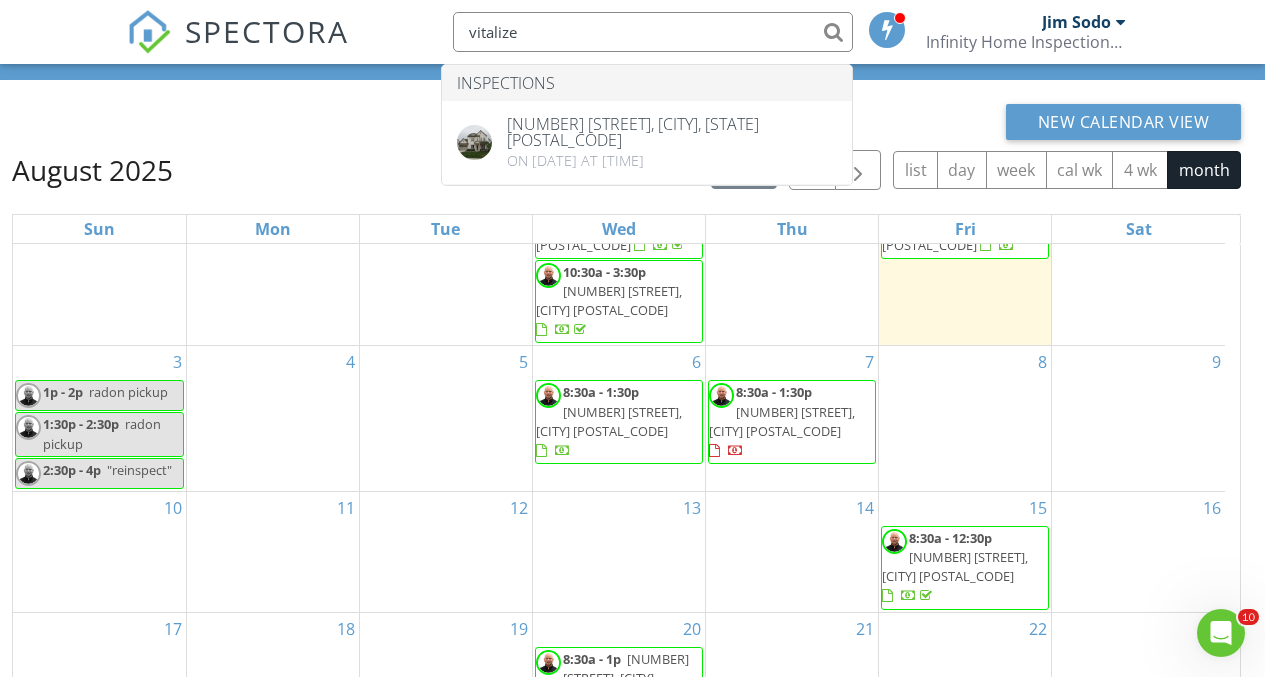 type on "vitalize" 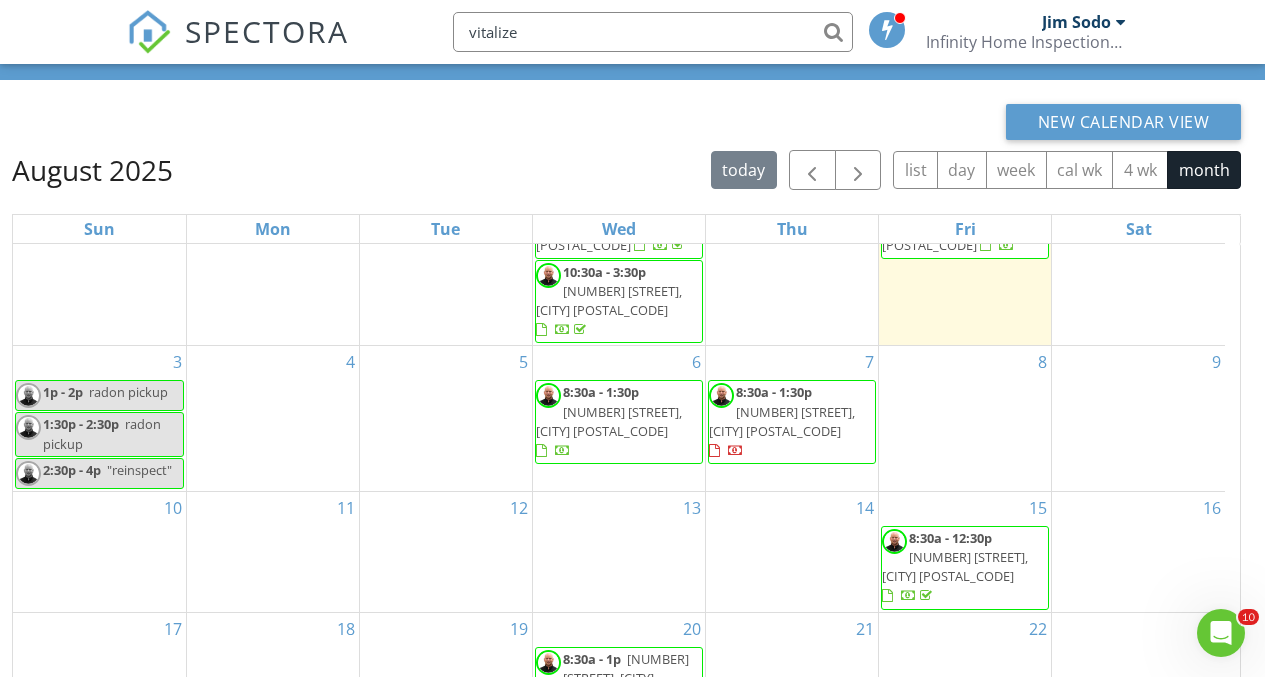 scroll, scrollTop: 0, scrollLeft: 0, axis: both 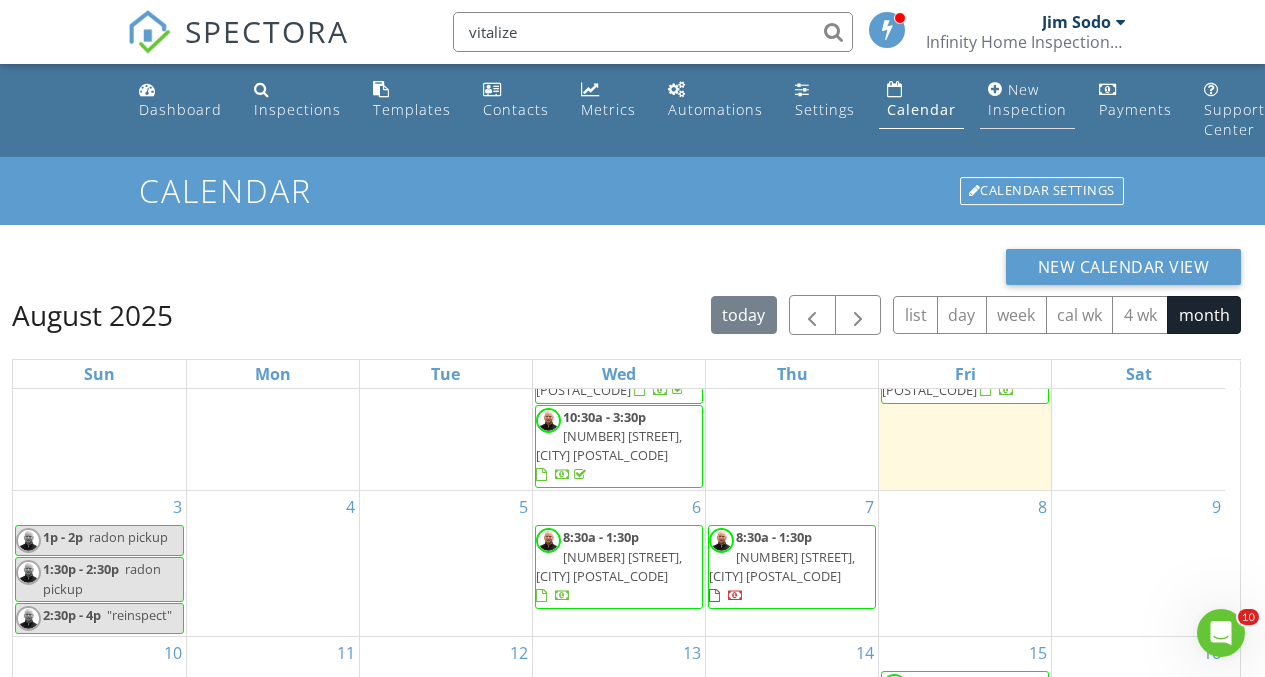 click on "New Inspection" at bounding box center (1027, 99) 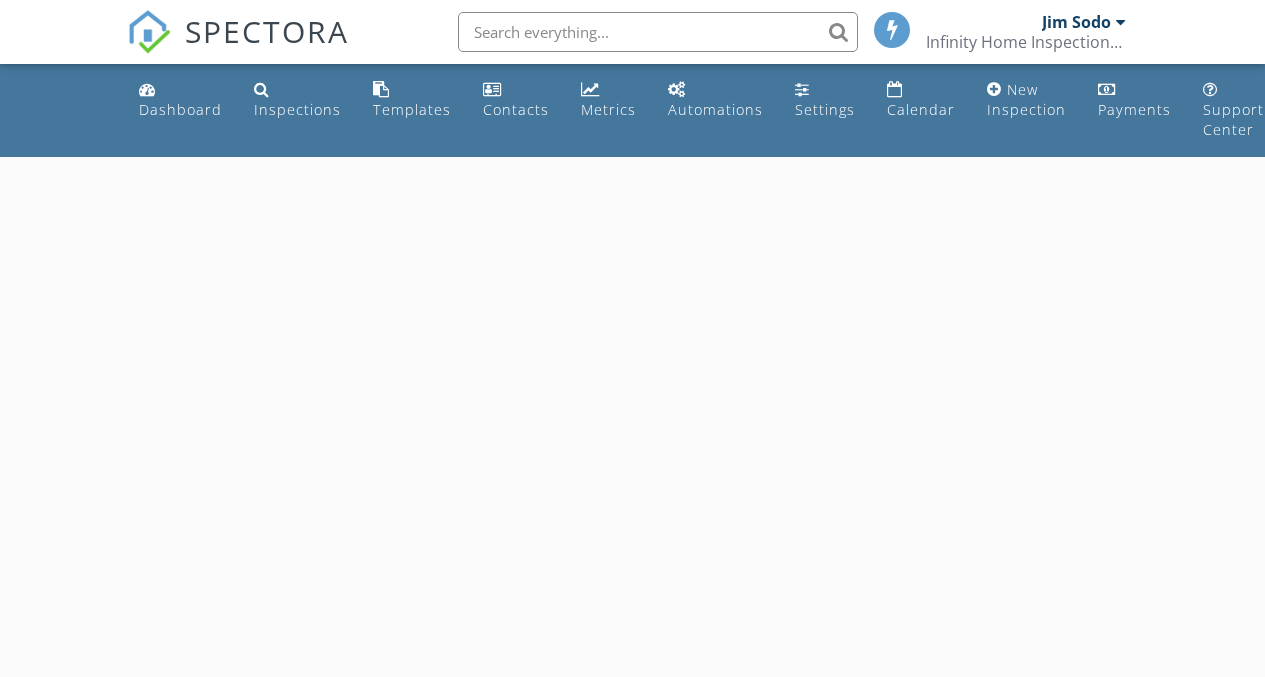 scroll, scrollTop: 0, scrollLeft: 0, axis: both 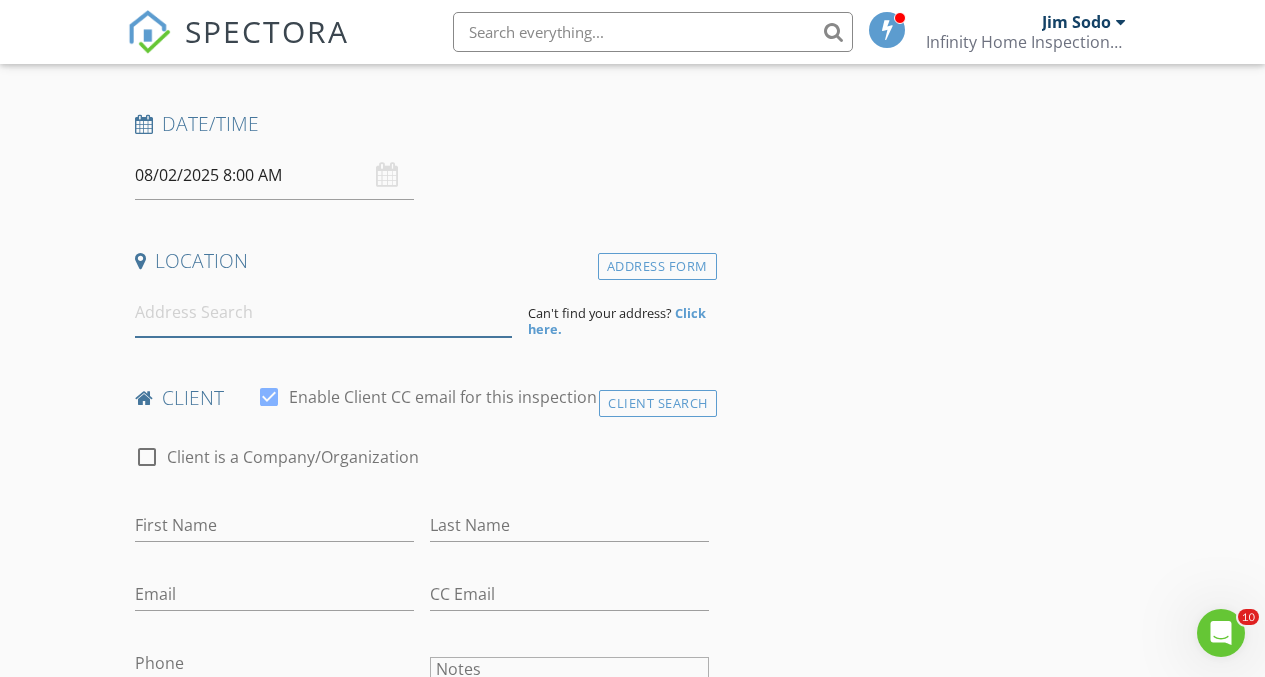 click at bounding box center (324, 312) 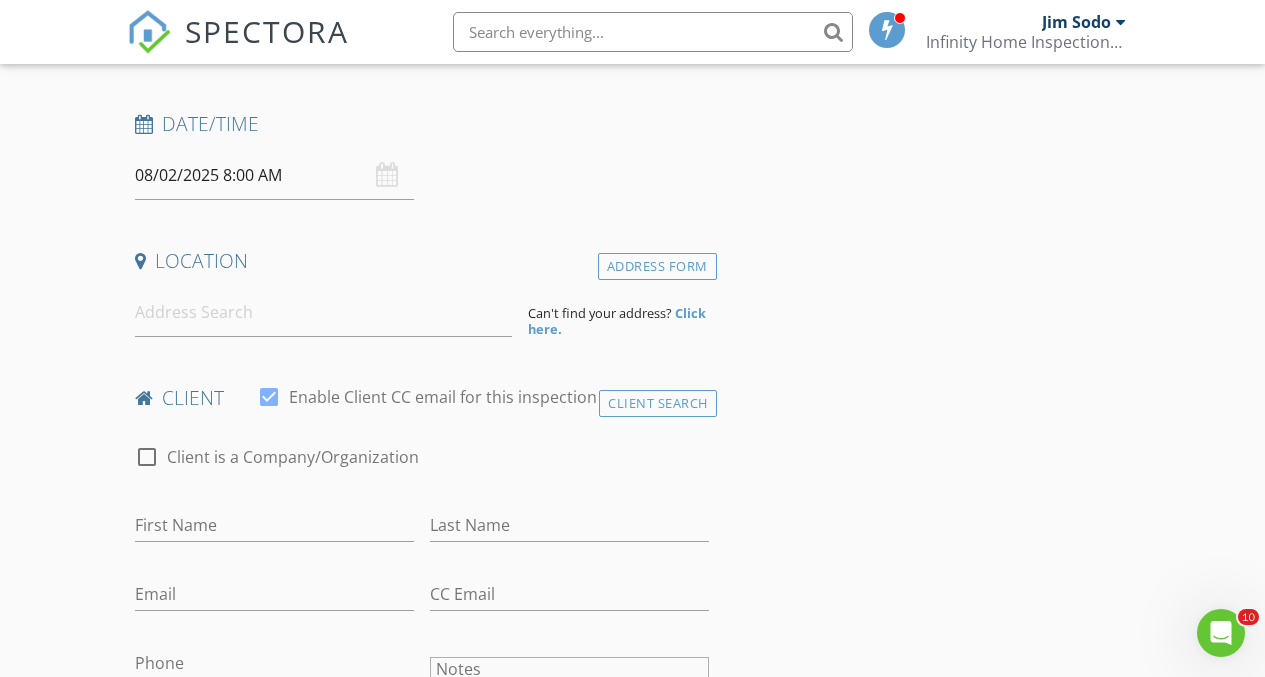click on "08/02/2025 8:00 AM" at bounding box center [274, 175] 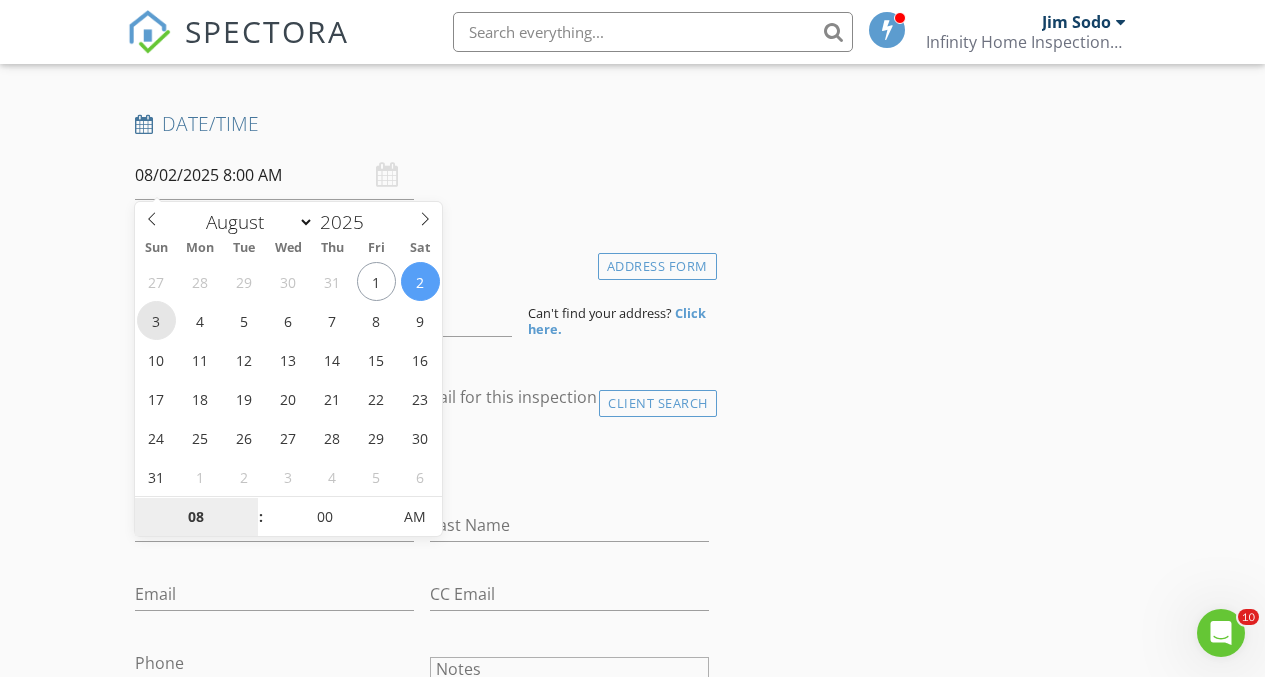 type on "08/03/2025 8:00 AM" 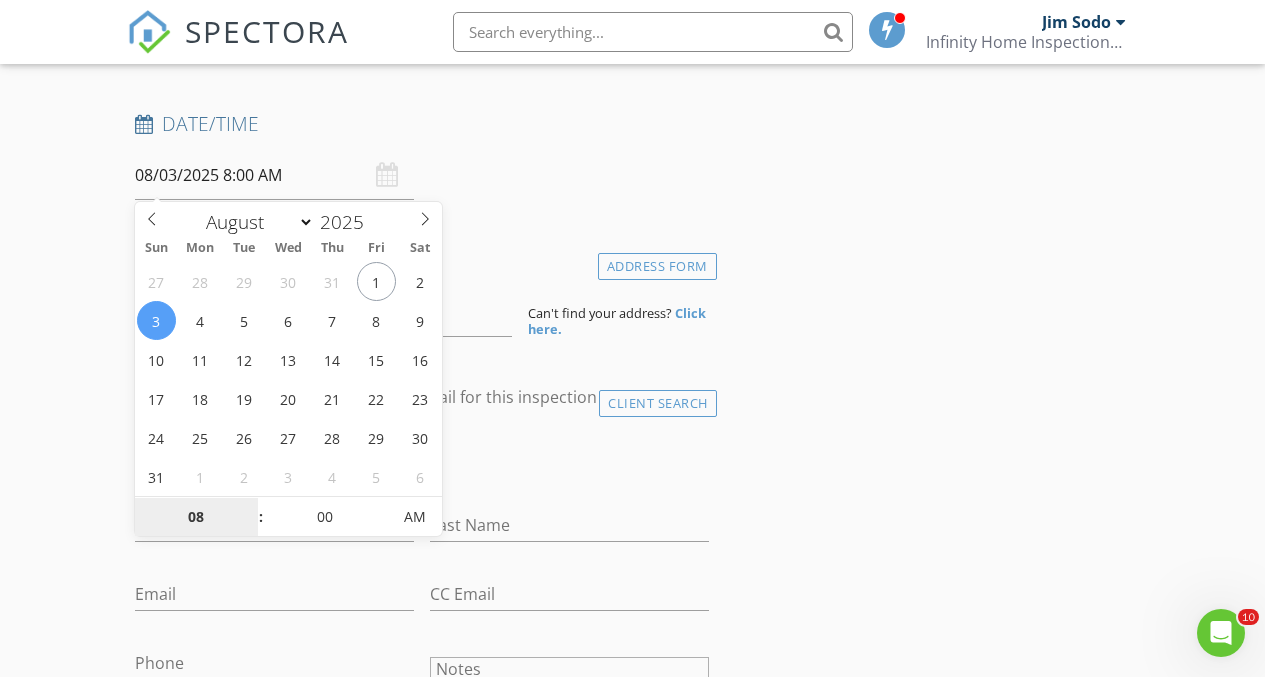 scroll, scrollTop: 0, scrollLeft: 0, axis: both 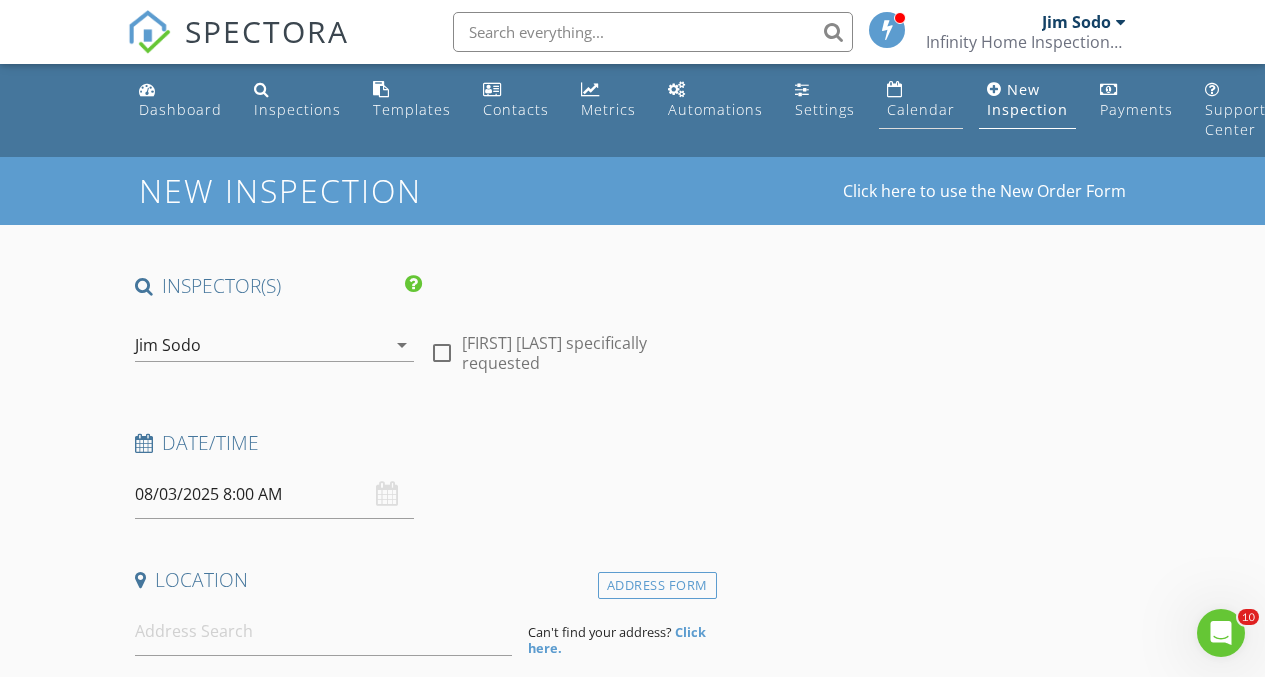click on "Calendar" at bounding box center (921, 109) 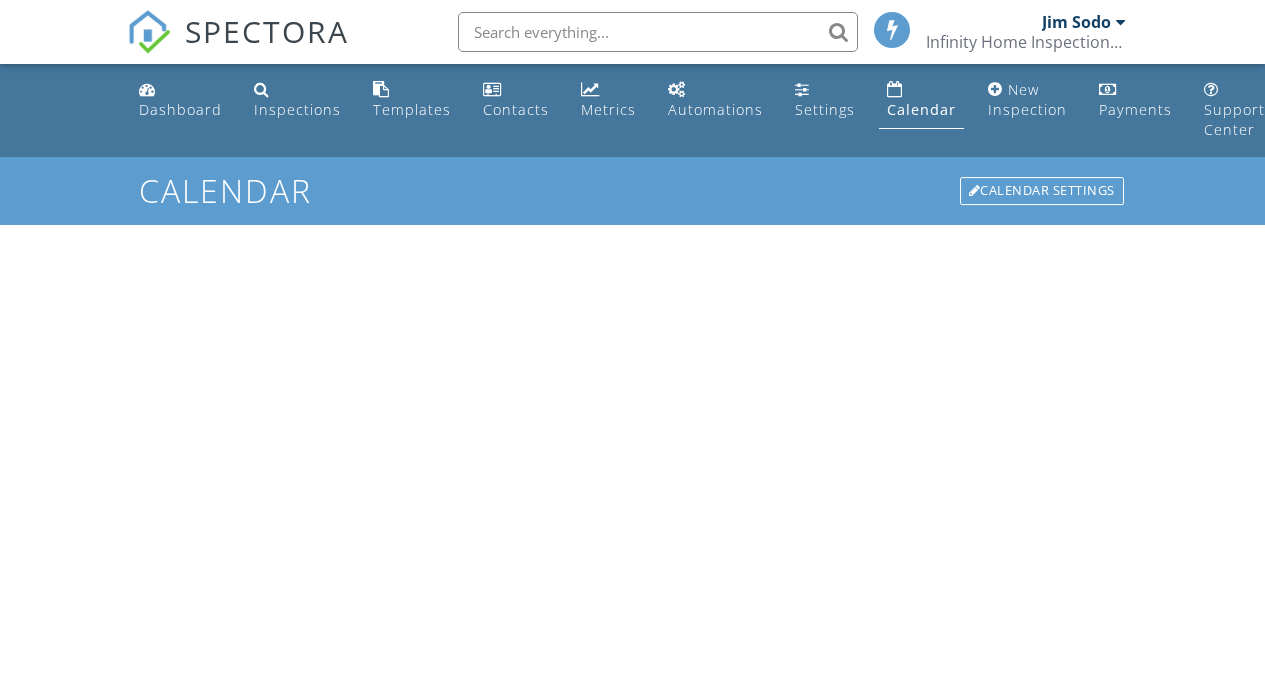 scroll, scrollTop: 0, scrollLeft: 0, axis: both 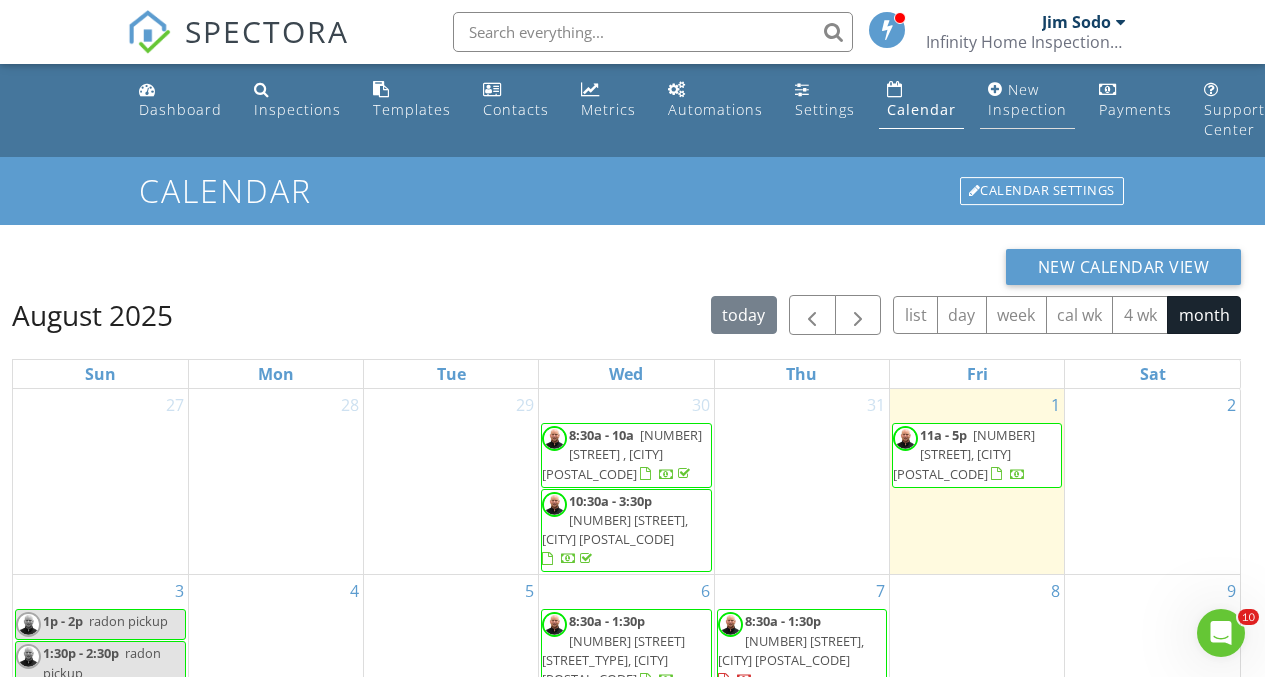 click on "New Inspection" at bounding box center [1027, 100] 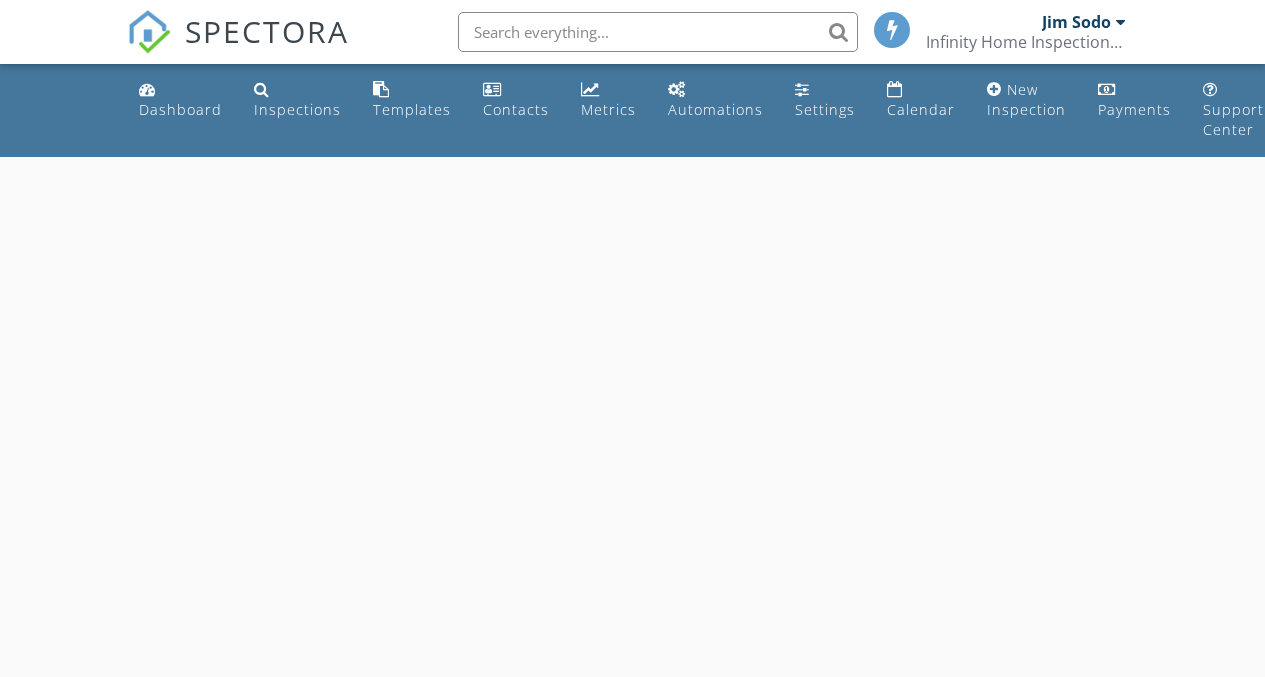scroll, scrollTop: 0, scrollLeft: 0, axis: both 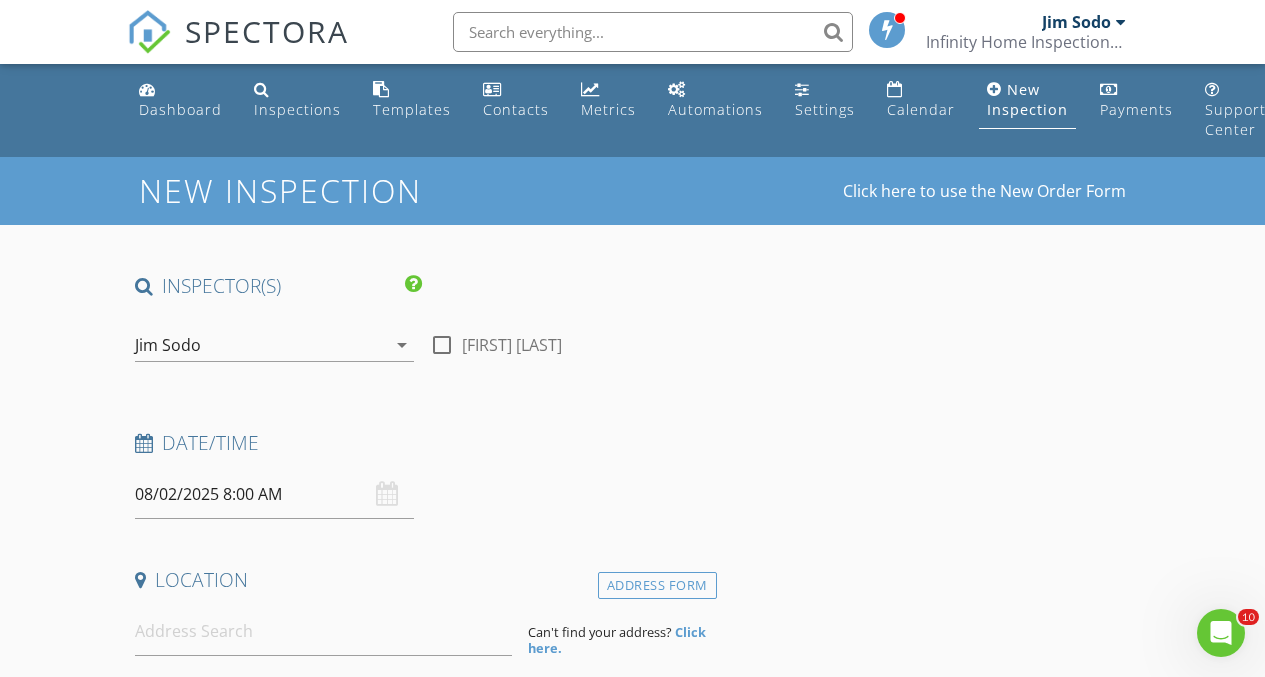 click on "08/02/2025 8:00 AM" at bounding box center [274, 494] 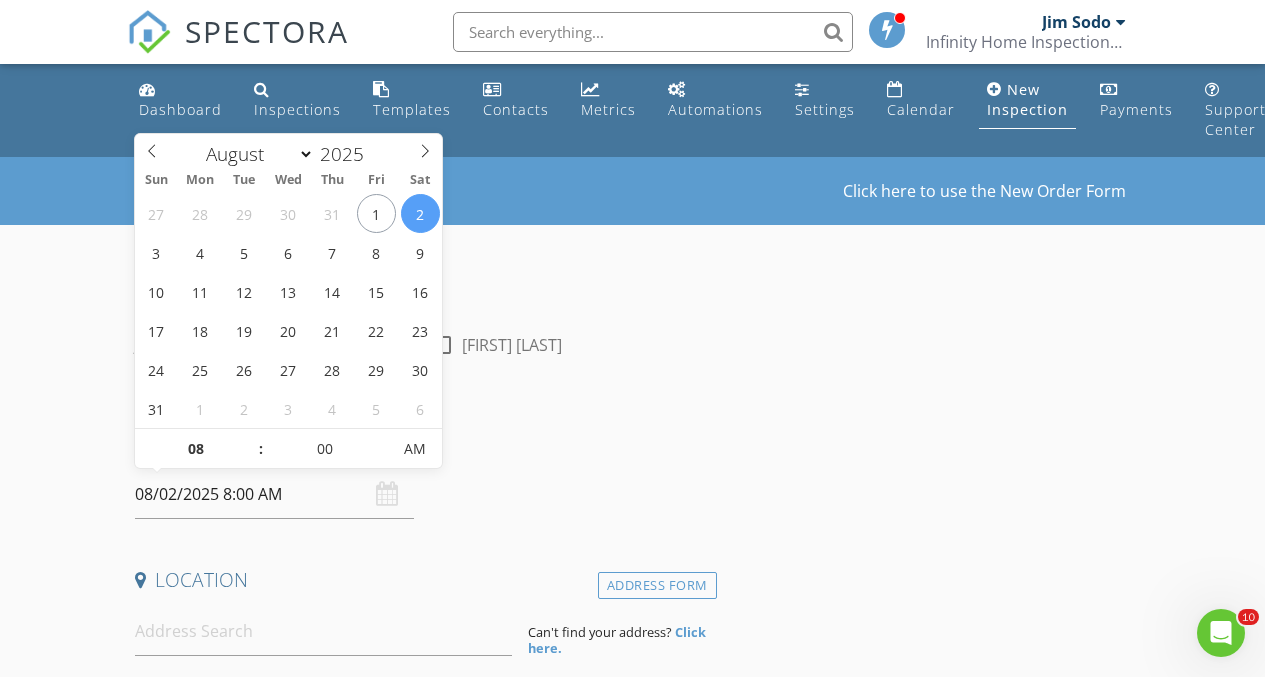 click on "08/02/2025 8:00 AM" at bounding box center (274, 494) 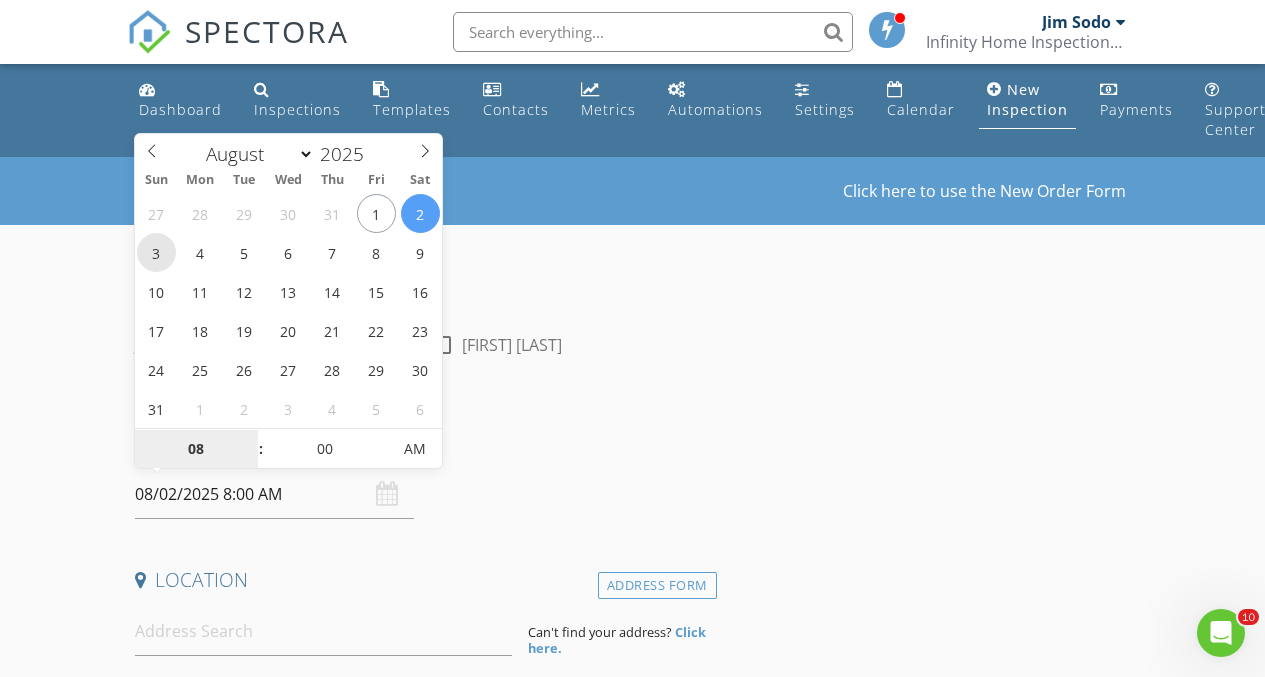 type on "08/03/2025 8:00 AM" 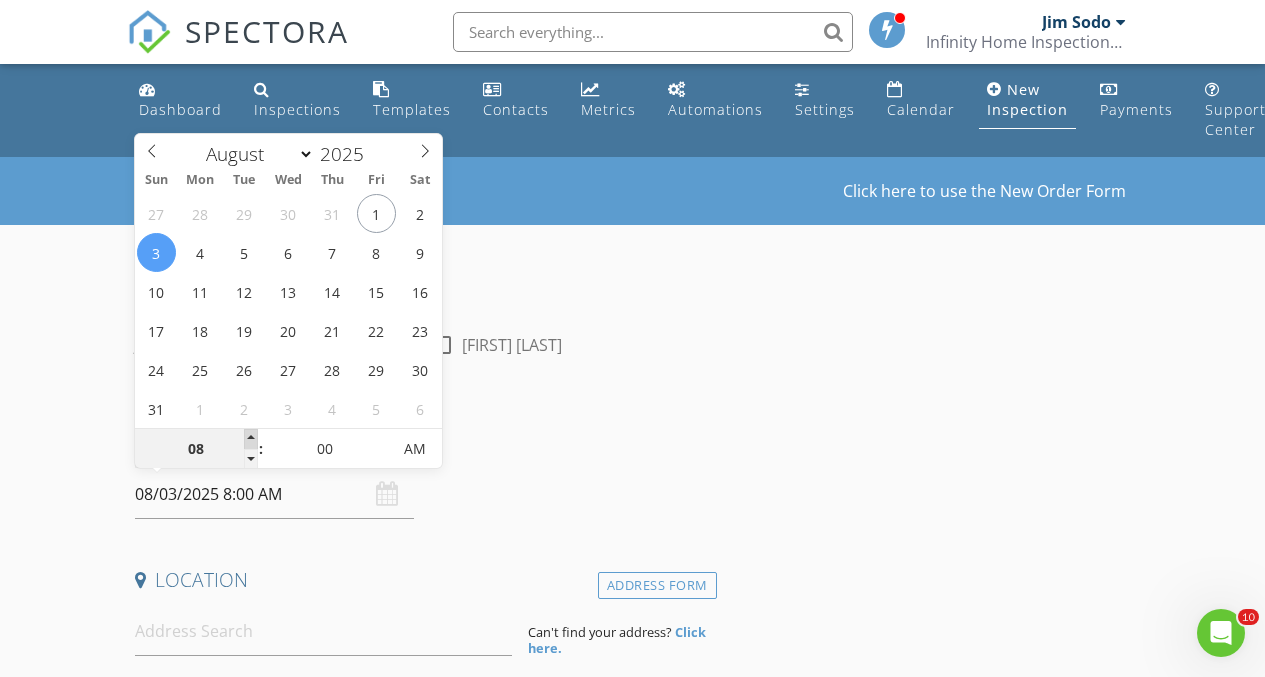 type on "09" 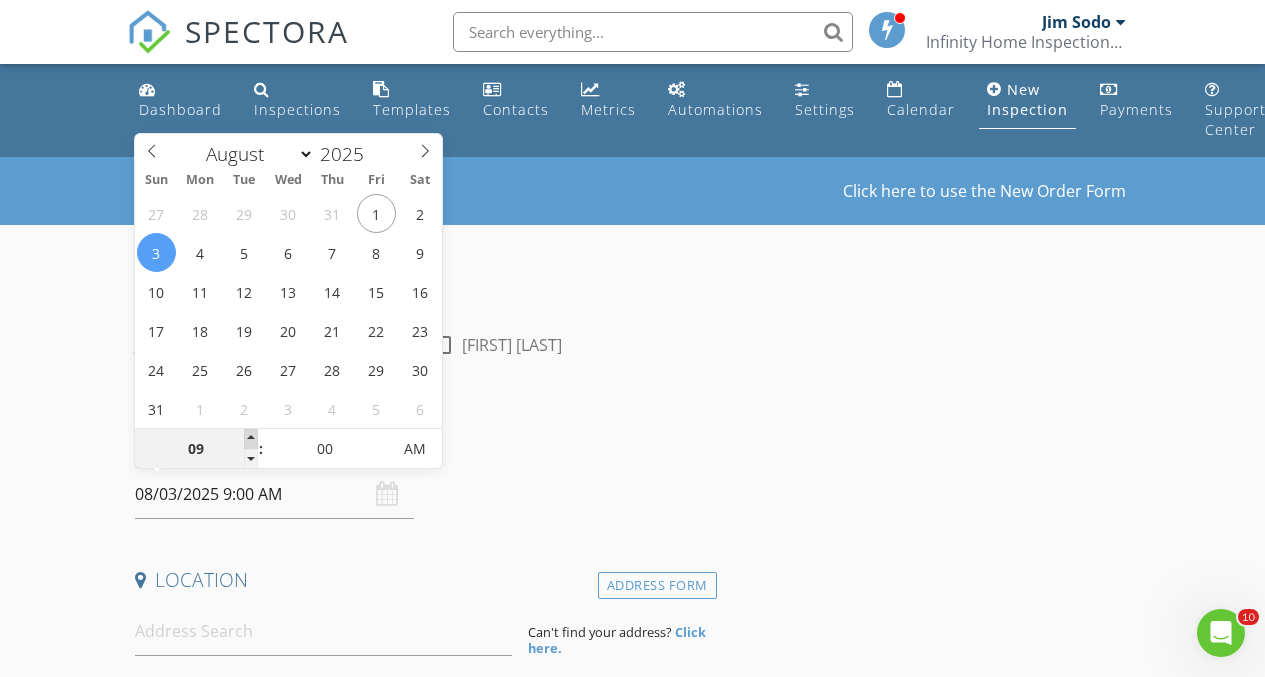 click at bounding box center (251, 439) 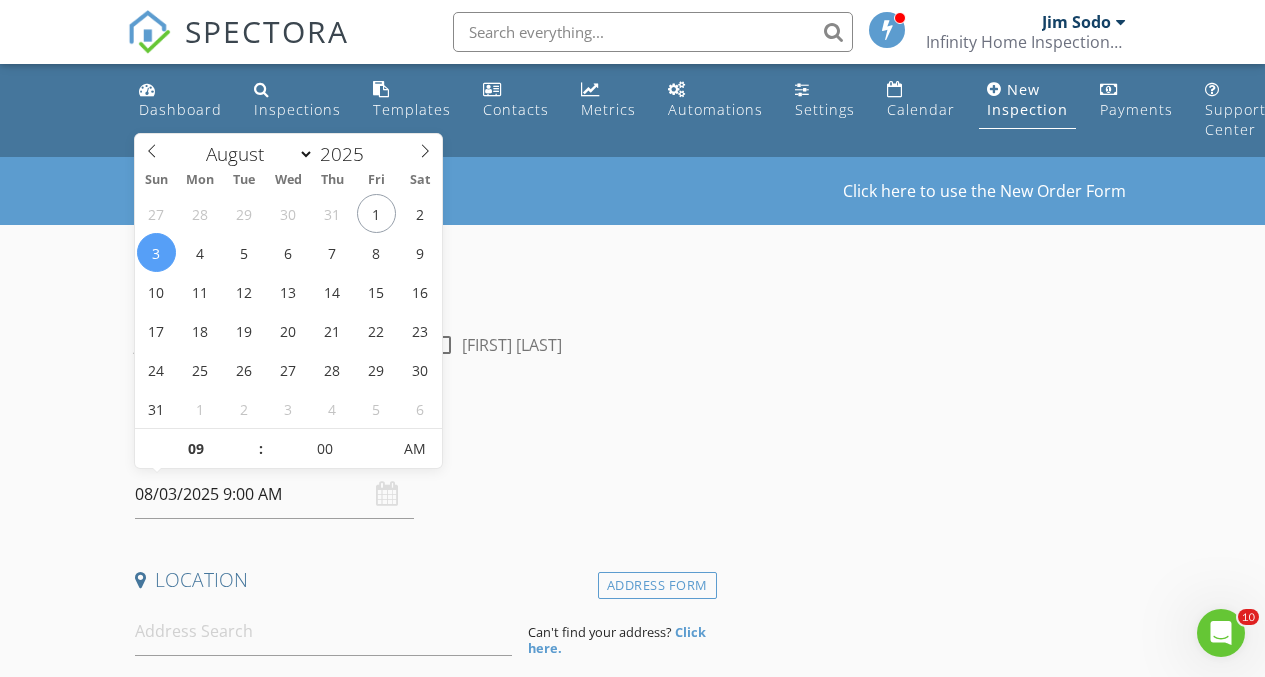 drag, startPoint x: 250, startPoint y: 456, endPoint x: 67, endPoint y: 458, distance: 183.01093 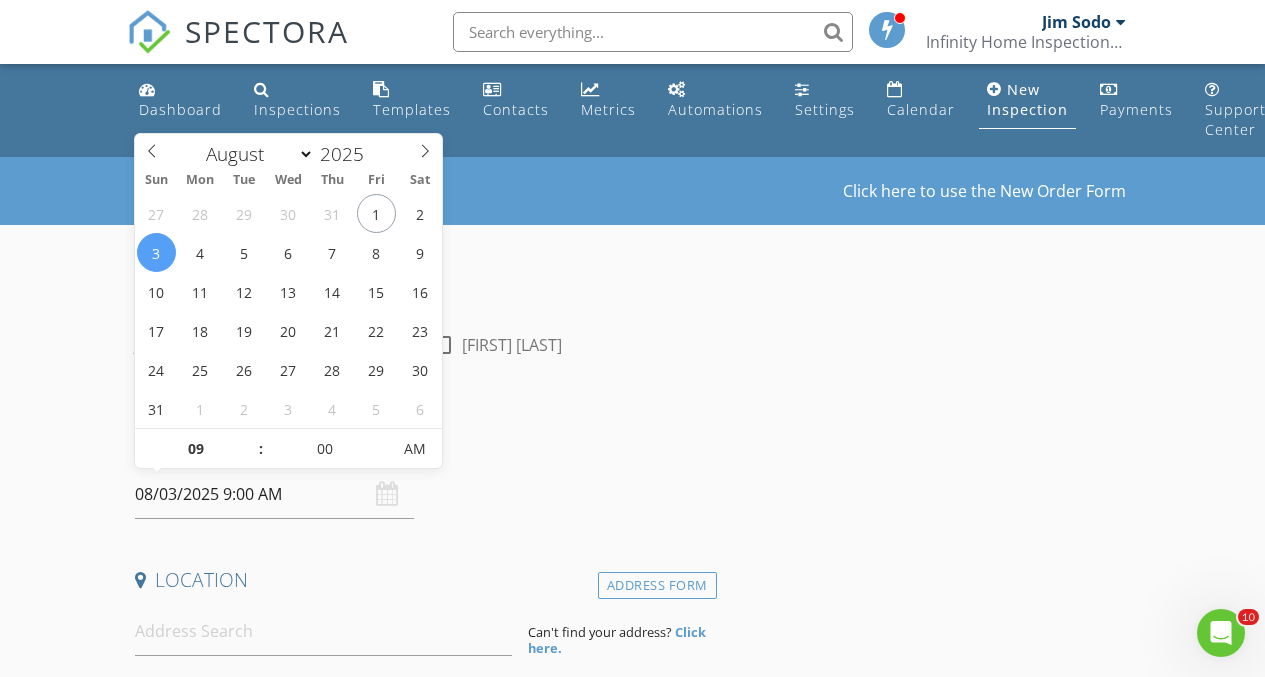 click on "08/03/2025 9:00 AM" at bounding box center (274, 494) 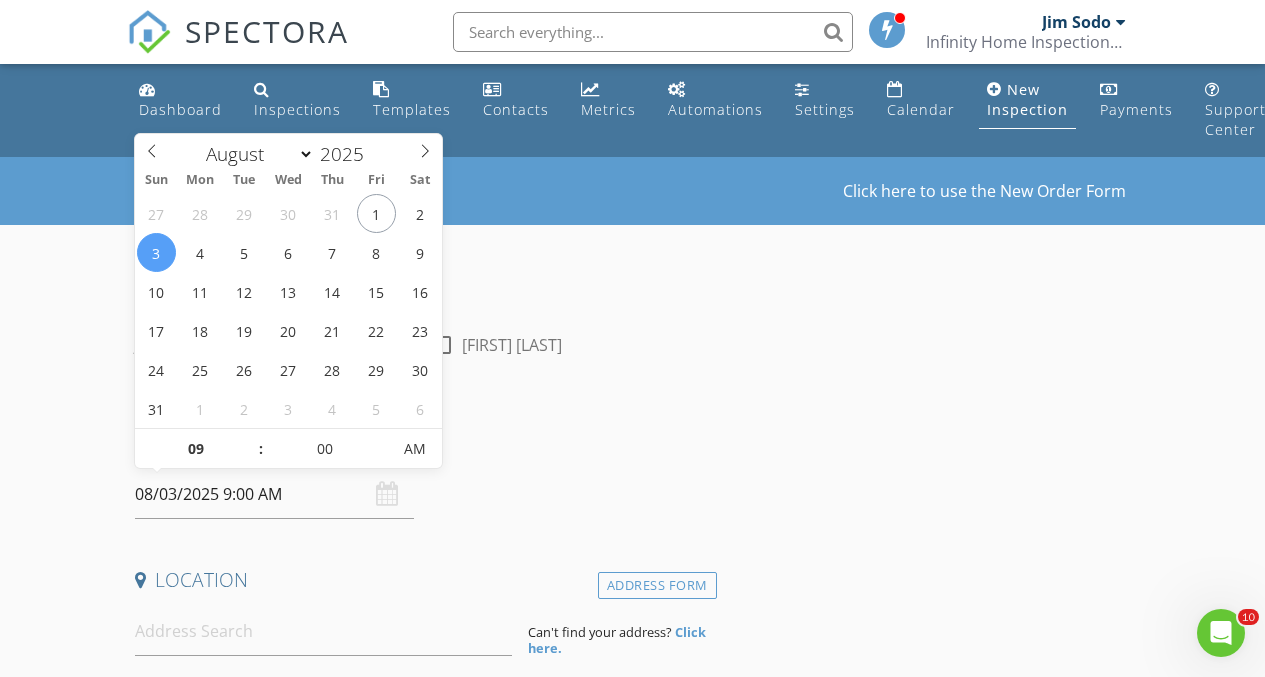 drag, startPoint x: 249, startPoint y: 434, endPoint x: 22, endPoint y: 457, distance: 228.16222 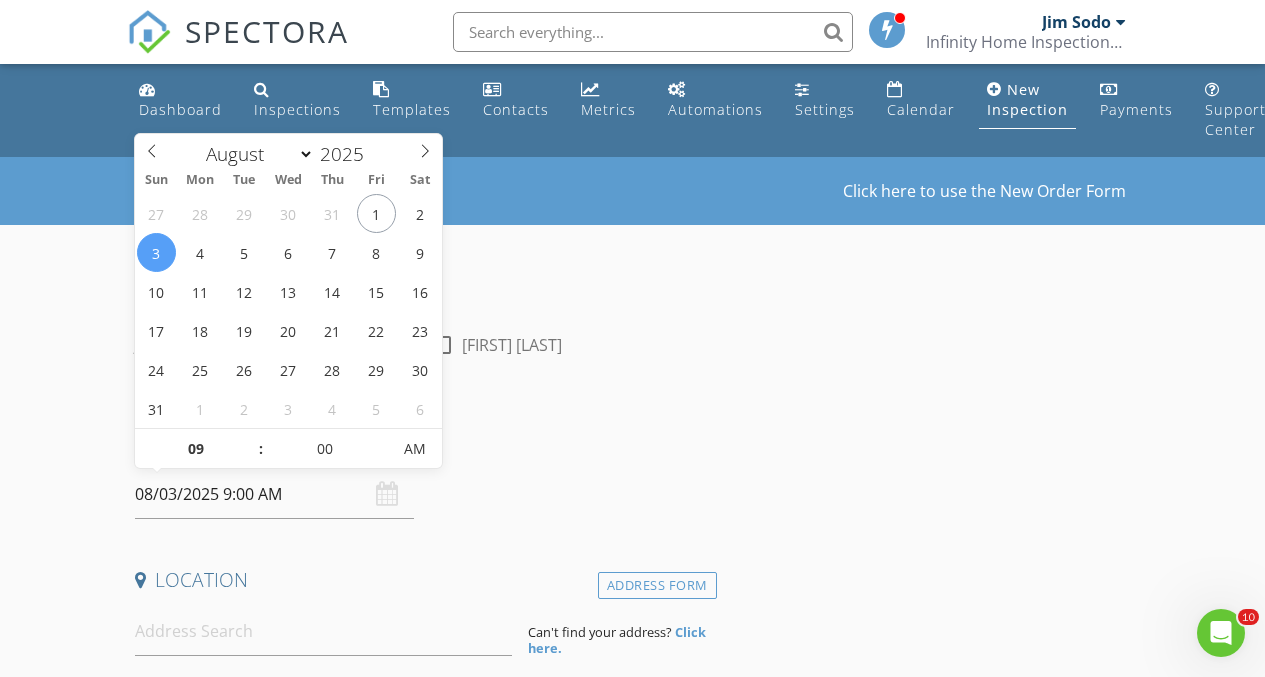 click on "08/03/2025 9:00 AM" at bounding box center (274, 494) 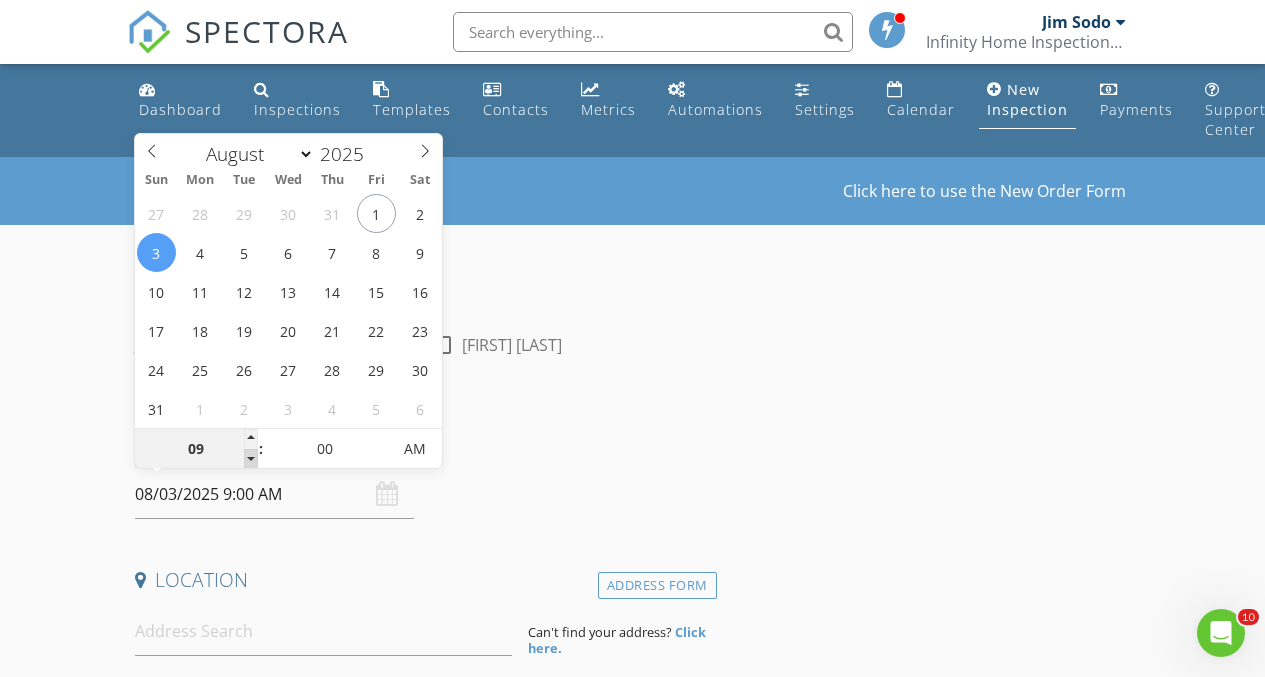 type on "08" 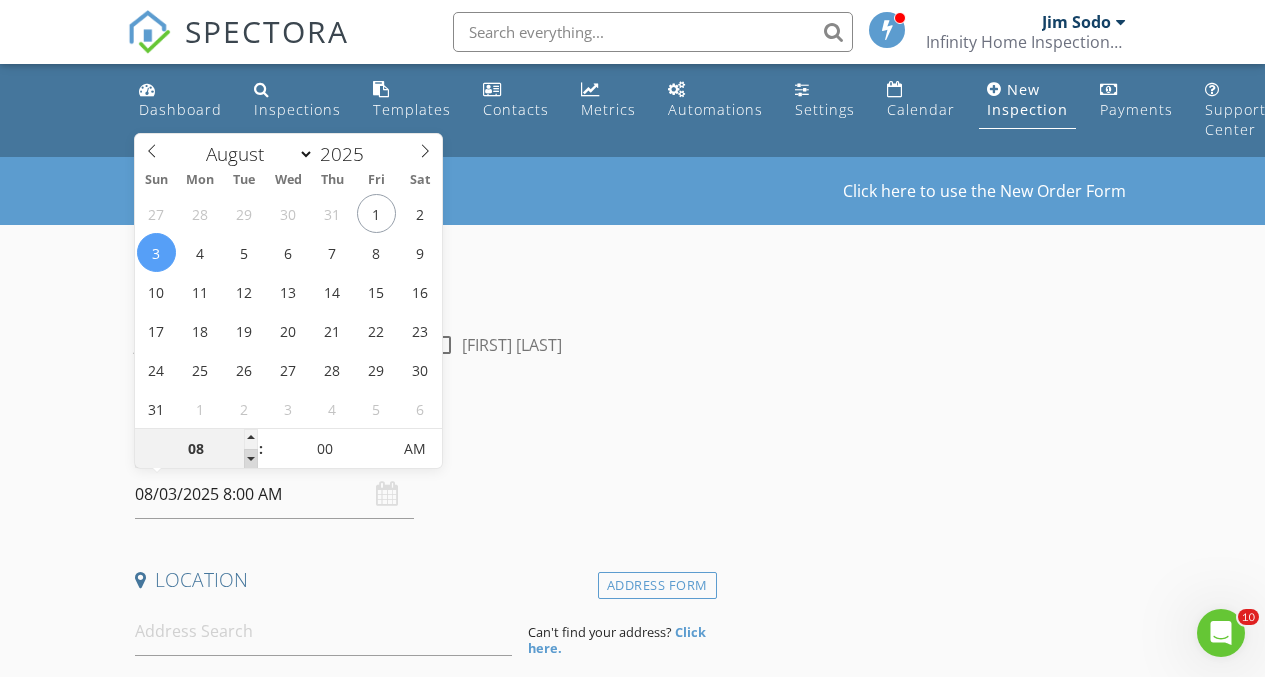 click at bounding box center (251, 459) 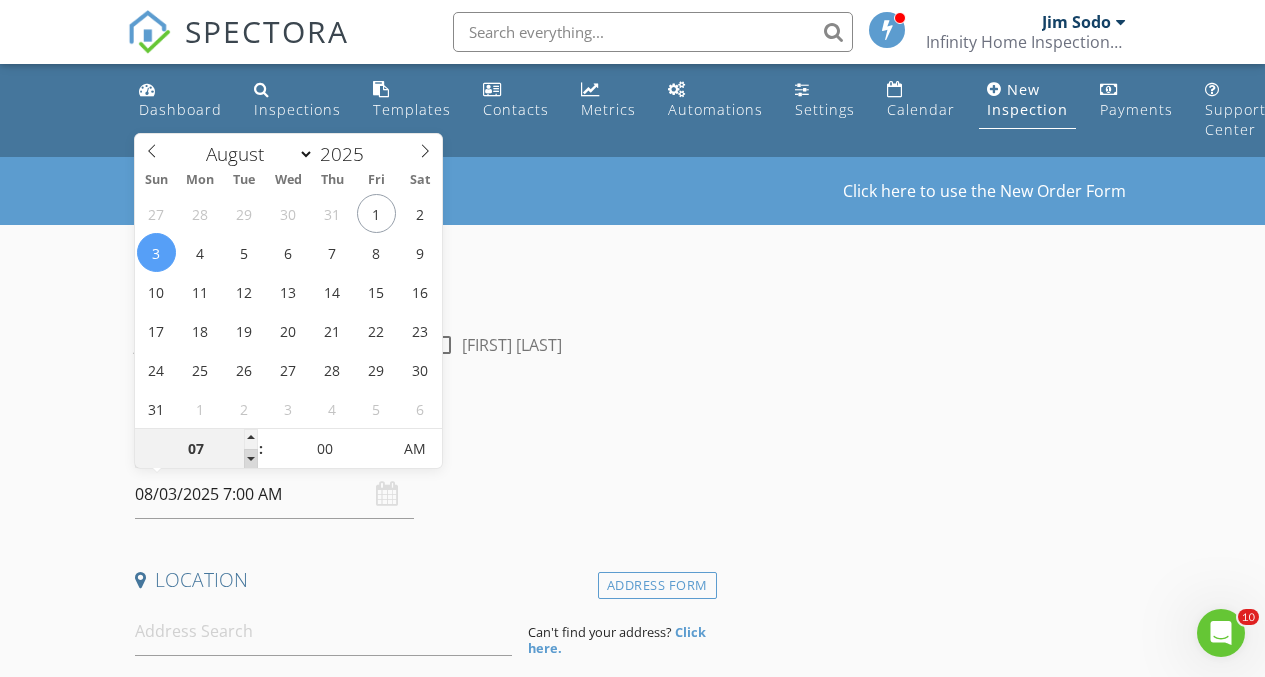 click at bounding box center (251, 459) 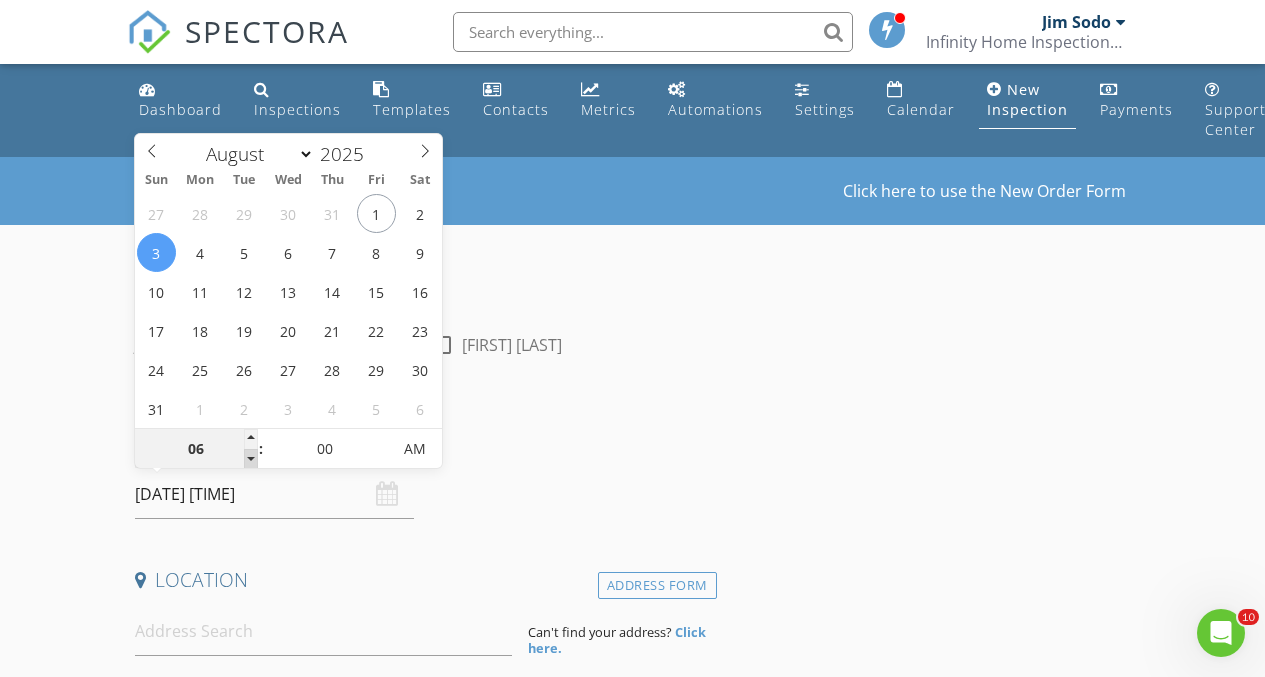 click at bounding box center (251, 459) 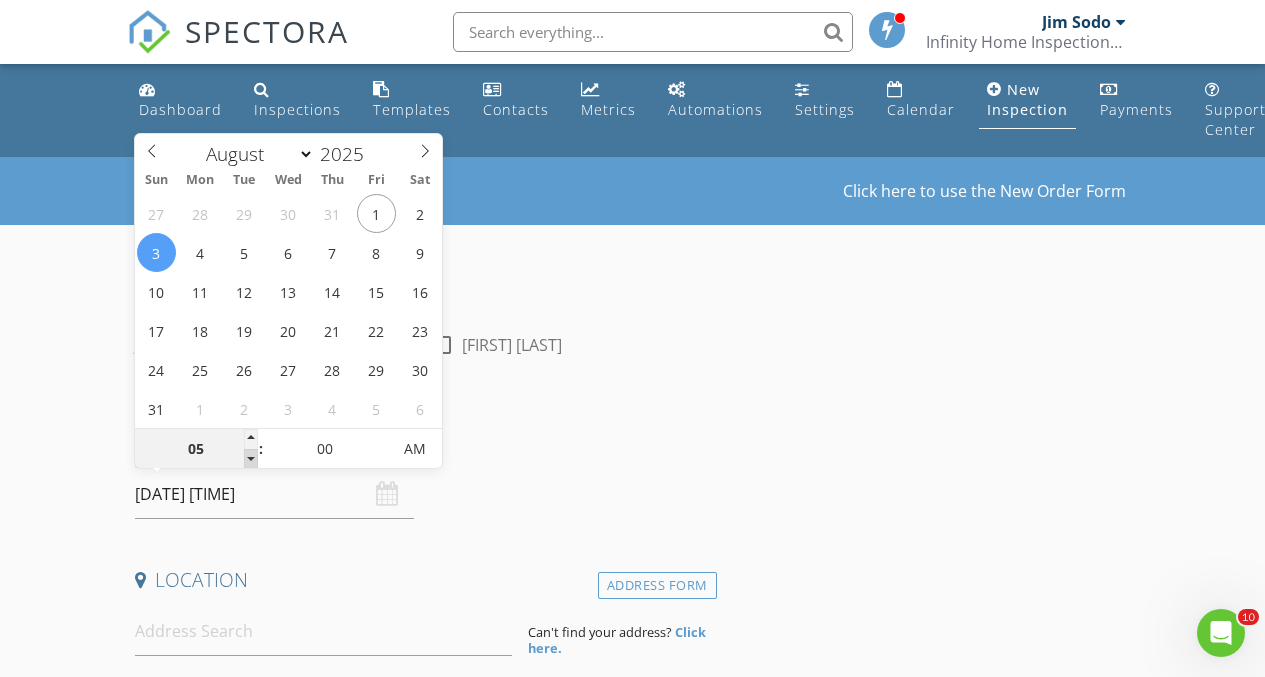 click at bounding box center [251, 459] 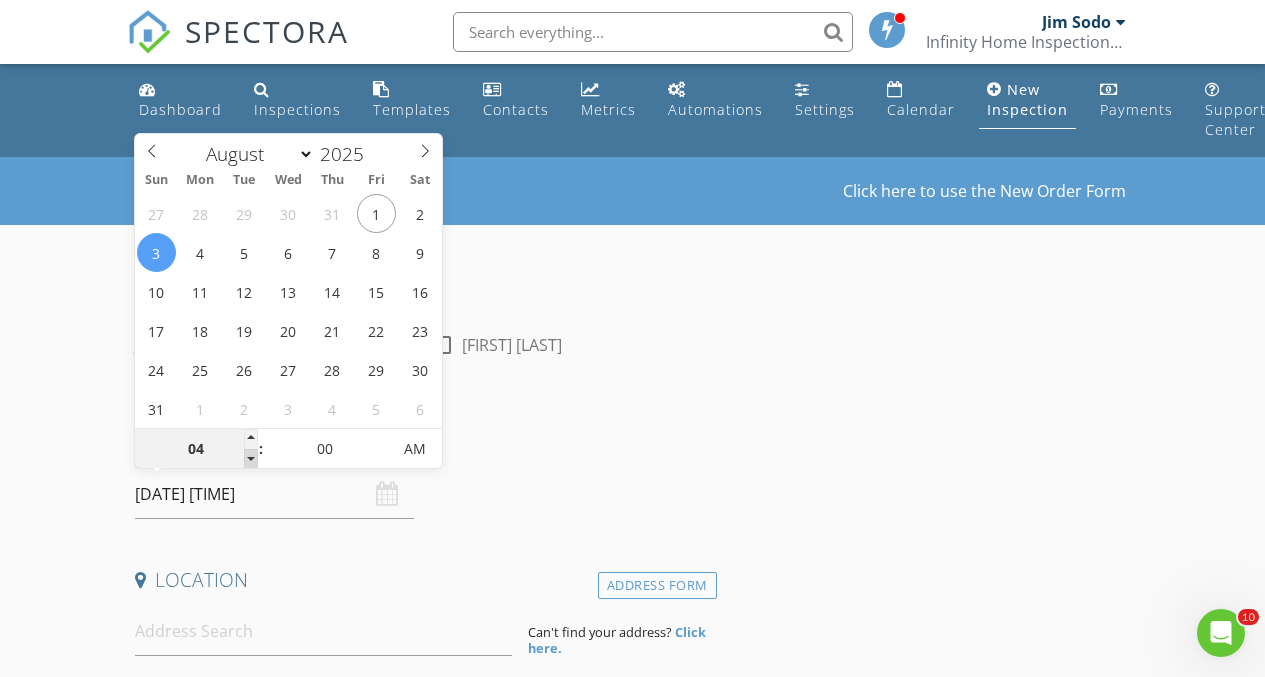 click at bounding box center (251, 459) 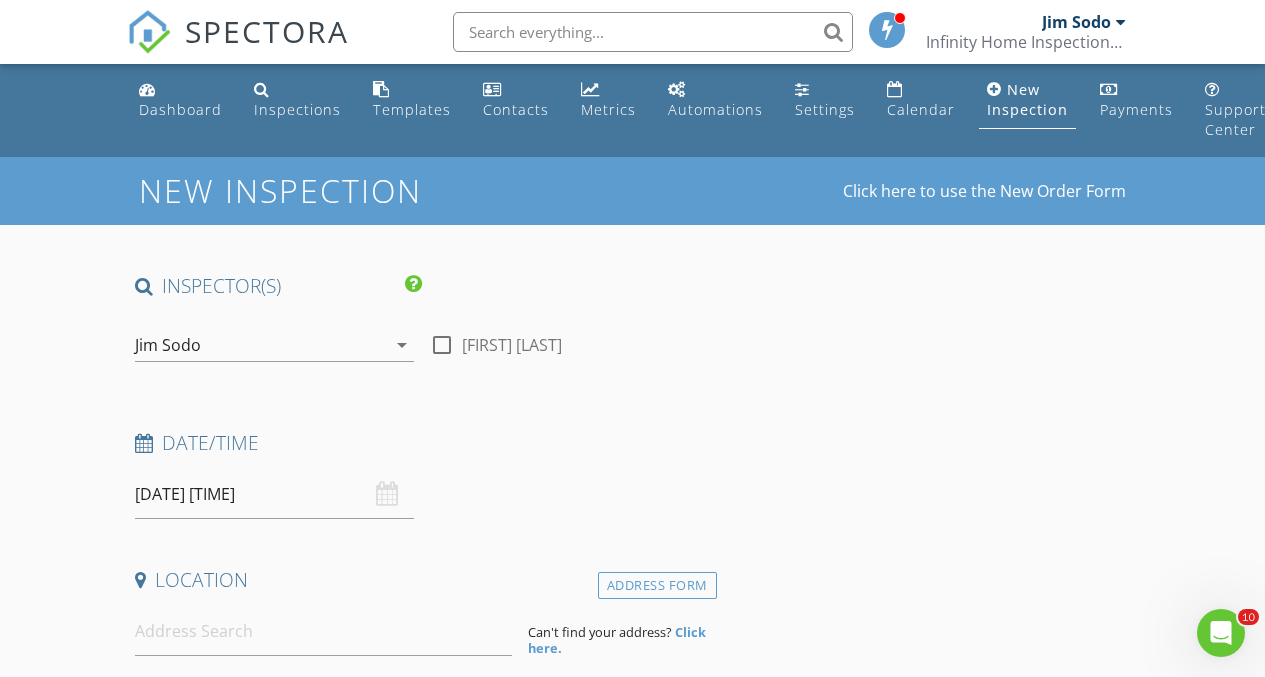 drag, startPoint x: 386, startPoint y: 433, endPoint x: 530, endPoint y: 468, distance: 148.19244 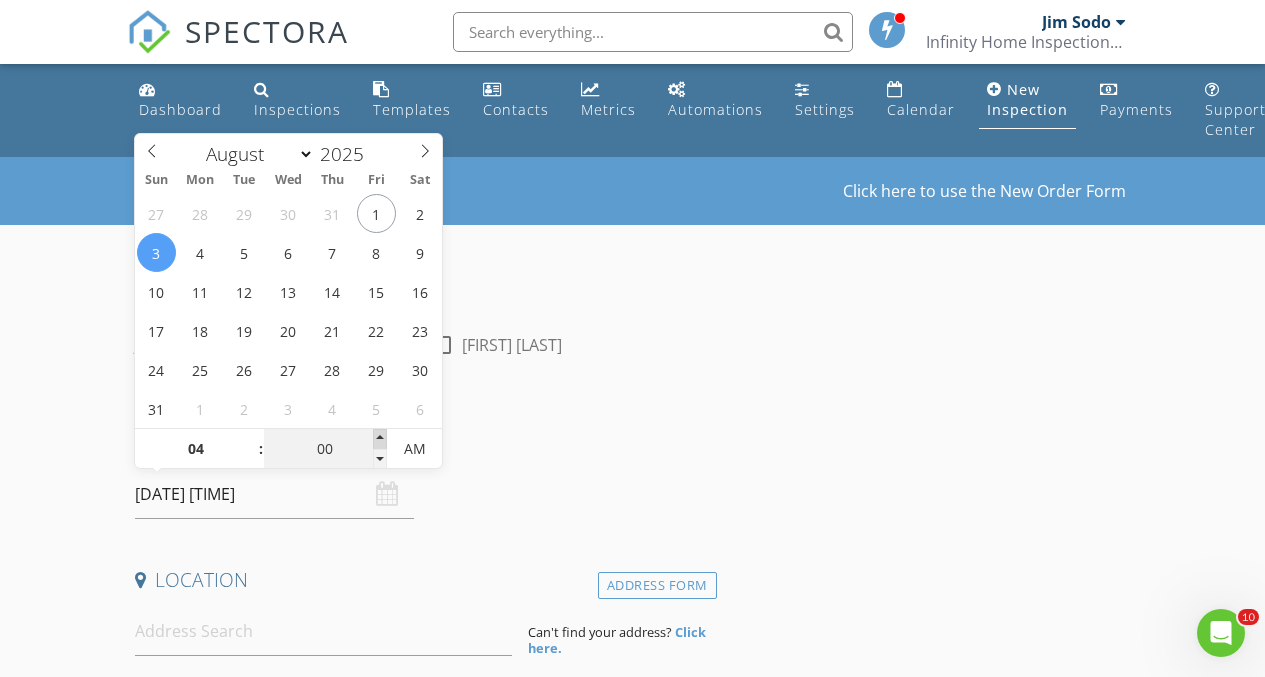 type on "05" 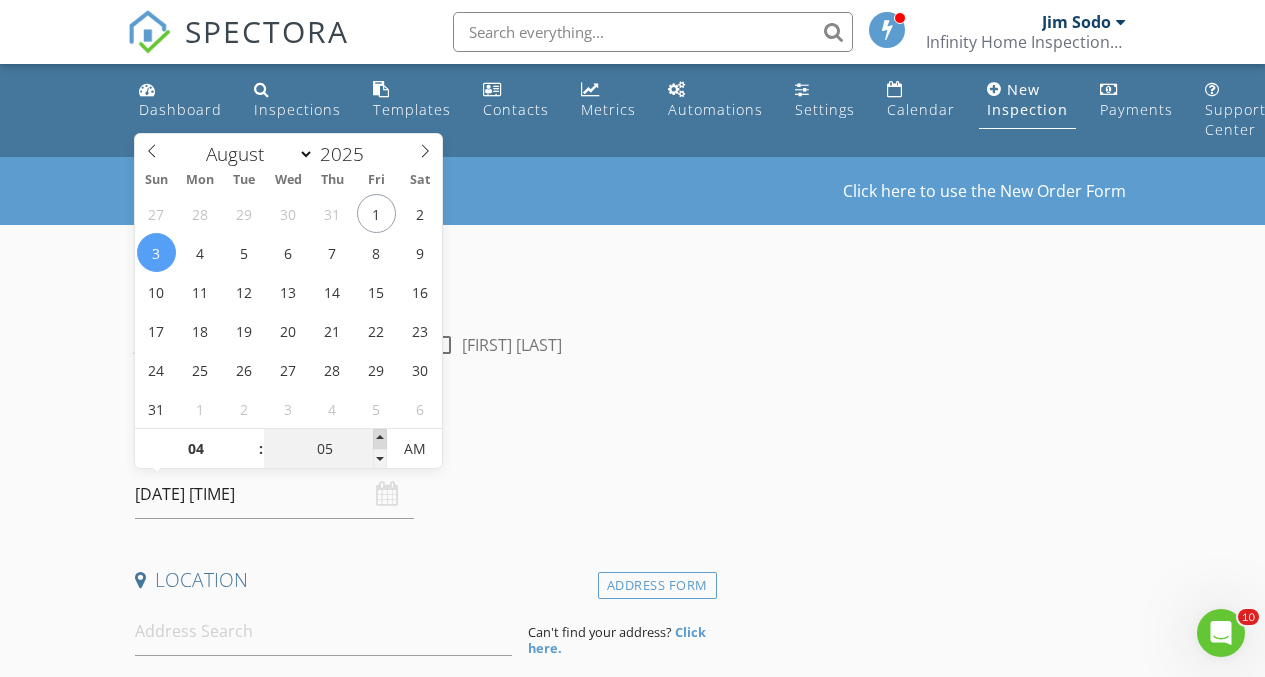 click at bounding box center (380, 439) 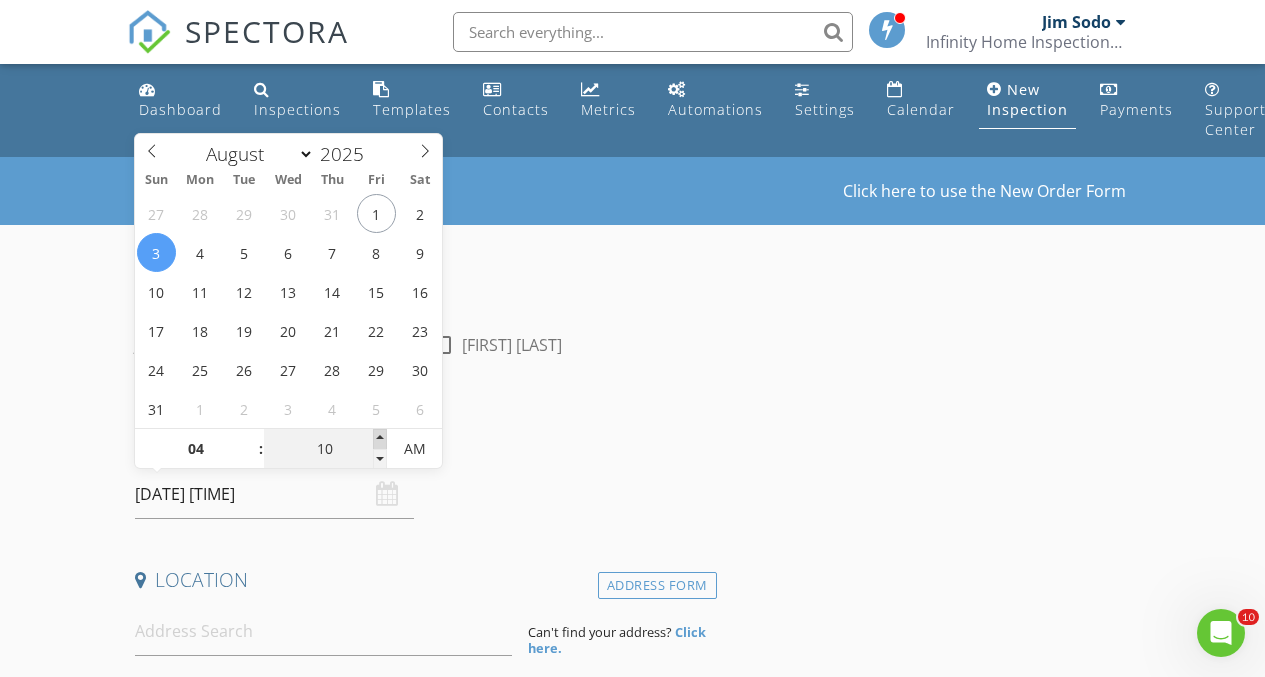 click at bounding box center [380, 439] 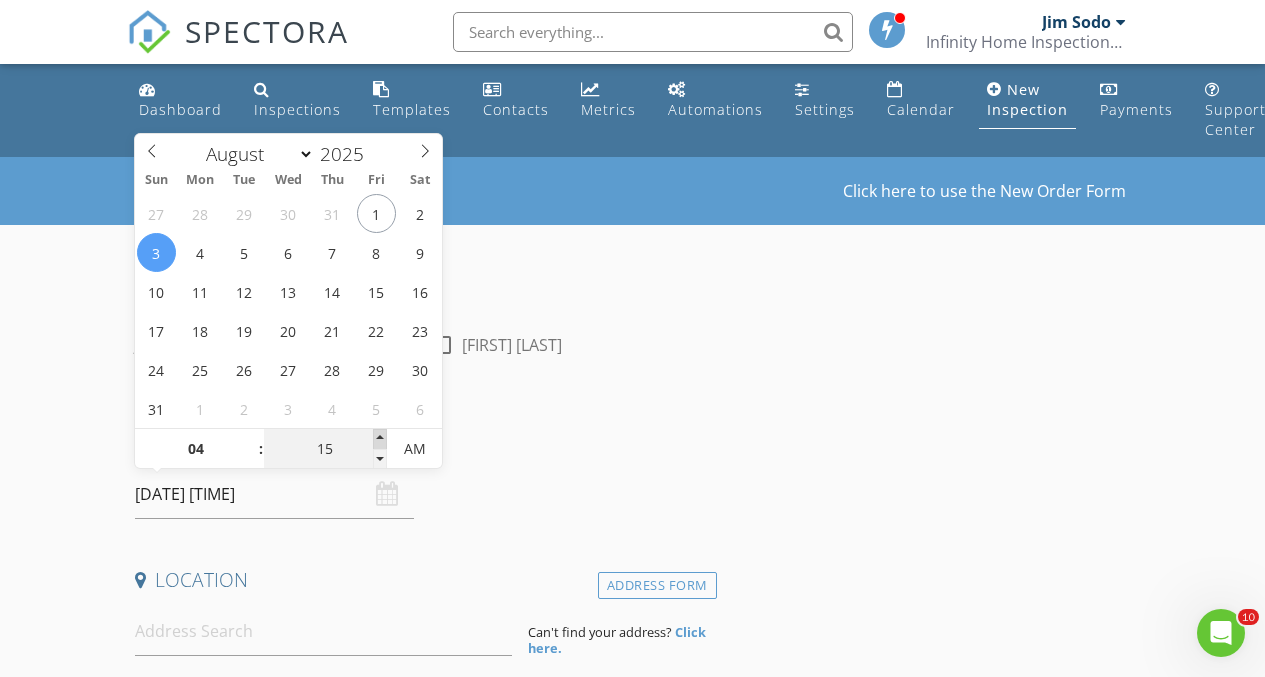 click at bounding box center [380, 439] 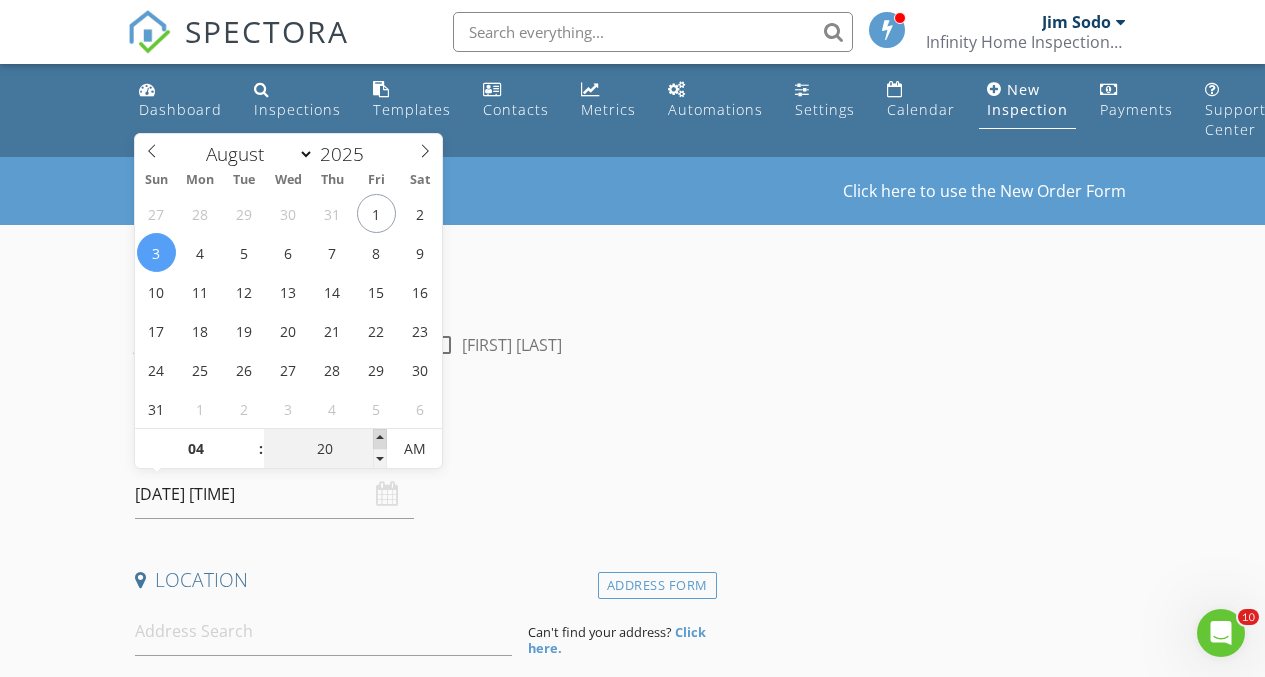 click at bounding box center (380, 439) 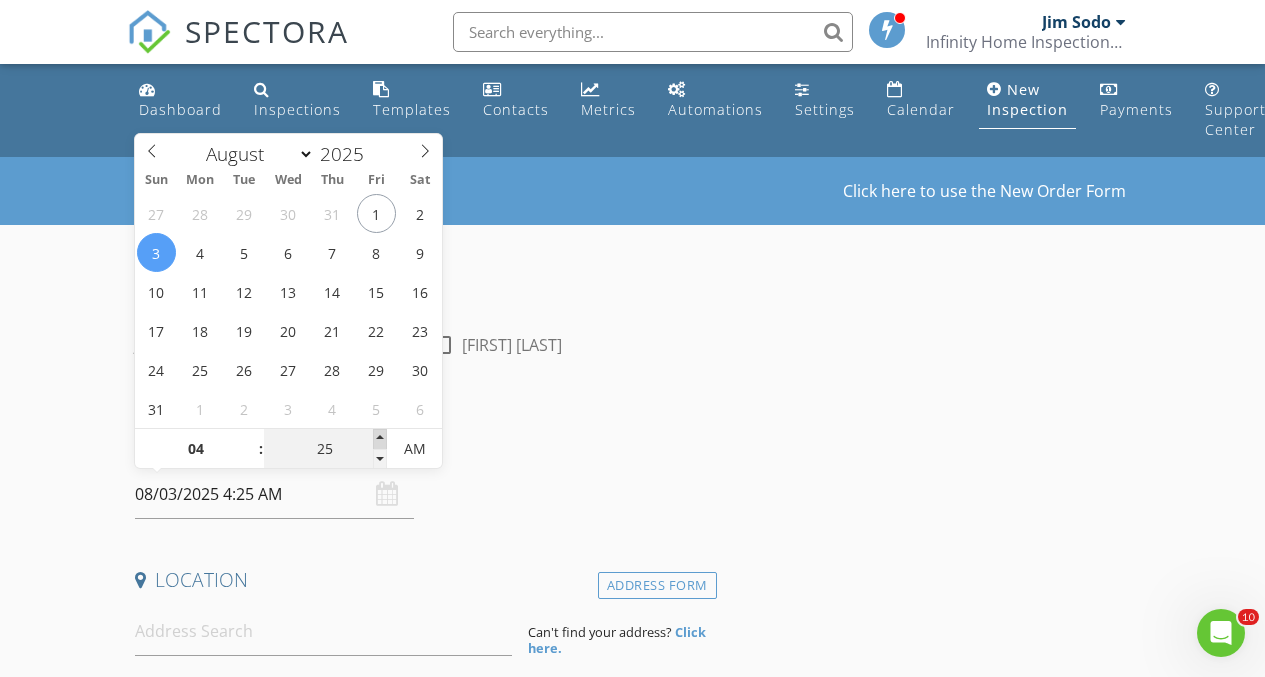 click at bounding box center [380, 439] 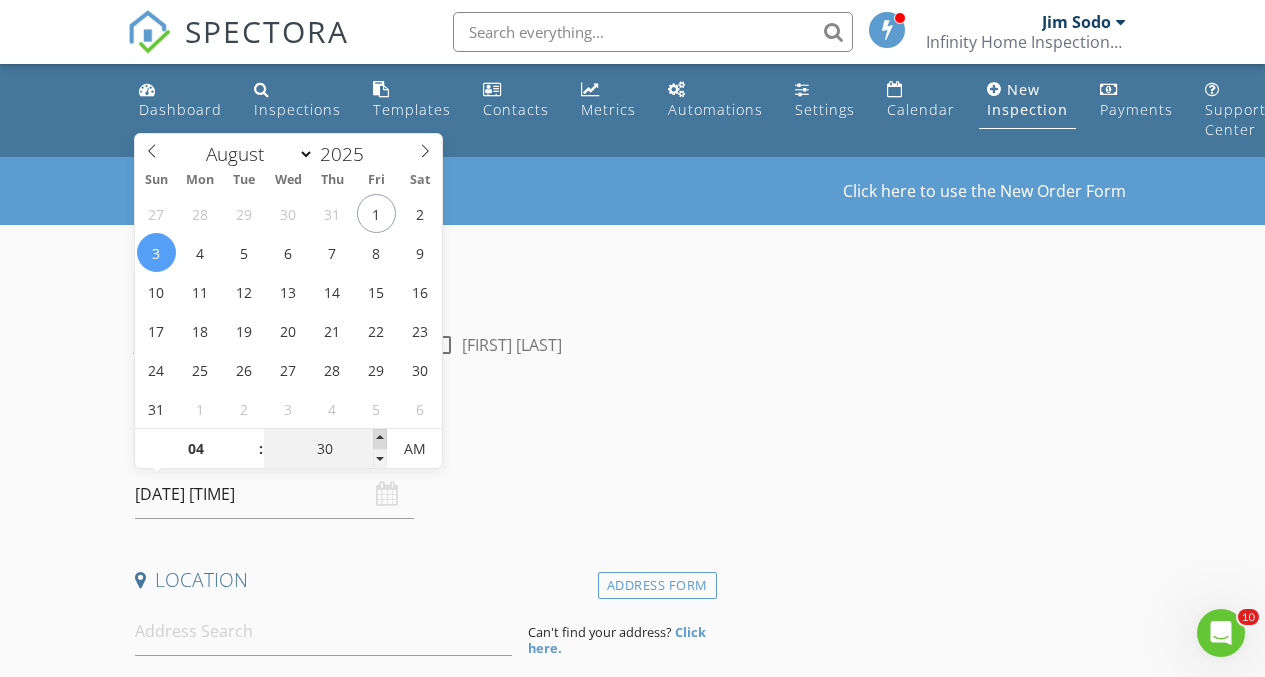 click at bounding box center [380, 439] 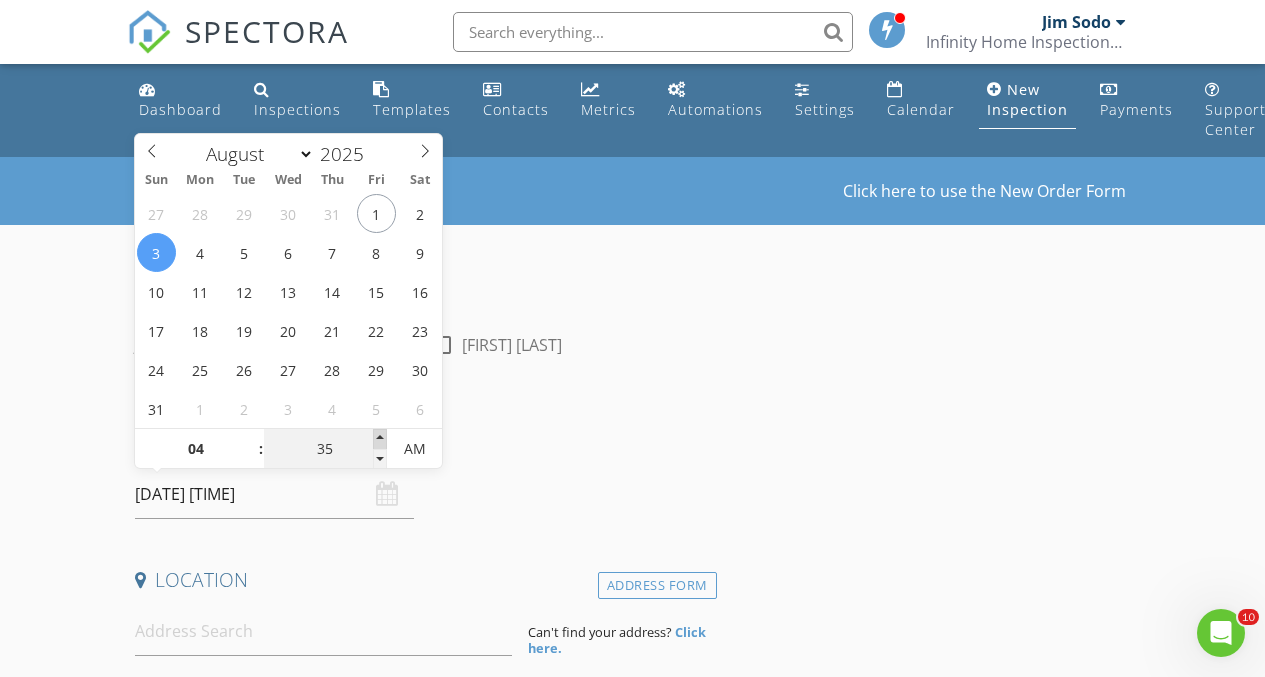 click at bounding box center [380, 439] 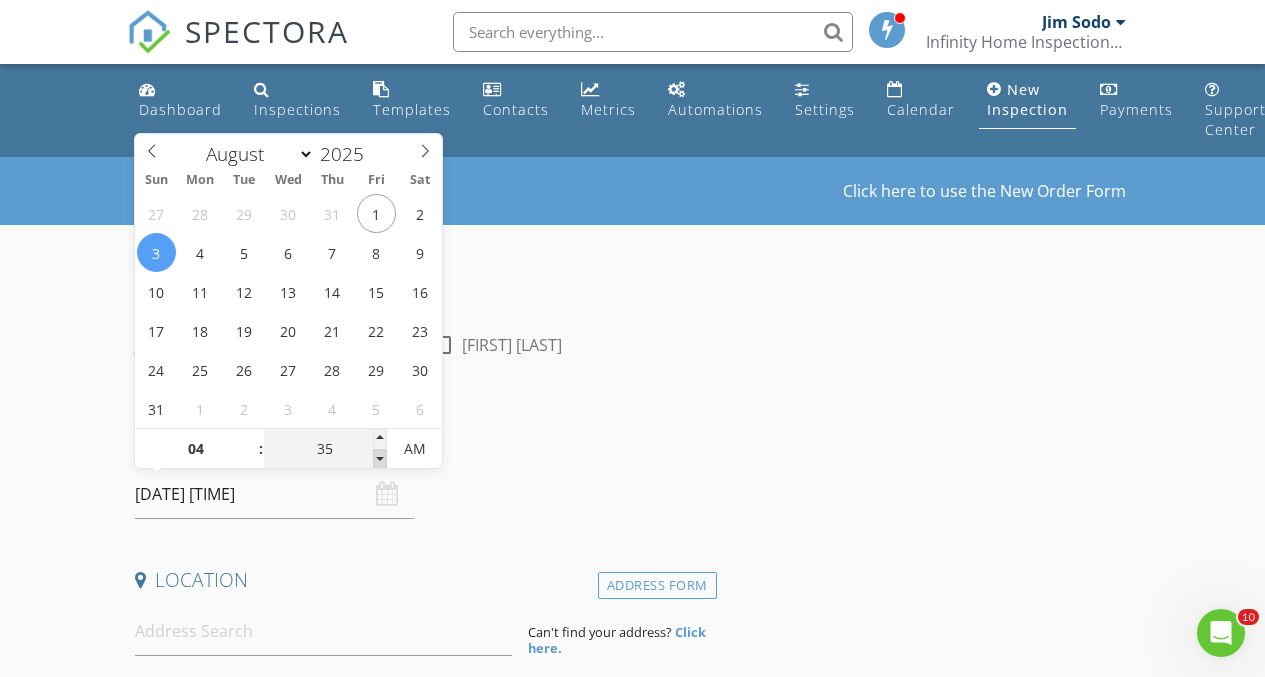 type on "30" 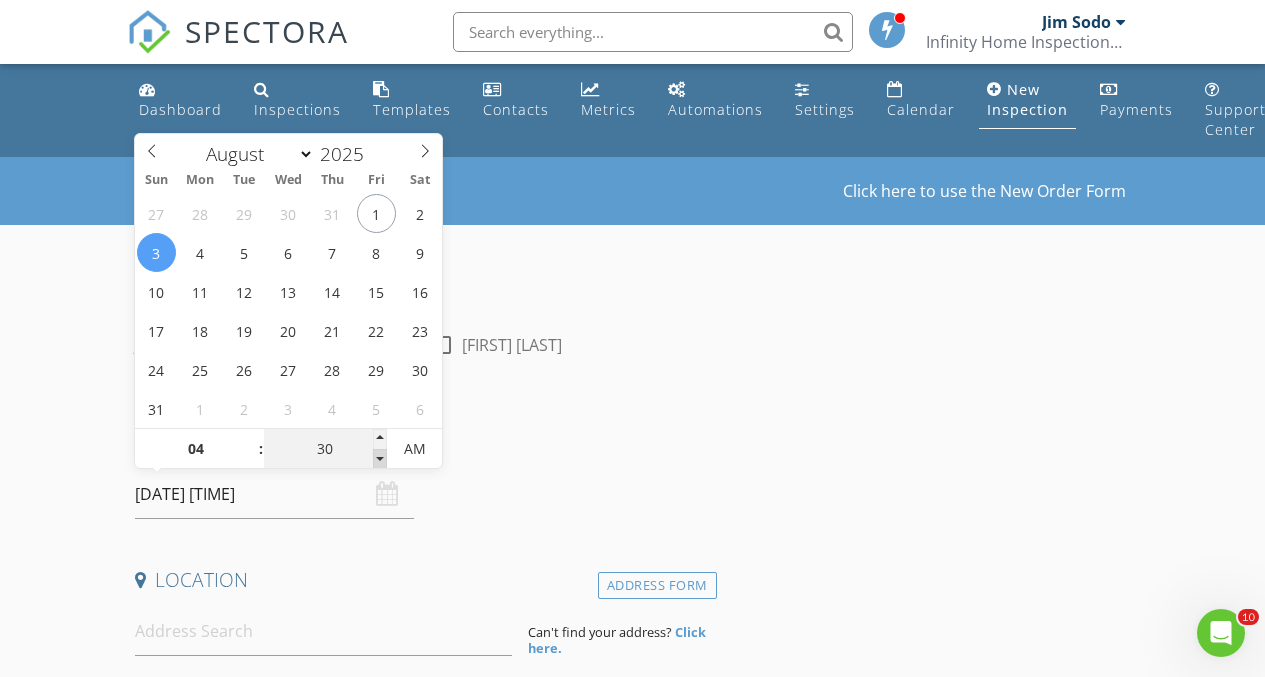 click at bounding box center (380, 459) 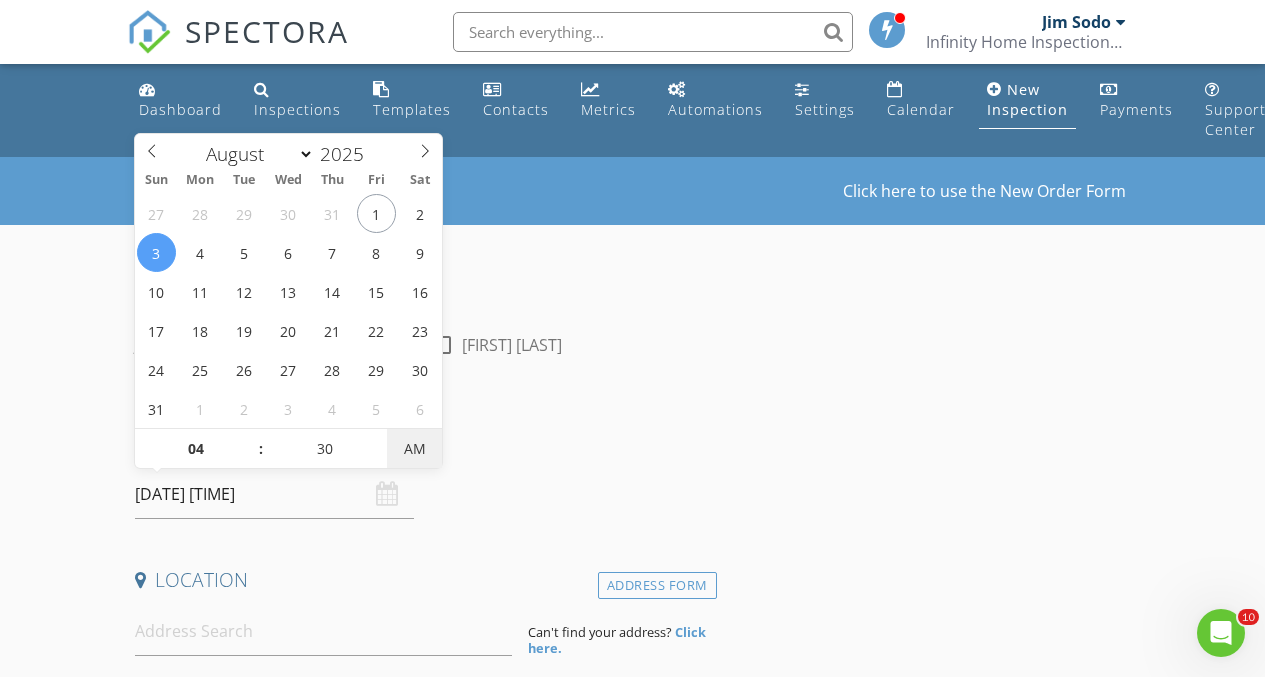 type on "08/03/2025 4:30 PM" 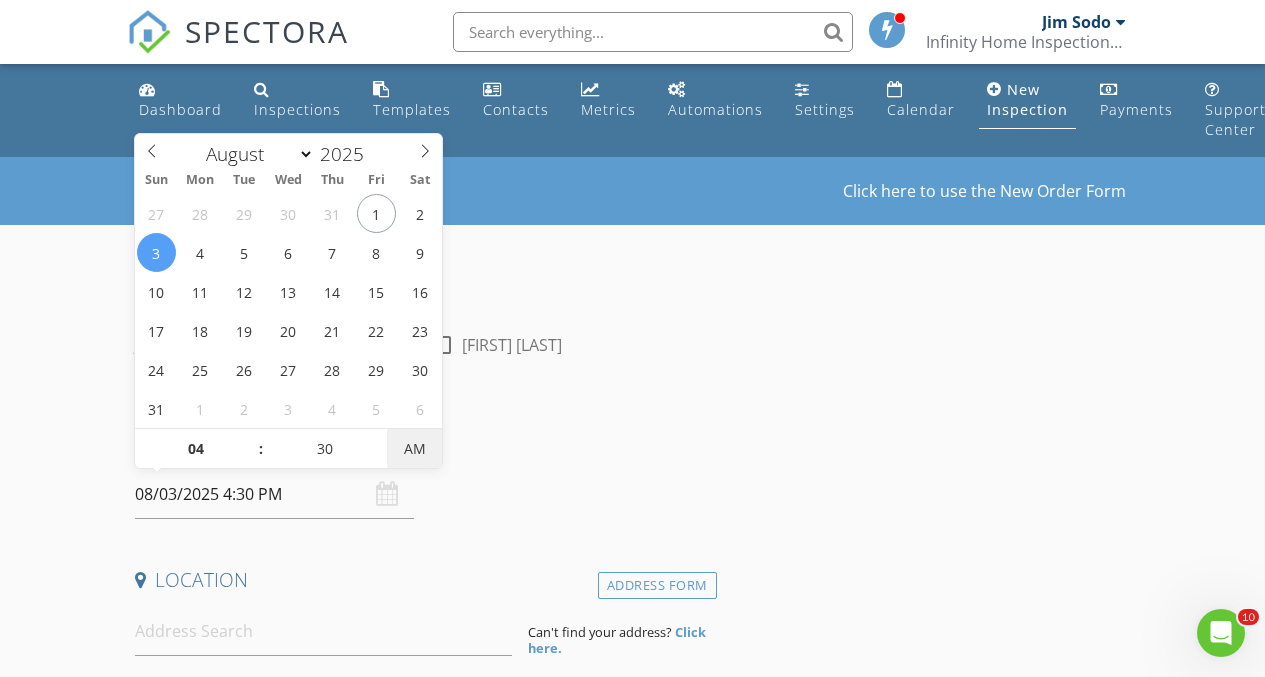 click on "AM" at bounding box center (414, 449) 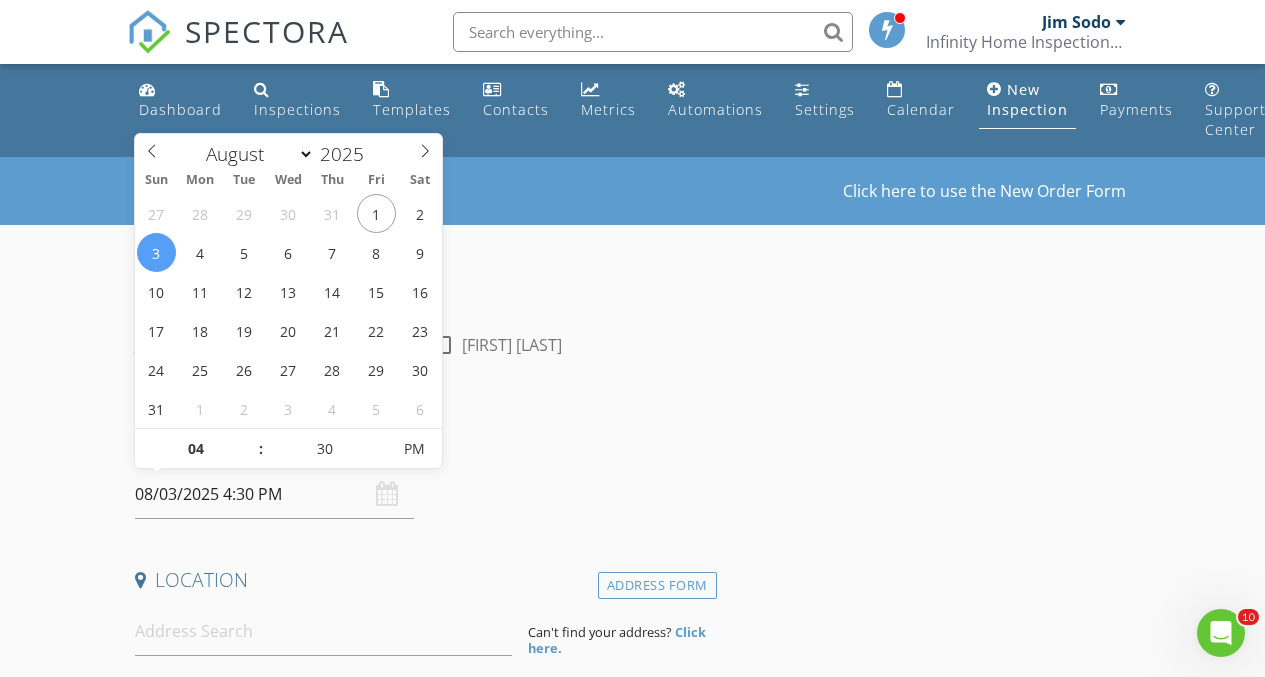 click on "INSPECTOR(S)
check_box   Jim Sodo   PRIMARY   Jim Sodo arrow_drop_down   check_box_outline_blank Jim Sodo specifically requested
Date/Time
08/03/2025 4:30 PM
Location
Address Form       Can't find your address?   Click here.
client
check_box Enable Client CC email for this inspection   Client Search     check_box_outline_blank Client is a Company/Organization     First Name   Last Name   Email   CC Email   Phone           Notes   Private Notes
ADD ADDITIONAL client
SERVICES
check_box_outline_blank   Residential Home Inspection   Continue to select Add Ons check_box_outline_blank   WDI (wood destroying Insect)   Purchase WITHOUT Home Inspection  check_box_outline_blank   Radon Testing   Purchase WITHOUT Home Inspection  check_box_outline_blank   Water Testing" at bounding box center [422, 1762] 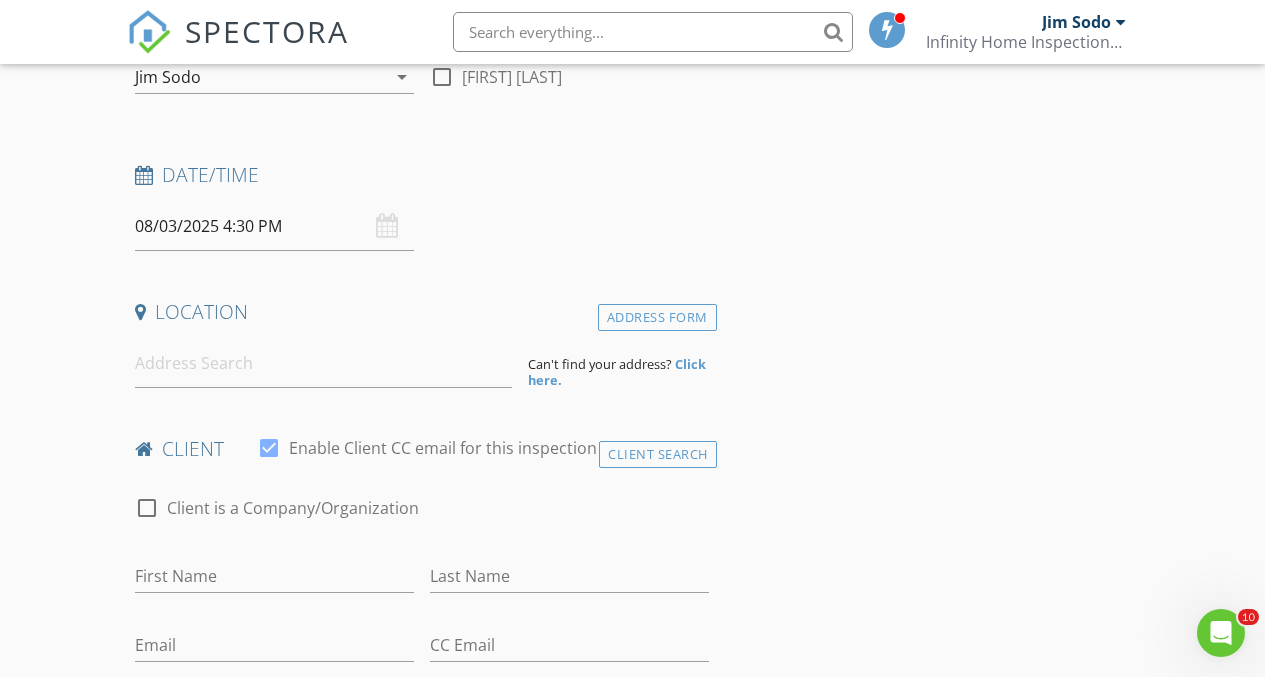 scroll, scrollTop: 269, scrollLeft: 0, axis: vertical 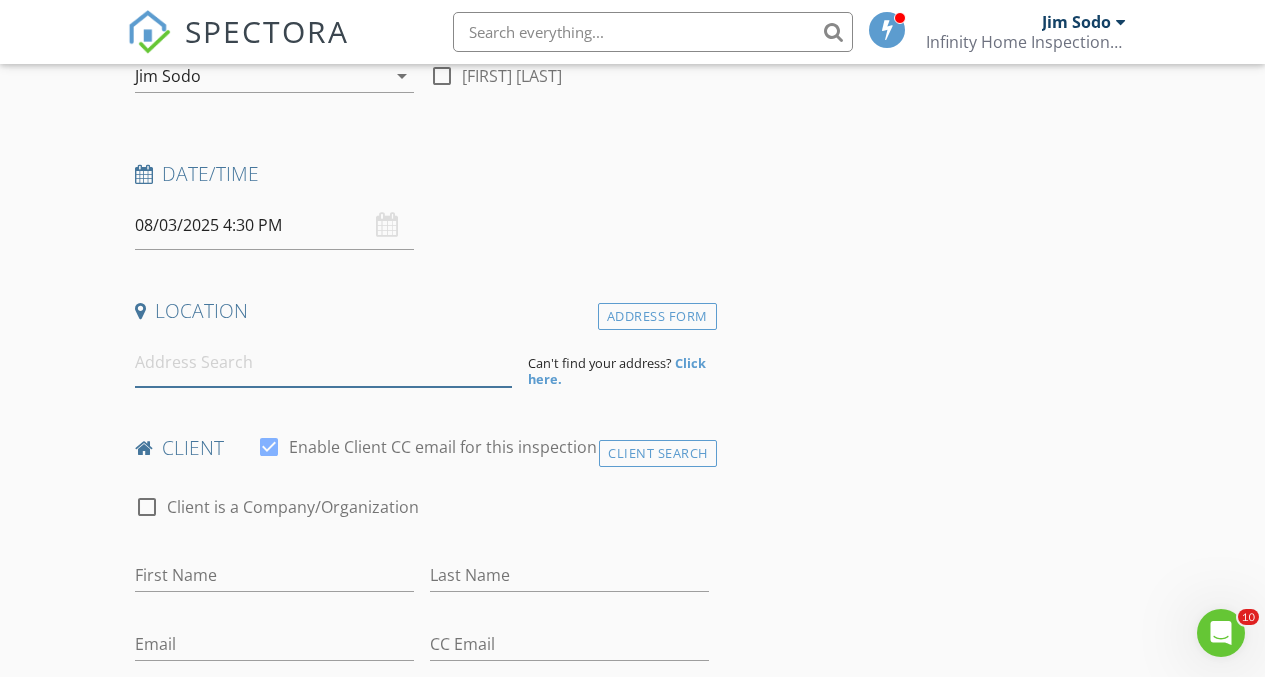 click at bounding box center (324, 362) 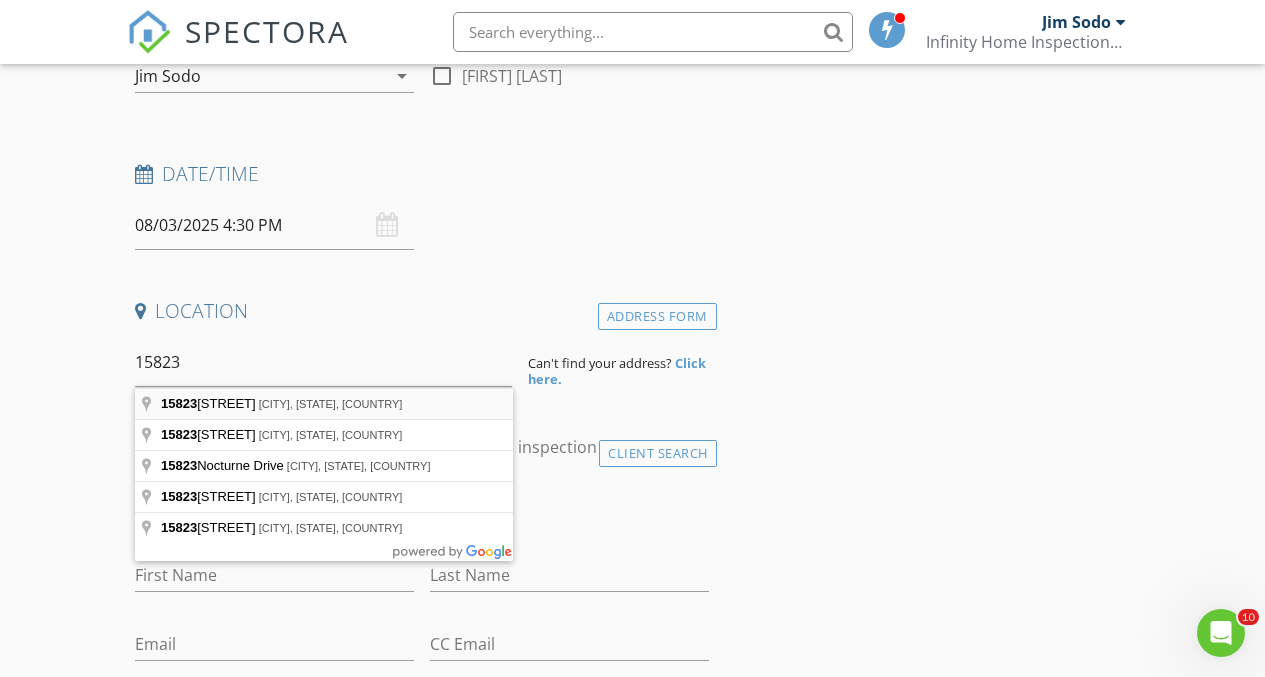 type on "15823 Vitalize Run, Fishers, IN, USA" 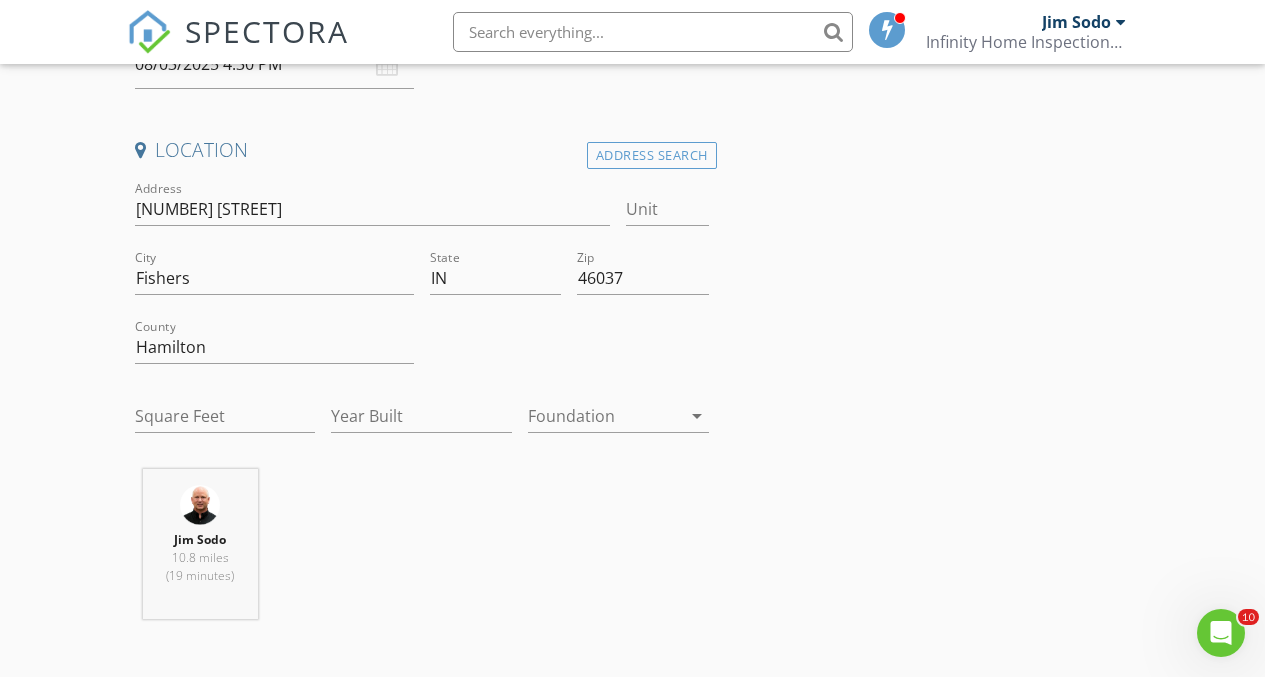 scroll, scrollTop: 431, scrollLeft: 0, axis: vertical 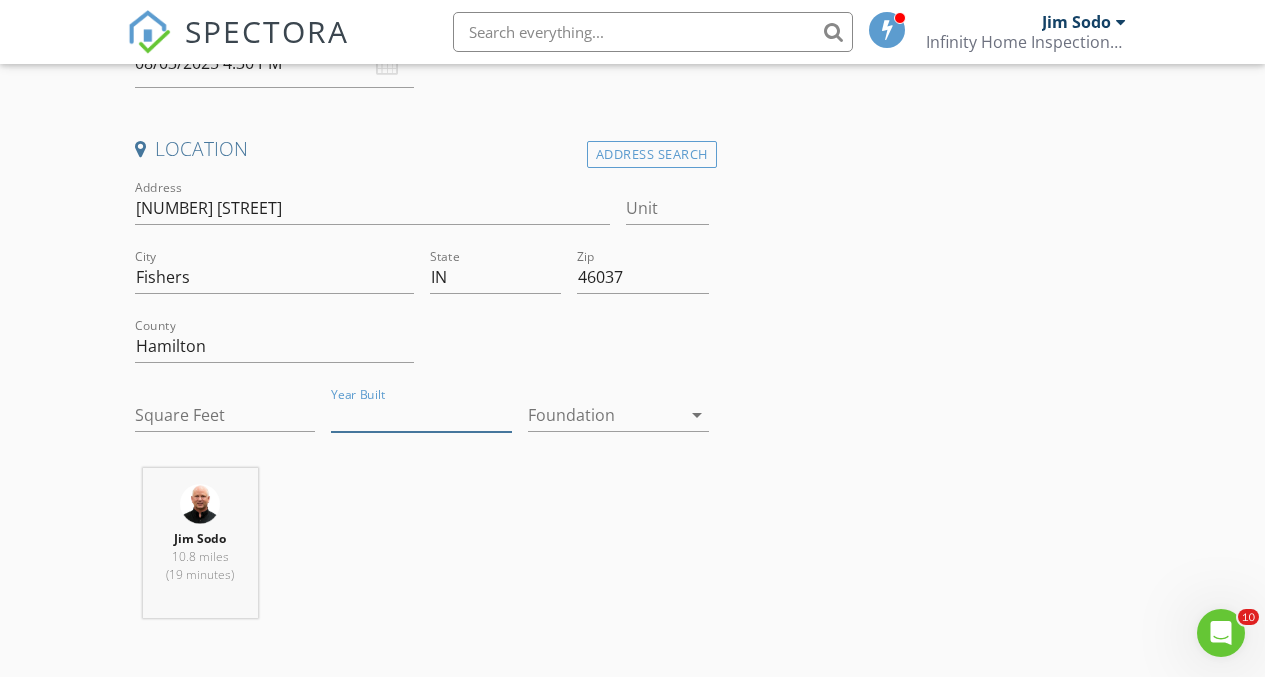 click on "Year Built" at bounding box center (421, 415) 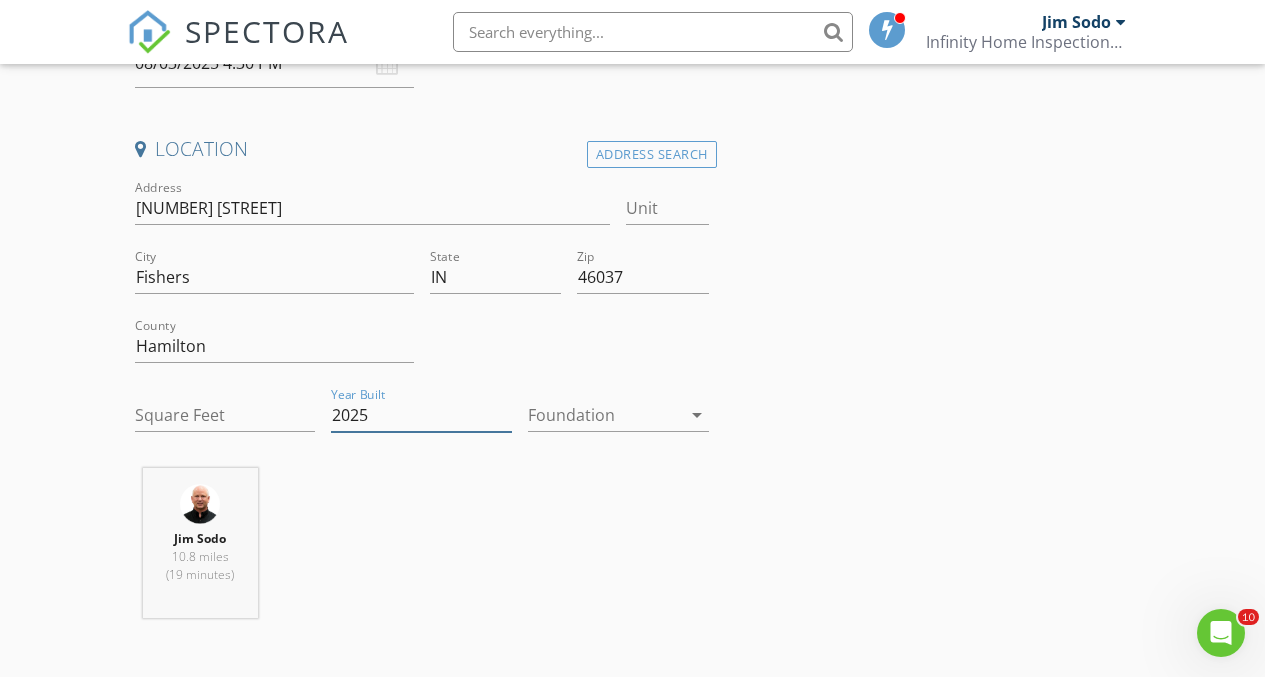 type on "2025" 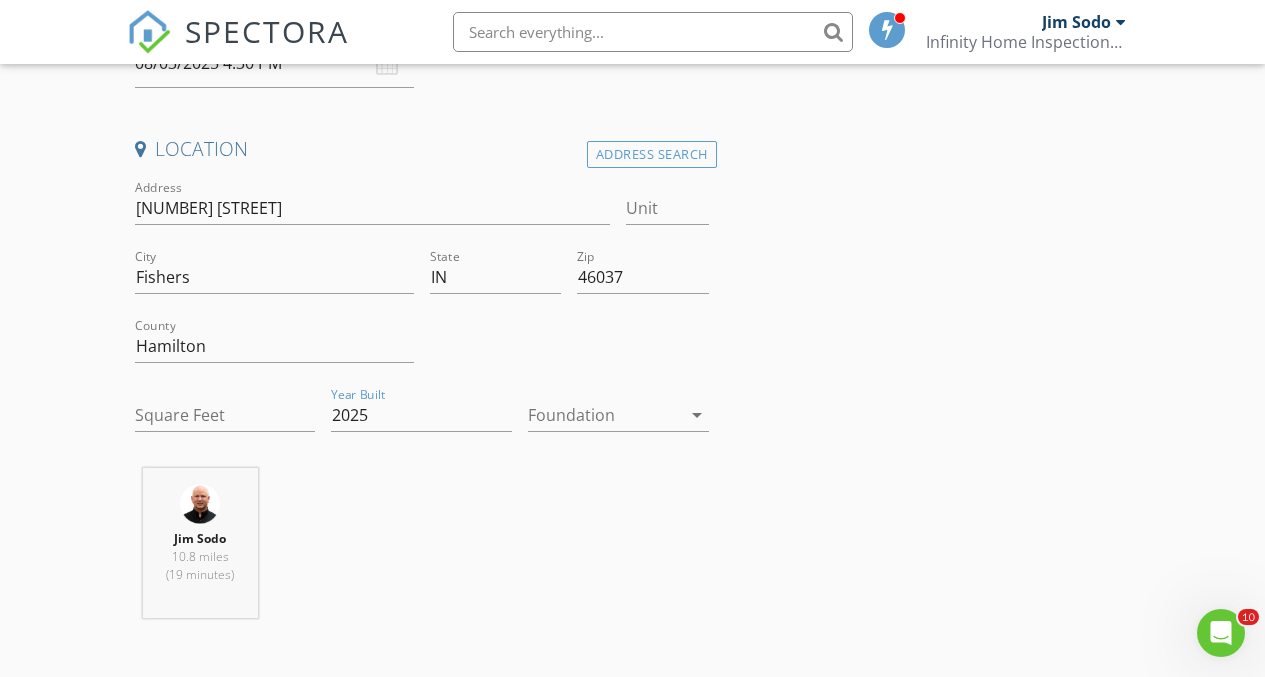 click at bounding box center (604, 415) 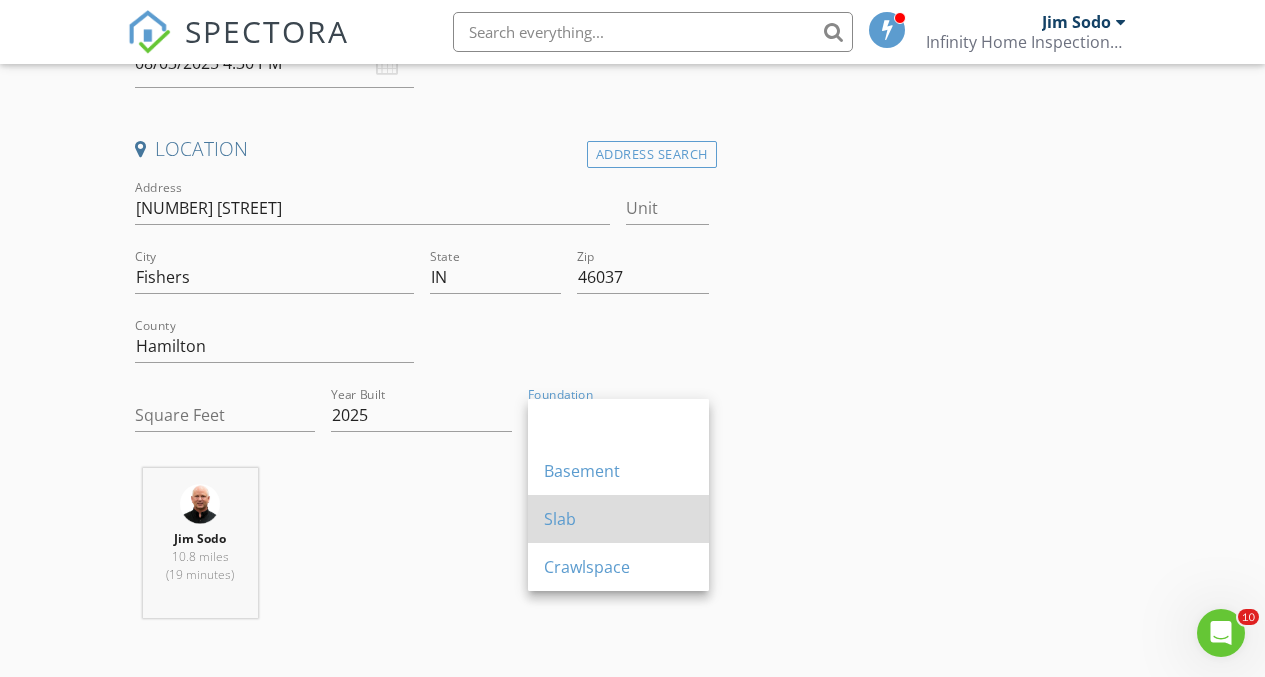 click on "Slab" at bounding box center (618, 519) 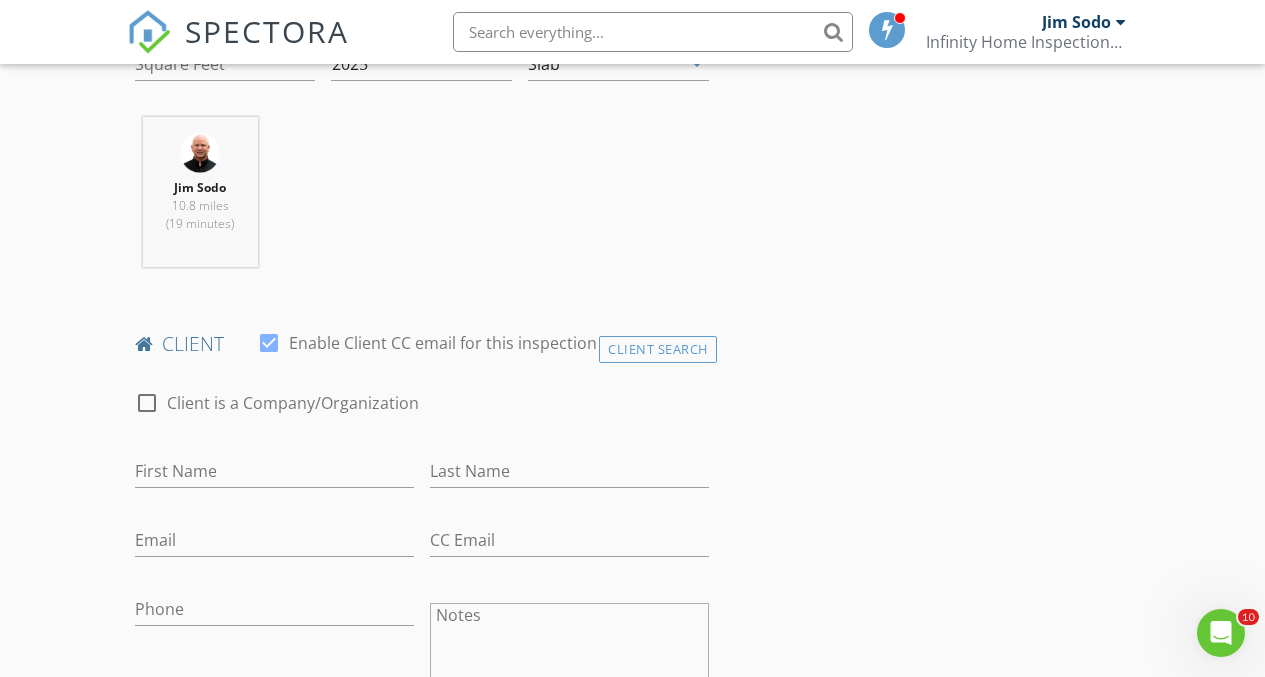 scroll, scrollTop: 908, scrollLeft: 0, axis: vertical 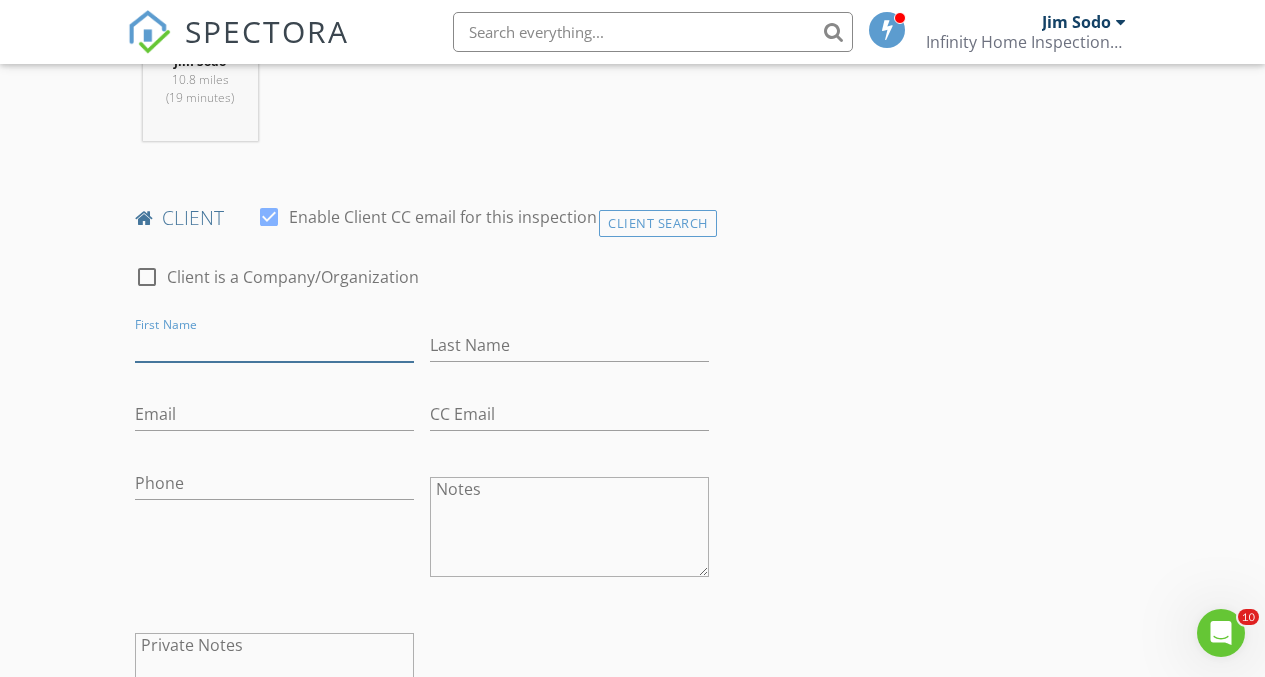 click on "First Name" at bounding box center (274, 345) 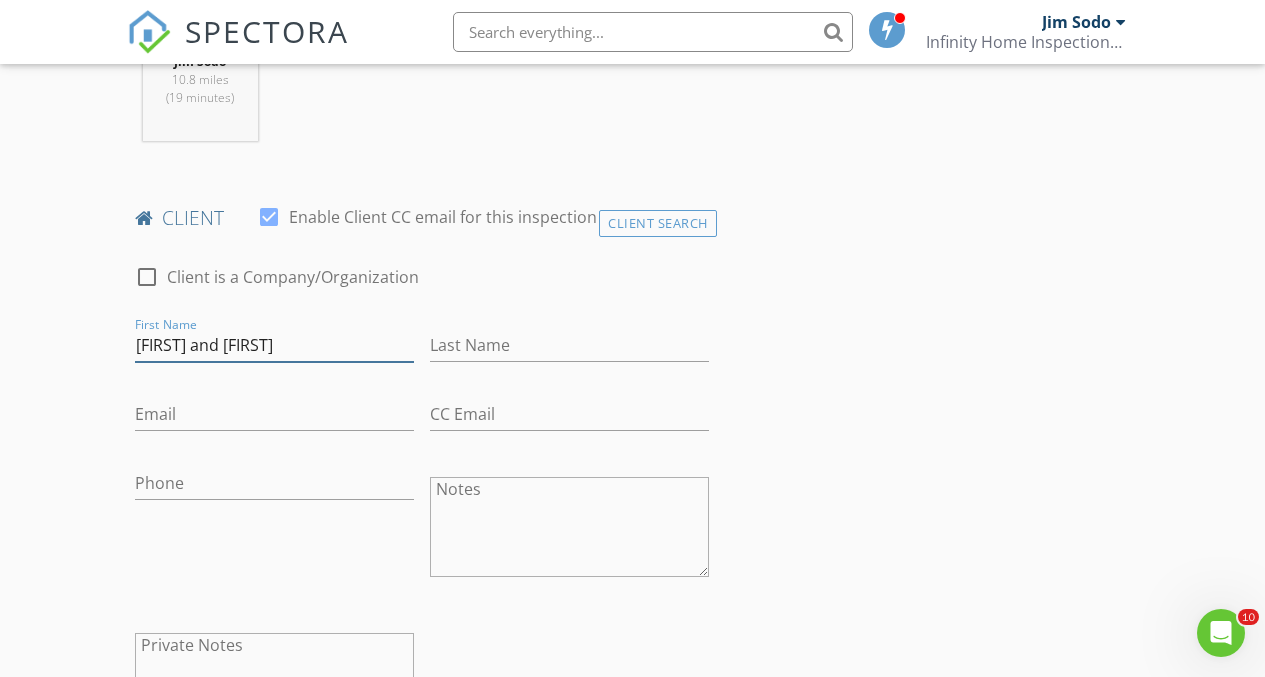 type on "[FIRST] and [FIRST]" 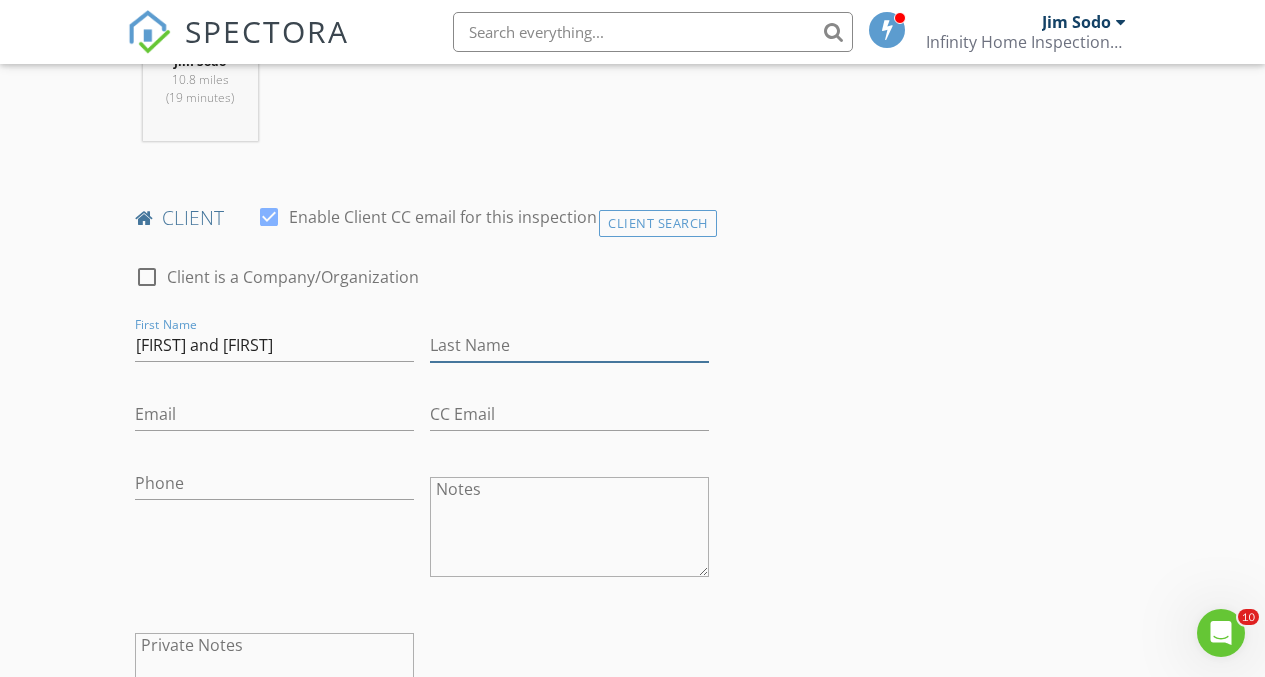 click on "Last Name" at bounding box center (569, 345) 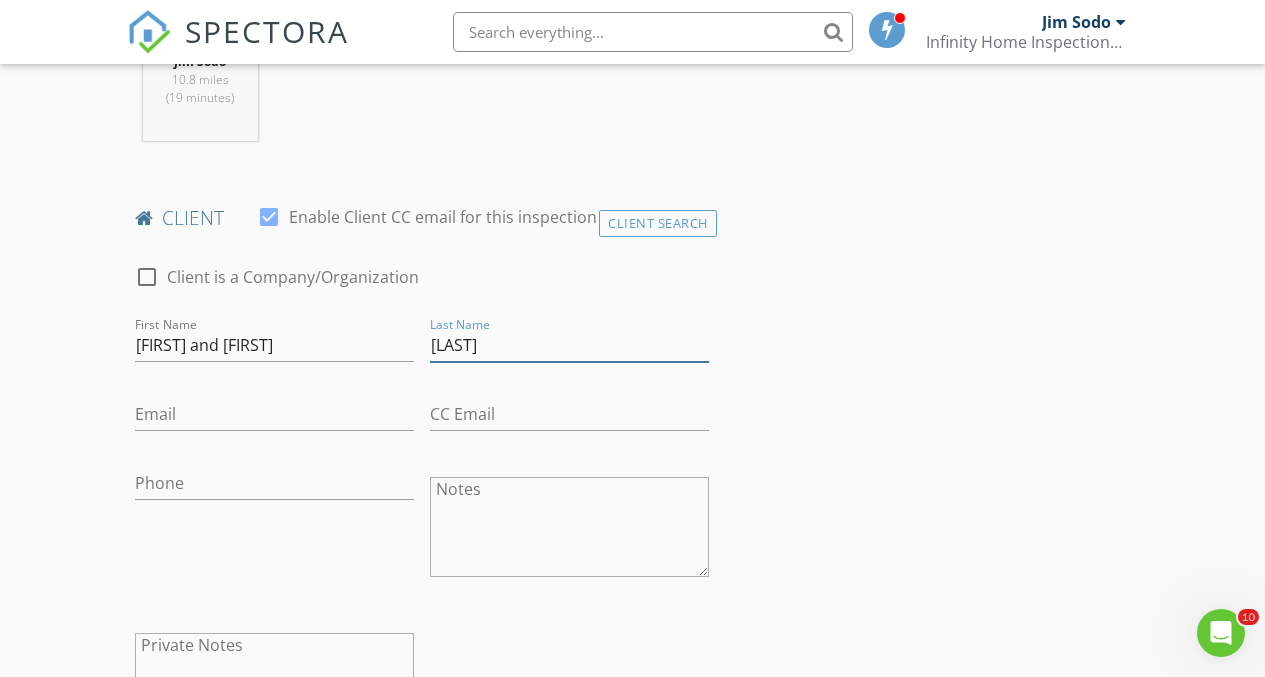type on "[LAST]" 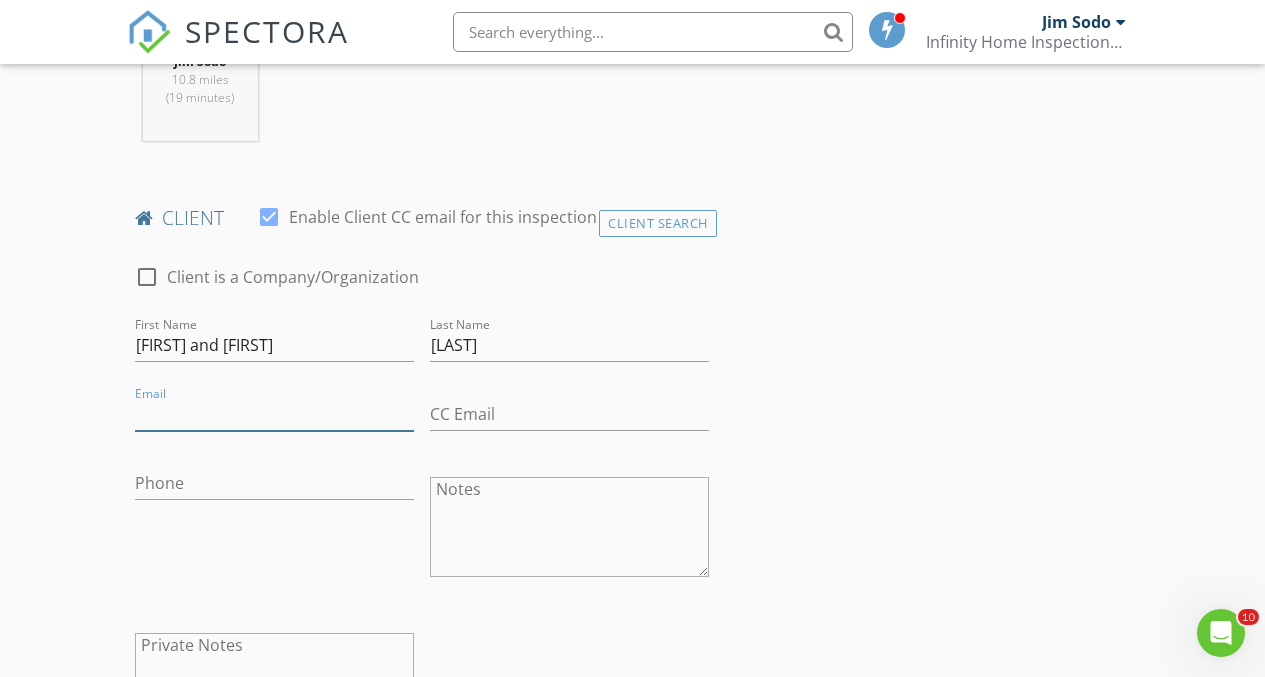 click on "Email" at bounding box center (274, 414) 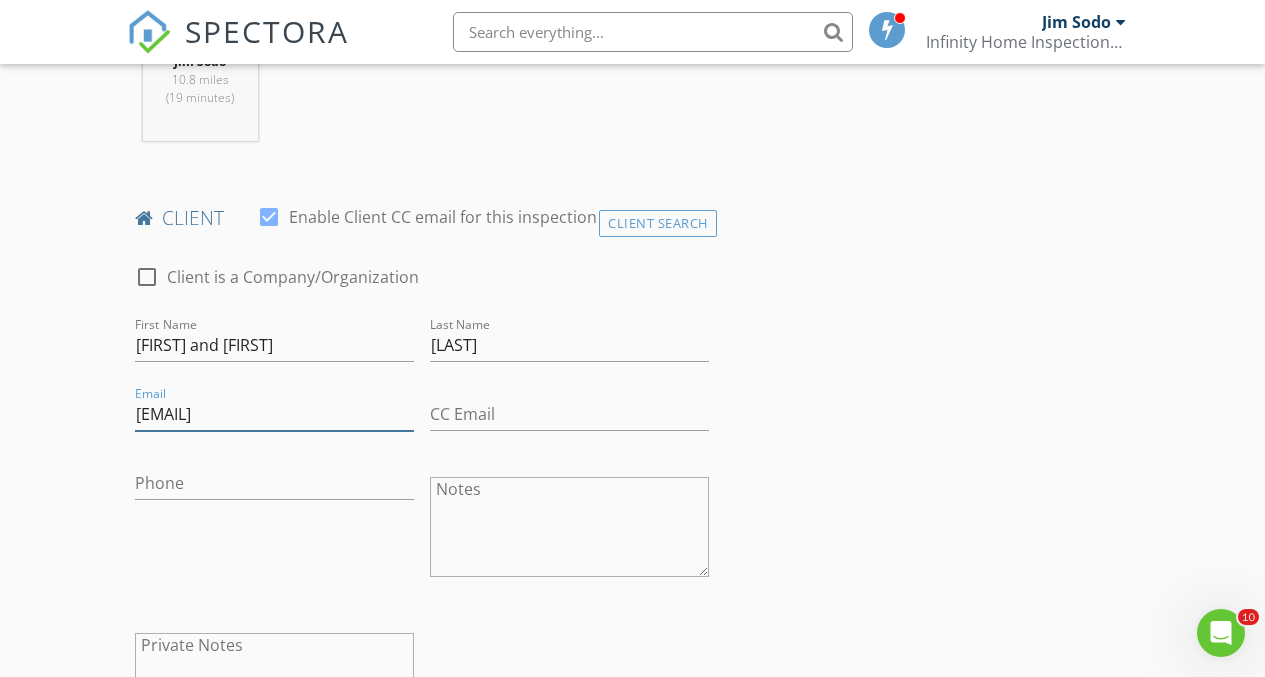 type on "[EMAIL]" 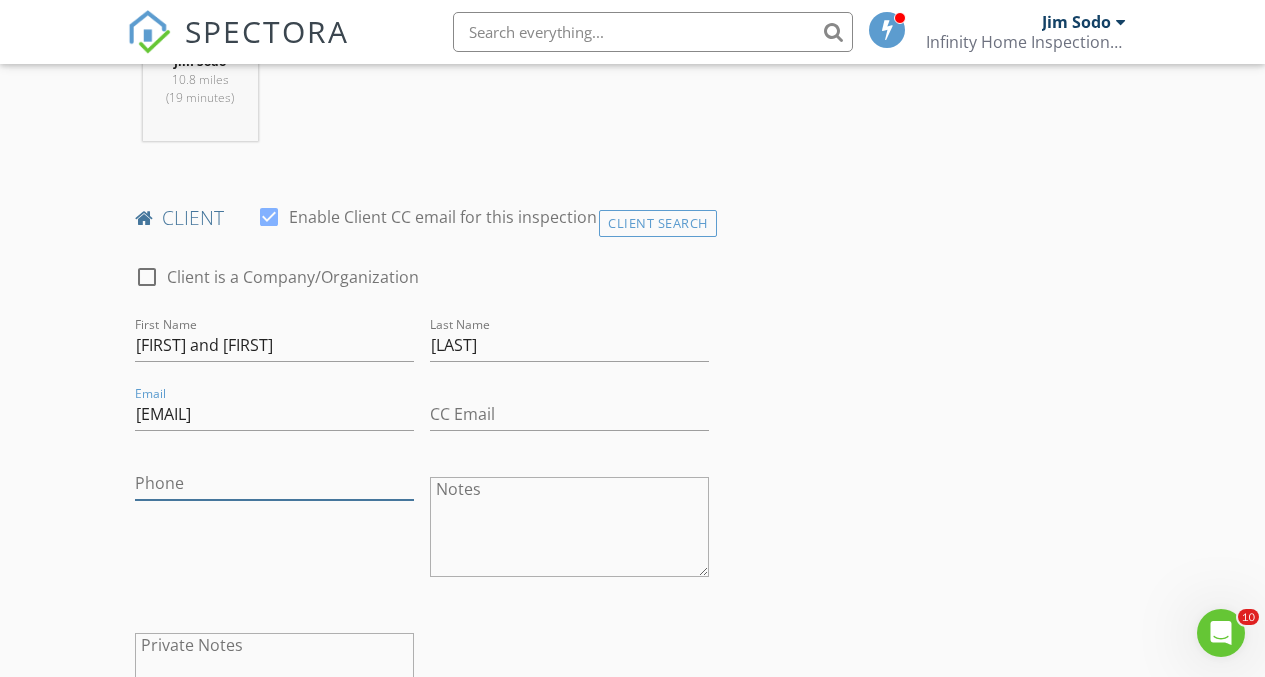 click on "Phone" at bounding box center [274, 483] 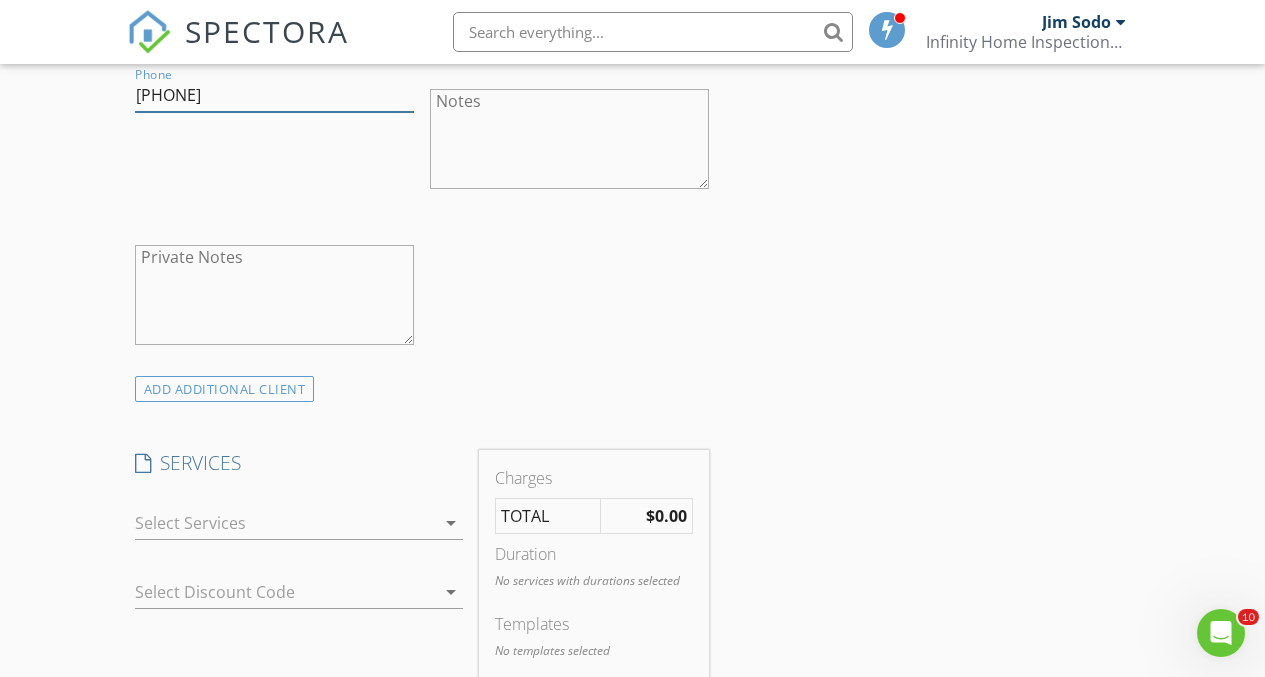 scroll, scrollTop: 1297, scrollLeft: 0, axis: vertical 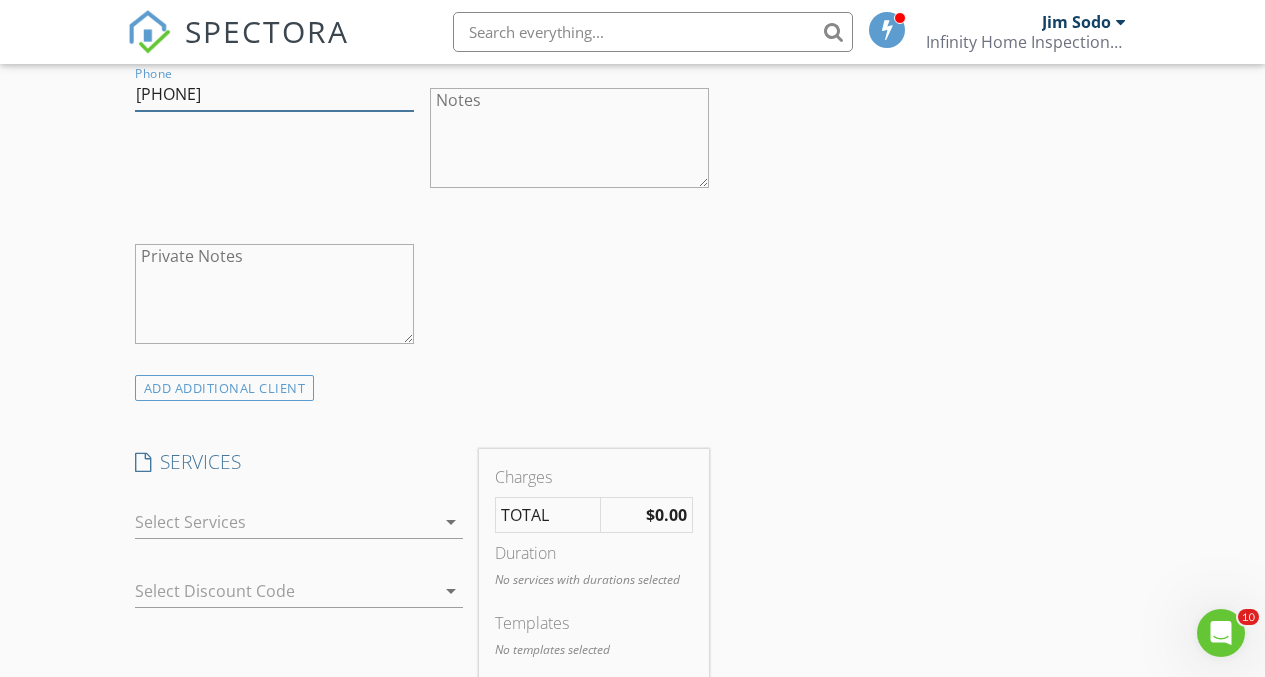 type on "[PHONE]" 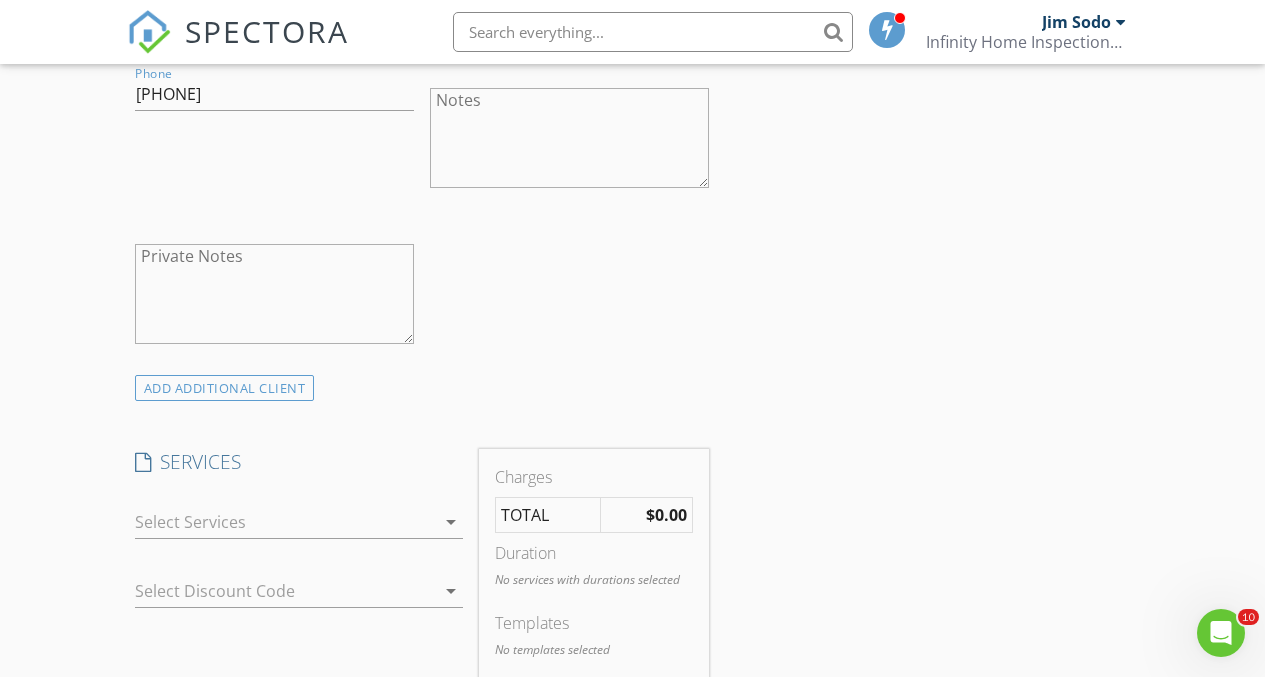 click at bounding box center (285, 522) 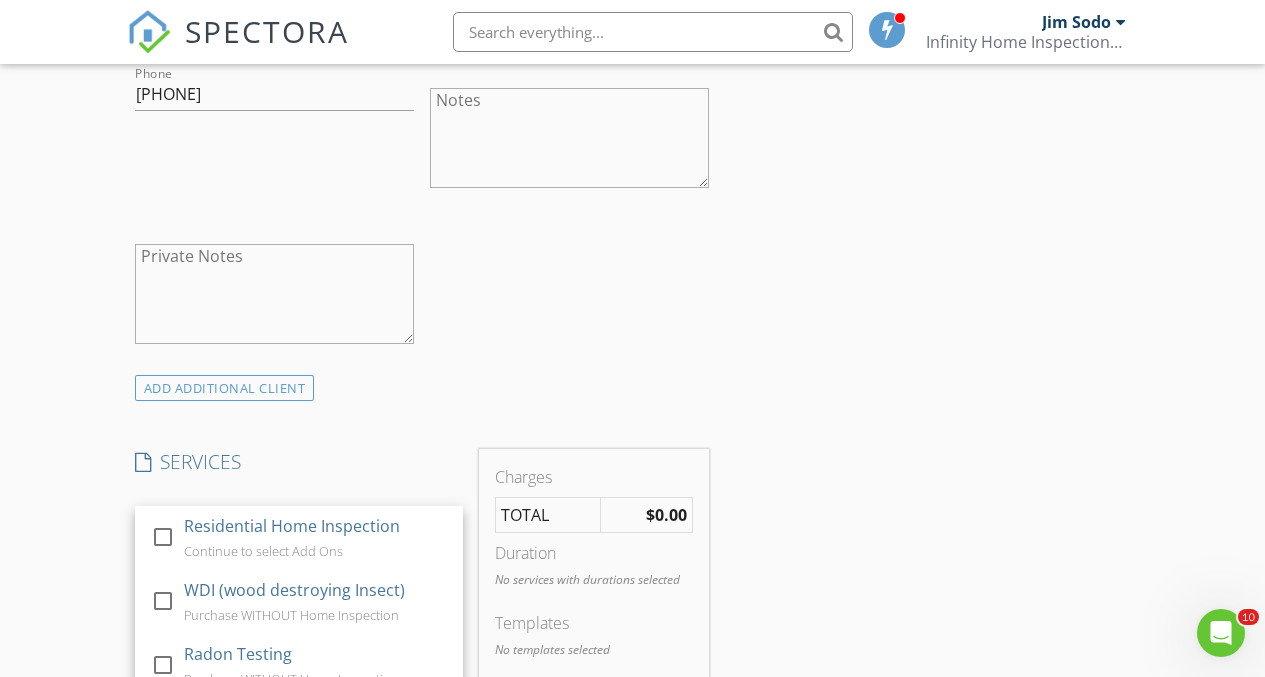scroll, scrollTop: 1295, scrollLeft: 0, axis: vertical 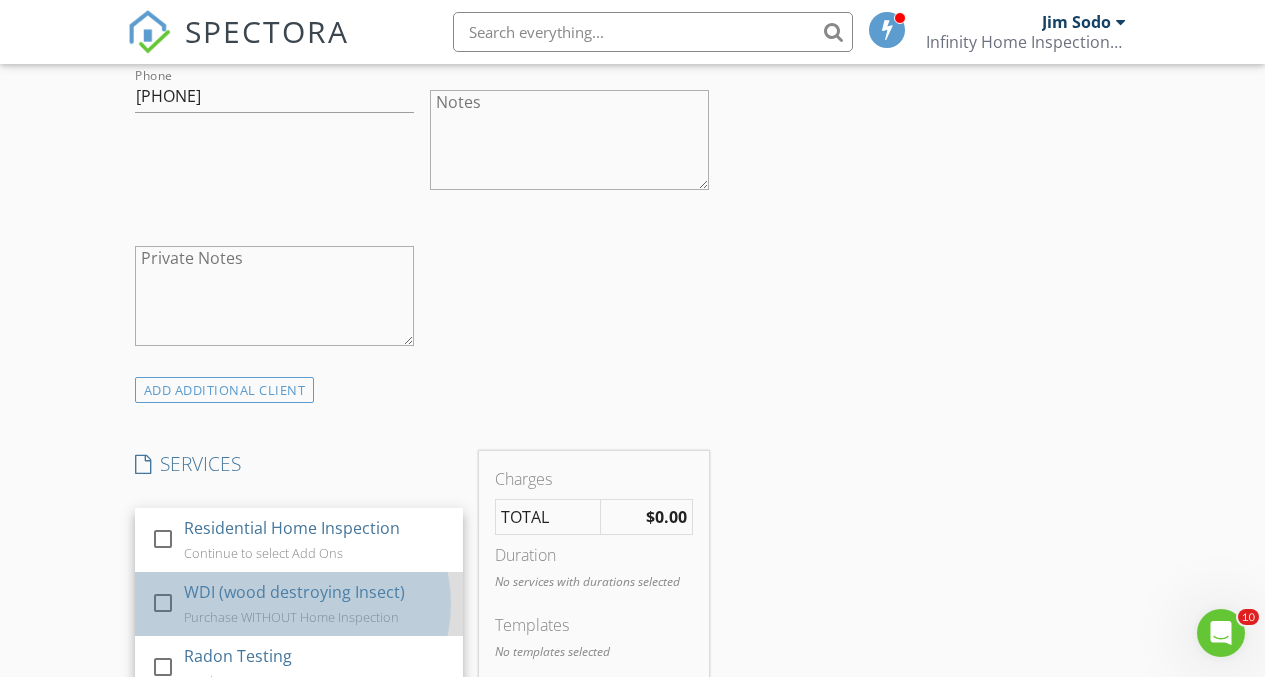 click on "WDI (wood destroying Insect)   Purchase WITHOUT Home Inspection" at bounding box center (314, 604) 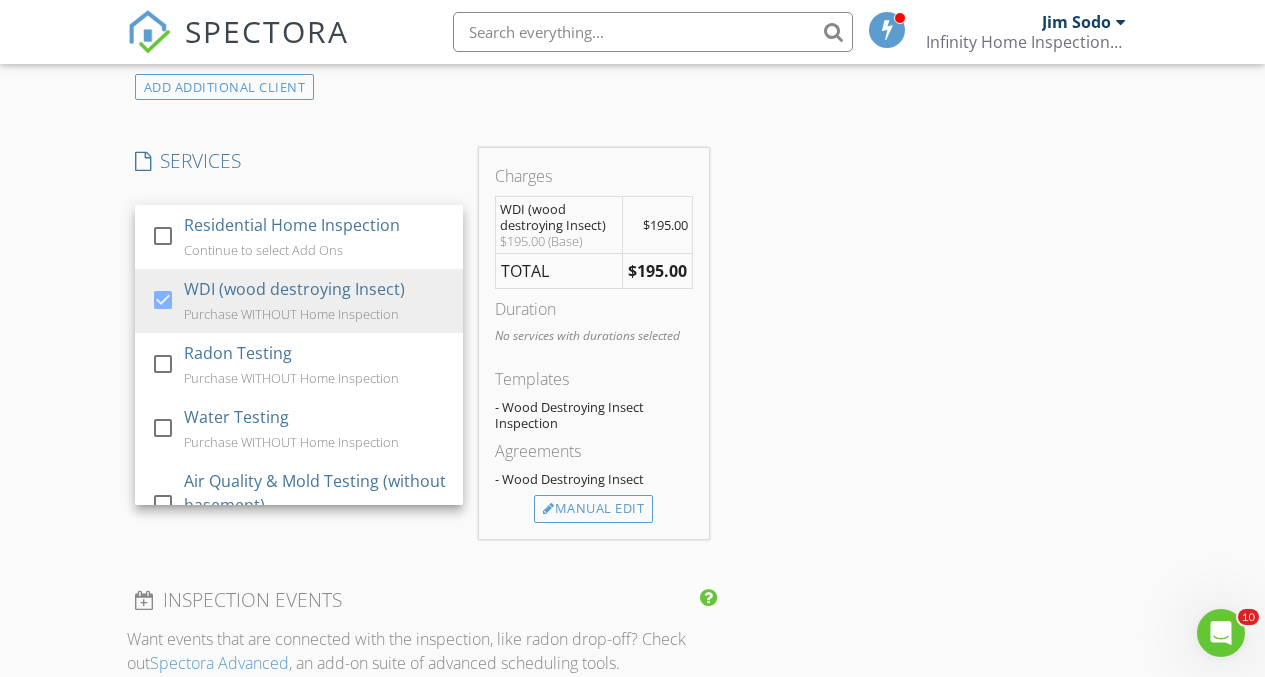 scroll, scrollTop: 1599, scrollLeft: 0, axis: vertical 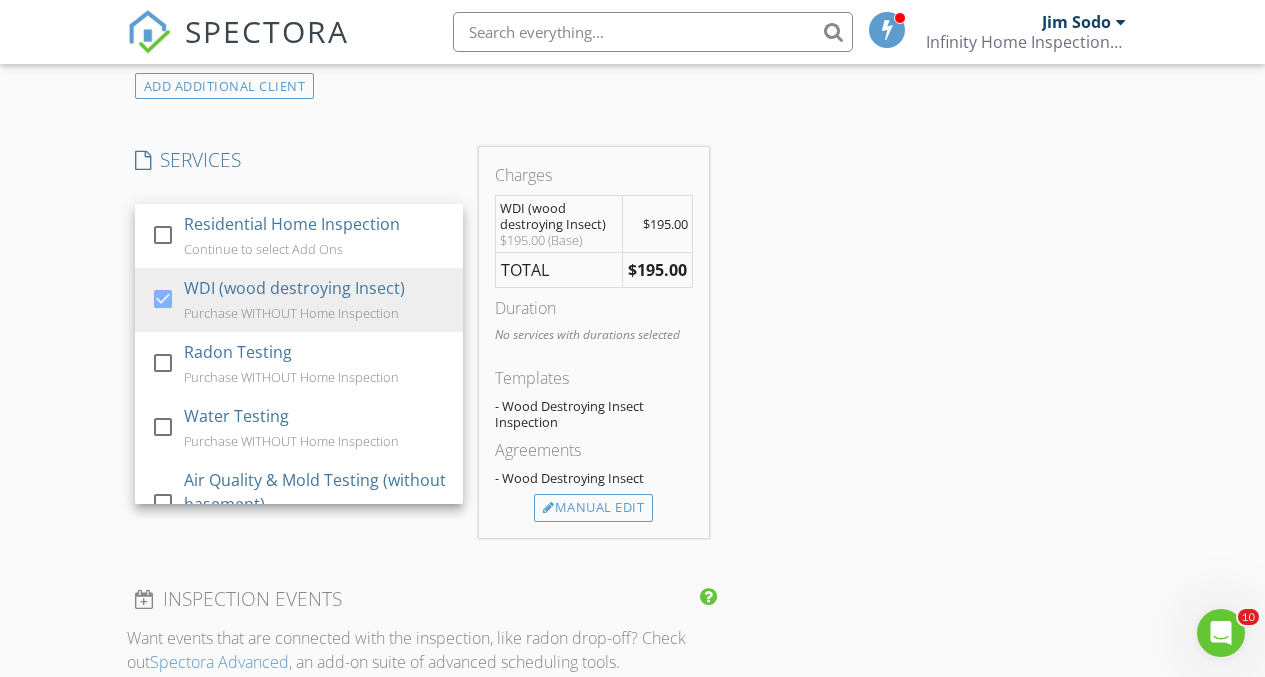click on "New Inspection
Click here to use the New Order Form
INSPECTOR(S)
check_box   Jim Sodo   PRIMARY   Jim Sodo arrow_drop_down   check_box_outline_blank Jim Sodo specifically requested
Date/Time
08/03/2025 4:30 PM
Location
Address Search       Address 15823 Vitalize Run   Unit   City Fishers   State IN   Zip 46037   County Hamilton     Square Feet   Year Built 2025   Foundation Slab arrow_drop_down     Jim Sodo     10.8 miles     (19 minutes)
client
check_box Enable Client CC email for this inspection   Client Search     check_box_outline_blank Client is a Company/Organization     First Name Dan and Thea   Last Name Lowery   Email theadan2003@yahoo.com   CC Email   Phone 985-778-5434           Notes   Private Notes
ADD ADDITIONAL client
SERVICES
check_box" at bounding box center (632, 413) 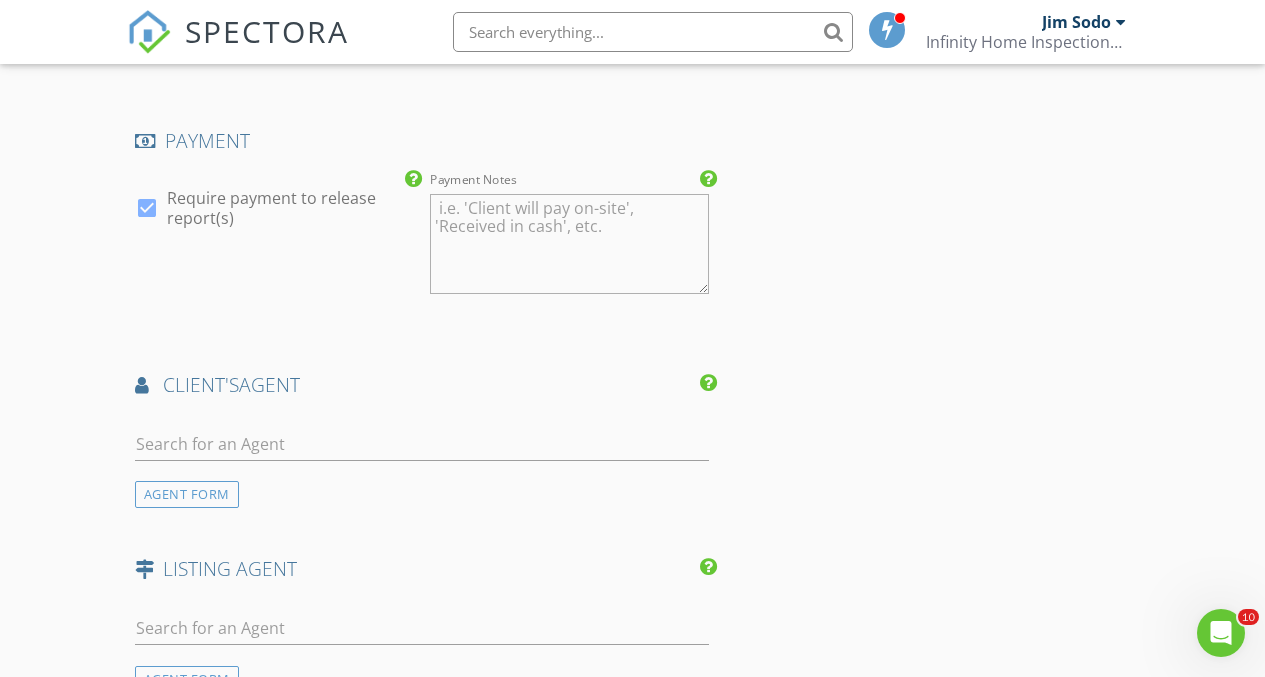 scroll, scrollTop: 2210, scrollLeft: 0, axis: vertical 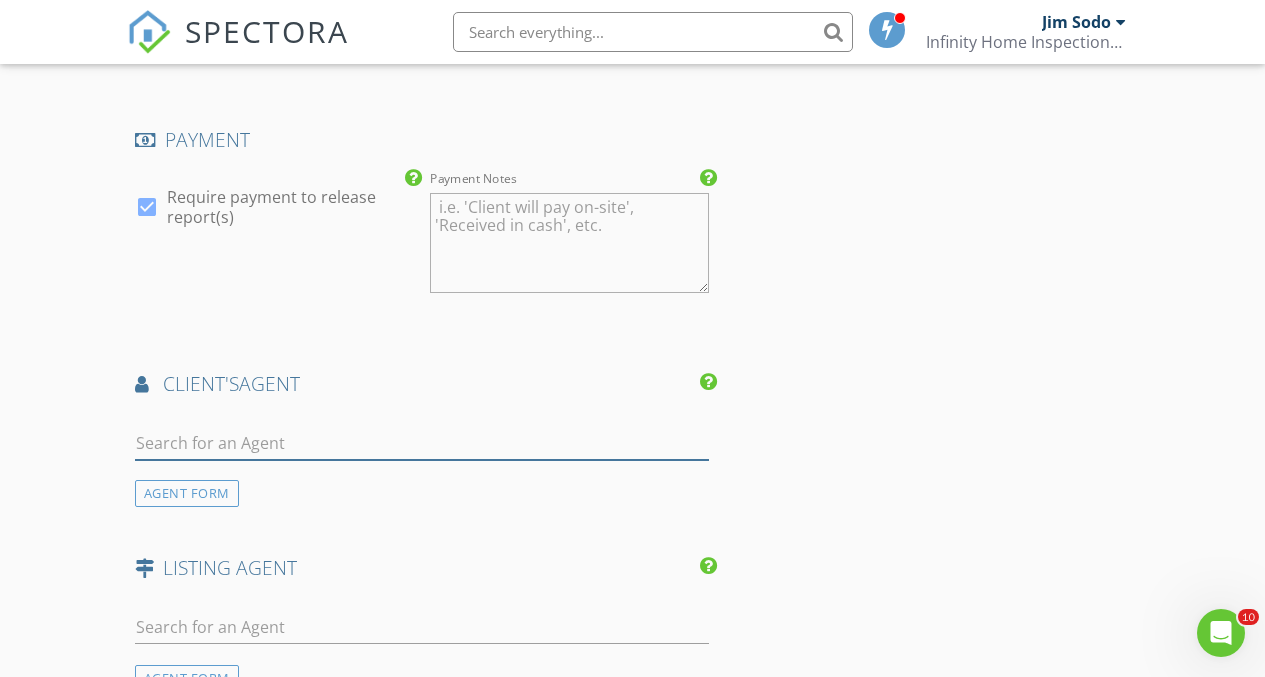 click at bounding box center (422, 443) 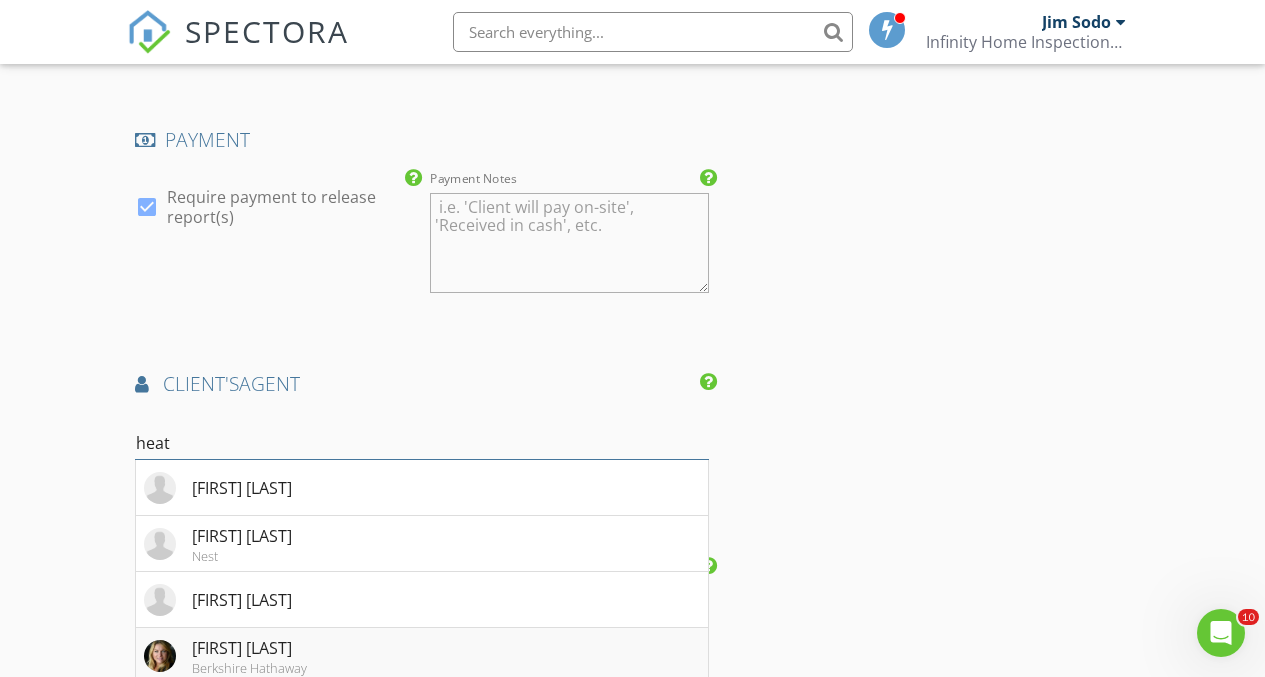 type on "heat" 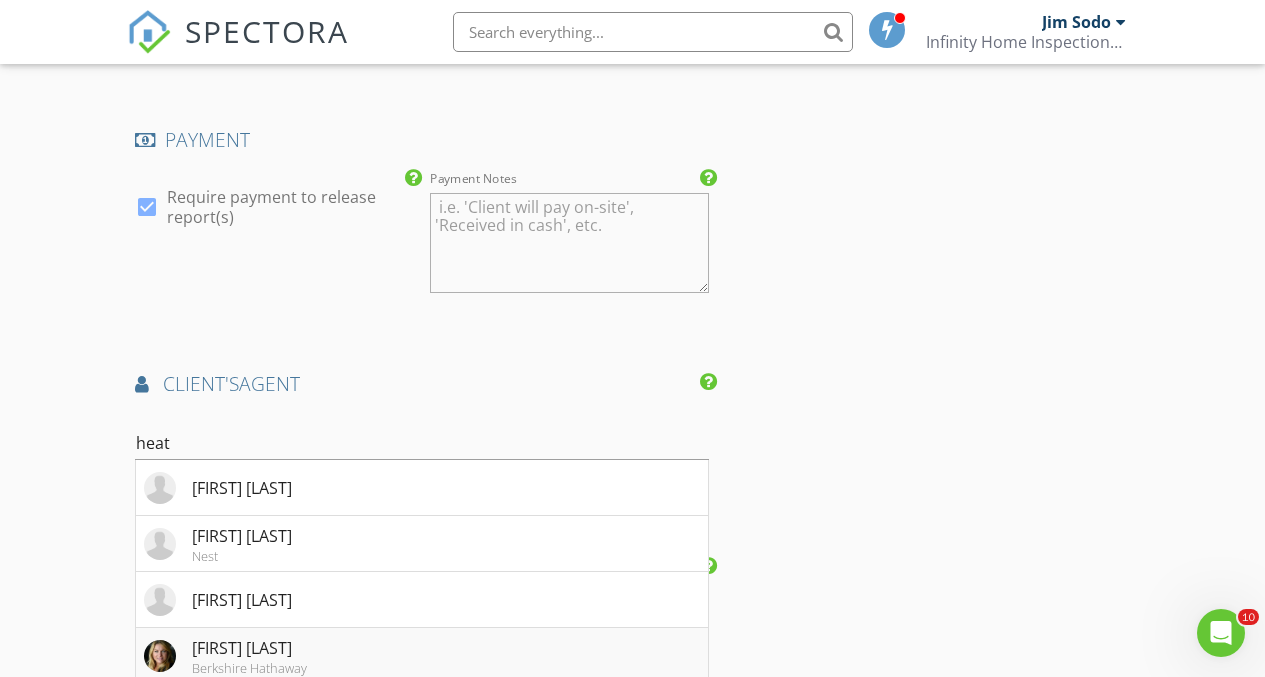 click on "[FIRST] [LAST]" at bounding box center [249, 648] 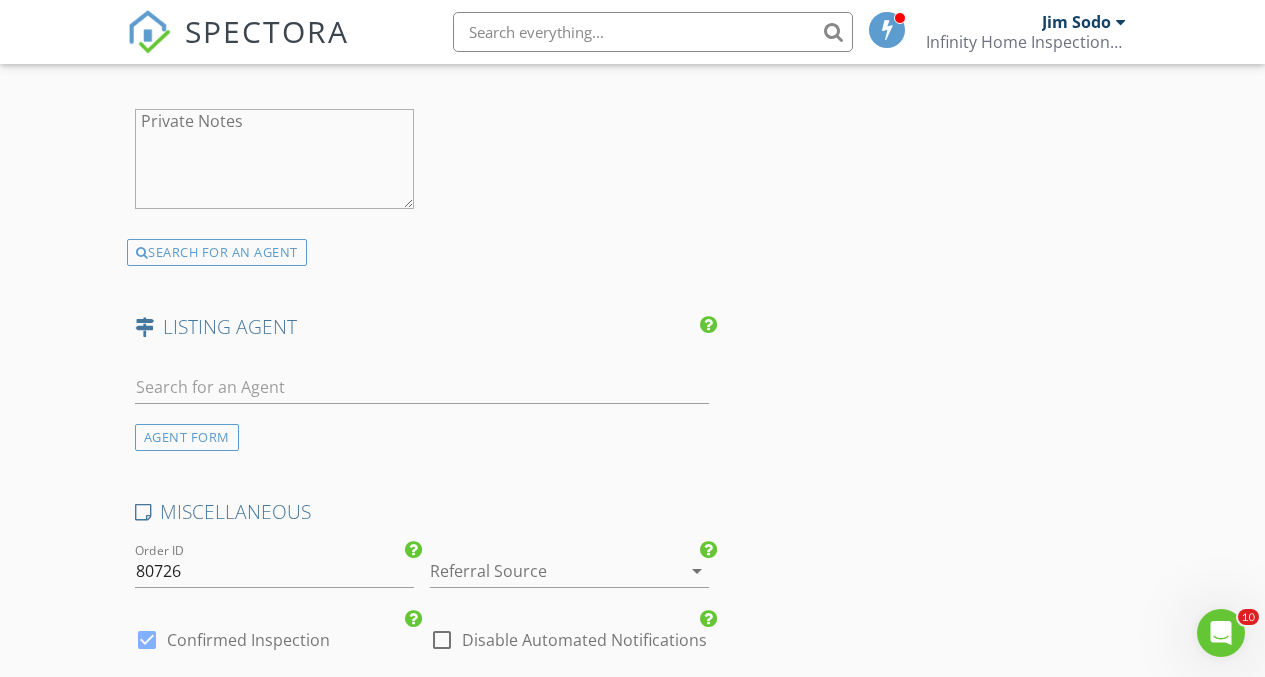 scroll, scrollTop: 2907, scrollLeft: 0, axis: vertical 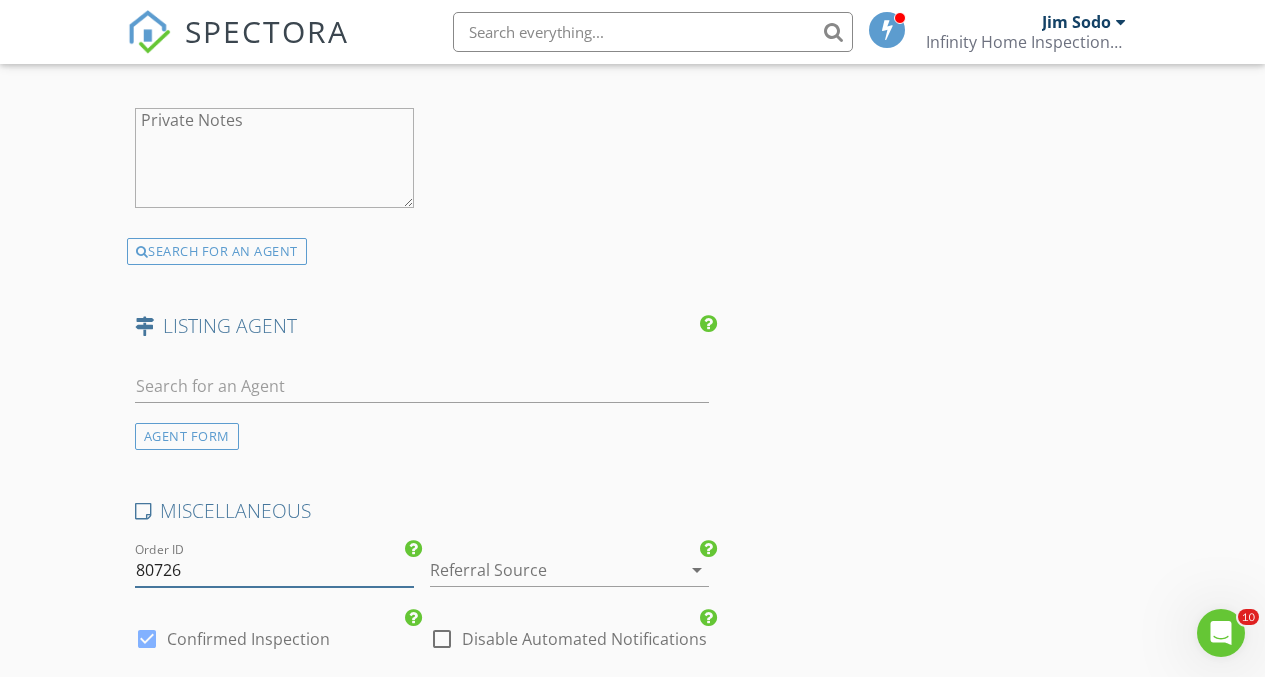 click on "80726" at bounding box center (274, 570) 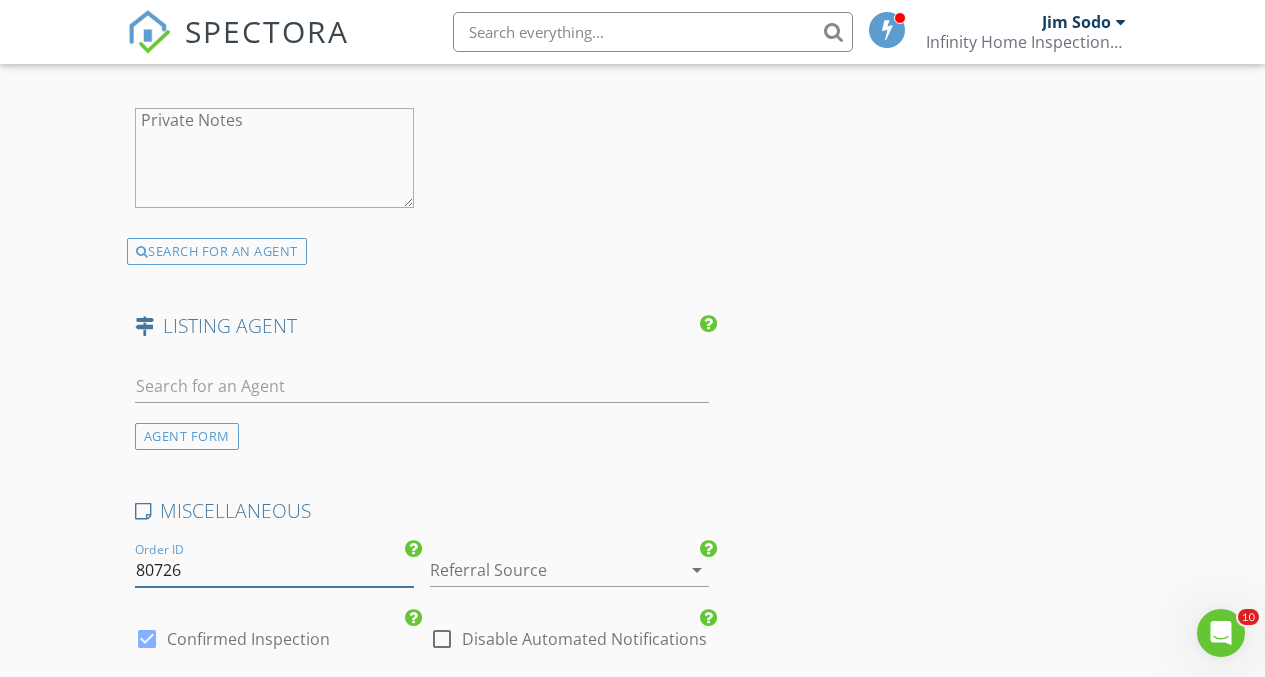 click on "80726" at bounding box center (274, 570) 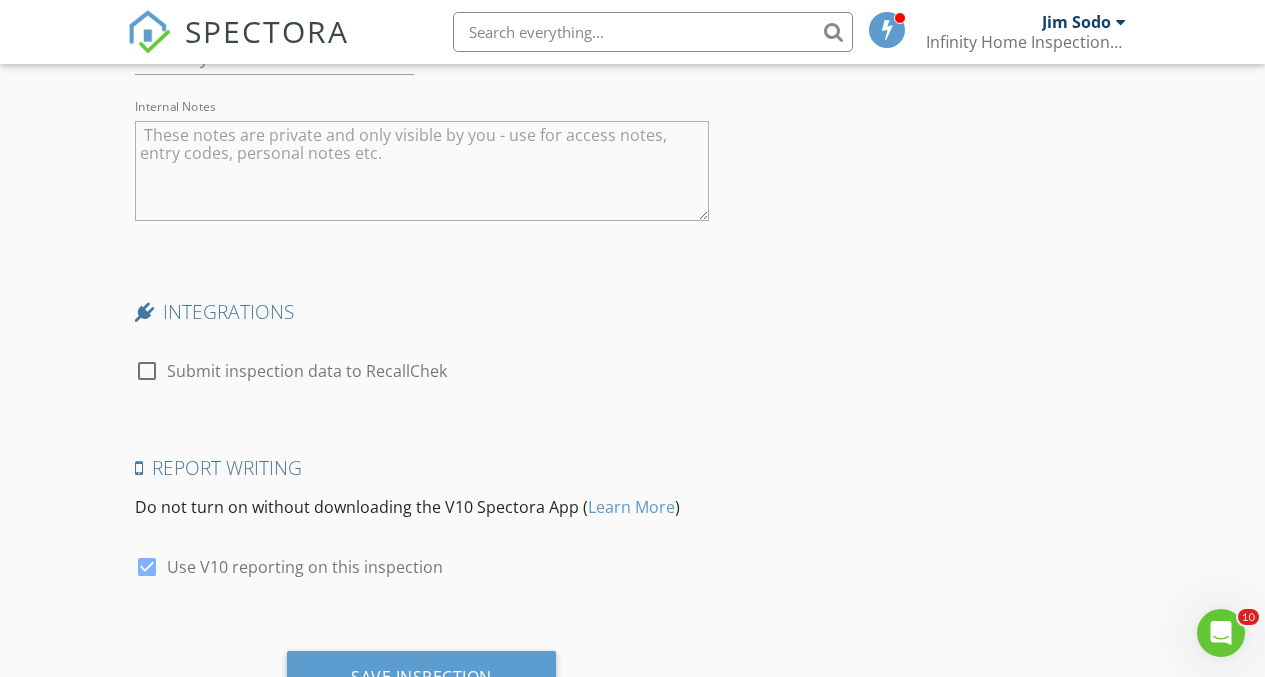 scroll, scrollTop: 3557, scrollLeft: 0, axis: vertical 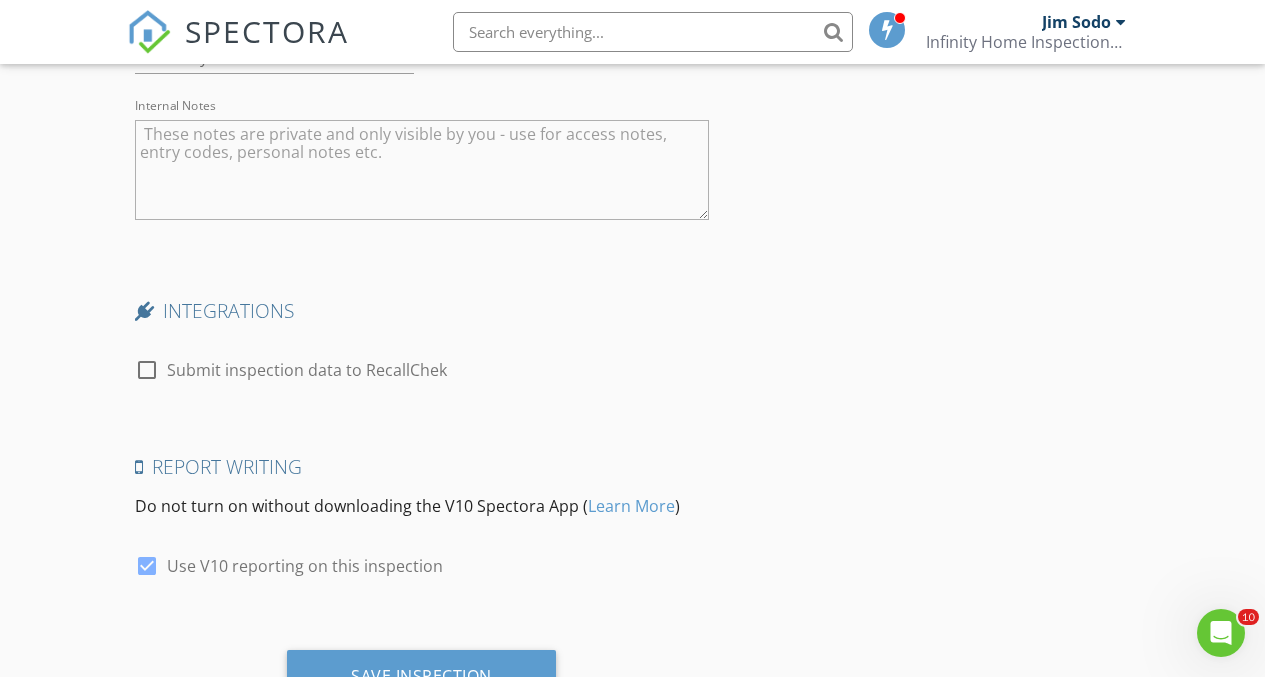 type on "080325-A2" 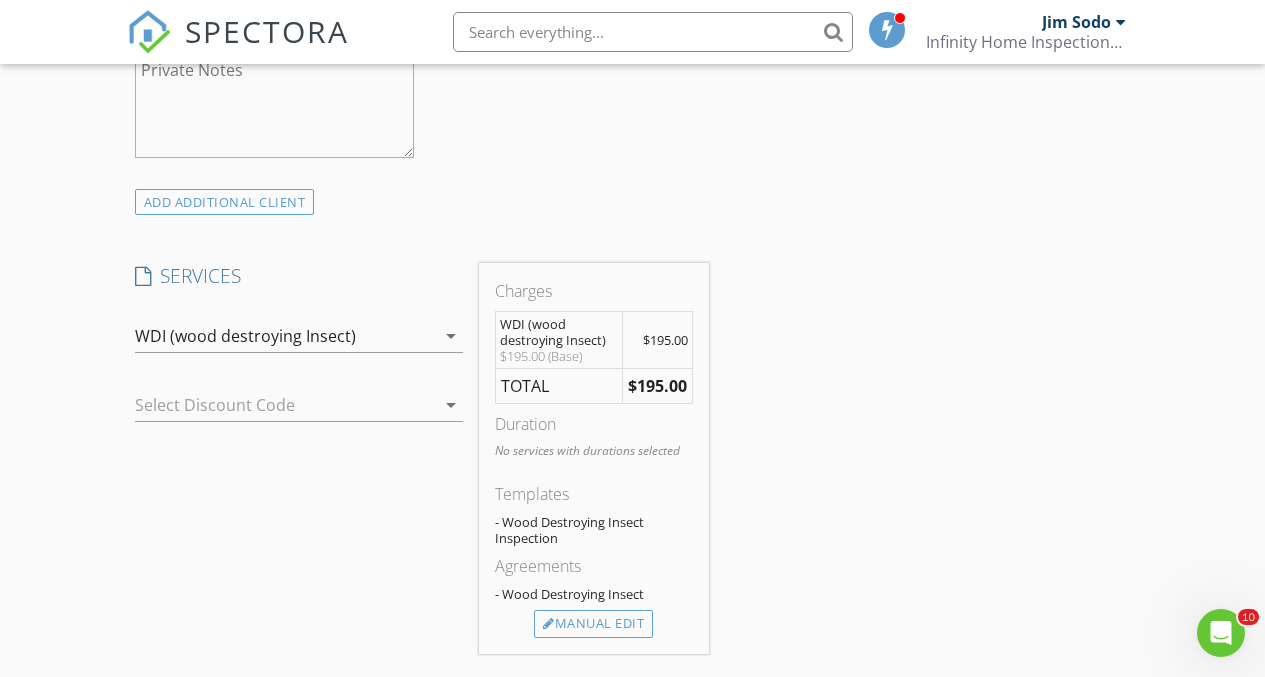 scroll, scrollTop: 1482, scrollLeft: 0, axis: vertical 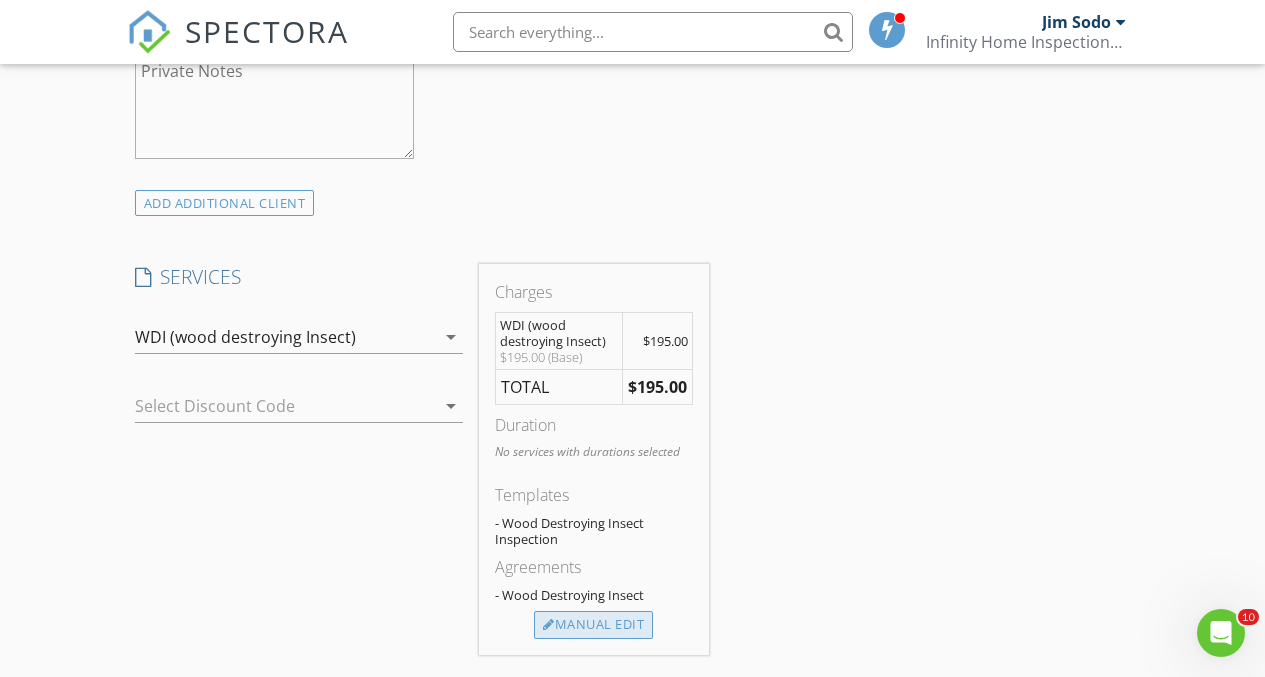 click on "Manual Edit" at bounding box center (593, 625) 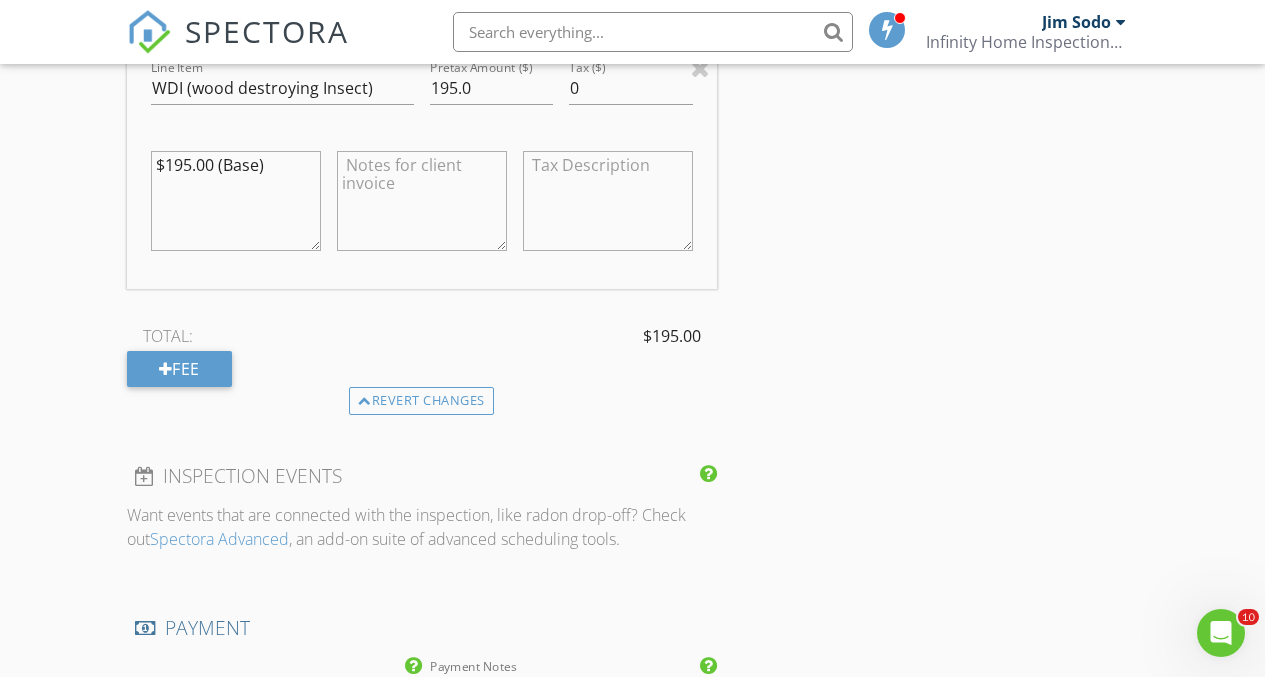 scroll, scrollTop: 1915, scrollLeft: 0, axis: vertical 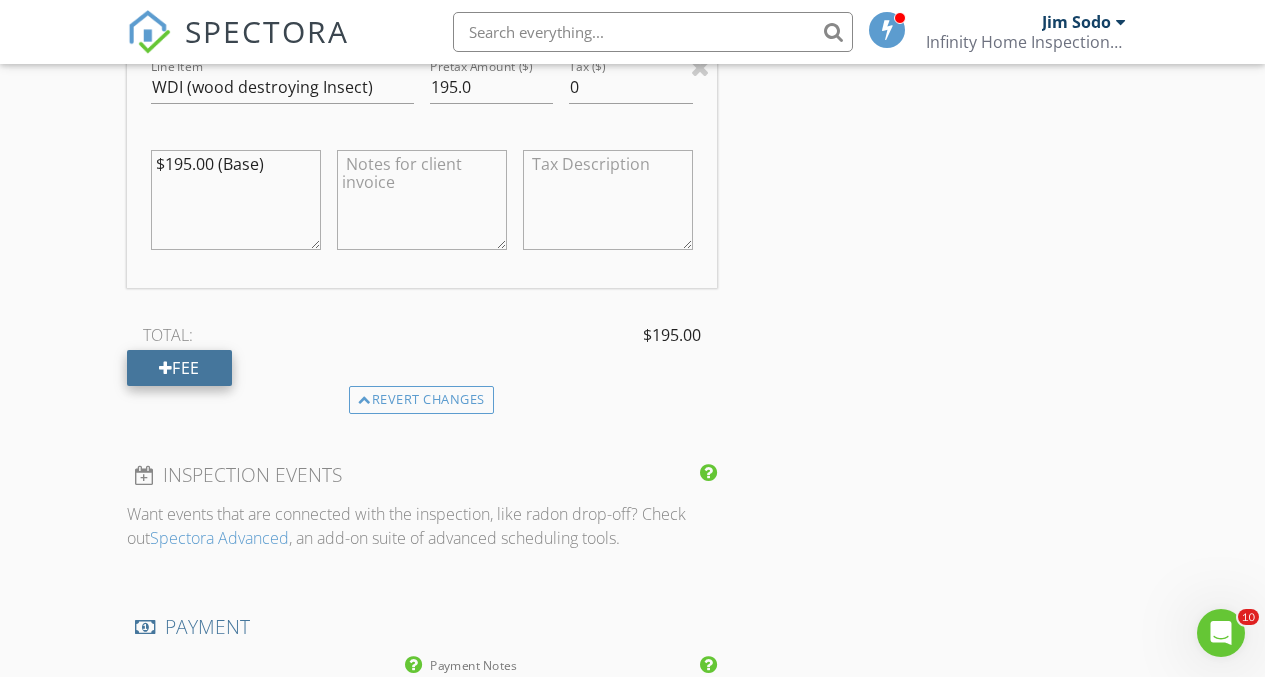 click on "Fee" at bounding box center (179, 368) 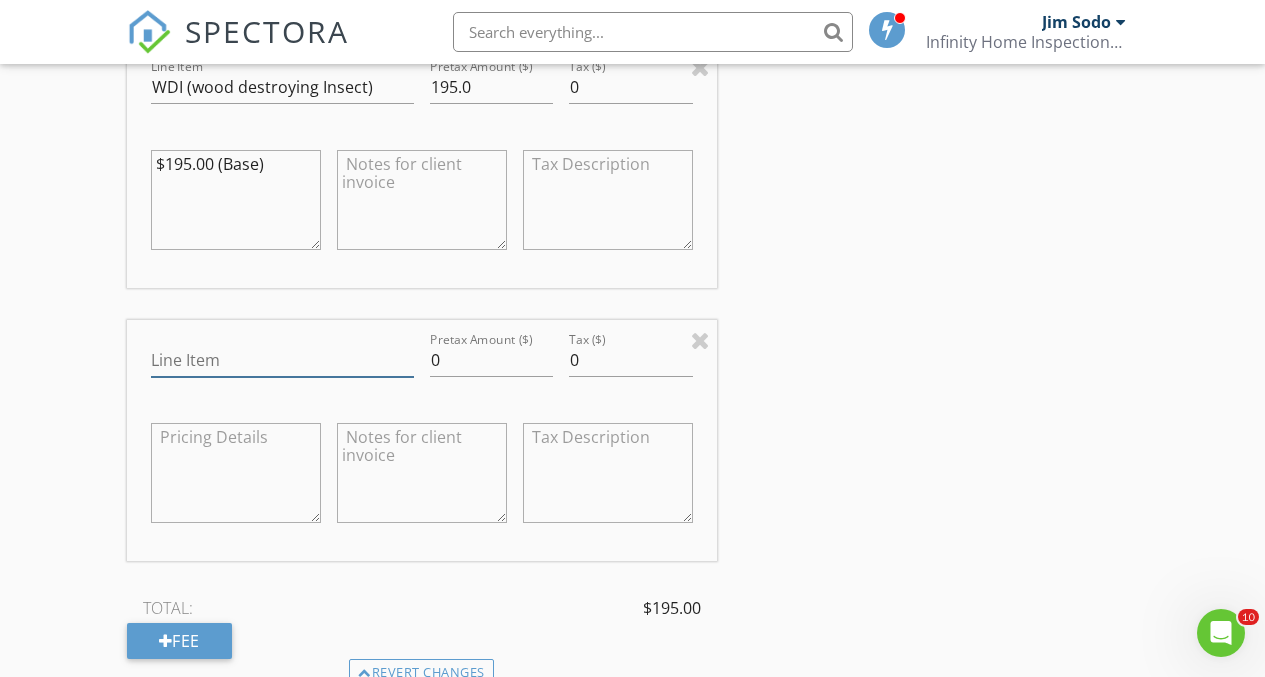 click on "Line Item" at bounding box center (282, 360) 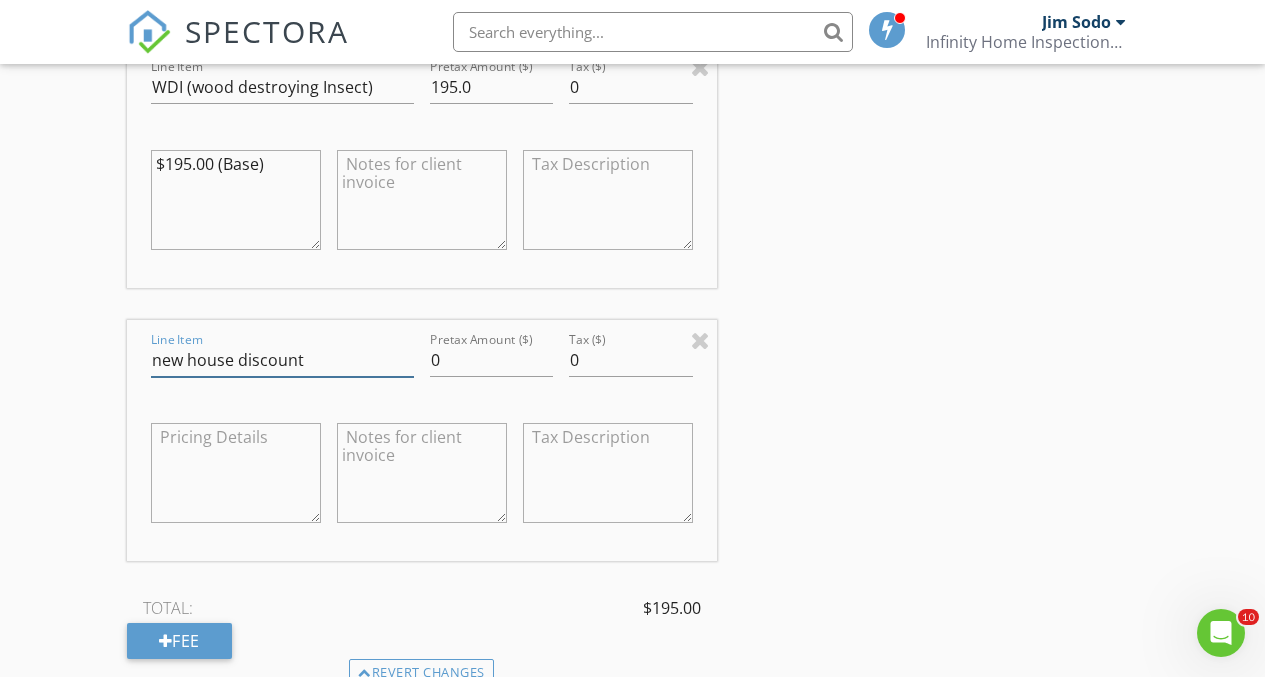 type on "new house discount" 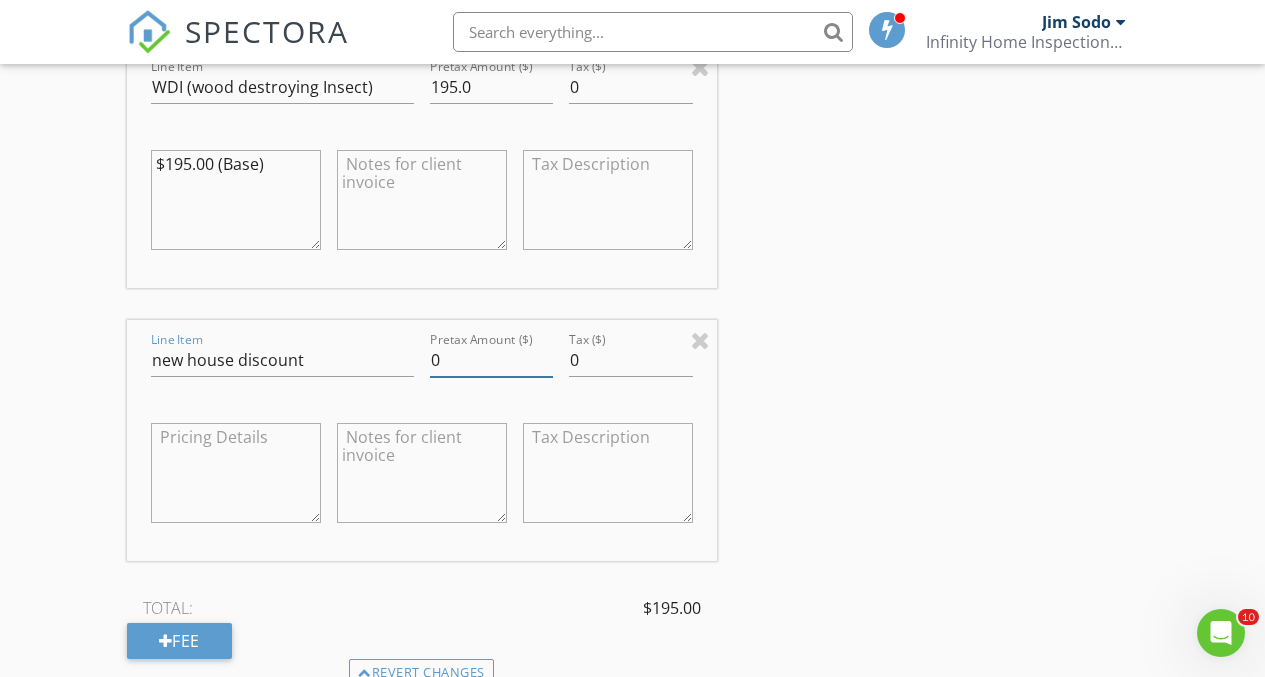 click on "0" at bounding box center [492, 360] 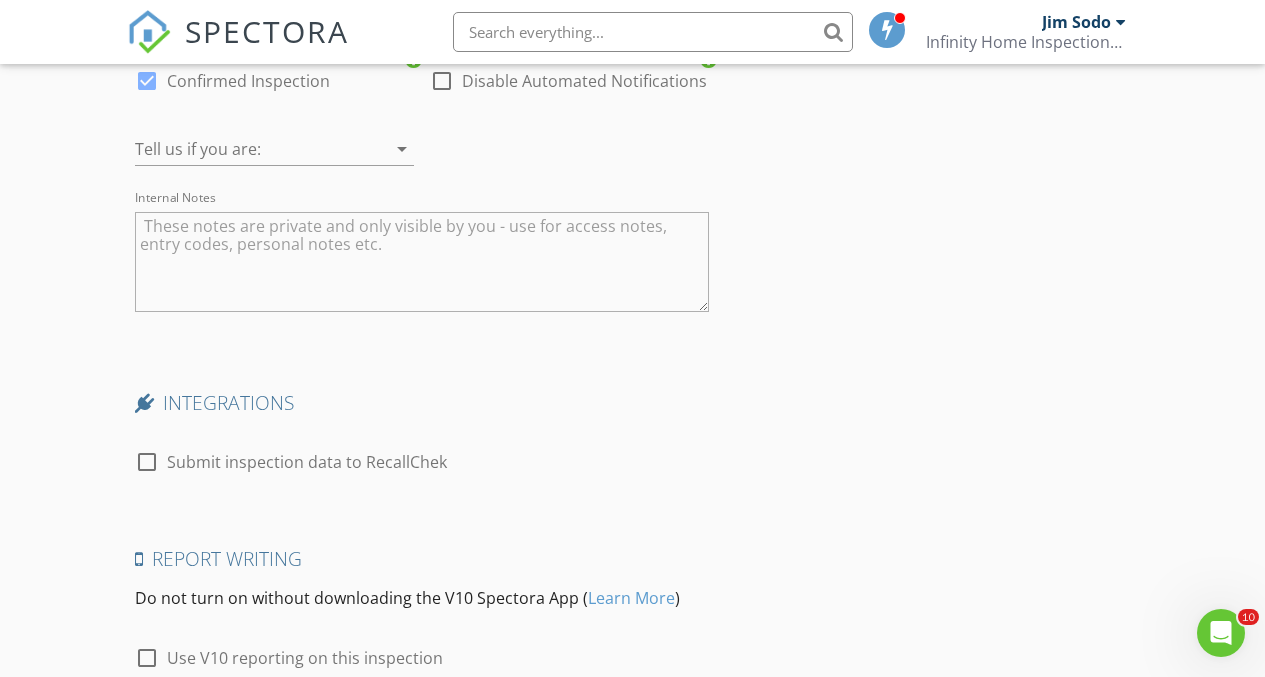 scroll, scrollTop: 4111, scrollLeft: 0, axis: vertical 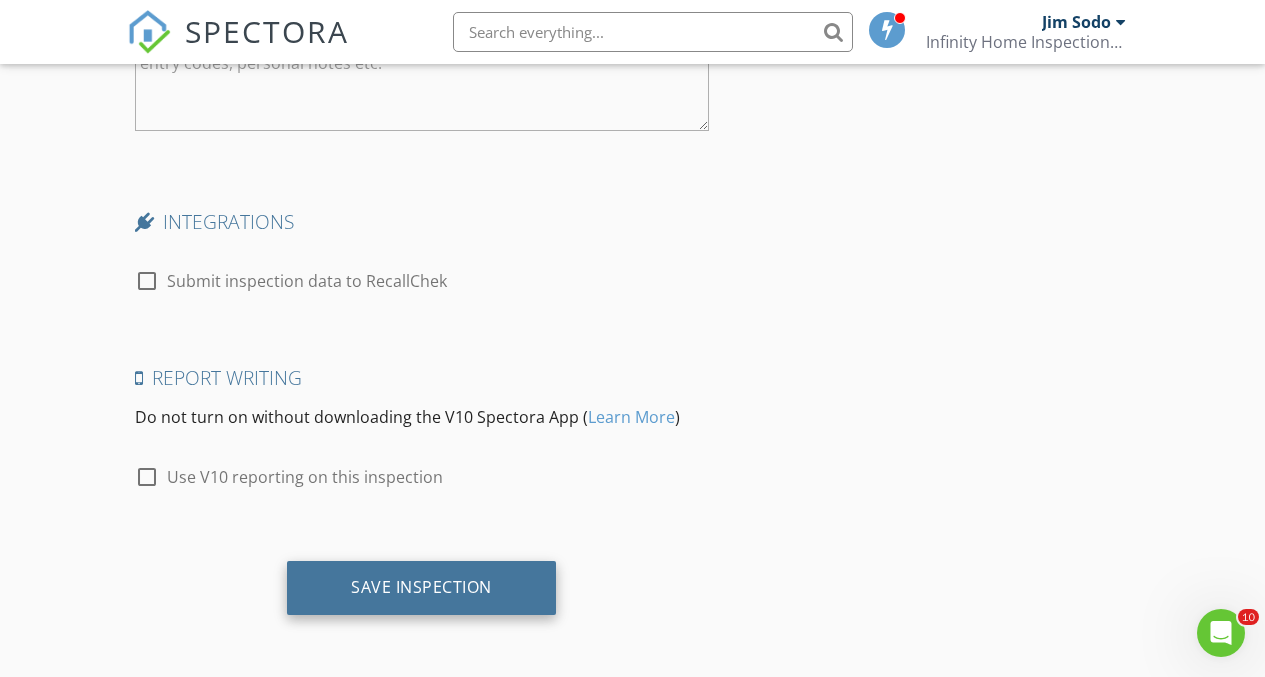 type on "-25.0" 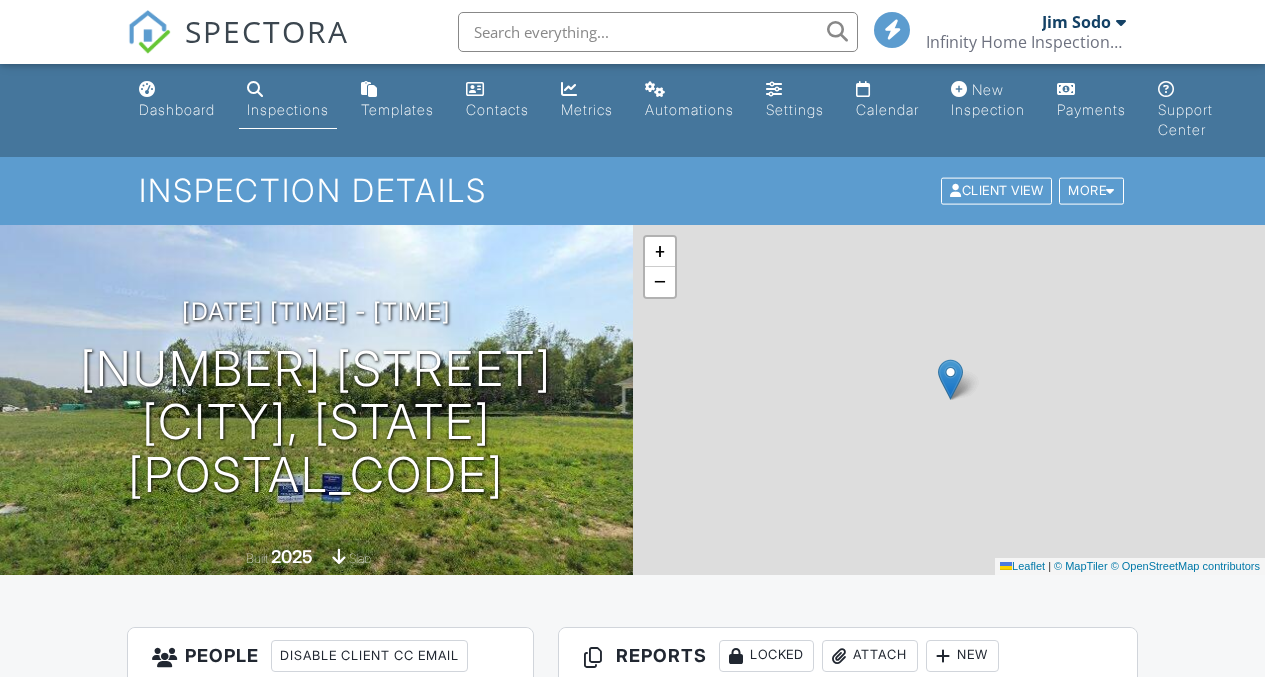 scroll, scrollTop: 0, scrollLeft: 0, axis: both 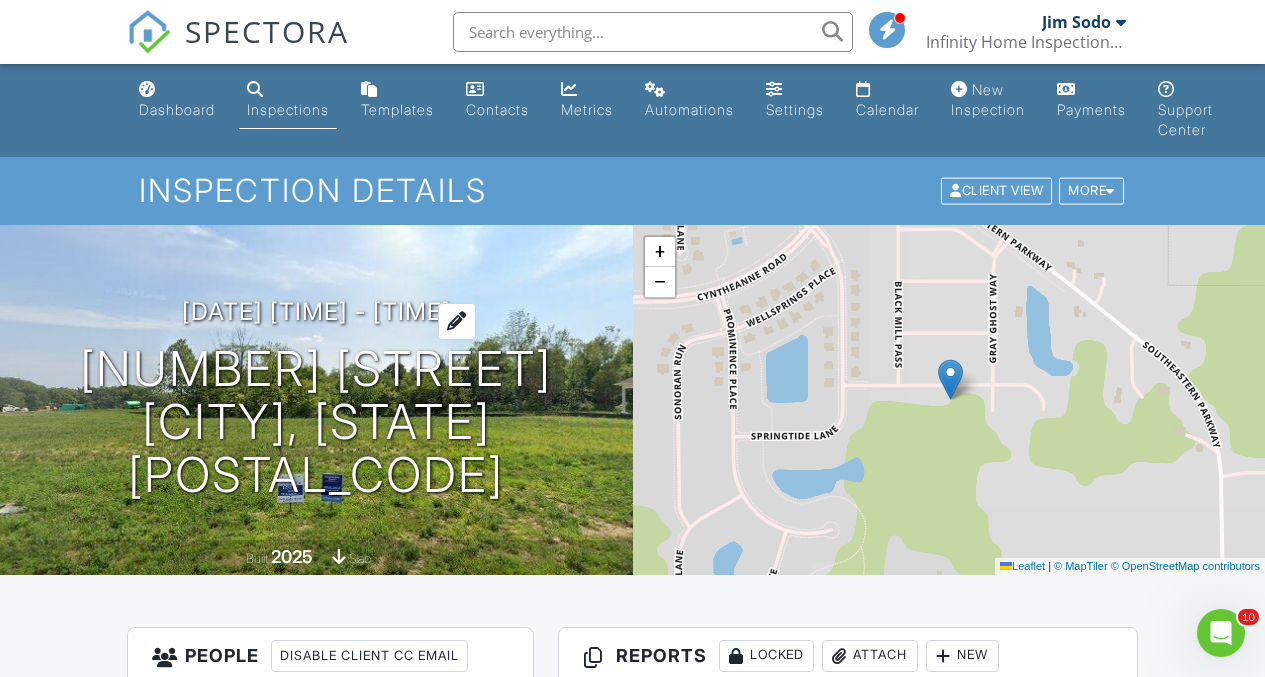 click on "[DATE]  [TIME]
- [TIME]" at bounding box center (316, 311) 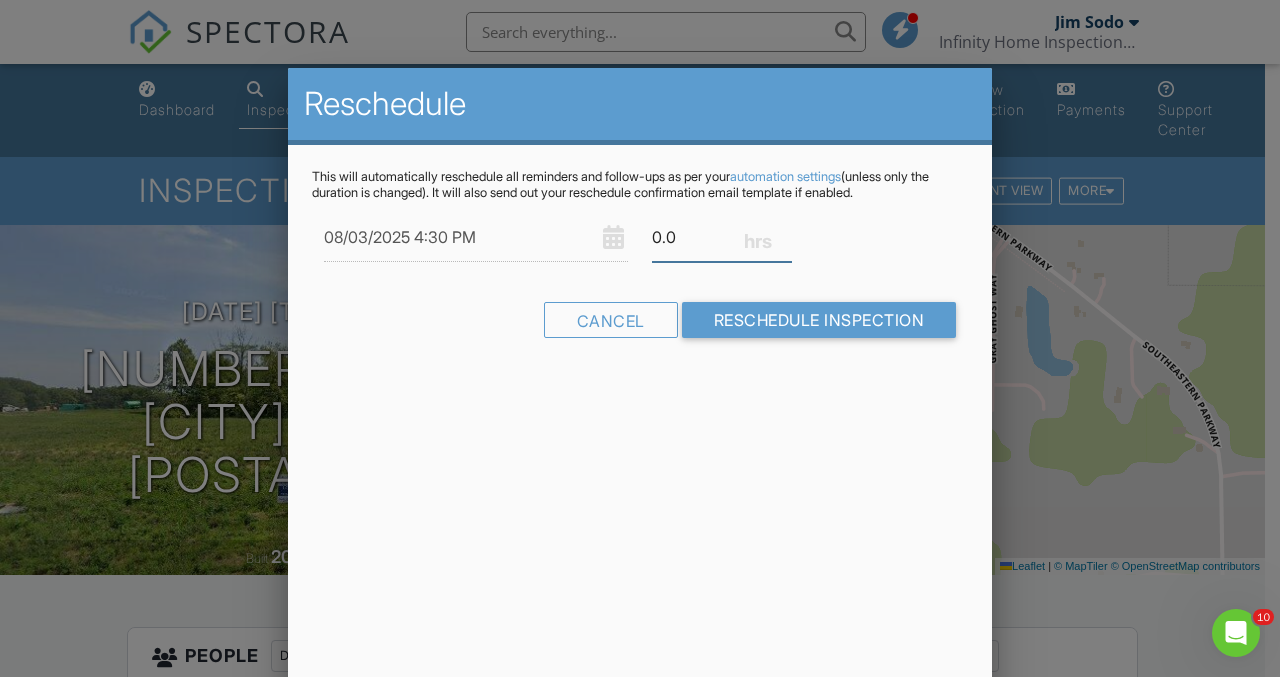 click on "0.0" at bounding box center (722, 237) 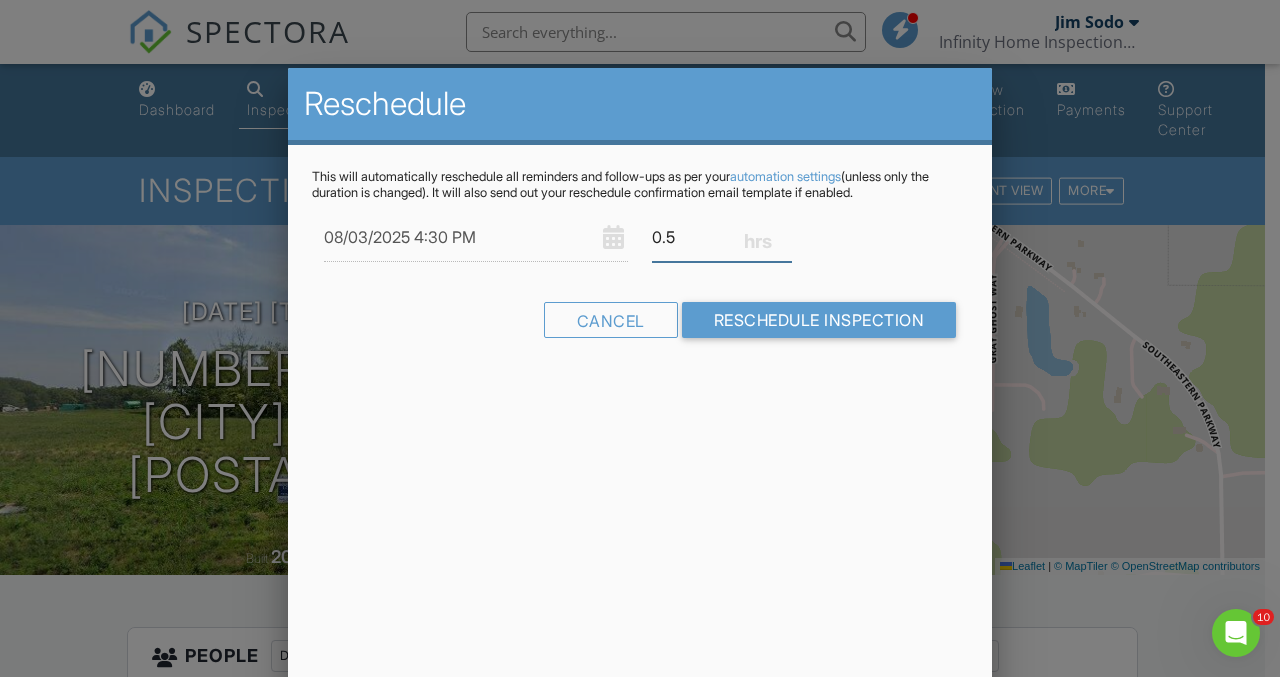 click on "0.5" at bounding box center (722, 237) 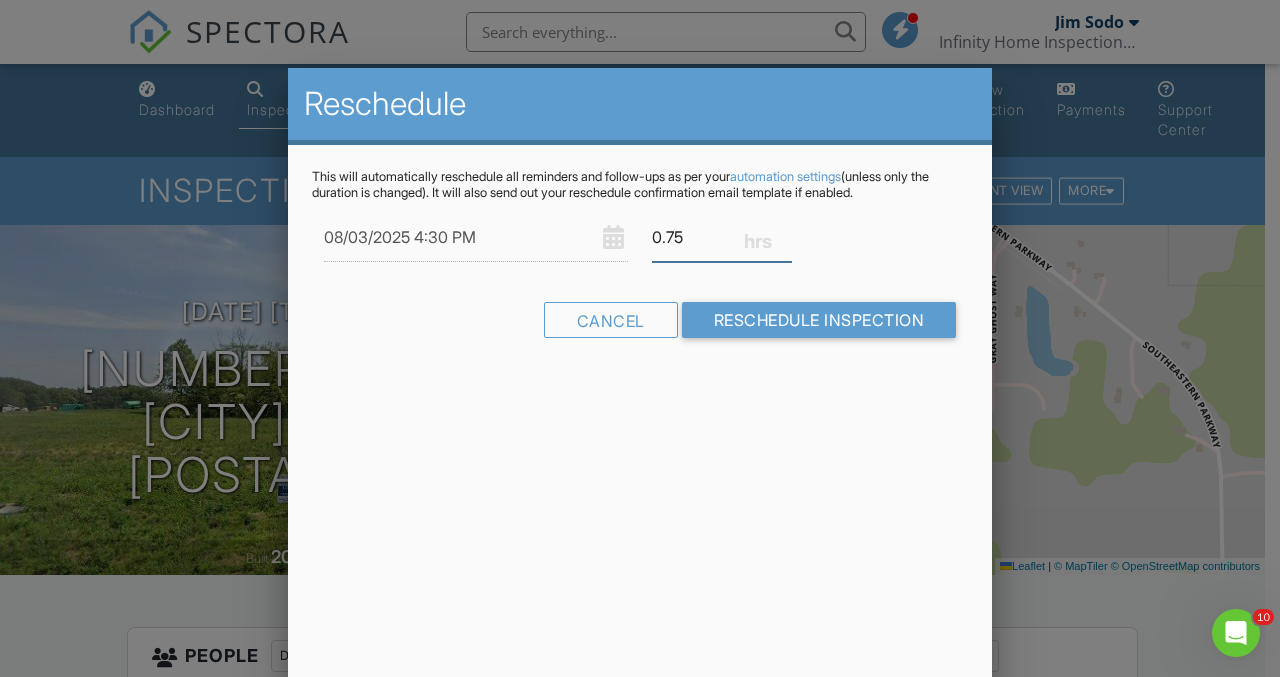 click on "0.75" at bounding box center (722, 237) 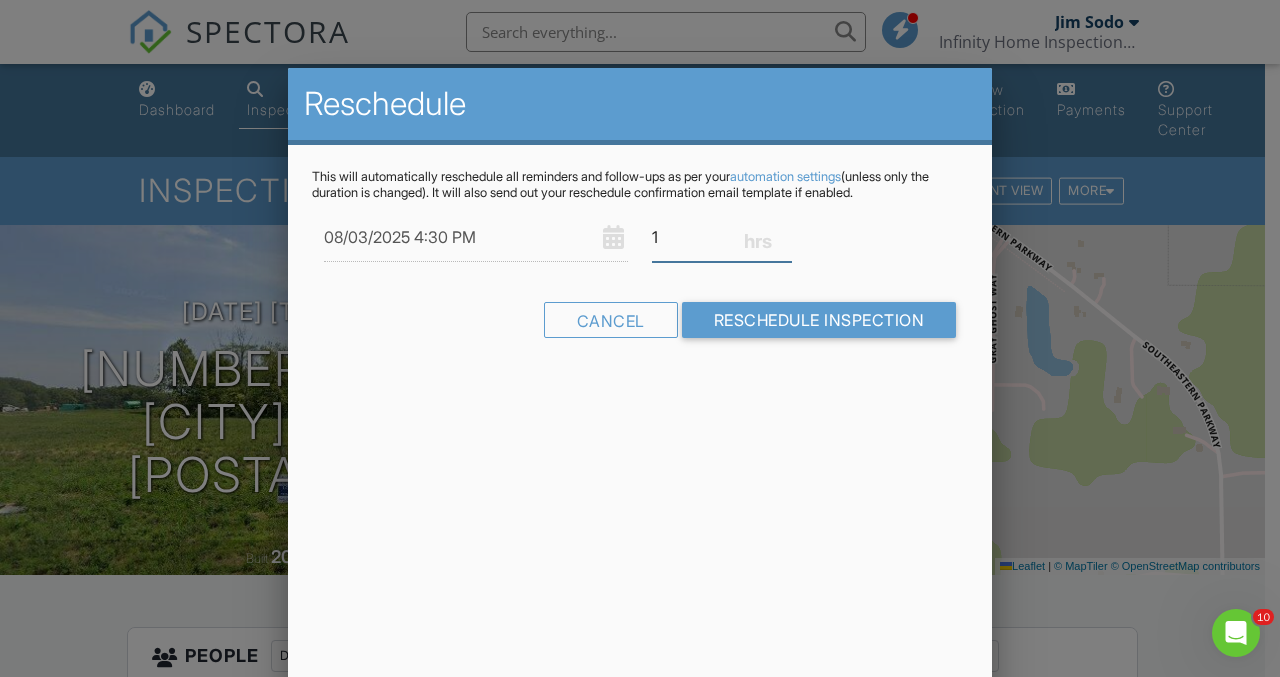 type on "1" 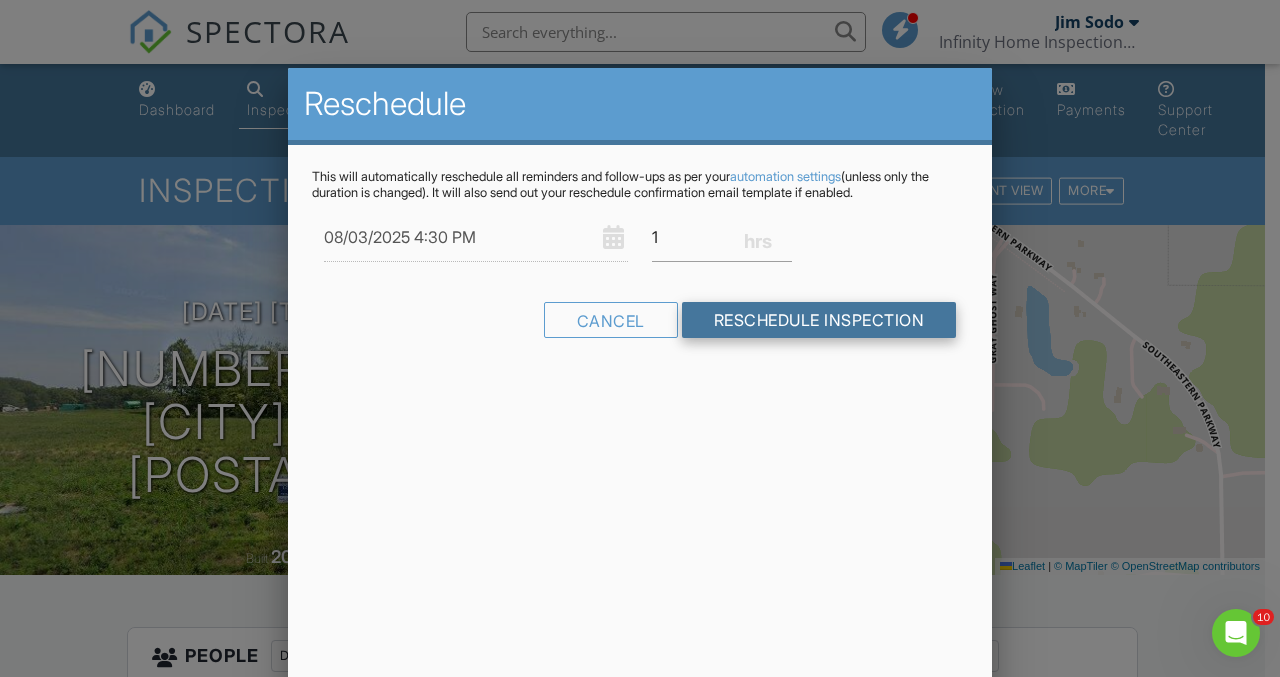 click on "Reschedule Inspection" at bounding box center [819, 320] 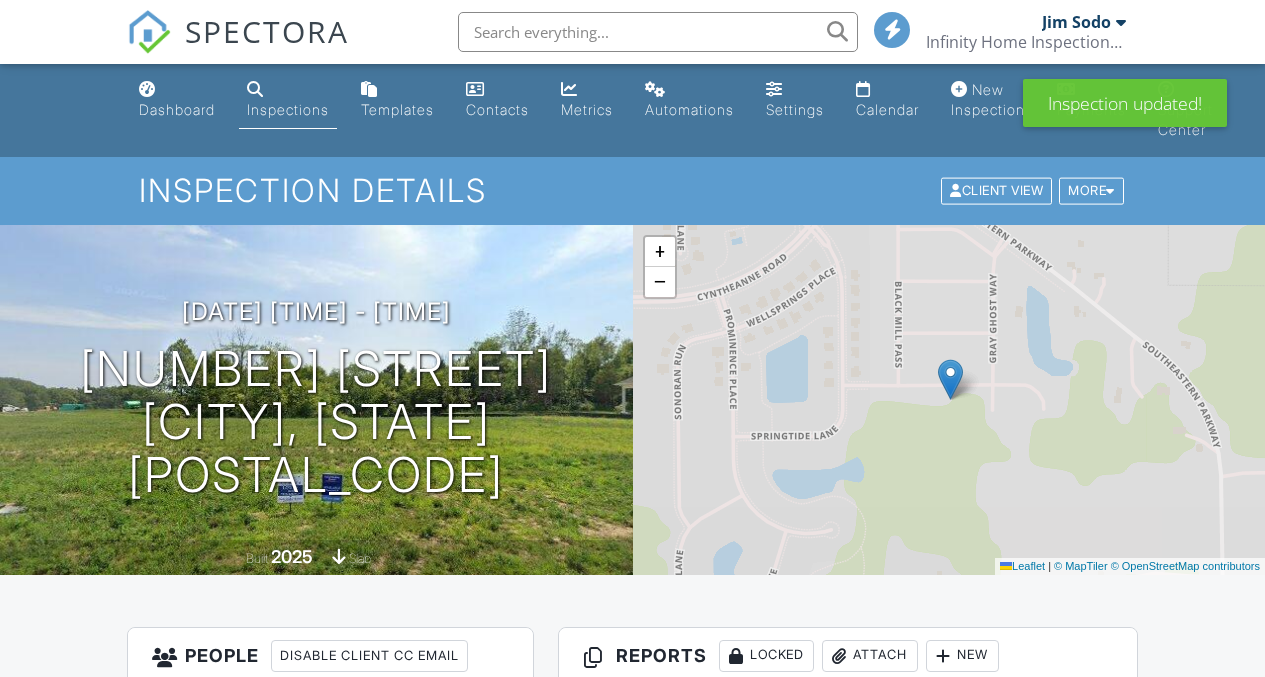 scroll, scrollTop: 0, scrollLeft: 0, axis: both 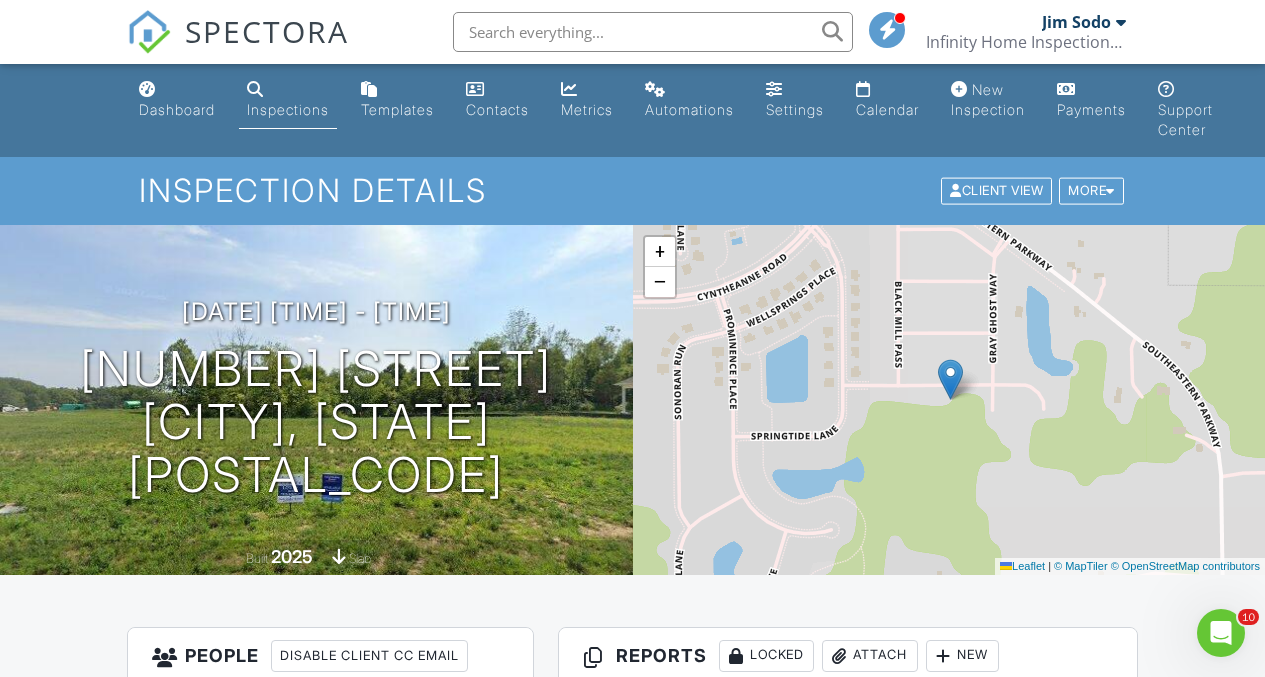 click on "Inspections" at bounding box center [288, 109] 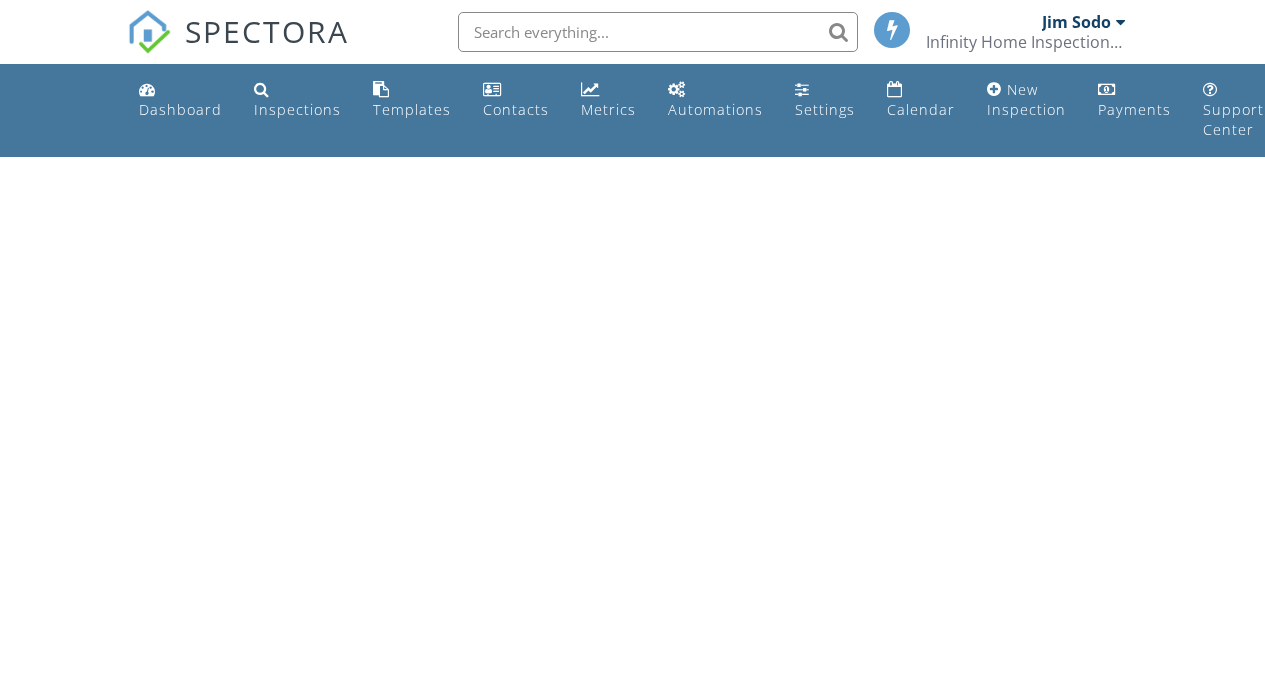 scroll, scrollTop: 0, scrollLeft: 0, axis: both 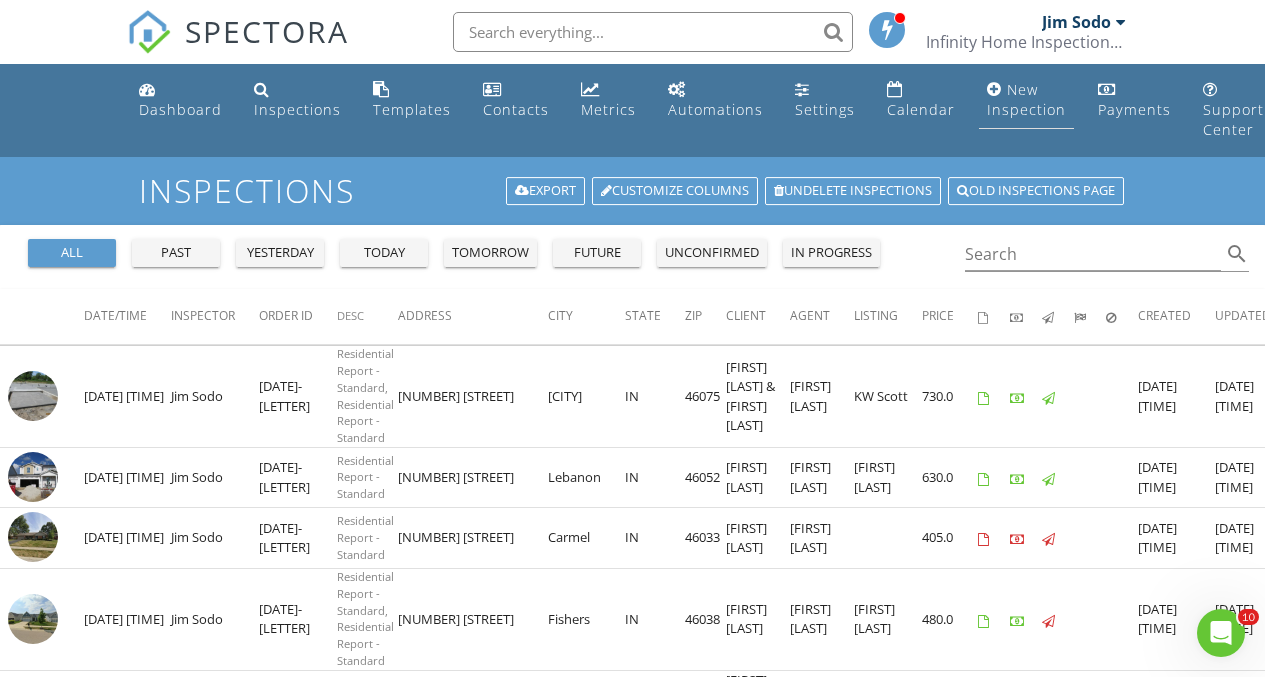 click on "New Inspection" at bounding box center [1026, 99] 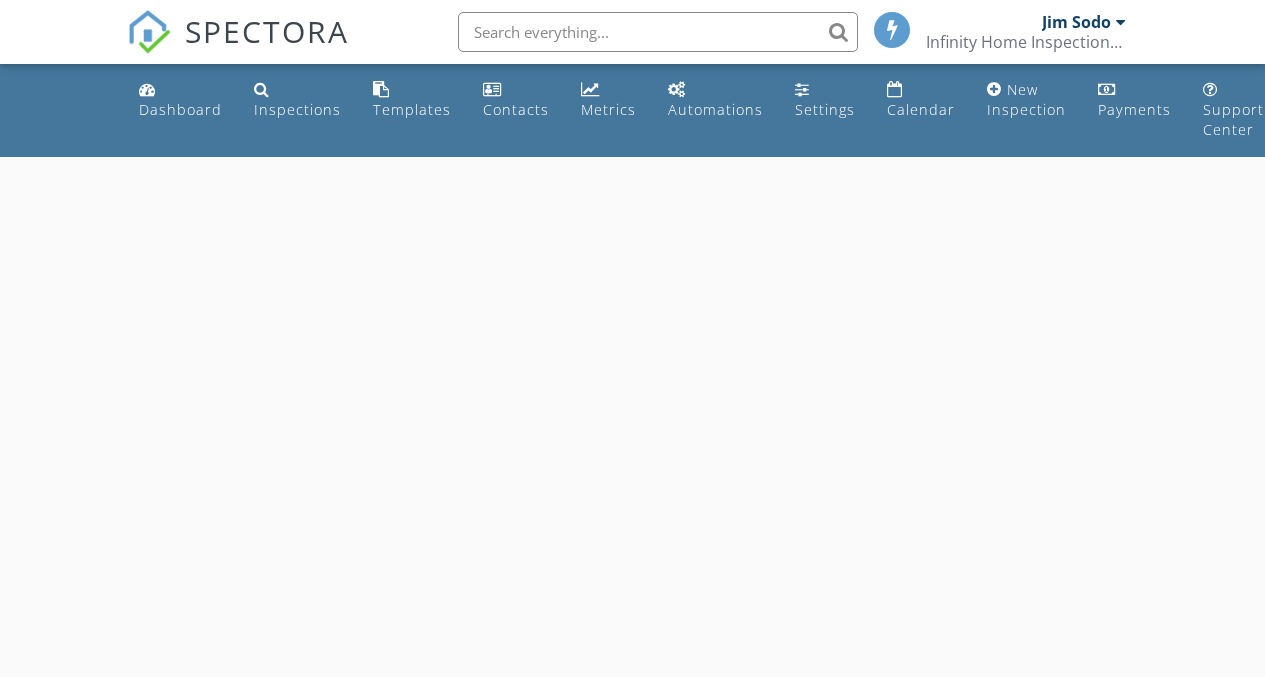 scroll, scrollTop: 0, scrollLeft: 0, axis: both 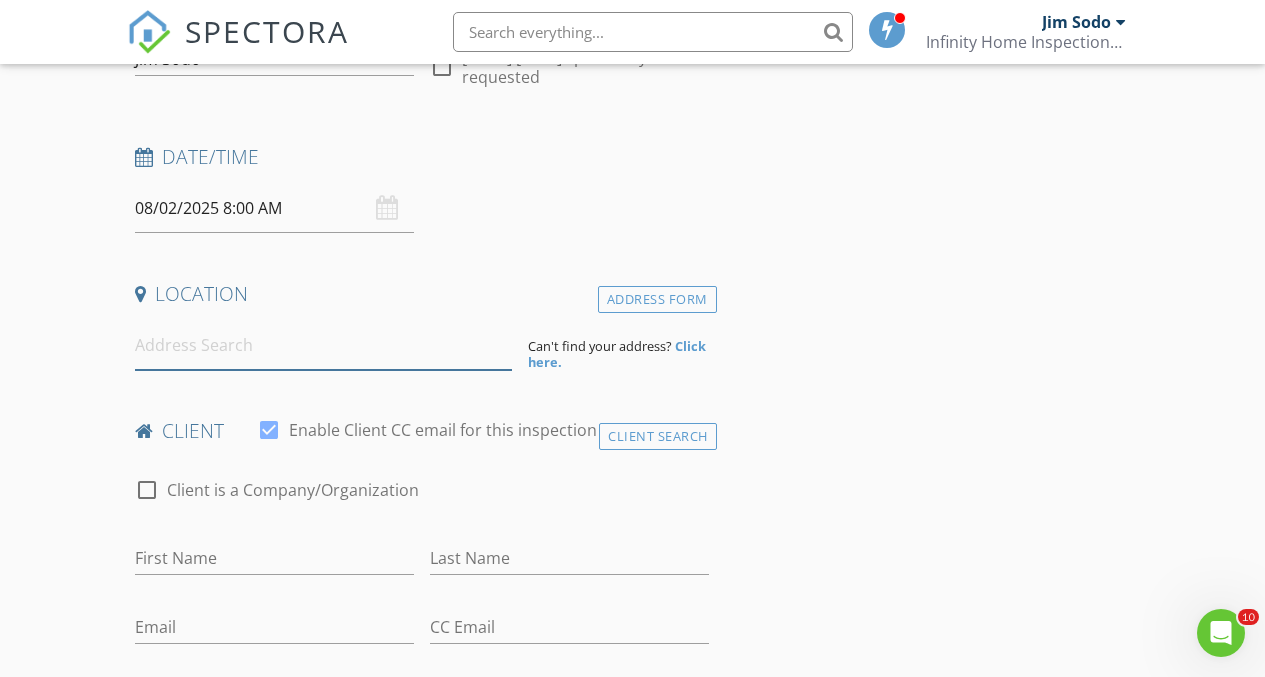 click at bounding box center (324, 345) 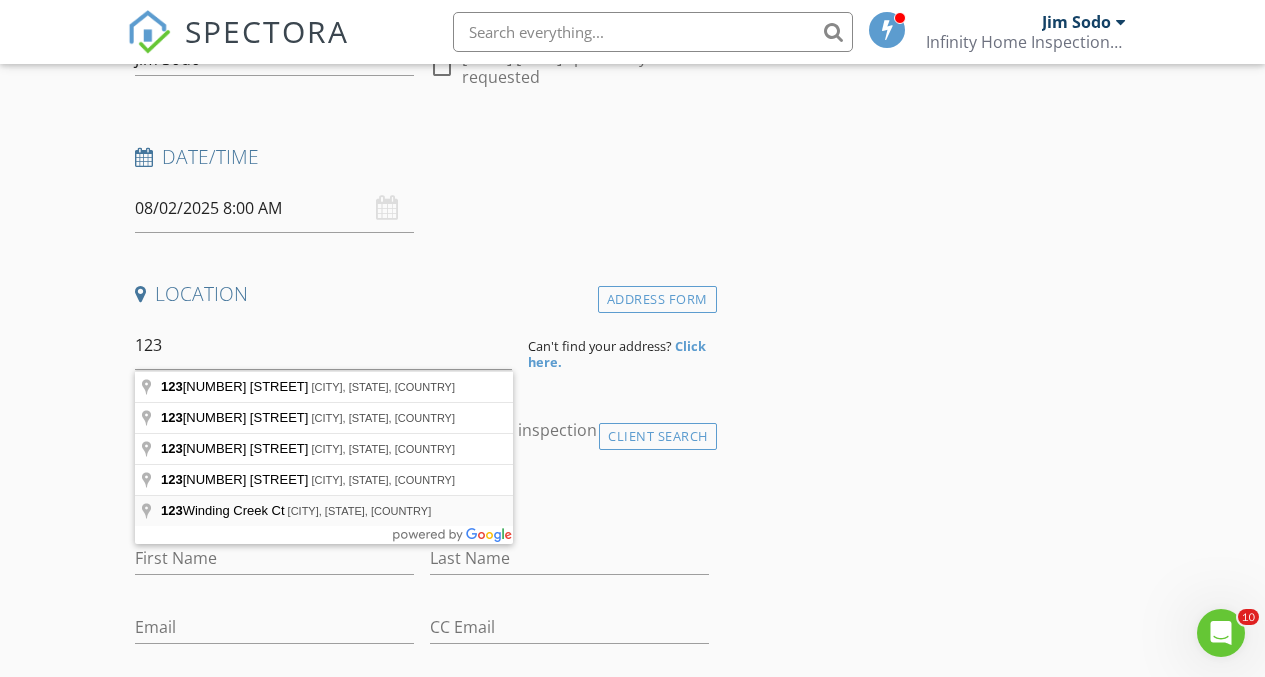 type on "[NUMBER] [STREET], [CITY], [STATE], [COUNTRY]" 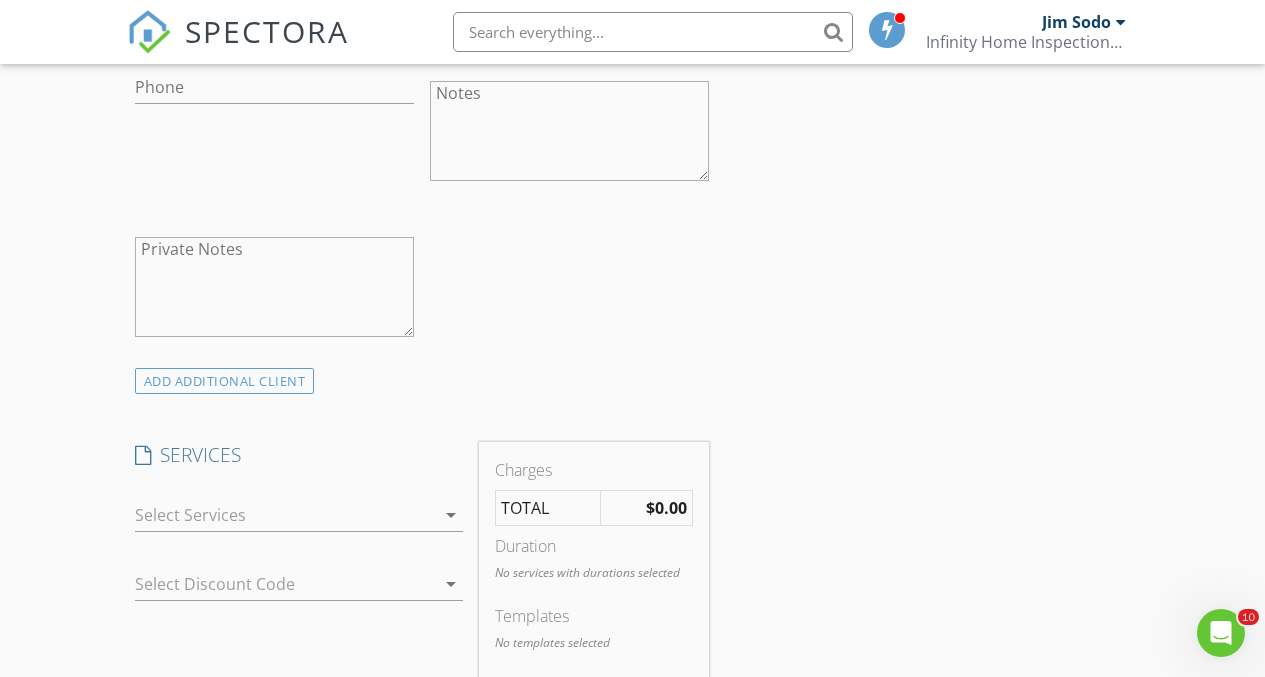 scroll, scrollTop: 1319, scrollLeft: 0, axis: vertical 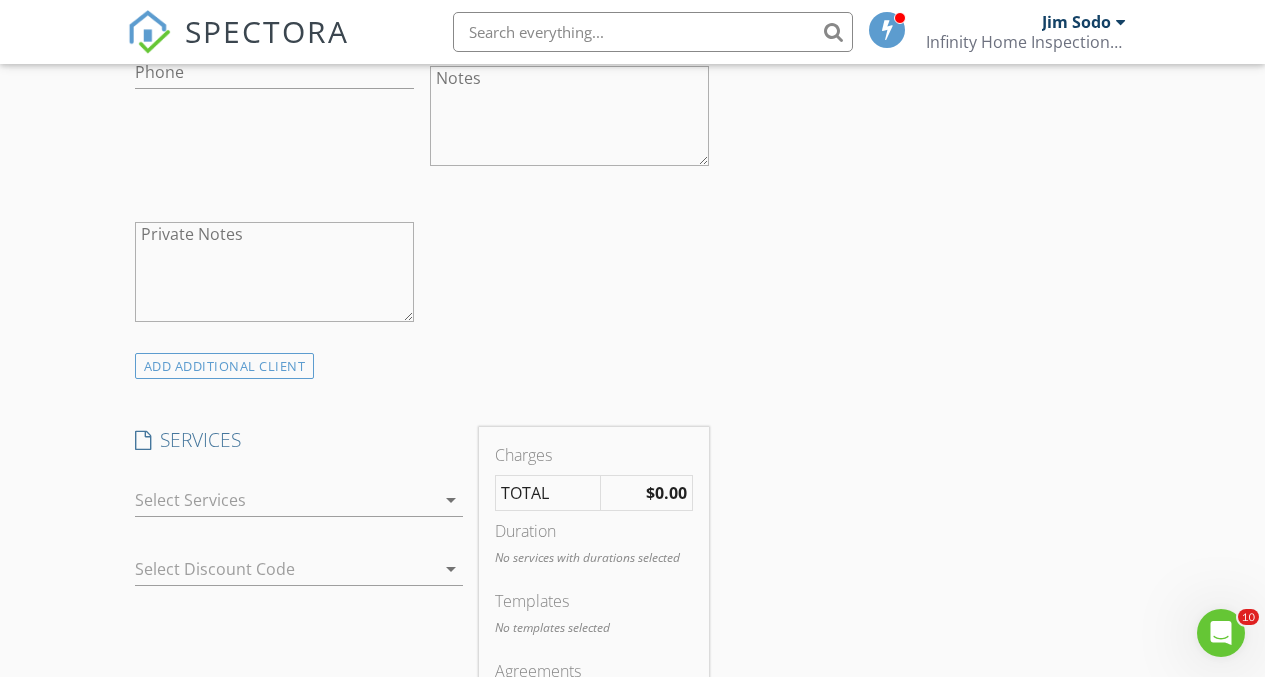 click at bounding box center (285, 500) 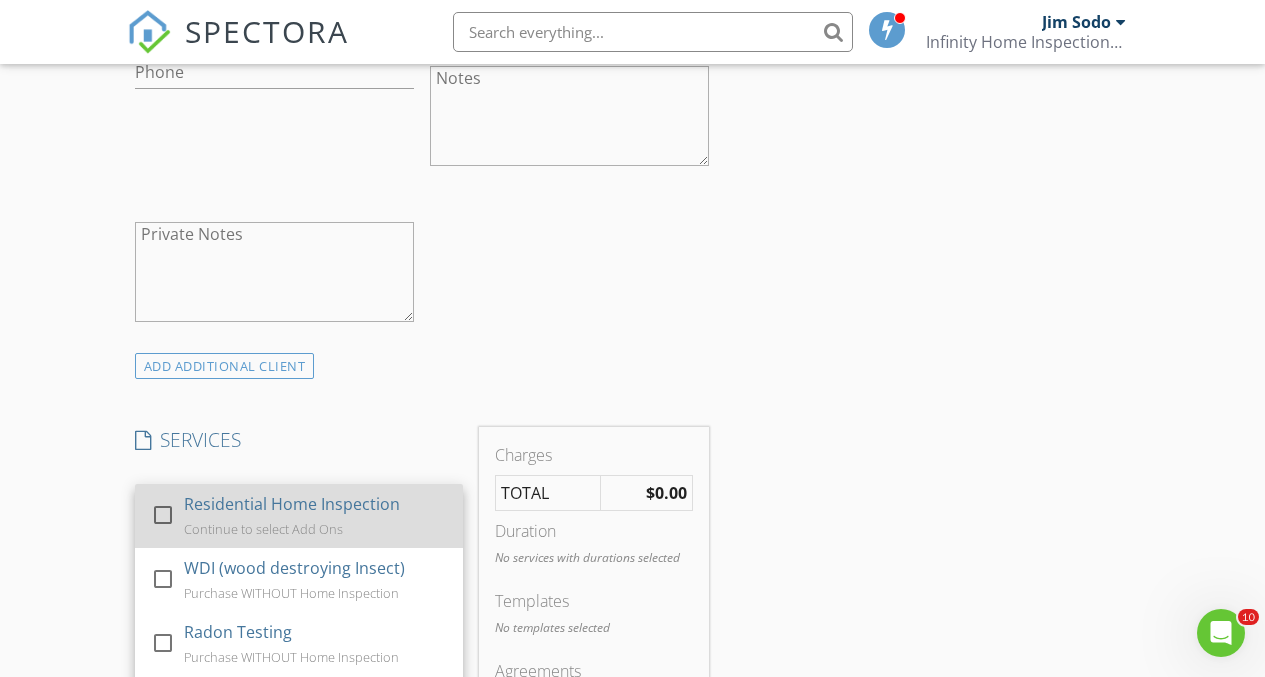 click on "Residential Home Inspection" at bounding box center [291, 504] 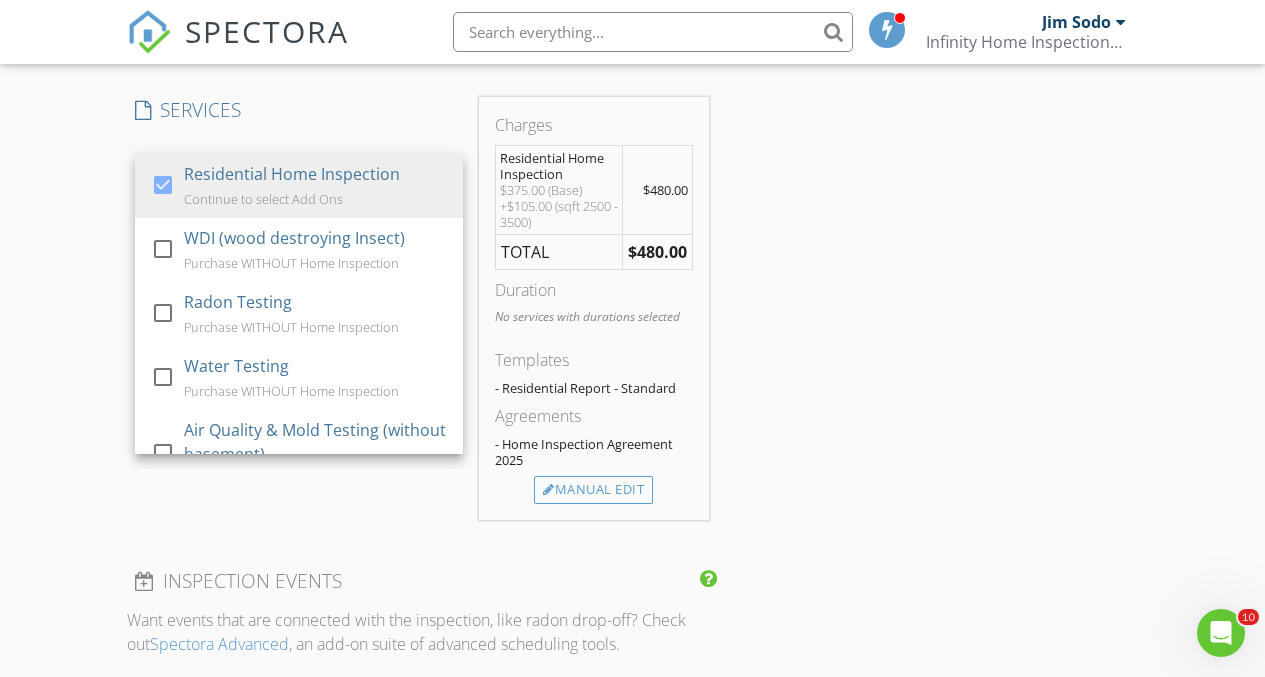 scroll, scrollTop: 1669, scrollLeft: 0, axis: vertical 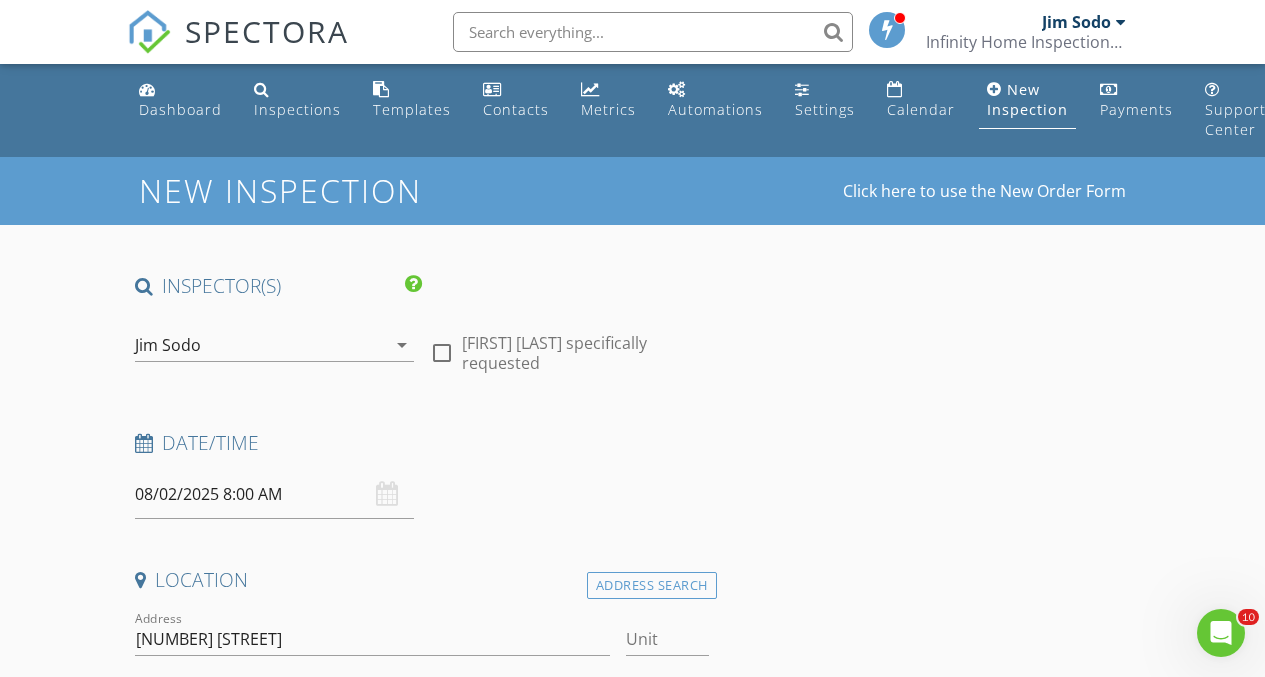 click at bounding box center (653, 32) 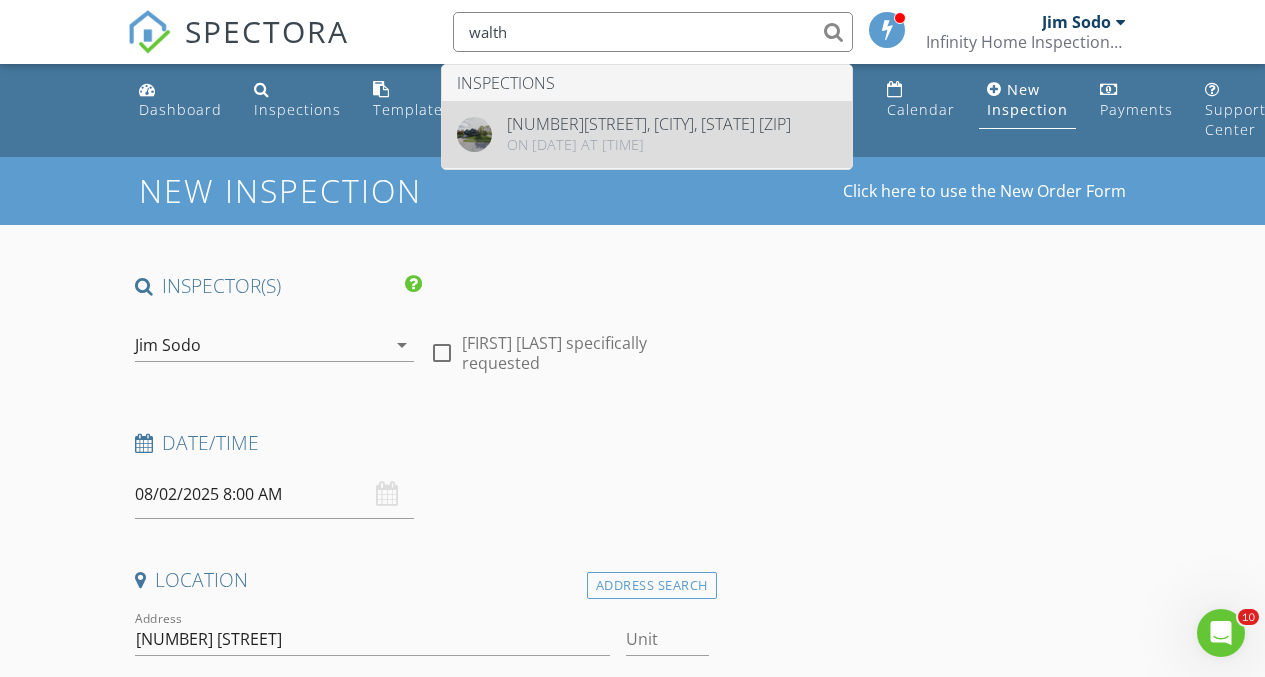 type on "walth" 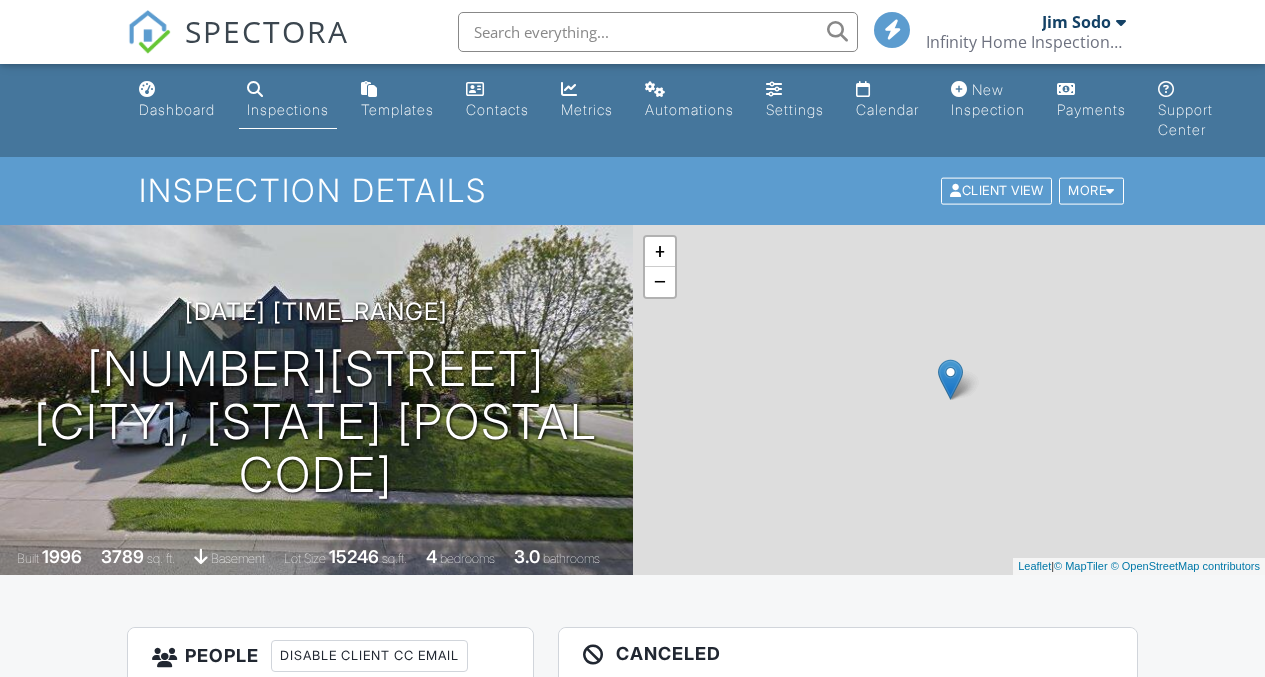 scroll, scrollTop: 0, scrollLeft: 0, axis: both 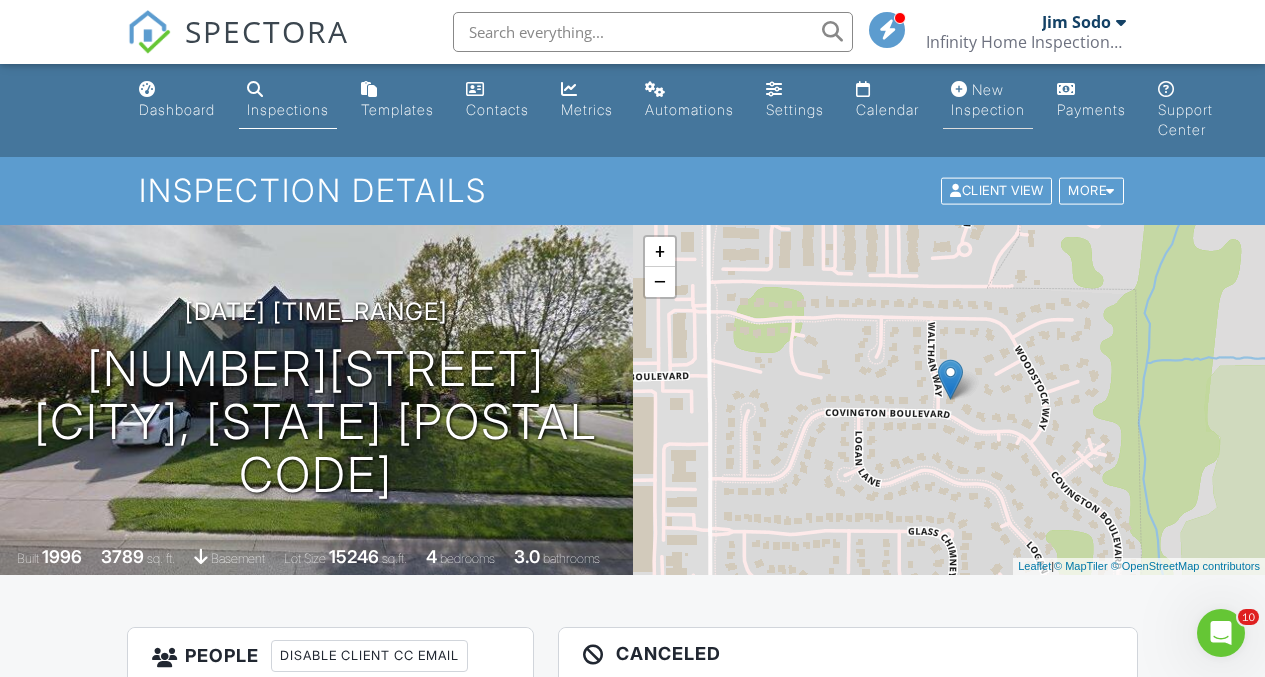 click on "New Inspection" at bounding box center (988, 100) 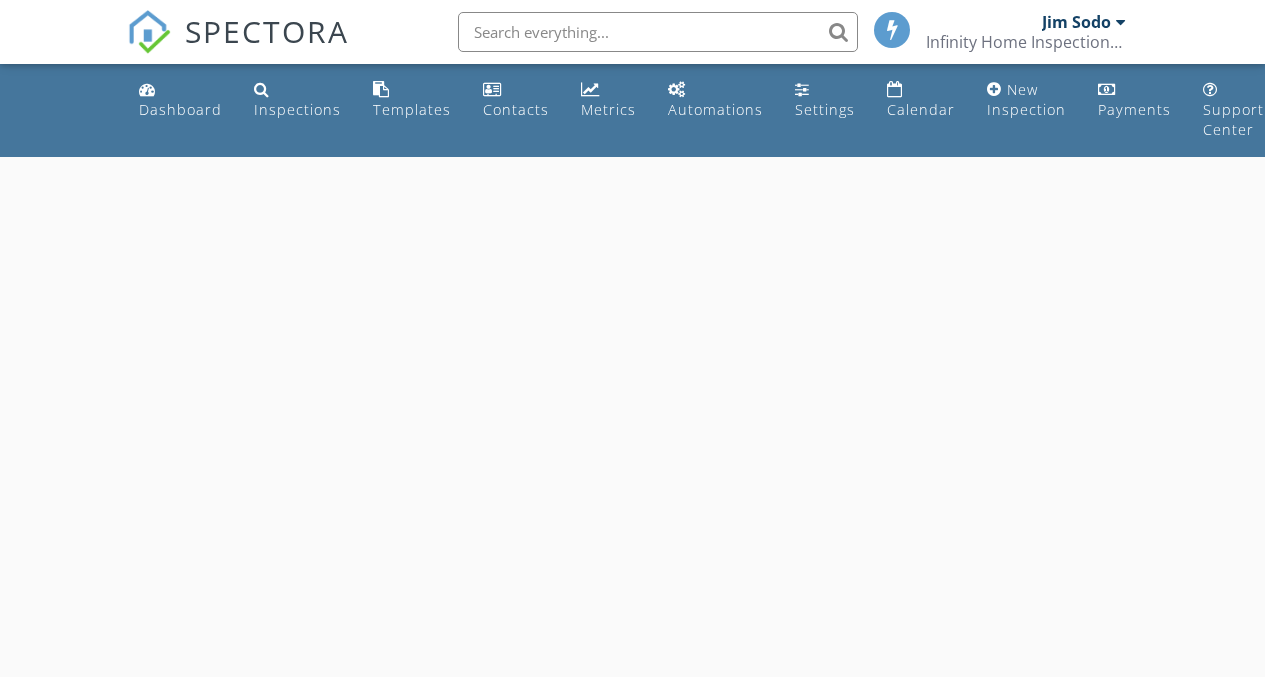 scroll, scrollTop: 0, scrollLeft: 0, axis: both 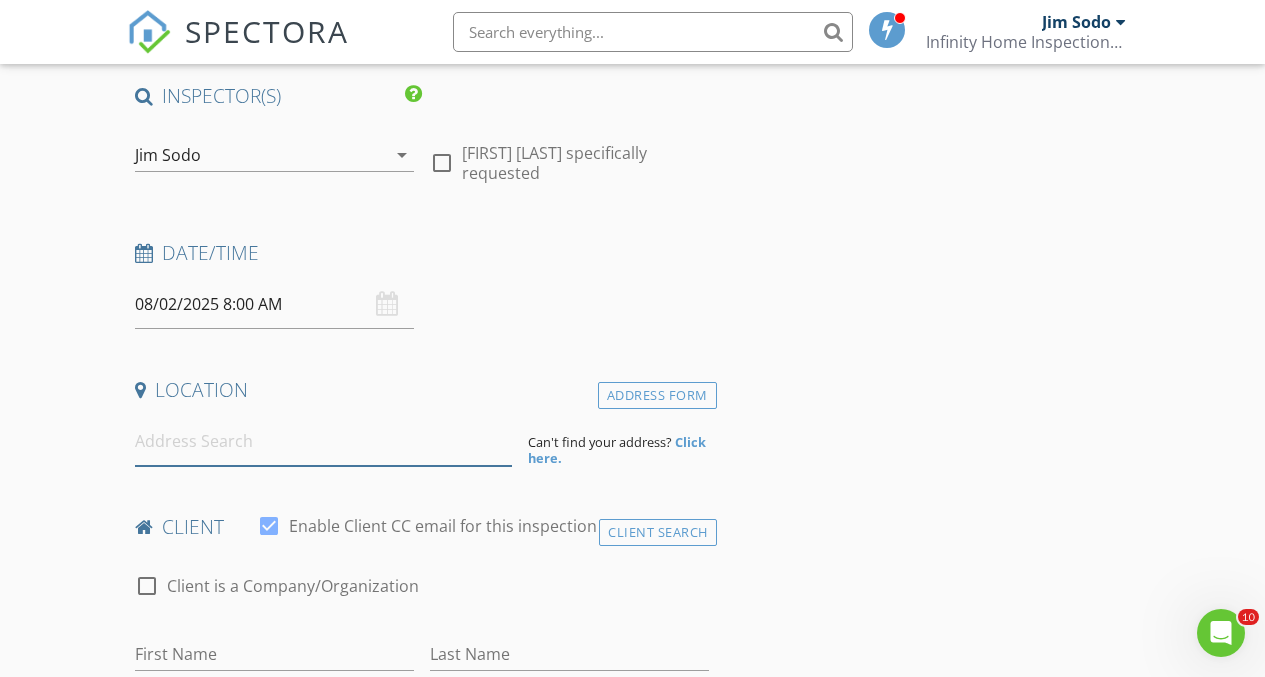 click at bounding box center (324, 441) 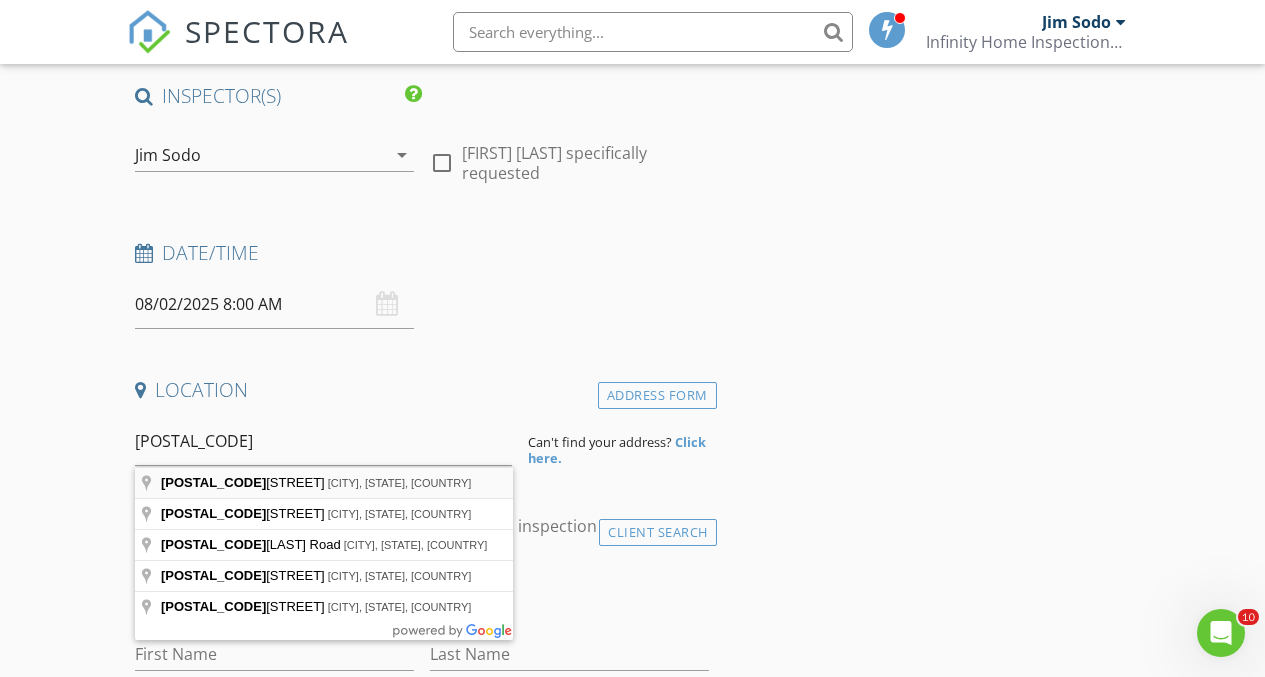 type on "[POSTAL_CODE][STREET], [CITY], [STATE], [COUNTRY]" 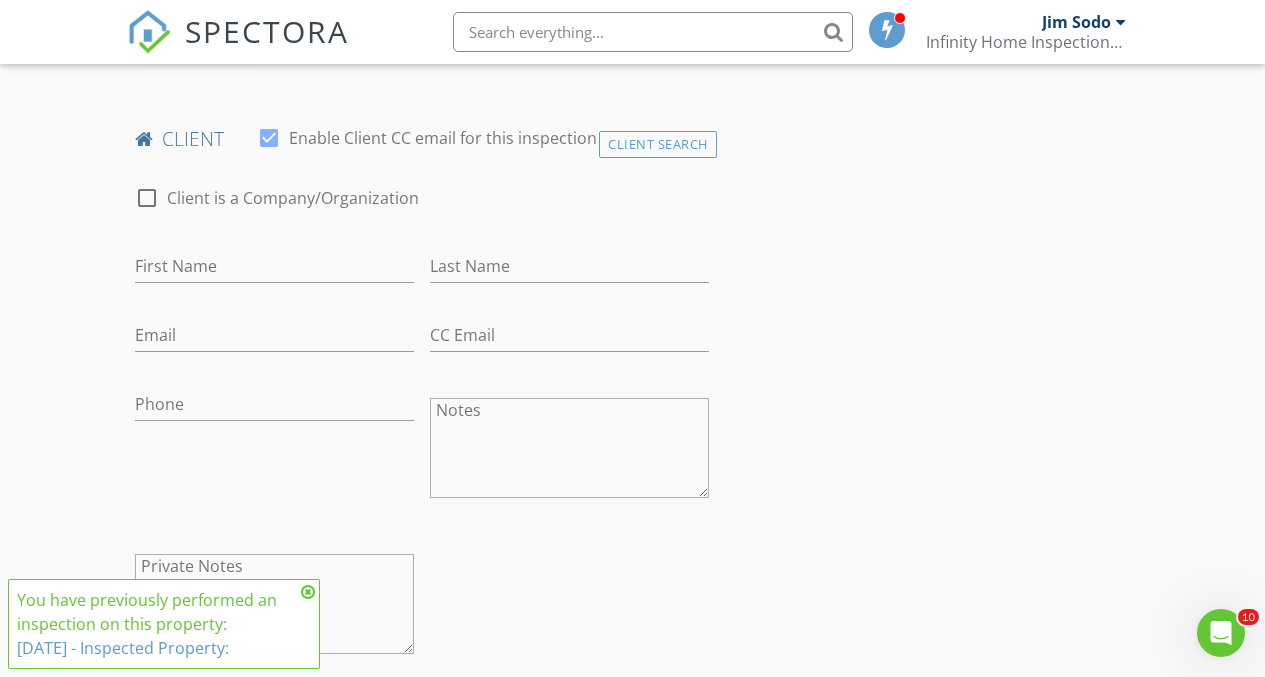 scroll, scrollTop: 1006, scrollLeft: 0, axis: vertical 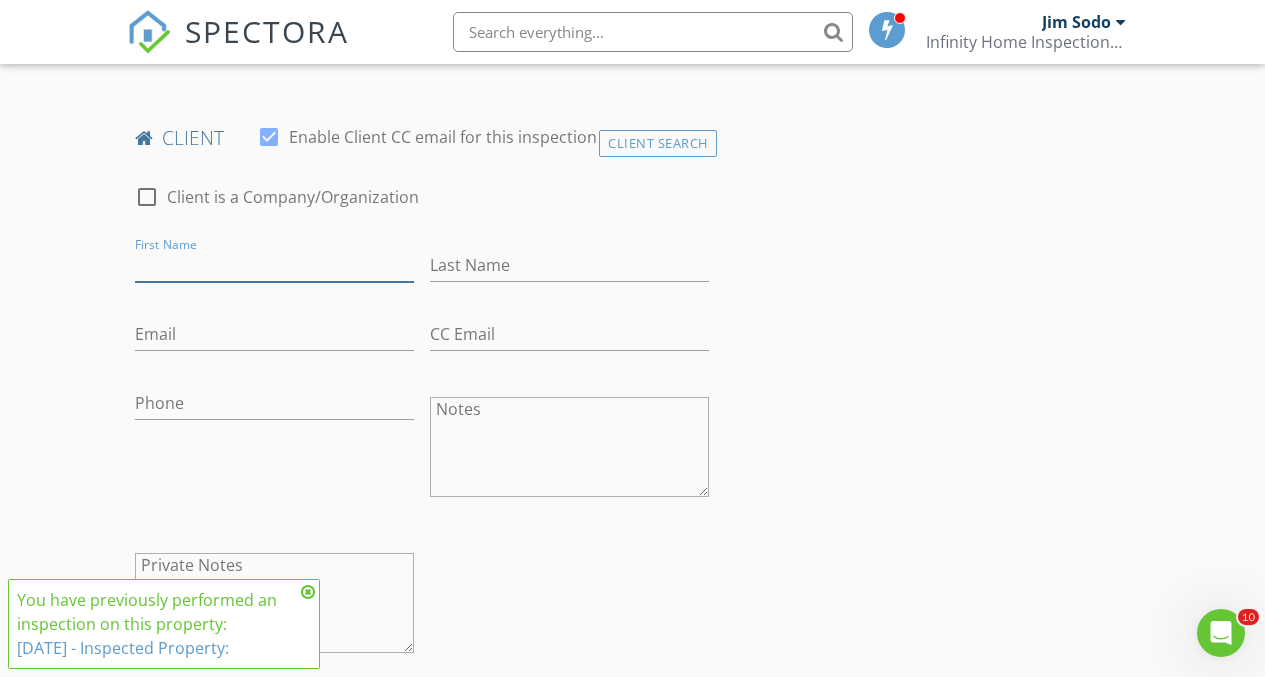 click on "First Name" at bounding box center [274, 265] 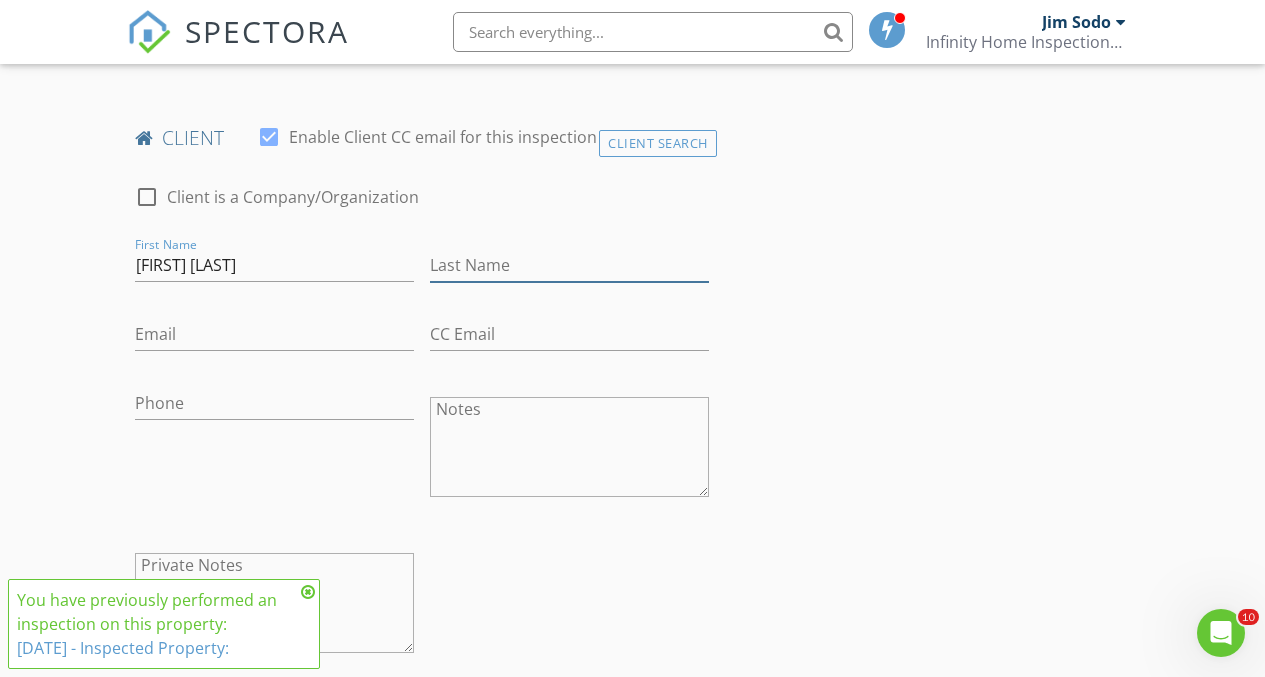 type on "[FIRST] [LAST]" 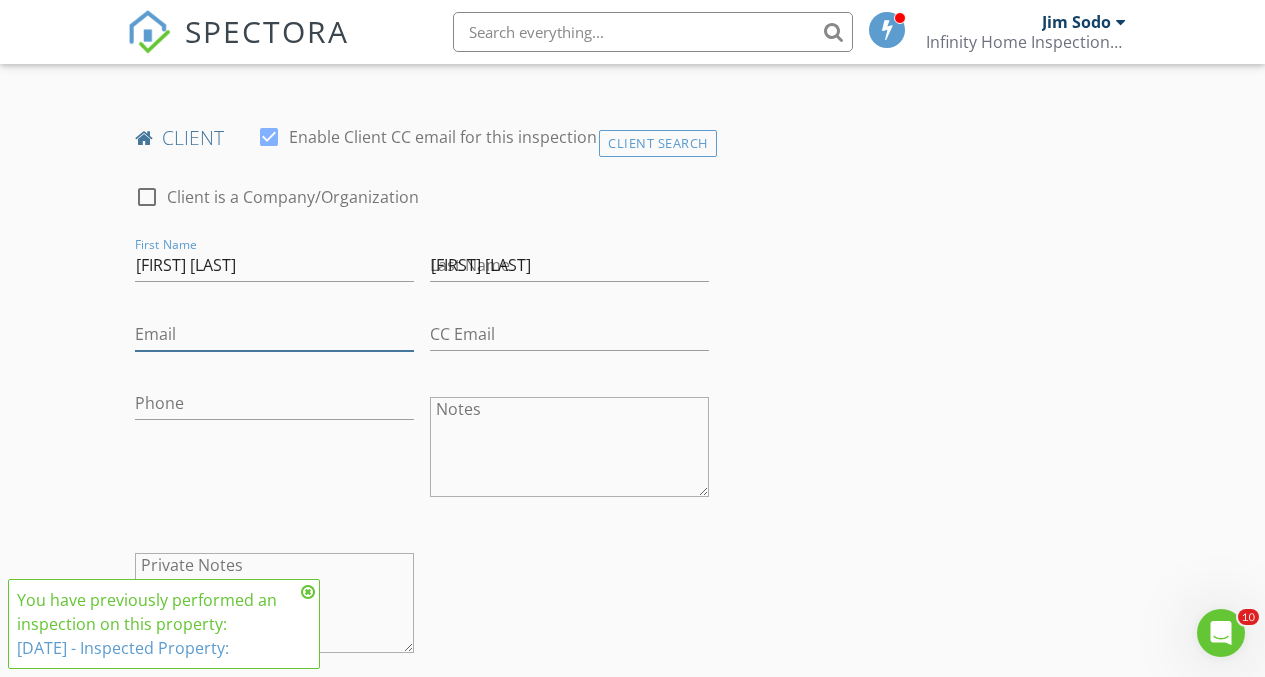 type on "[EMAIL]" 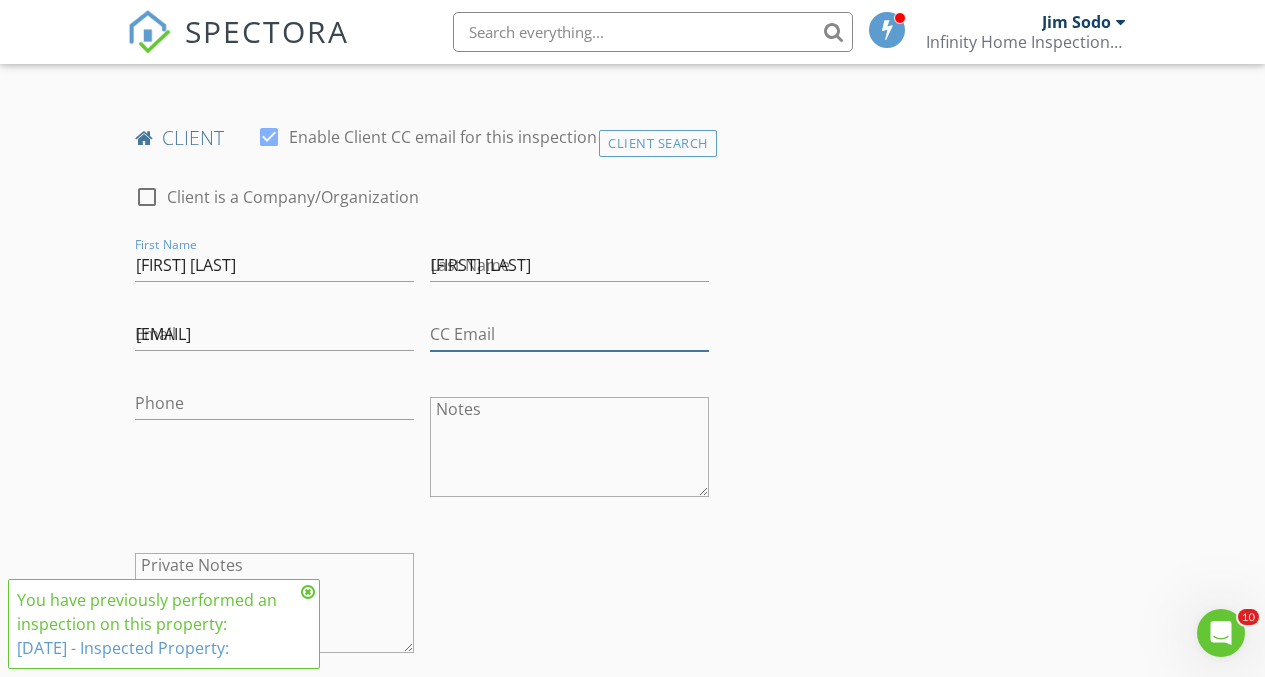 type on "[EMAIL]" 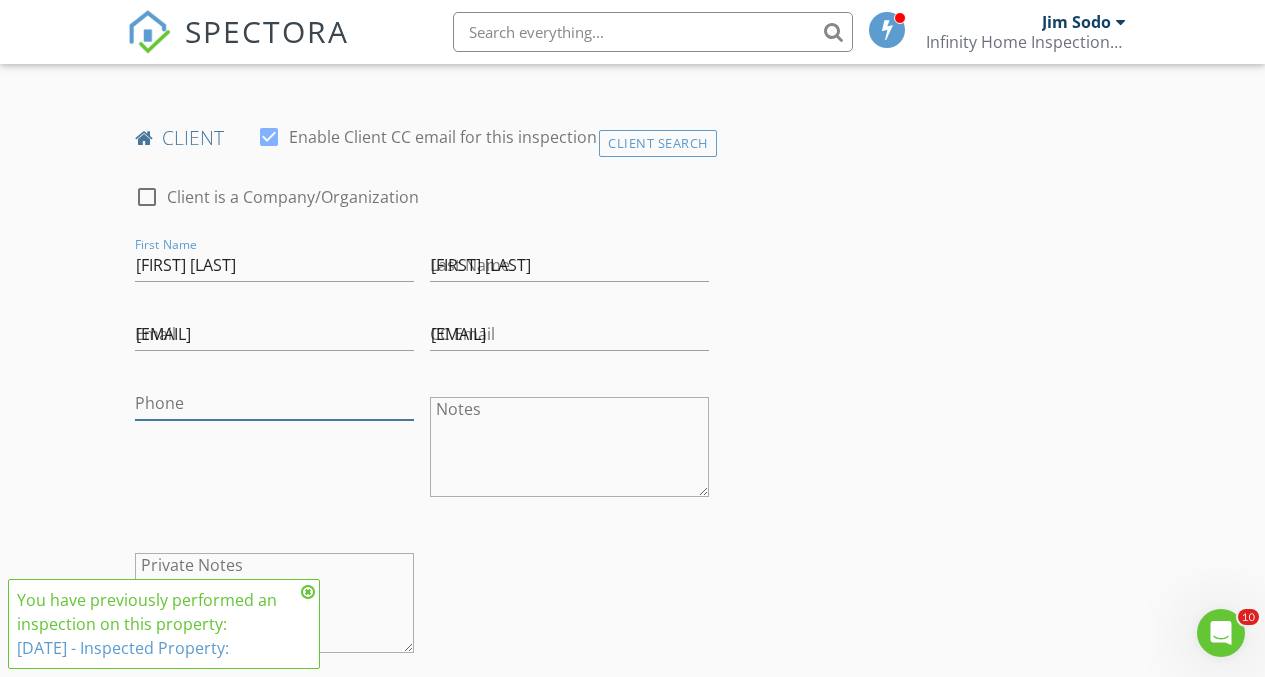 type on "[PHONE]" 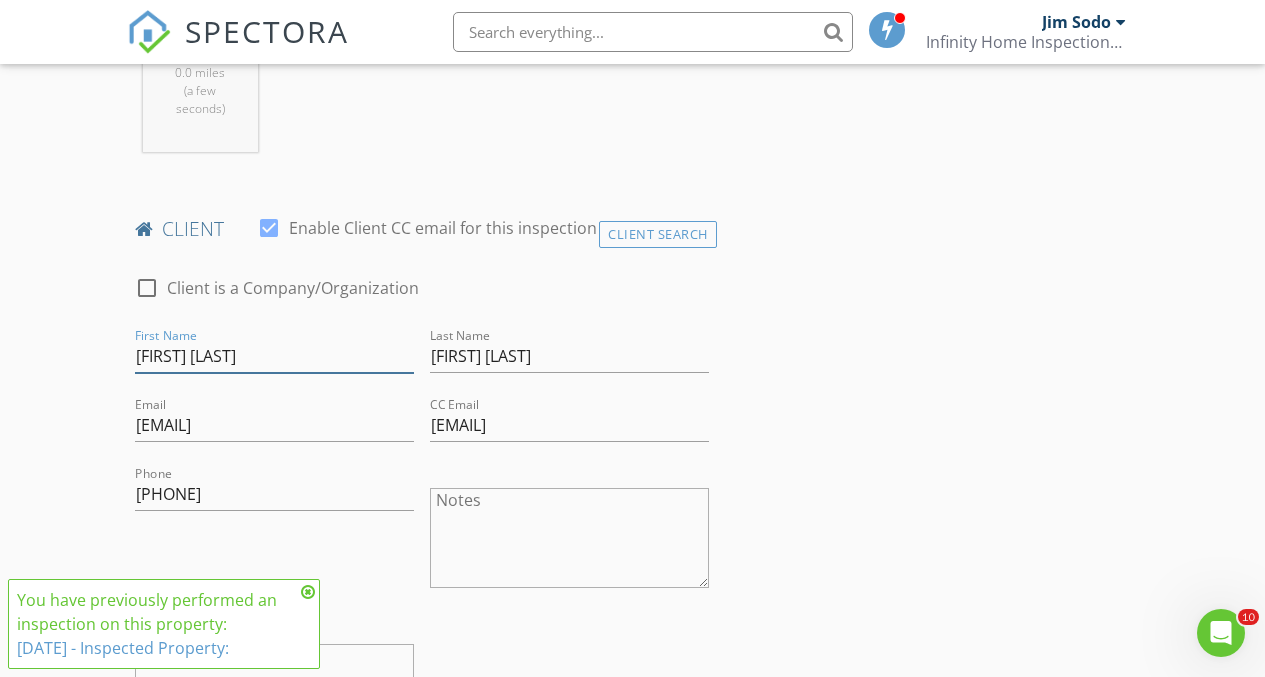 type 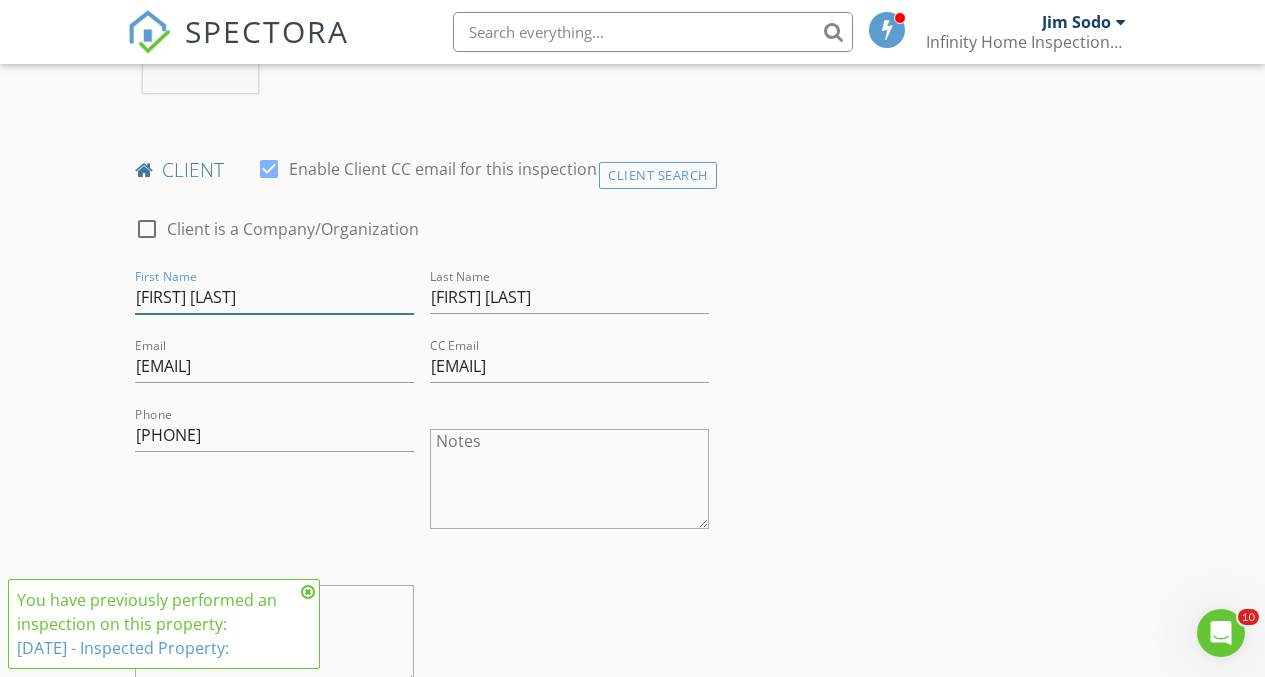 type on "4487" 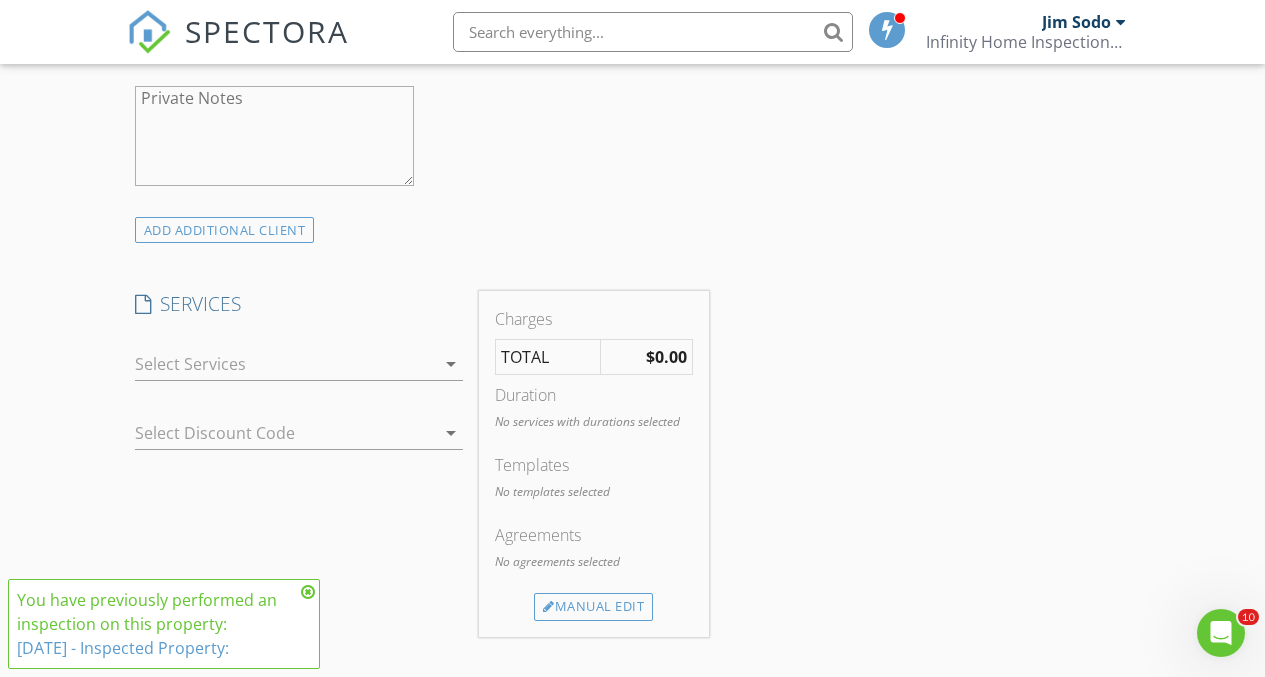 scroll, scrollTop: 1476, scrollLeft: 0, axis: vertical 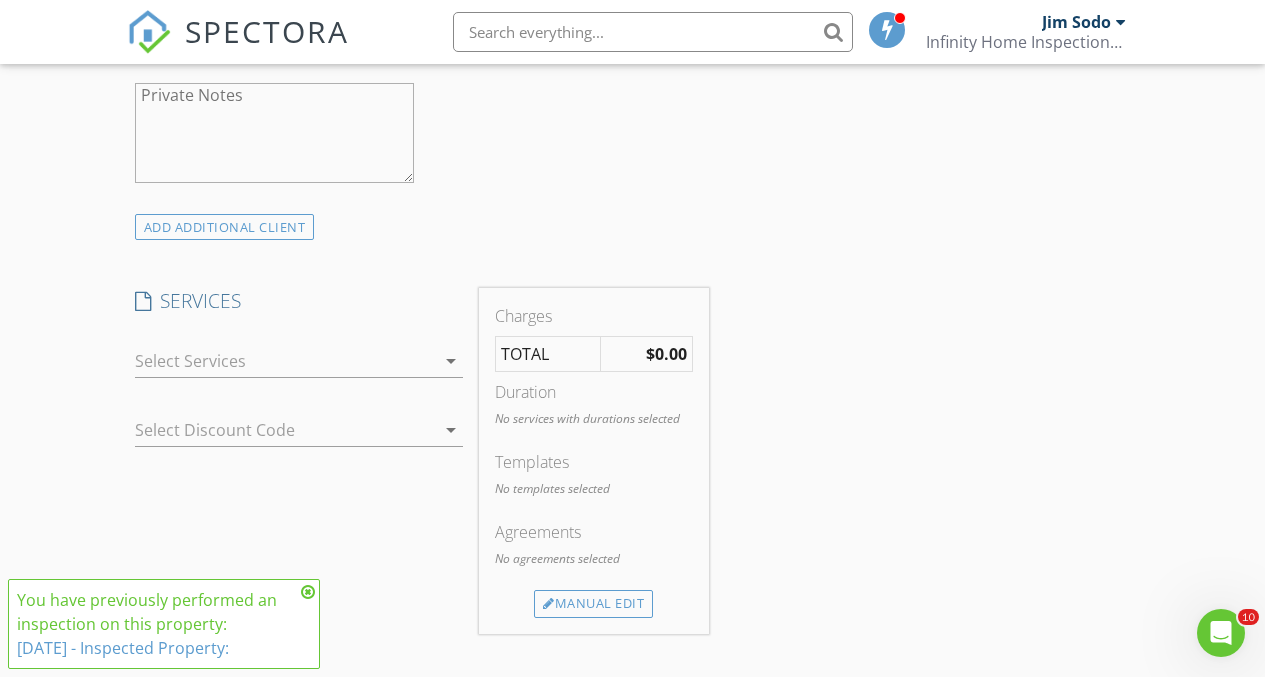 click at bounding box center (285, 361) 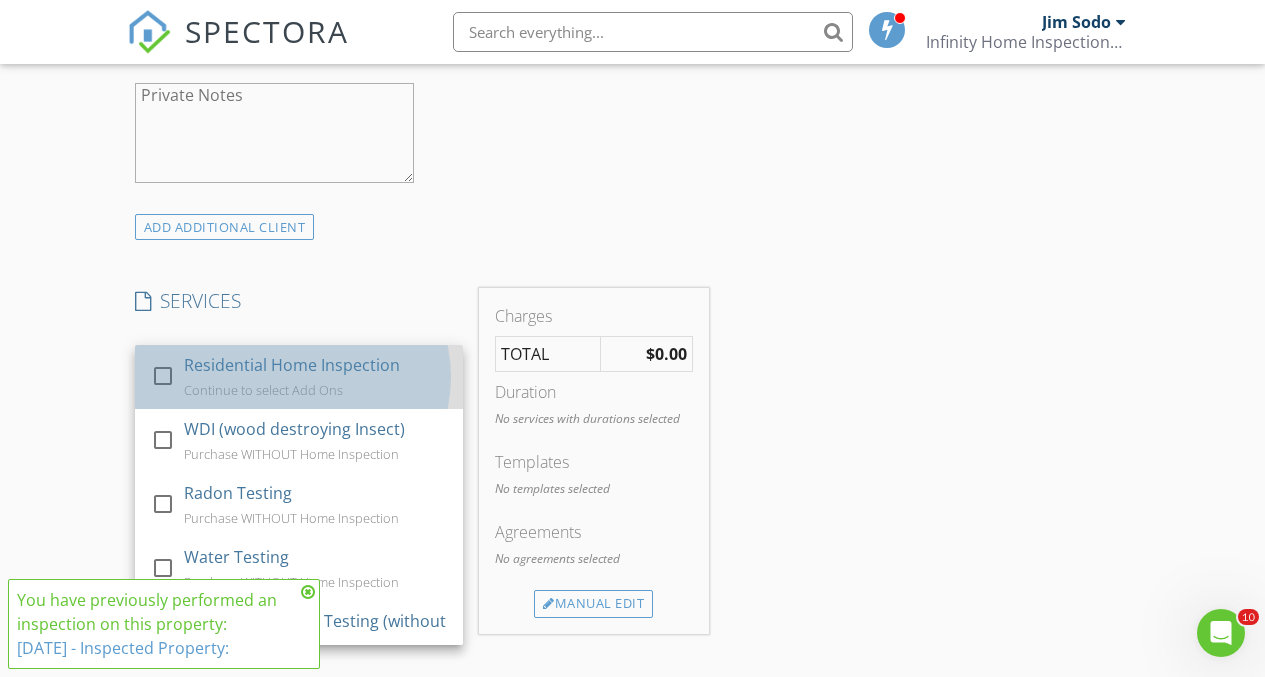 click on "Residential Home Inspection" at bounding box center [291, 365] 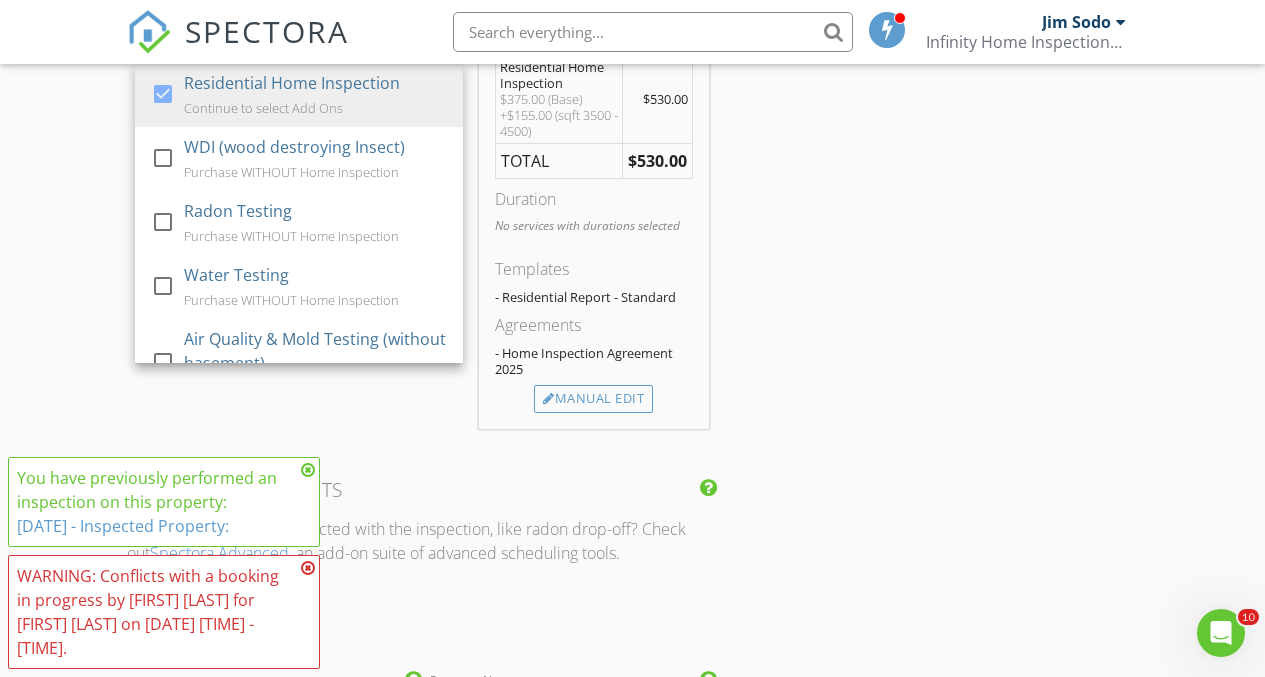 scroll, scrollTop: 1759, scrollLeft: 0, axis: vertical 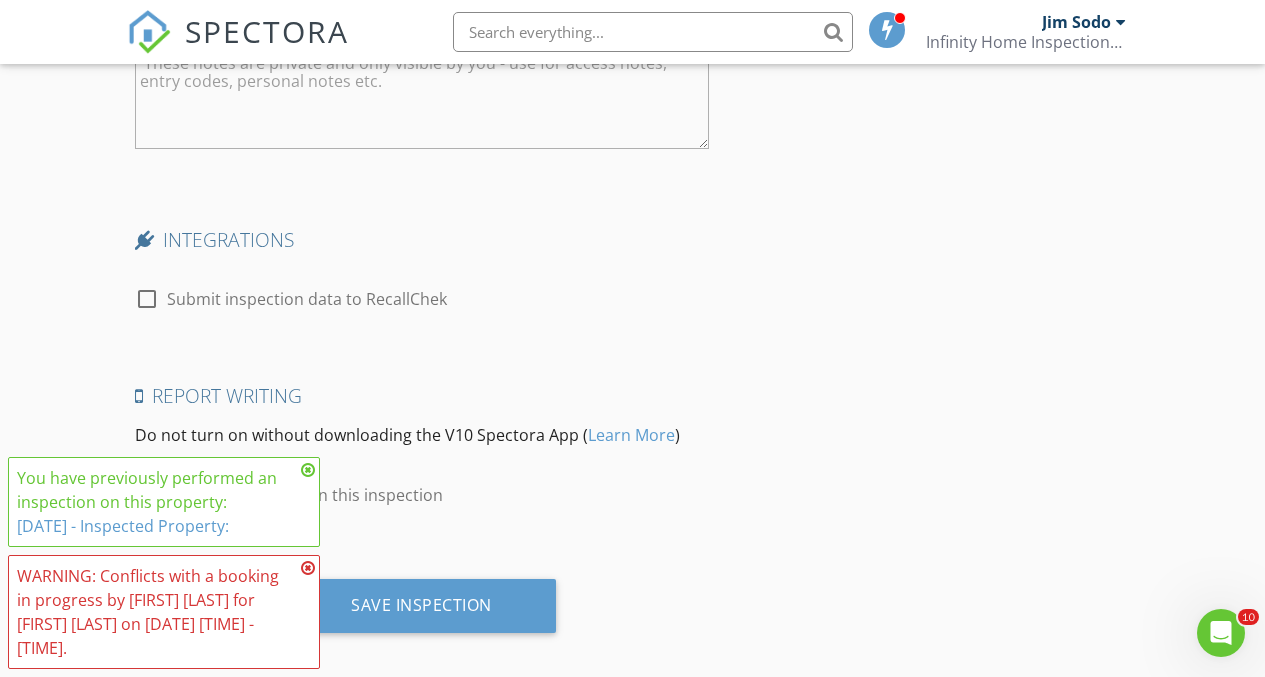 click at bounding box center (147, 495) 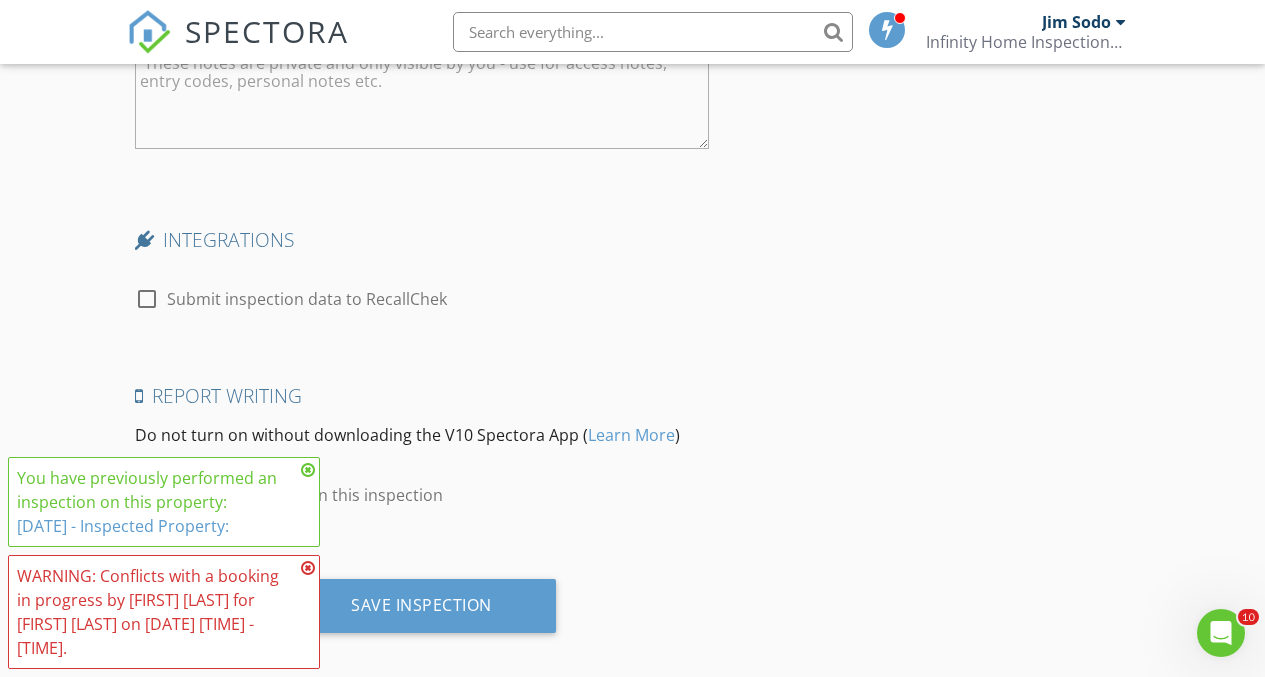 click at bounding box center (308, 470) 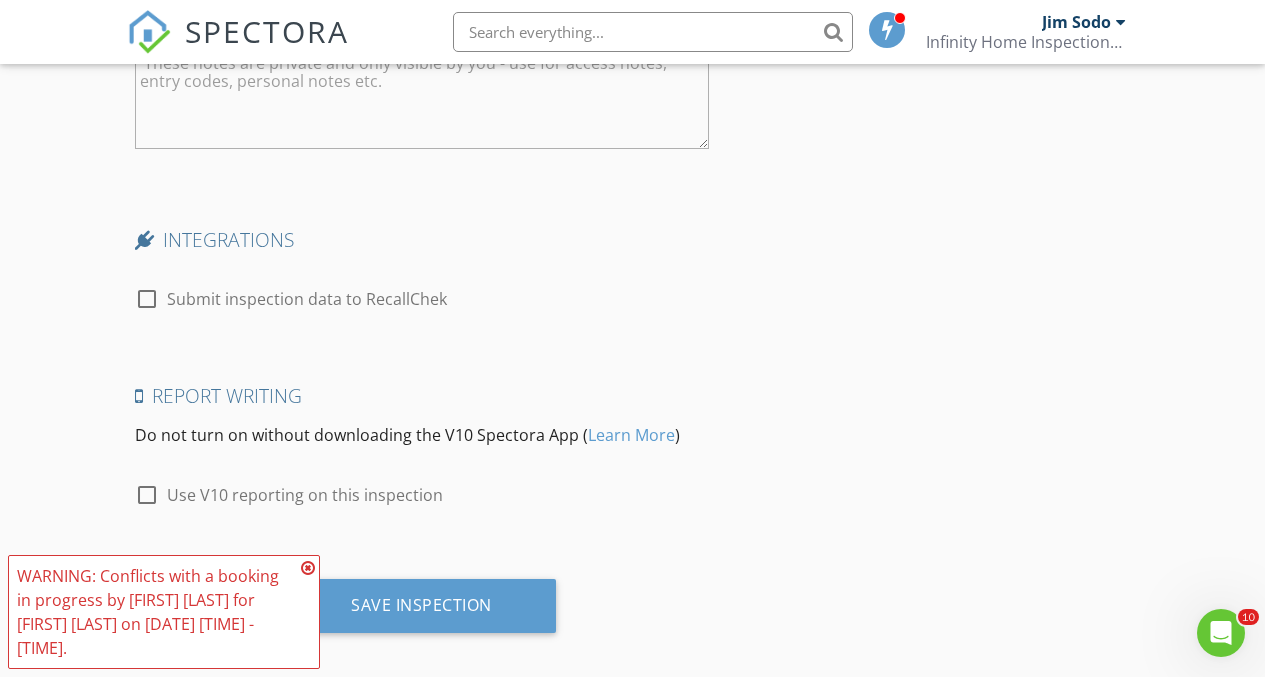 click at bounding box center [308, 568] 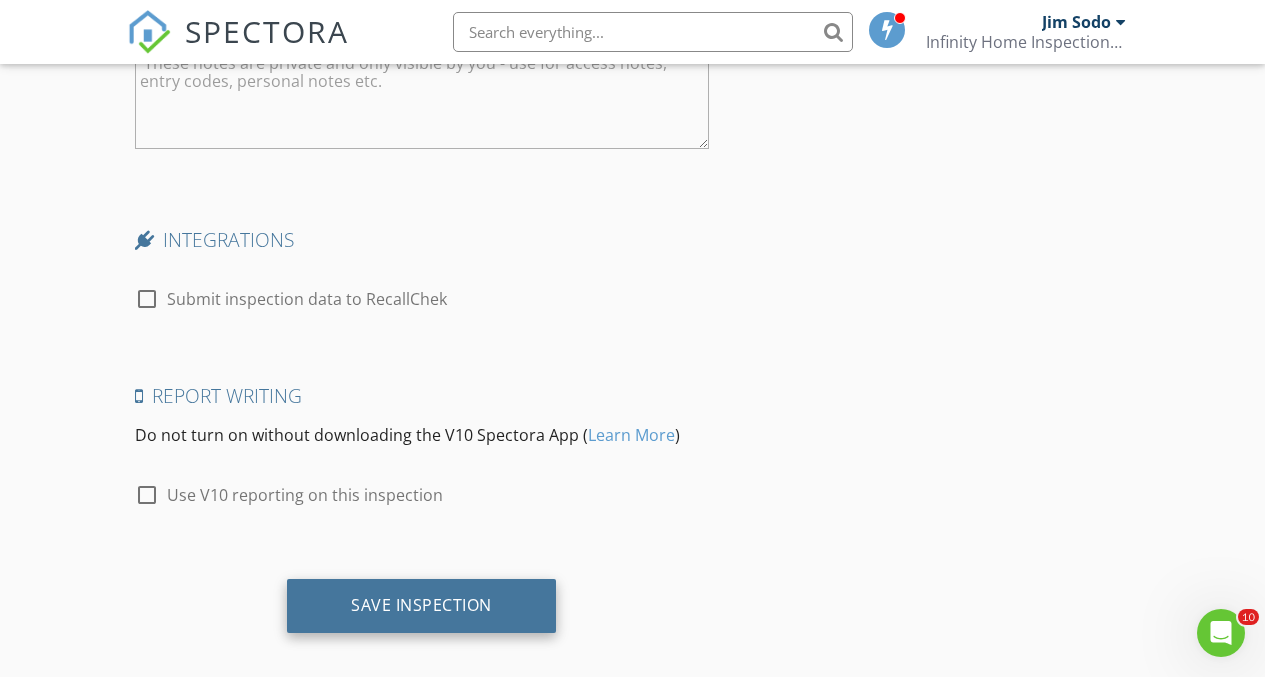 click on "Save Inspection" at bounding box center (421, 605) 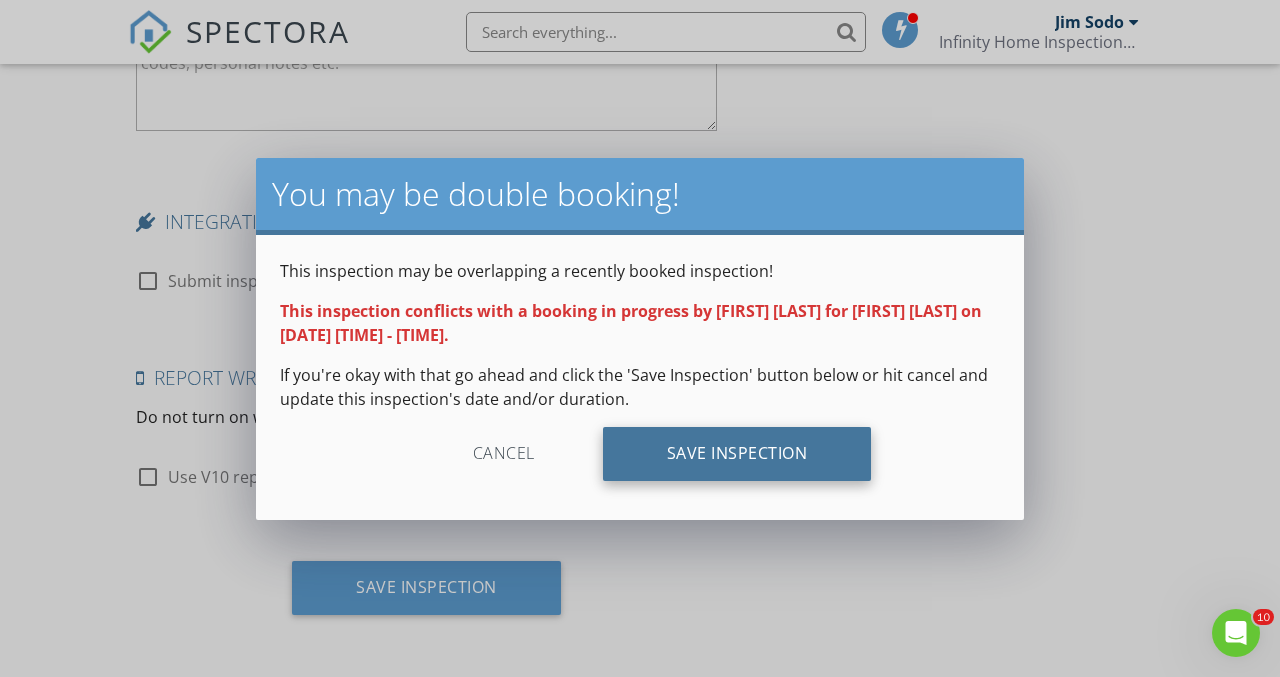 click on "Save Inspection" at bounding box center (737, 454) 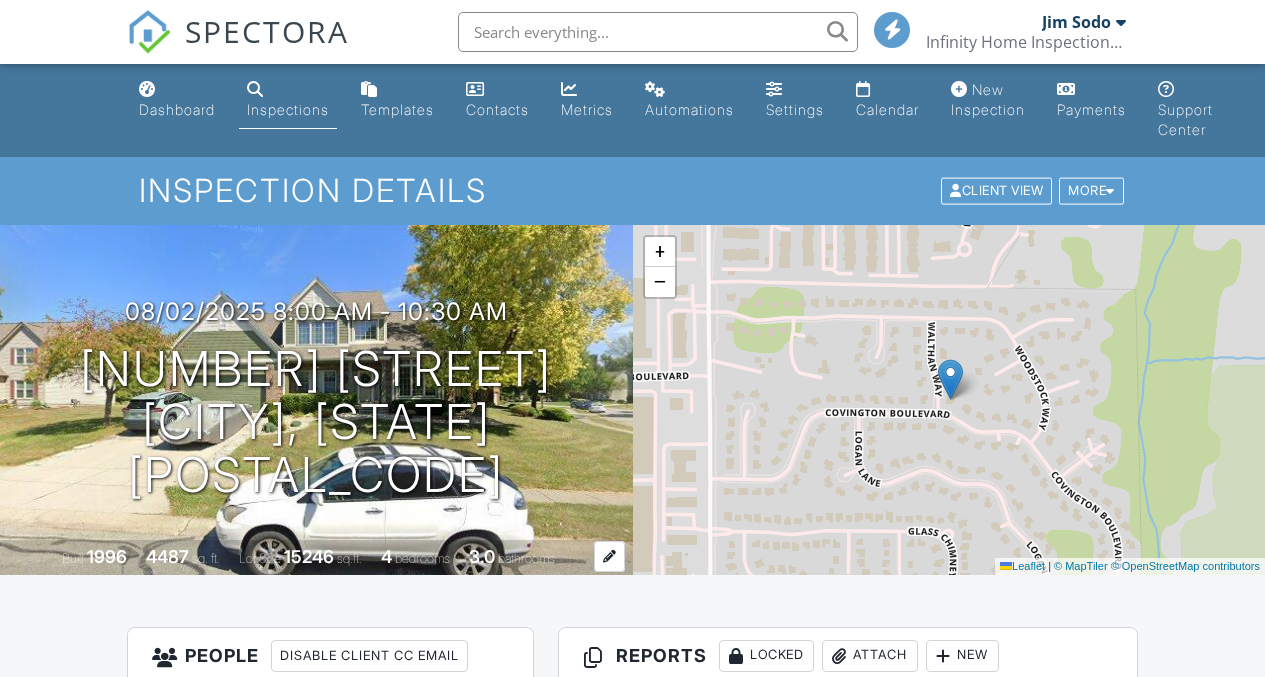 scroll, scrollTop: 0, scrollLeft: 0, axis: both 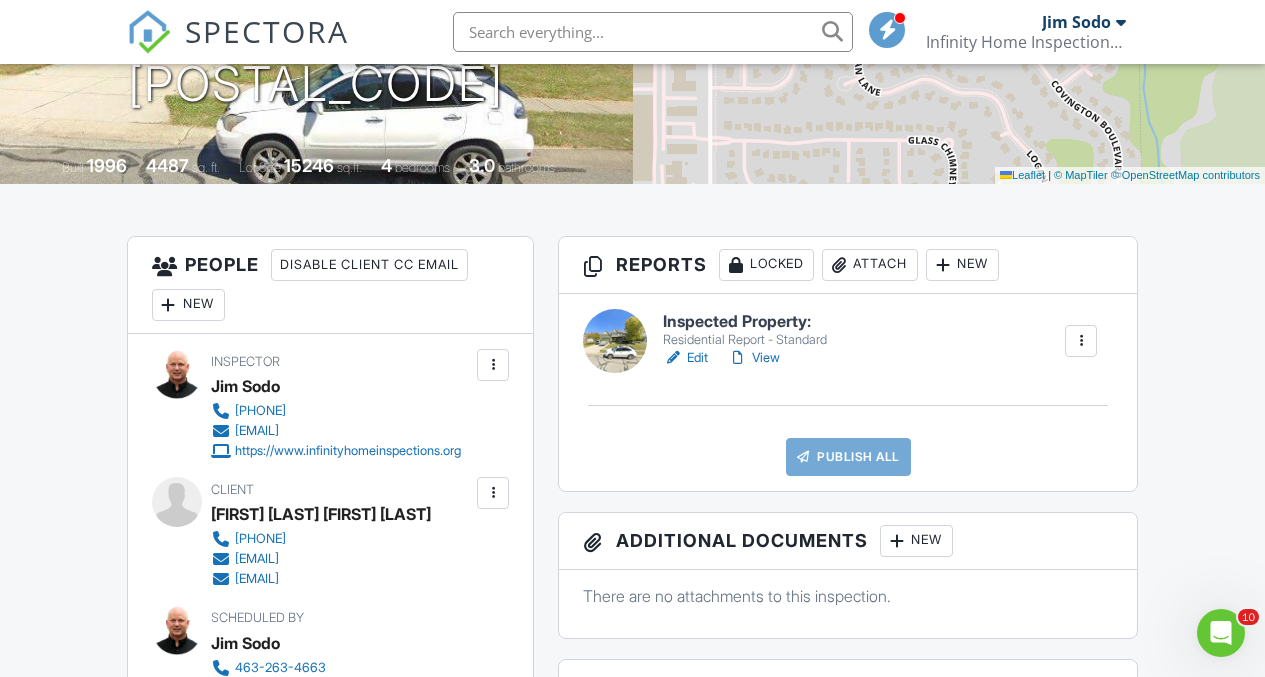 click on "Edit" at bounding box center (685, 358) 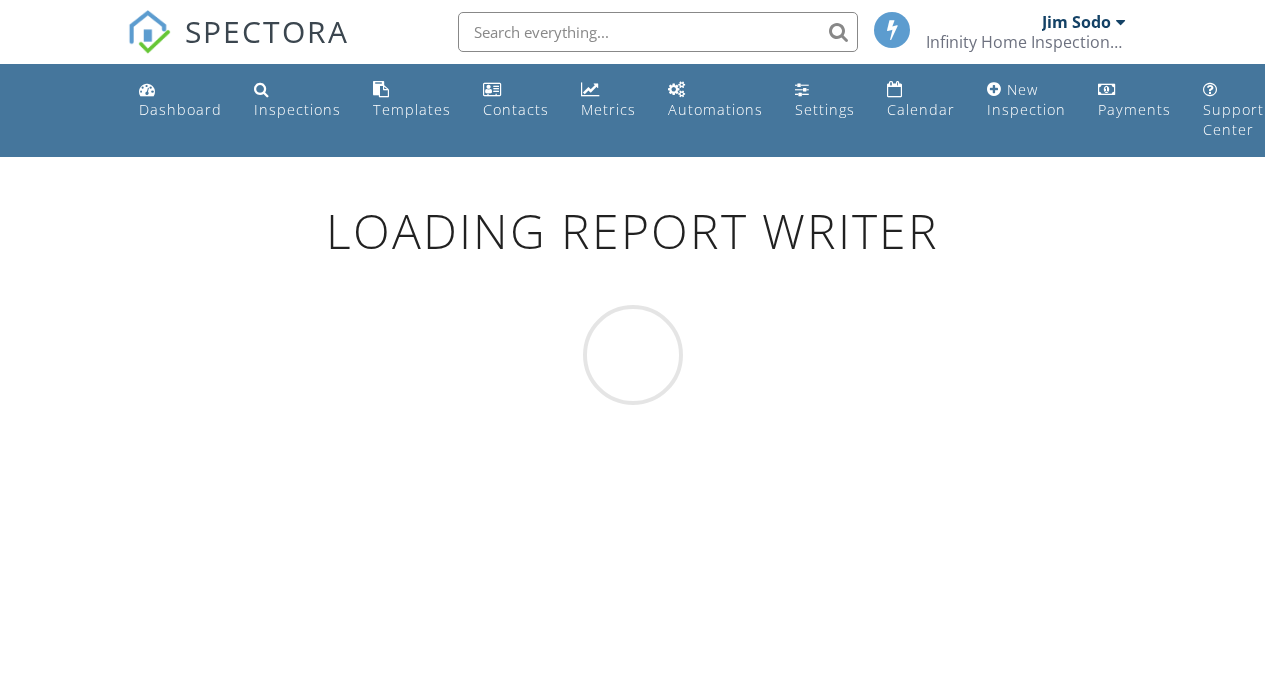 scroll, scrollTop: 0, scrollLeft: 0, axis: both 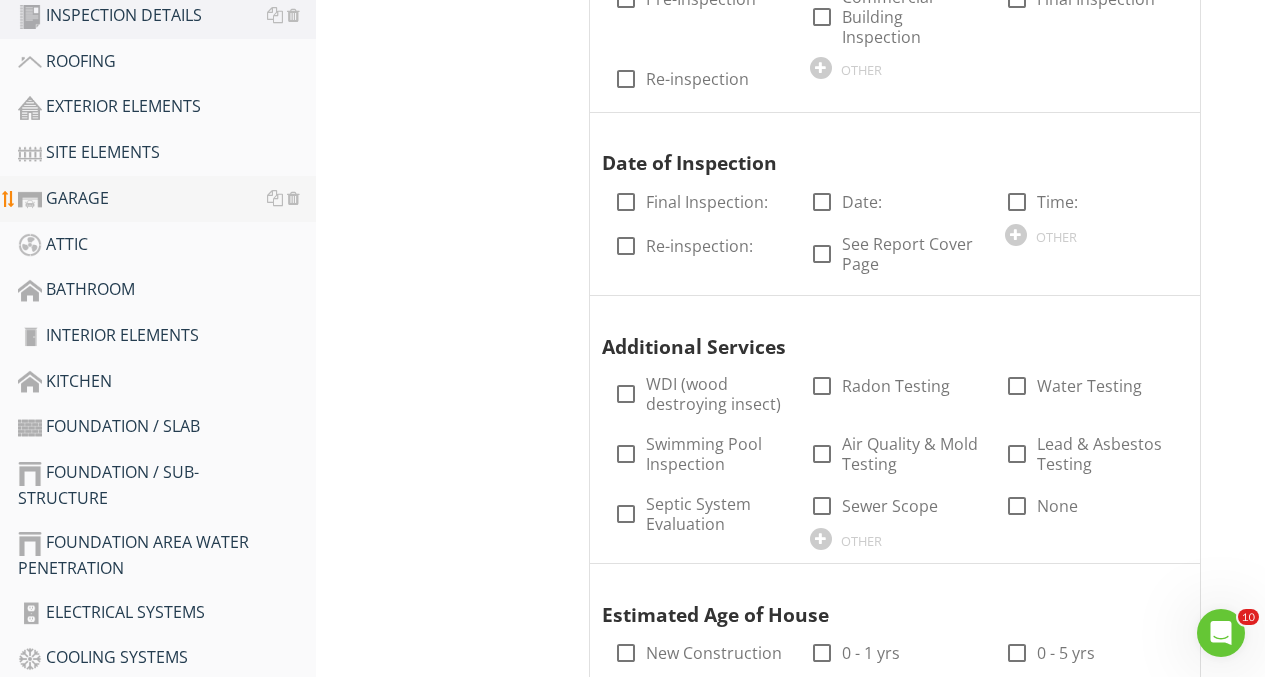click on "GARAGE" at bounding box center [167, 199] 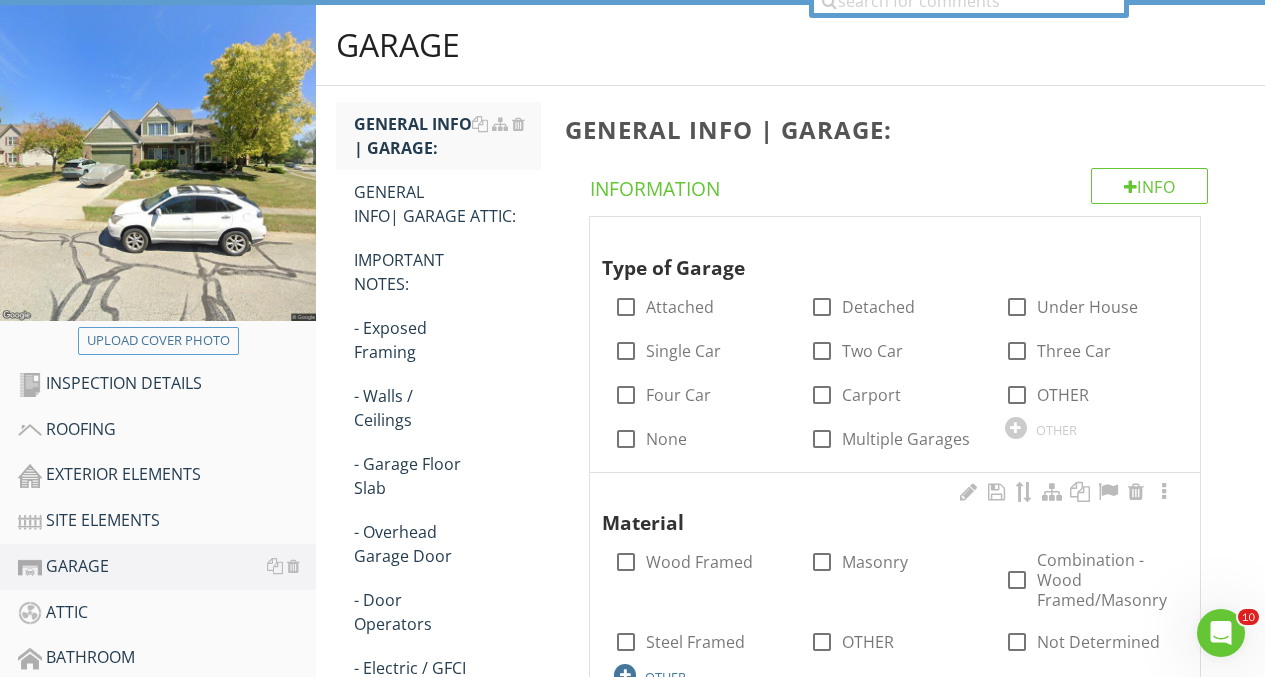 scroll, scrollTop: 234, scrollLeft: 0, axis: vertical 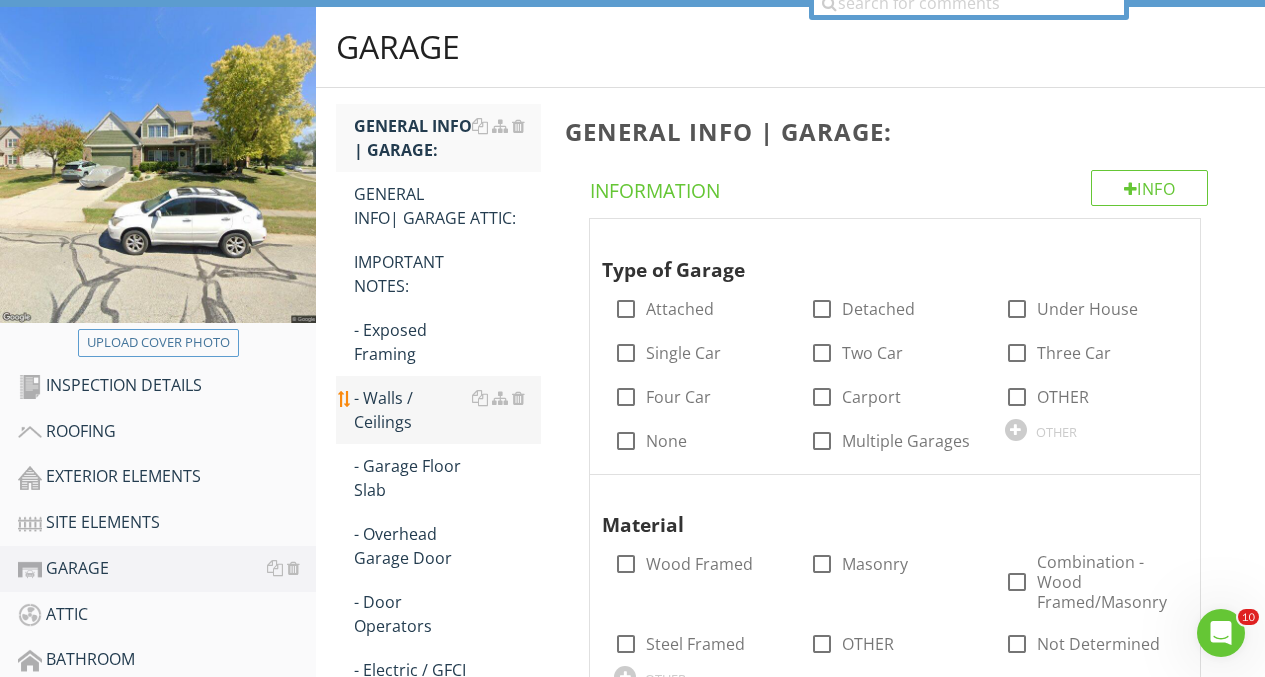 click on "- Walls / Ceilings" at bounding box center [447, 410] 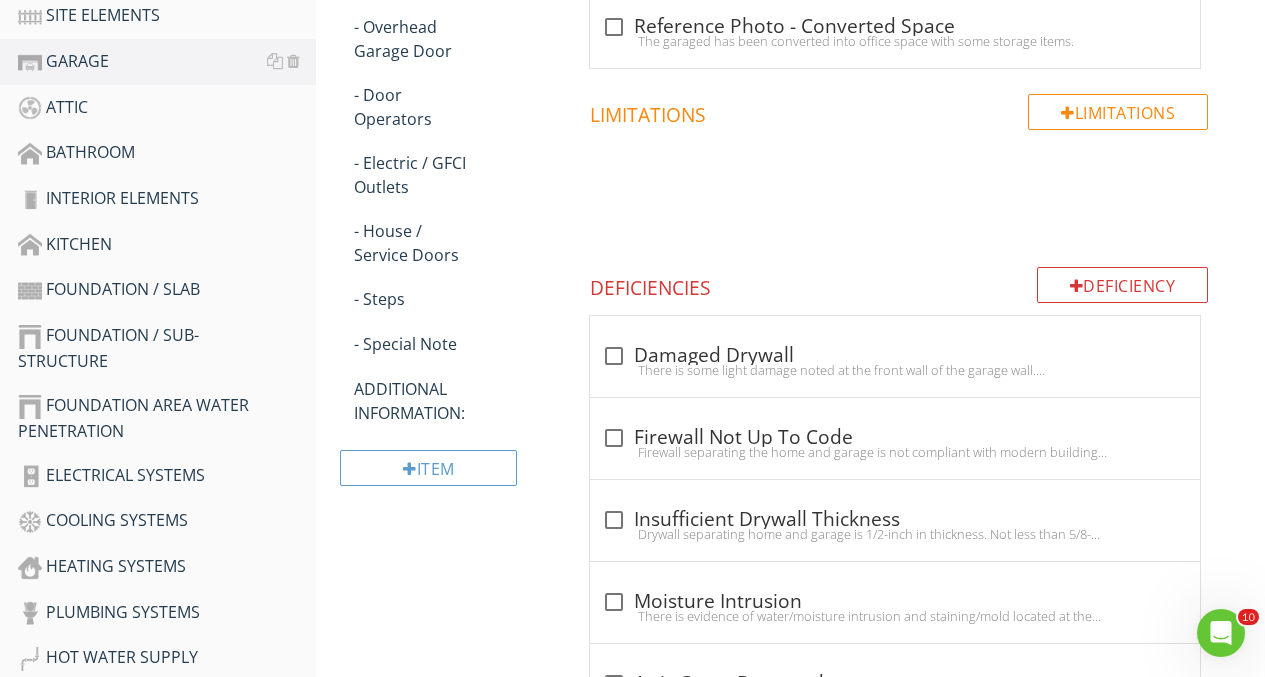 scroll, scrollTop: 742, scrollLeft: 0, axis: vertical 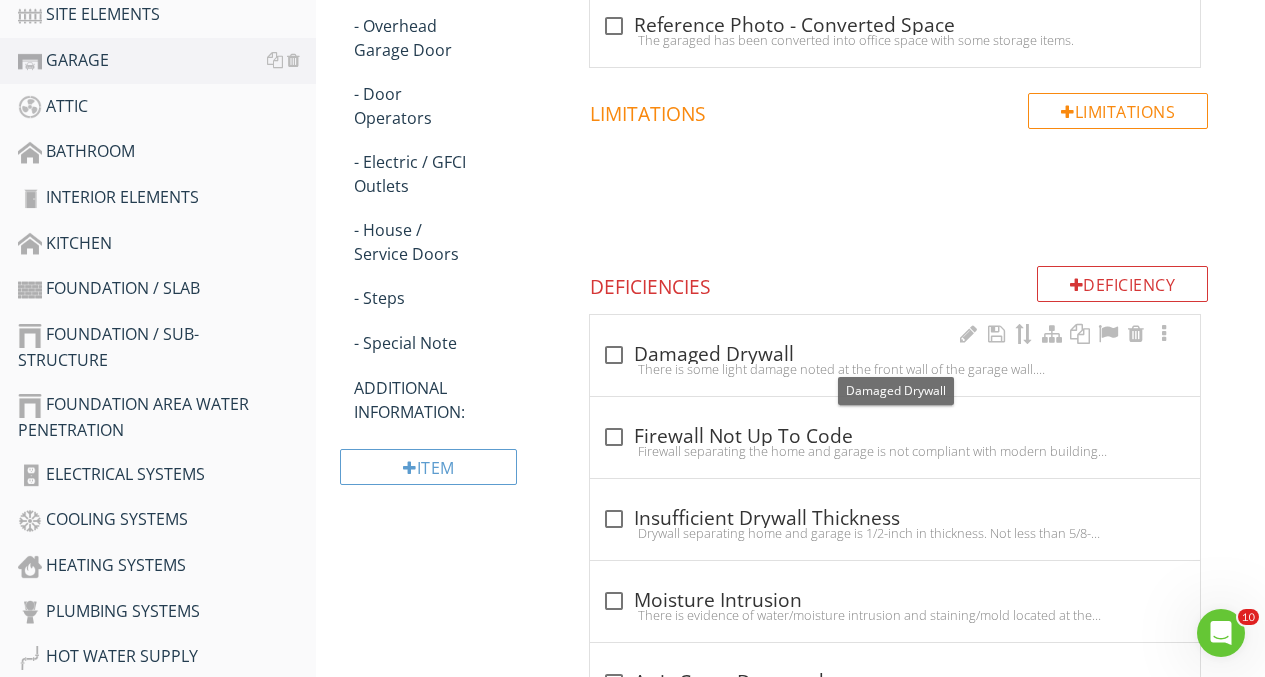 click at bounding box center [614, 355] 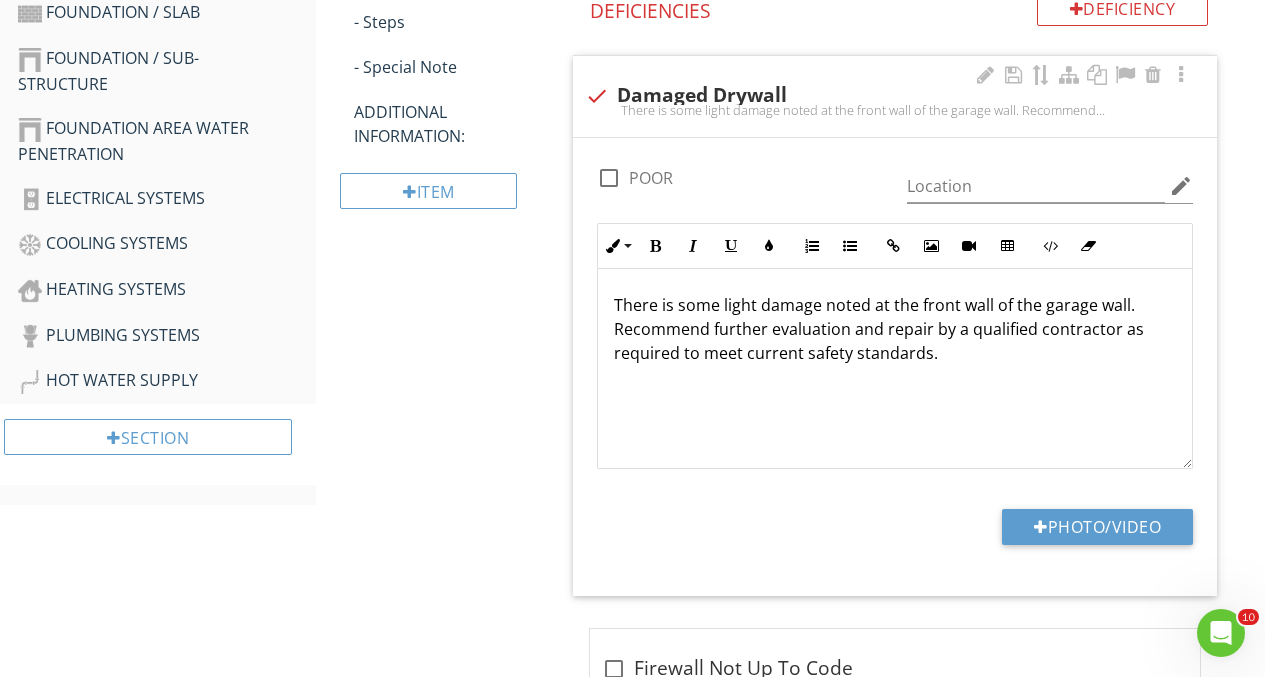 scroll, scrollTop: 1019, scrollLeft: 0, axis: vertical 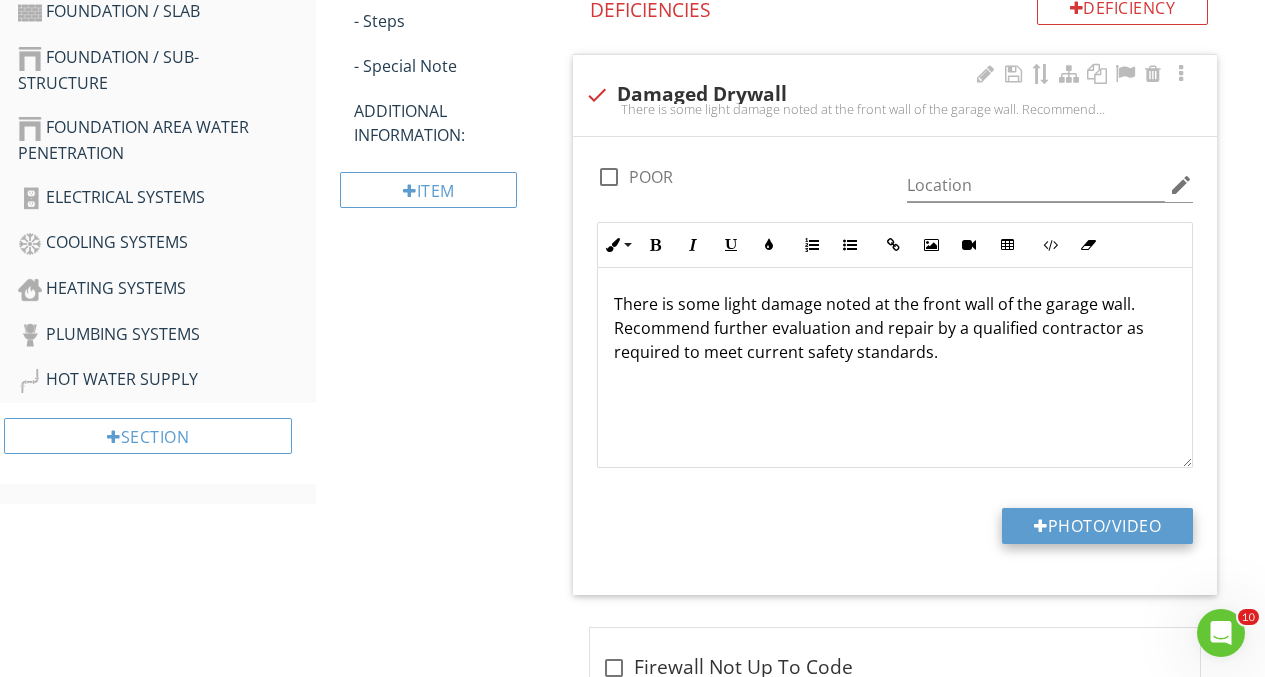 click on "Photo/Video" at bounding box center [1097, 526] 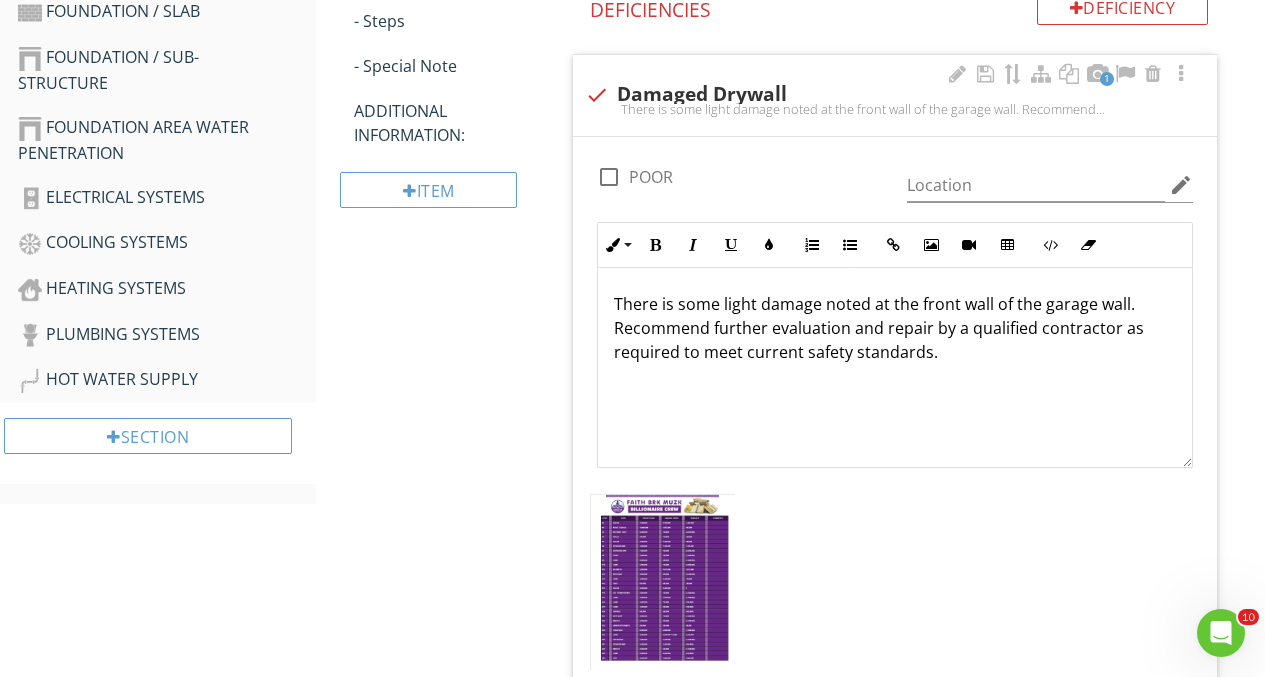 scroll, scrollTop: 1, scrollLeft: 0, axis: vertical 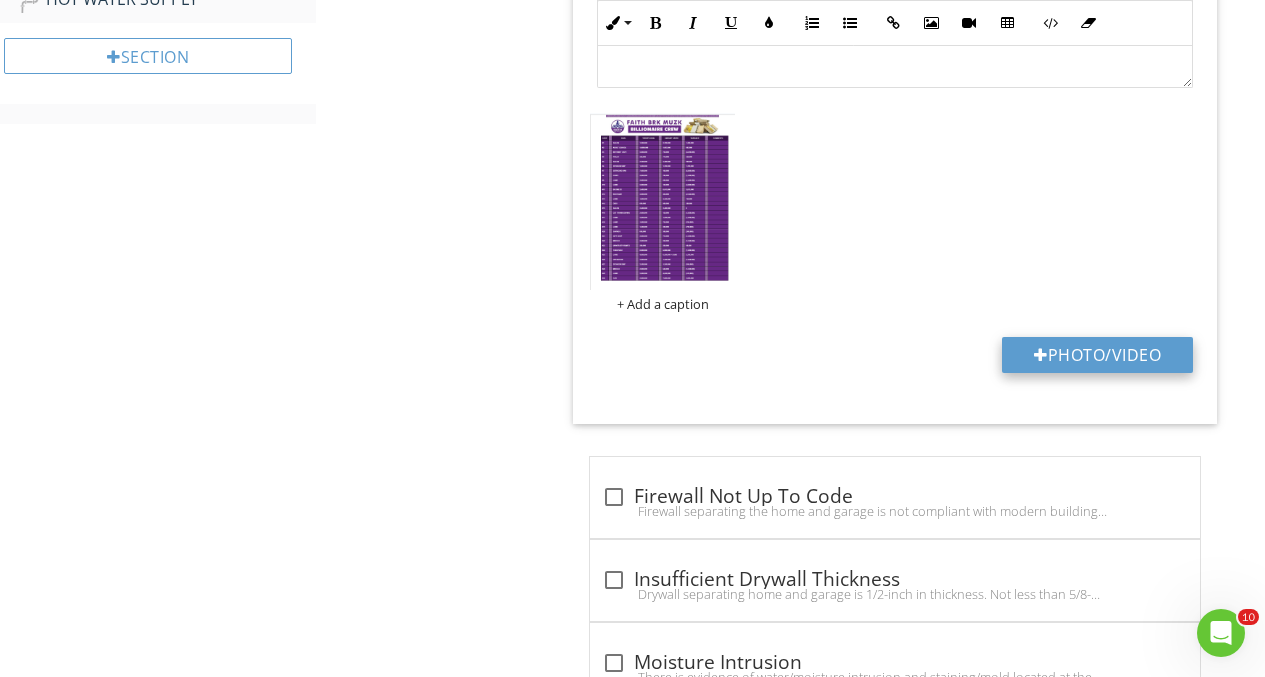 click on "Photo/Video" at bounding box center (1097, 355) 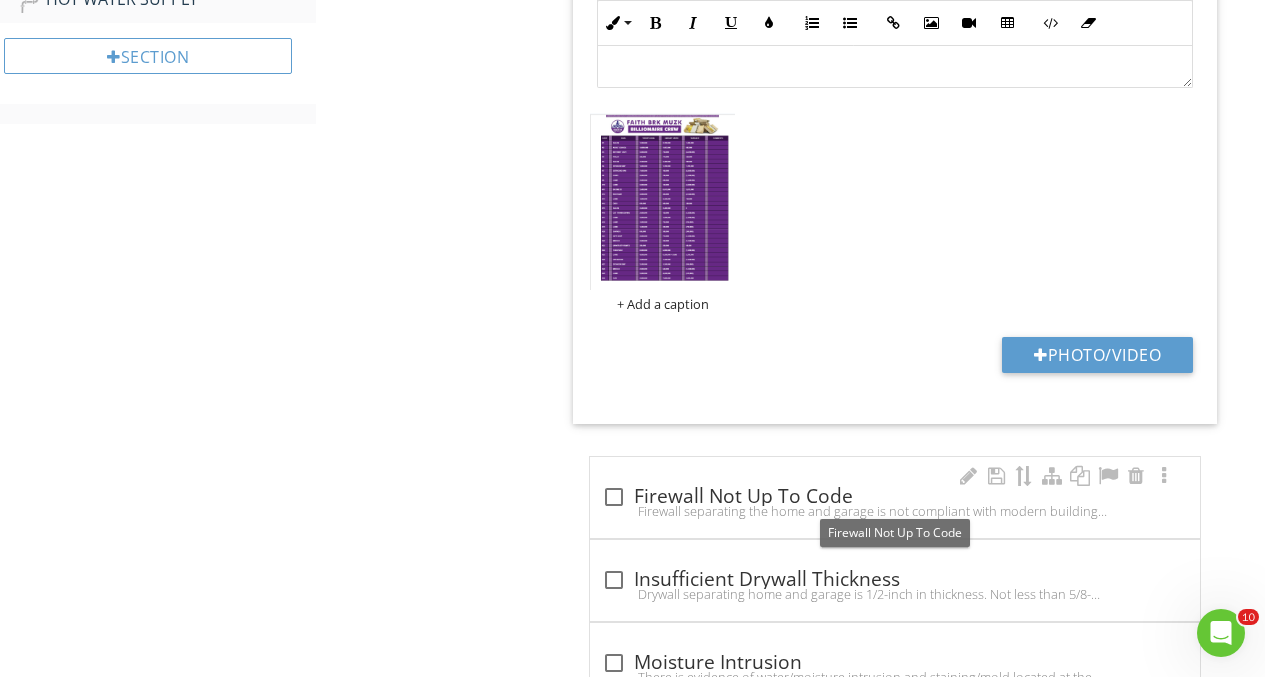 click at bounding box center [614, 497] 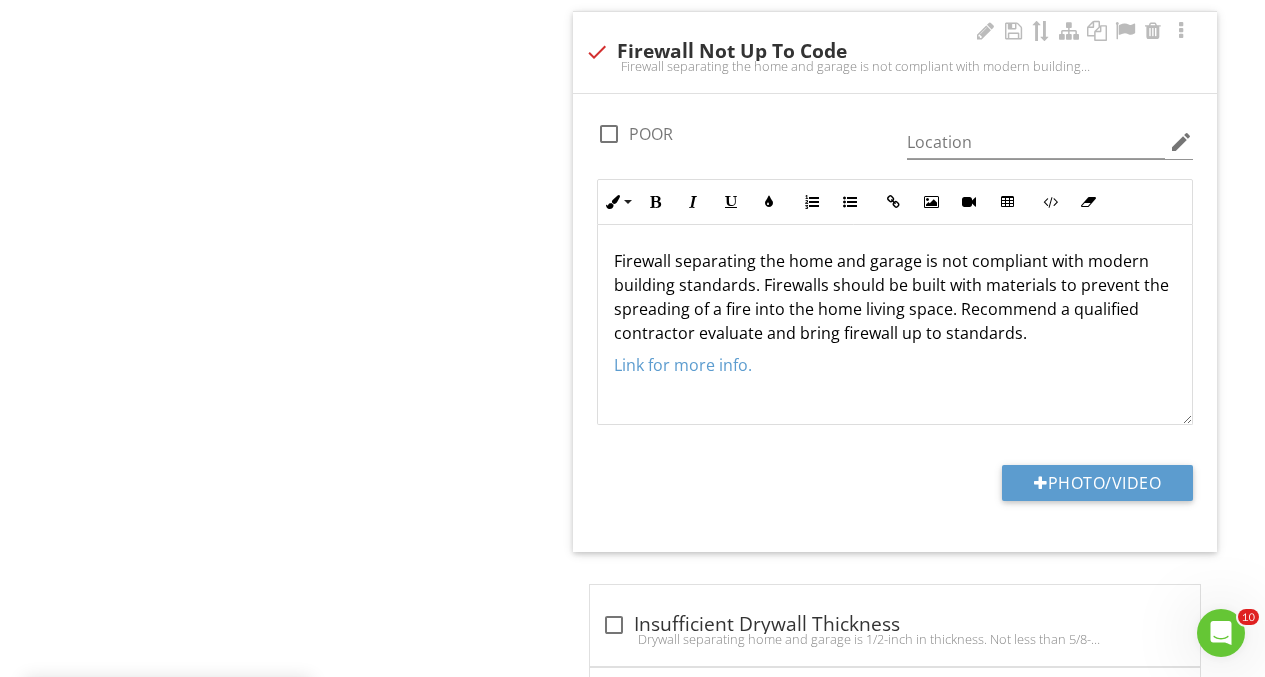 scroll, scrollTop: 1845, scrollLeft: 0, axis: vertical 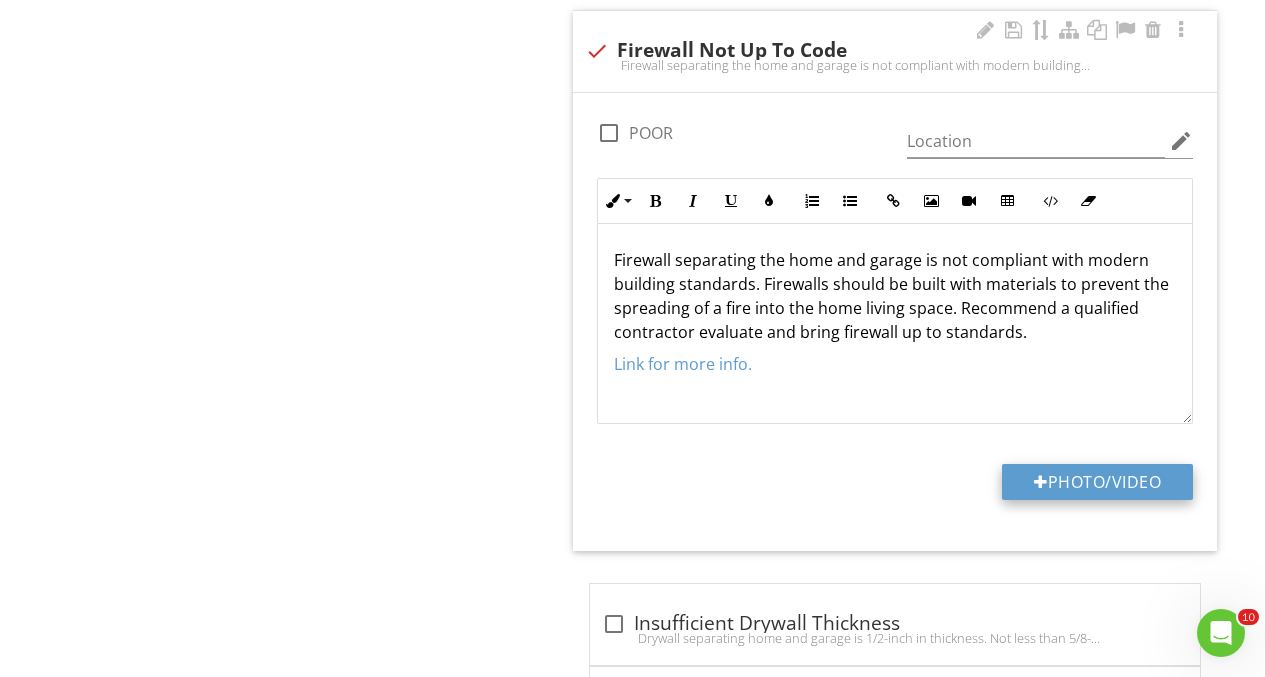 click on "Photo/Video" at bounding box center [1097, 482] 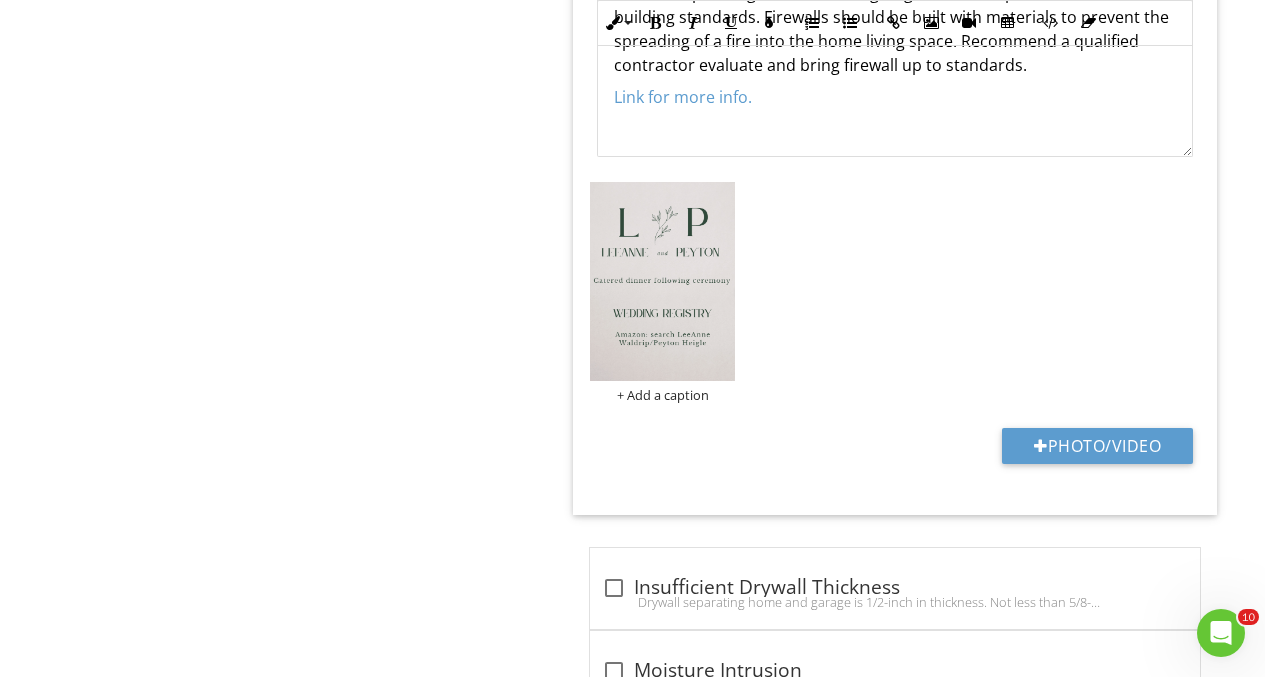 scroll, scrollTop: 2113, scrollLeft: 0, axis: vertical 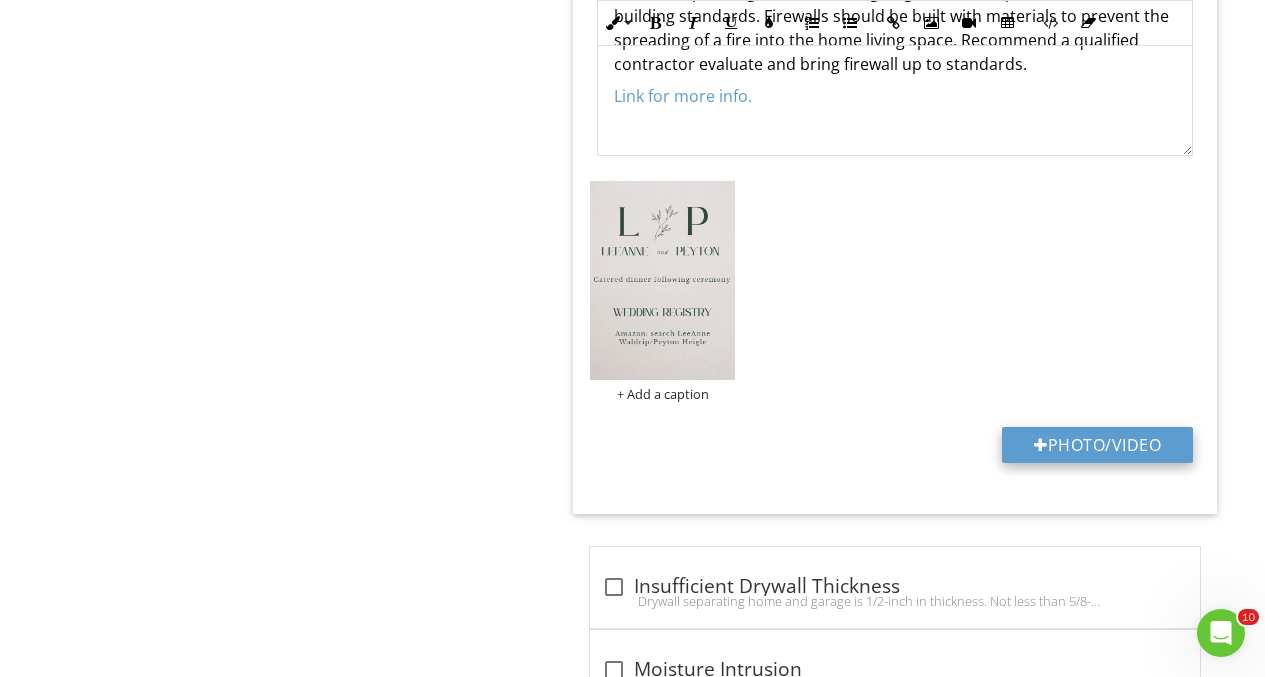 click on "Photo/Video" at bounding box center (1097, 445) 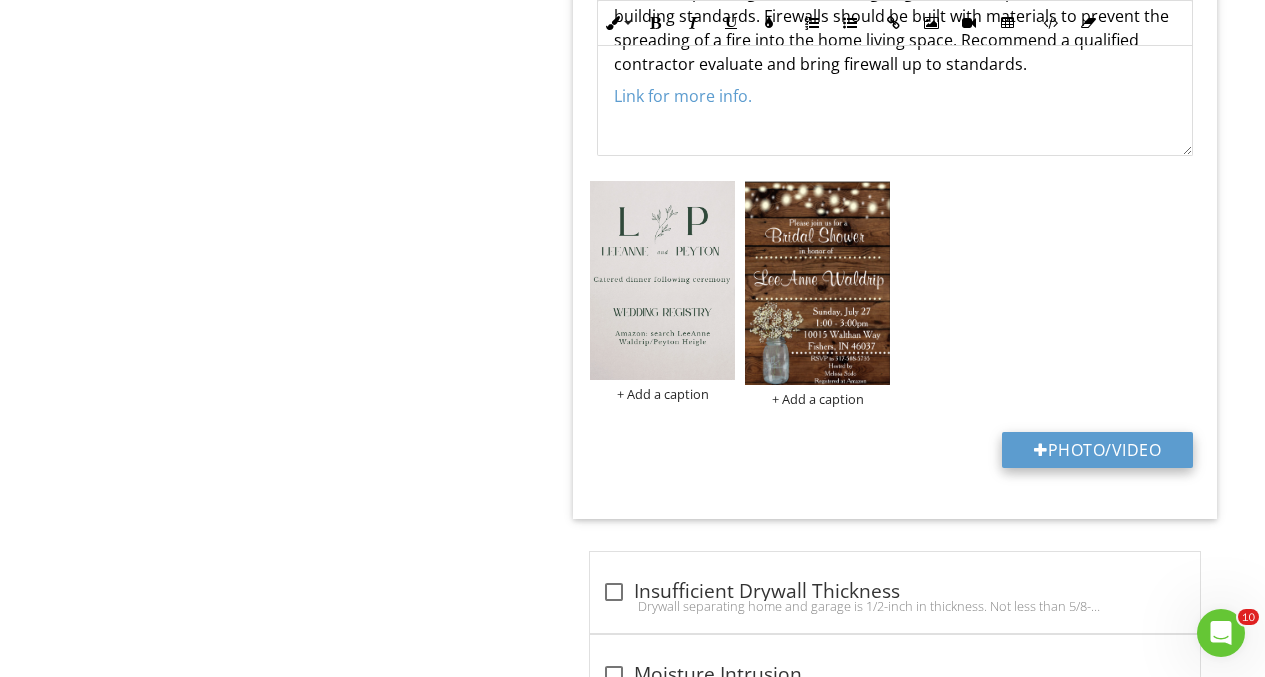 click on "Photo/Video" at bounding box center [1097, 450] 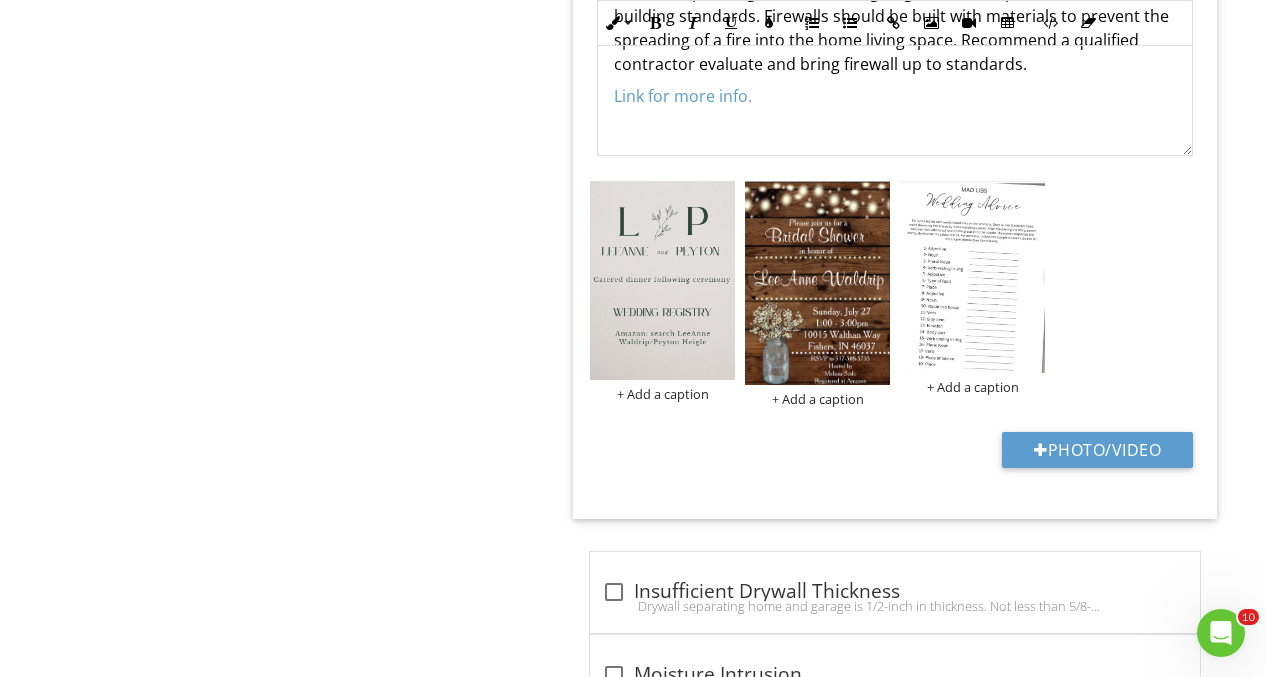 scroll, scrollTop: 1, scrollLeft: 0, axis: vertical 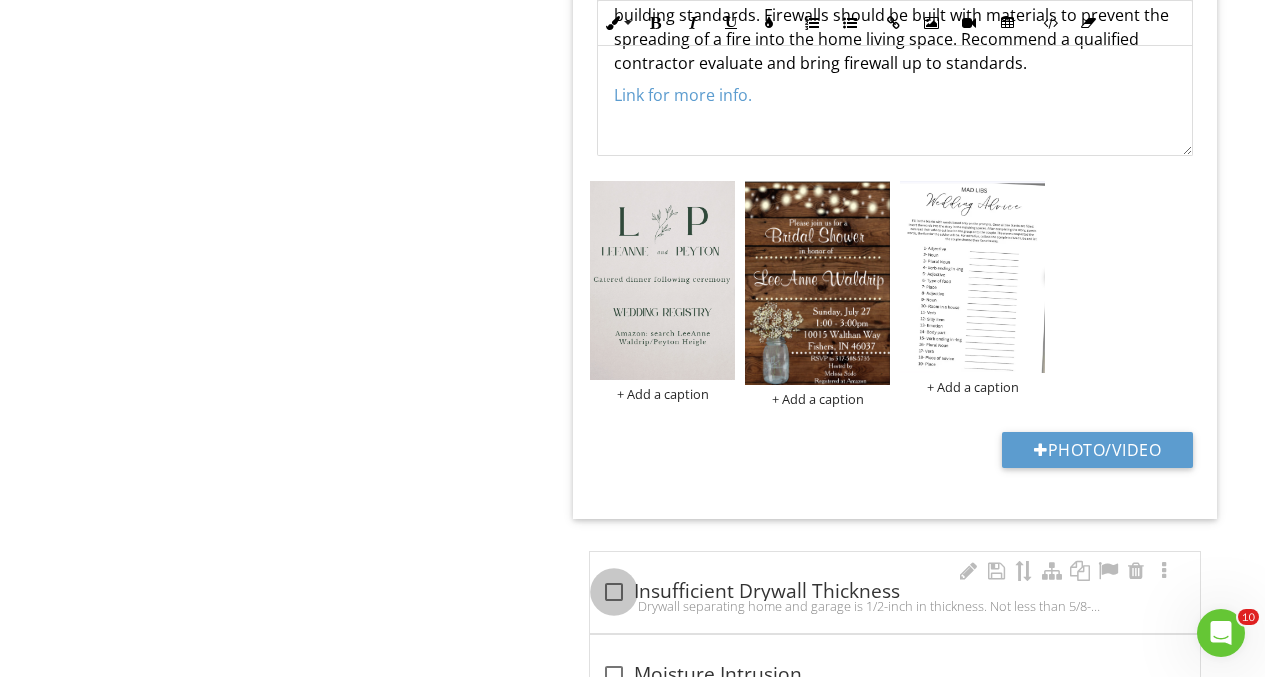 click at bounding box center [614, 592] 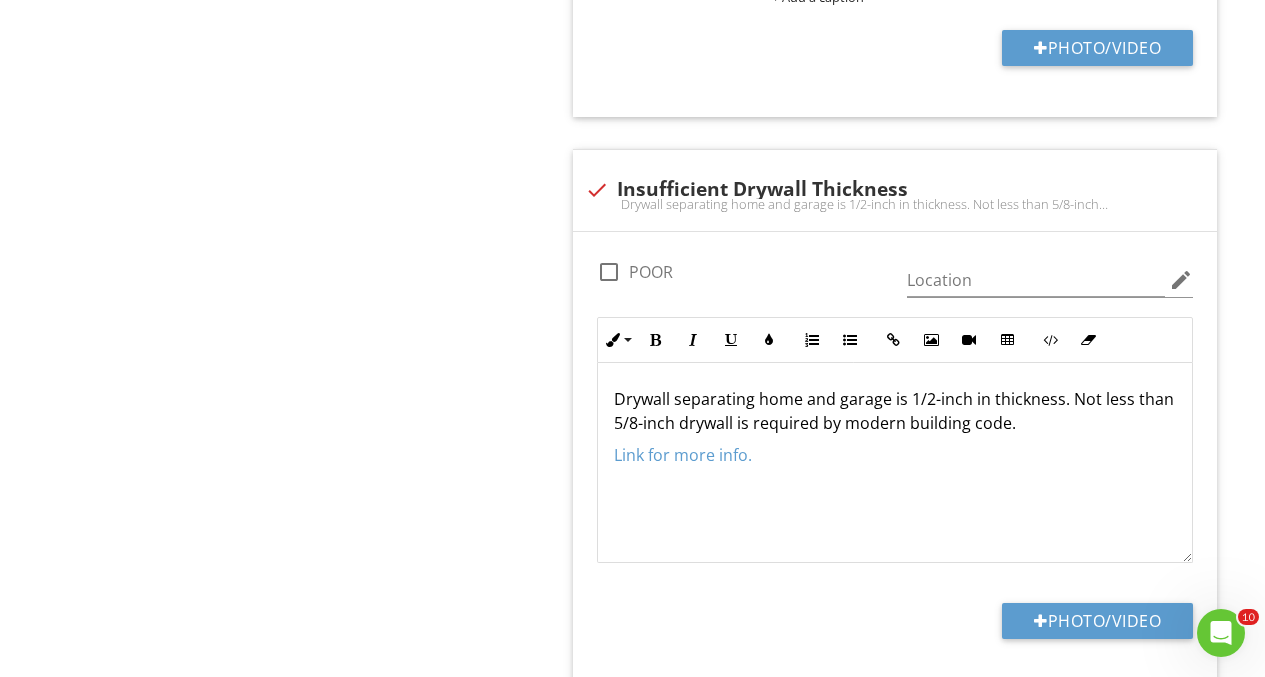 scroll, scrollTop: 2516, scrollLeft: 0, axis: vertical 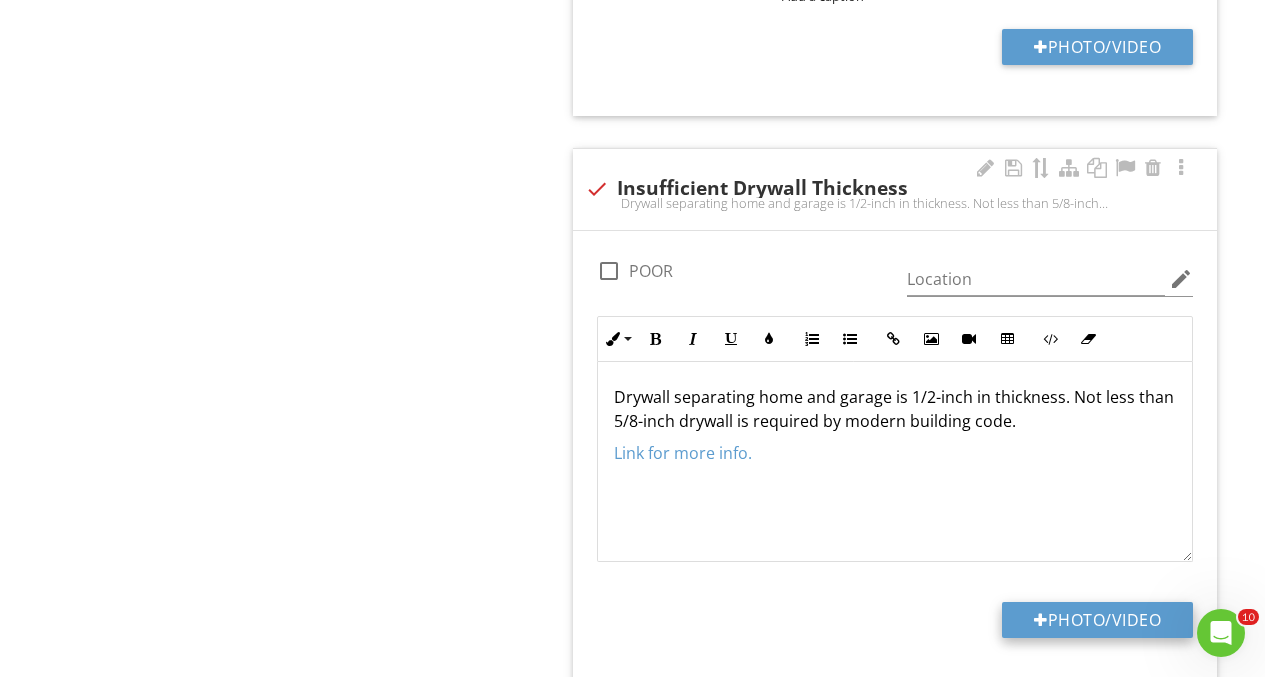 click on "Photo/Video" at bounding box center [1097, 620] 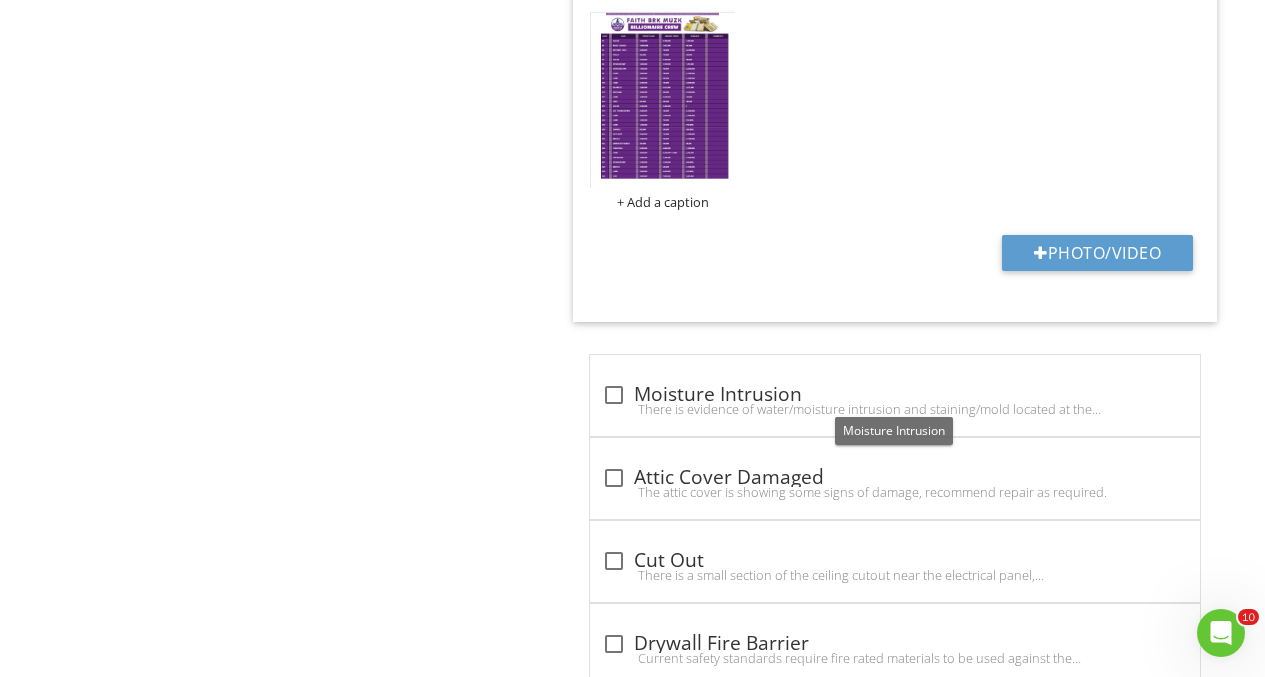 scroll, scrollTop: 3093, scrollLeft: 0, axis: vertical 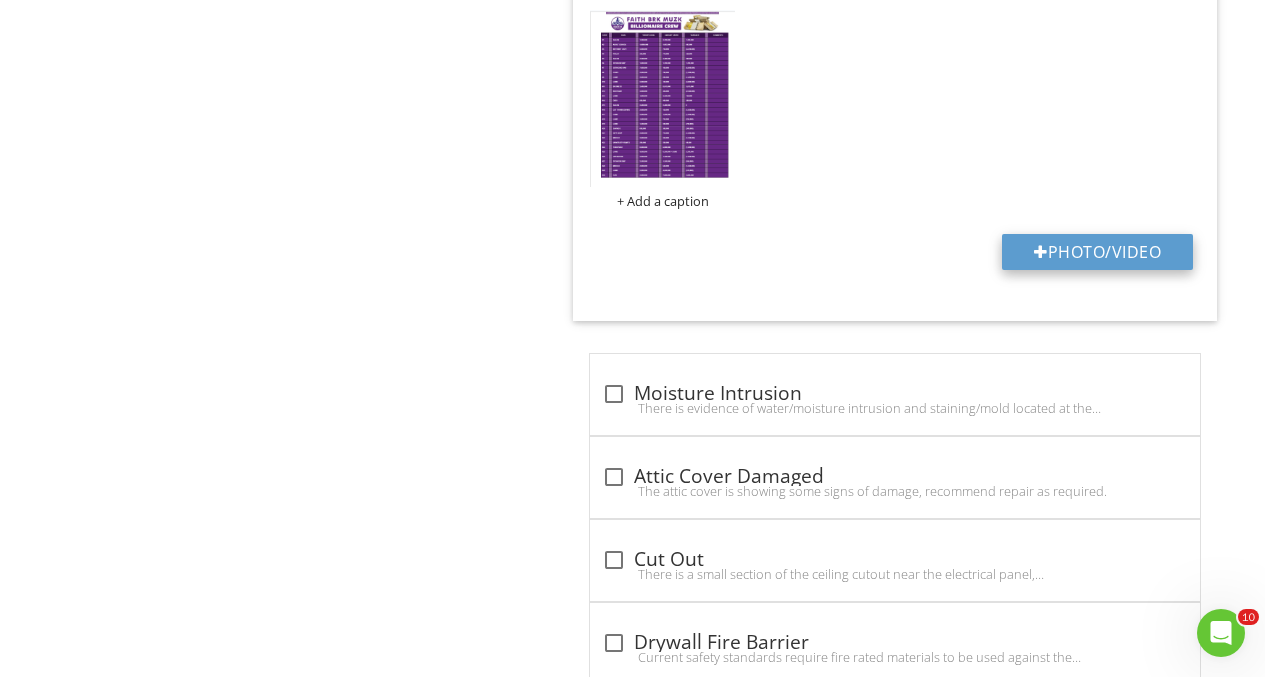 click on "Photo/Video" at bounding box center [1097, 252] 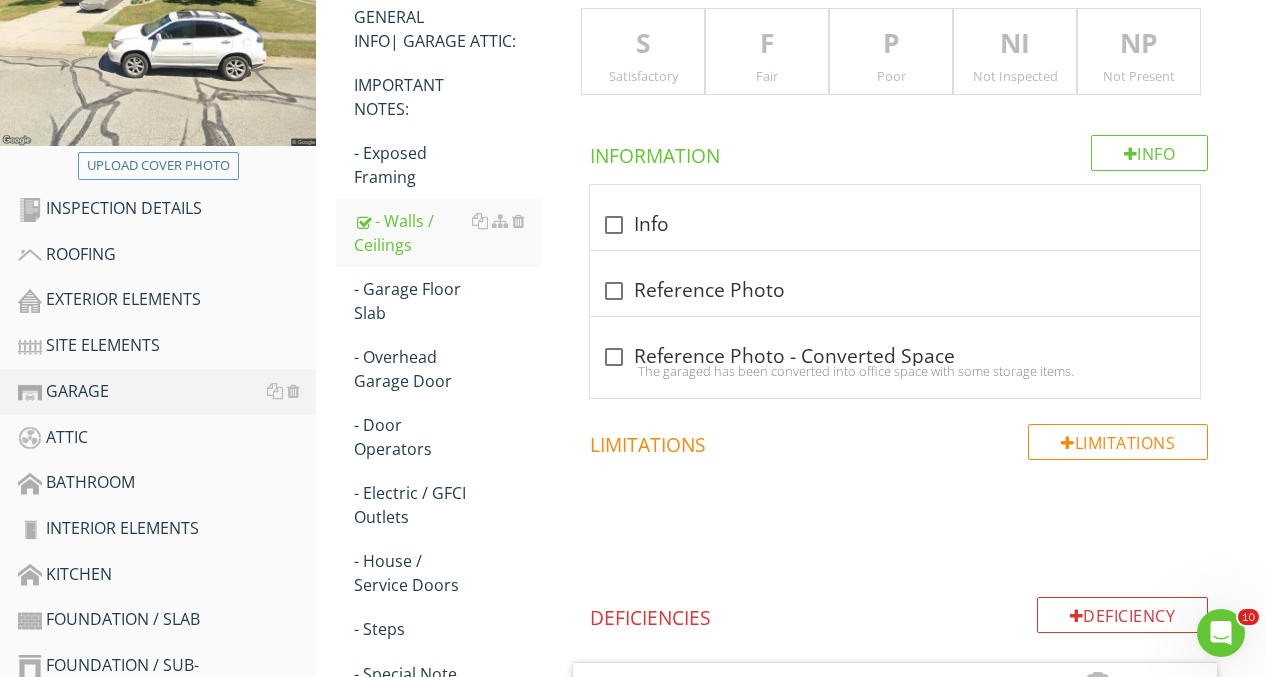 scroll, scrollTop: 412, scrollLeft: 0, axis: vertical 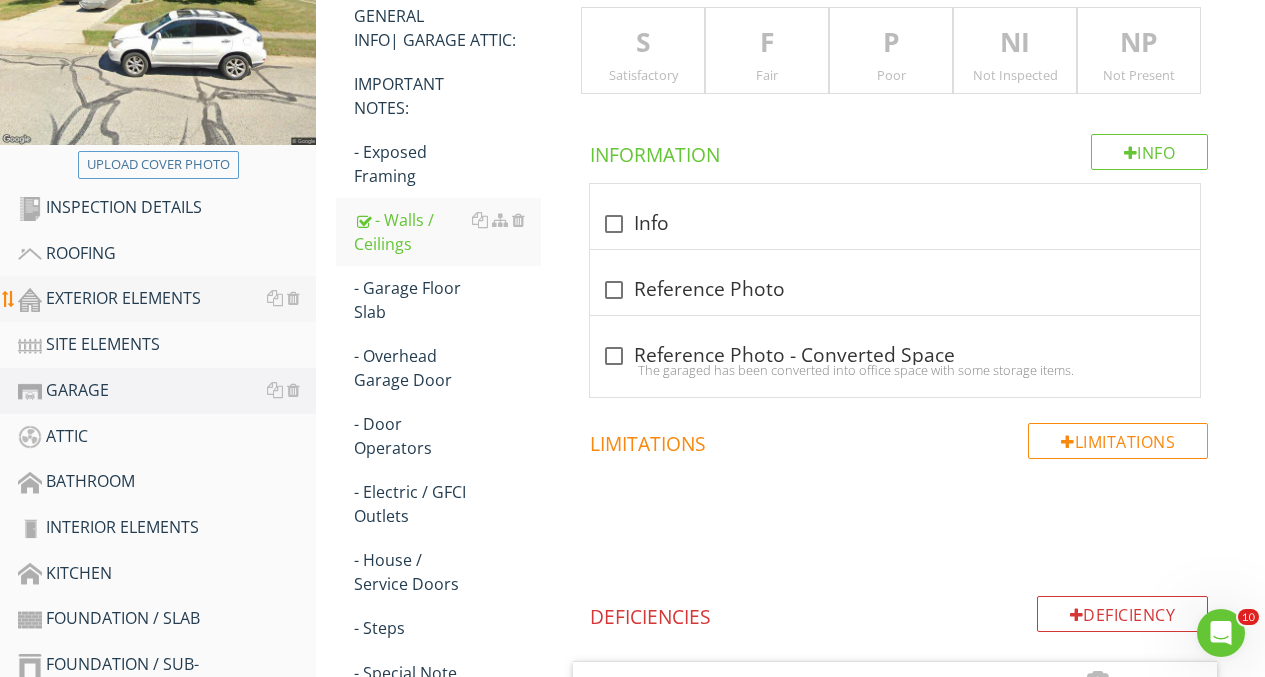 click on "EXTERIOR ELEMENTS" at bounding box center [167, 299] 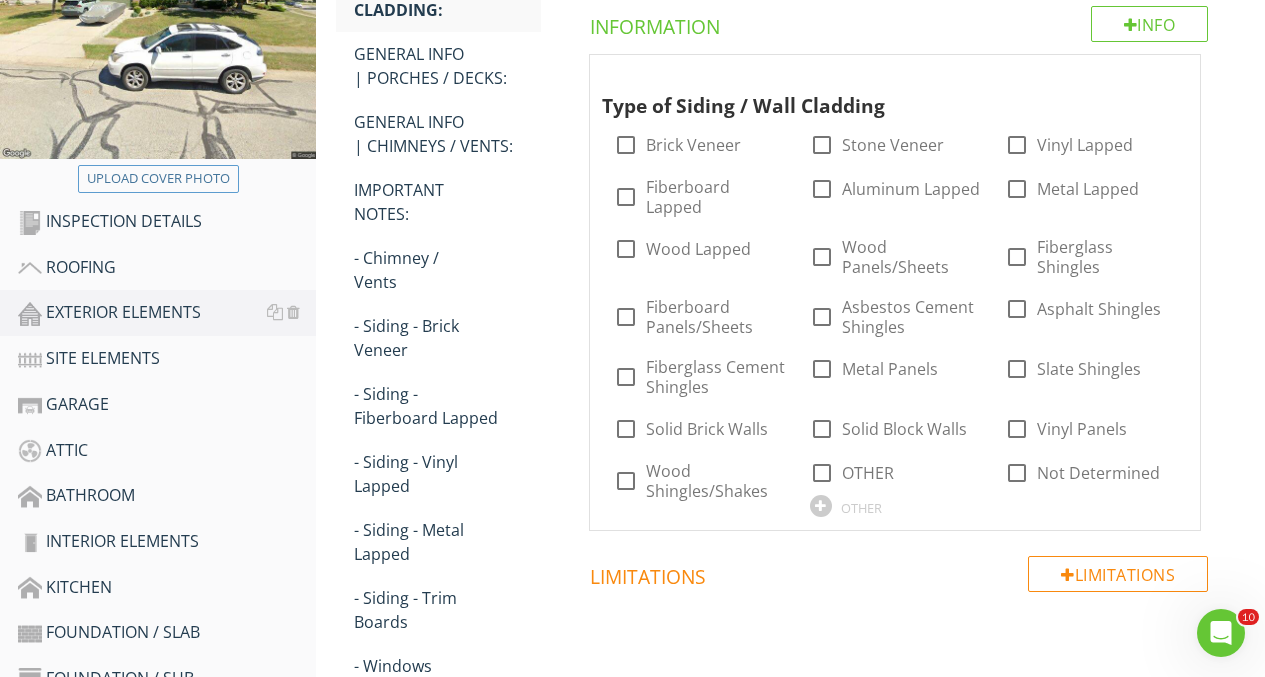 scroll, scrollTop: 399, scrollLeft: 0, axis: vertical 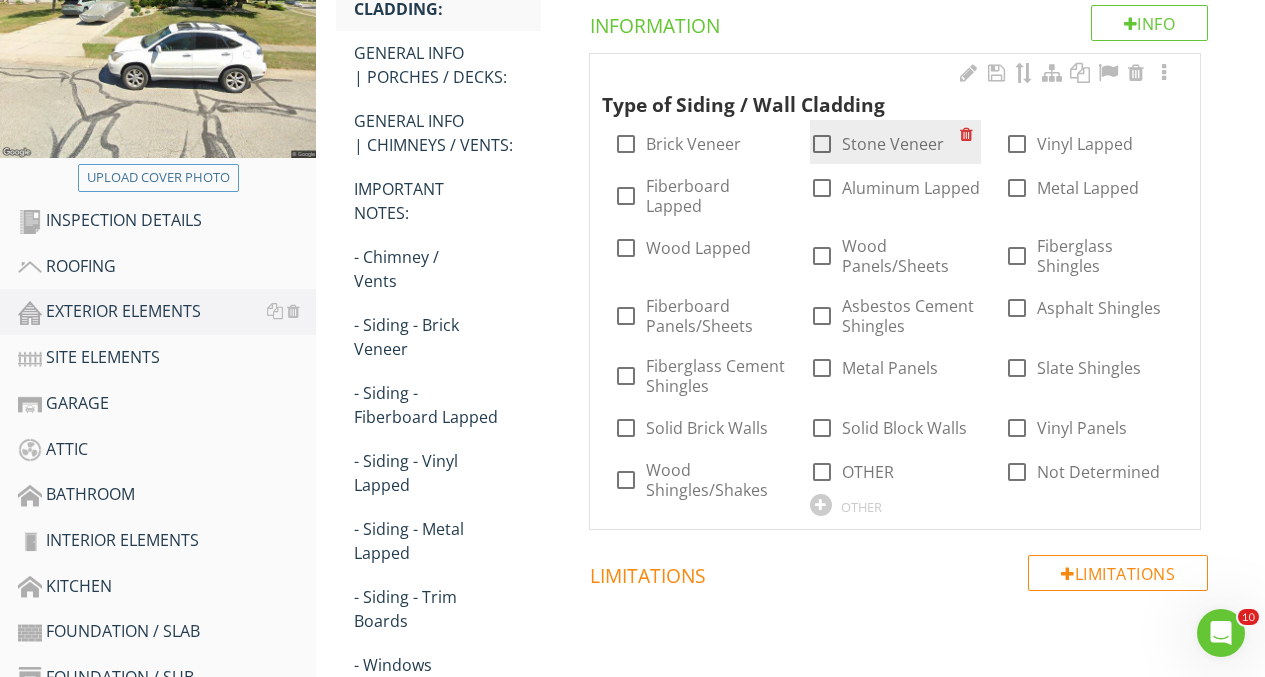 click at bounding box center [822, 144] 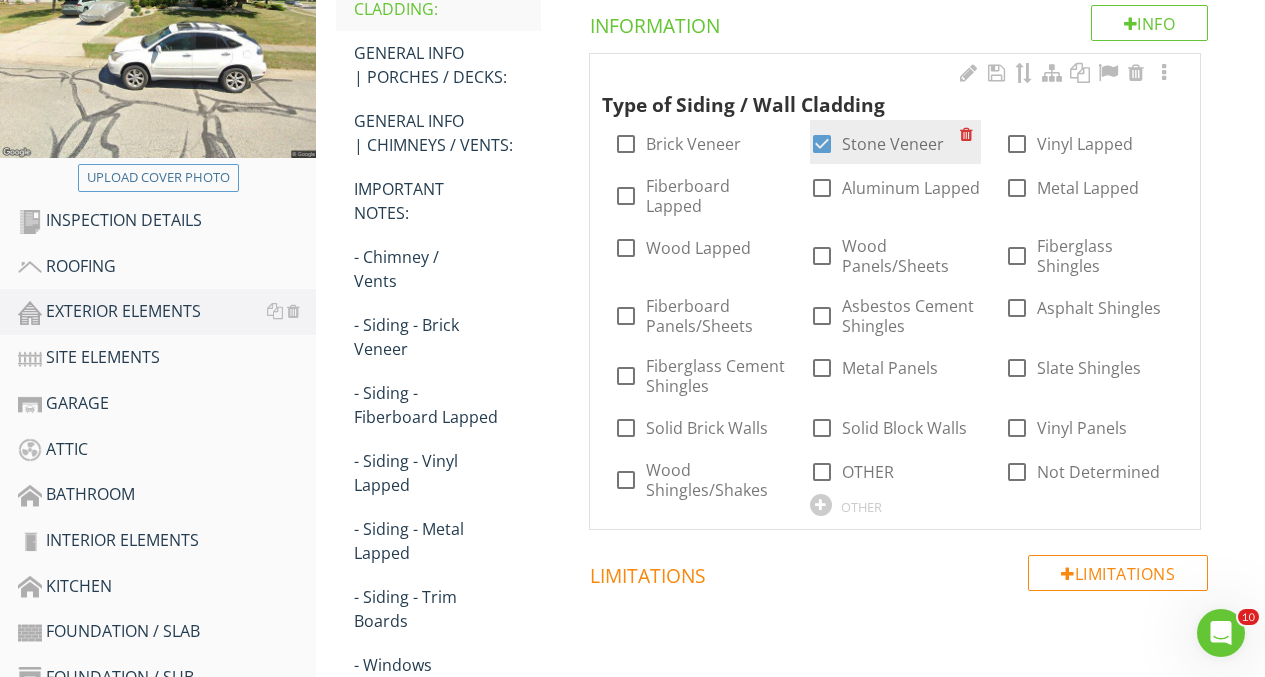 scroll, scrollTop: 0, scrollLeft: 0, axis: both 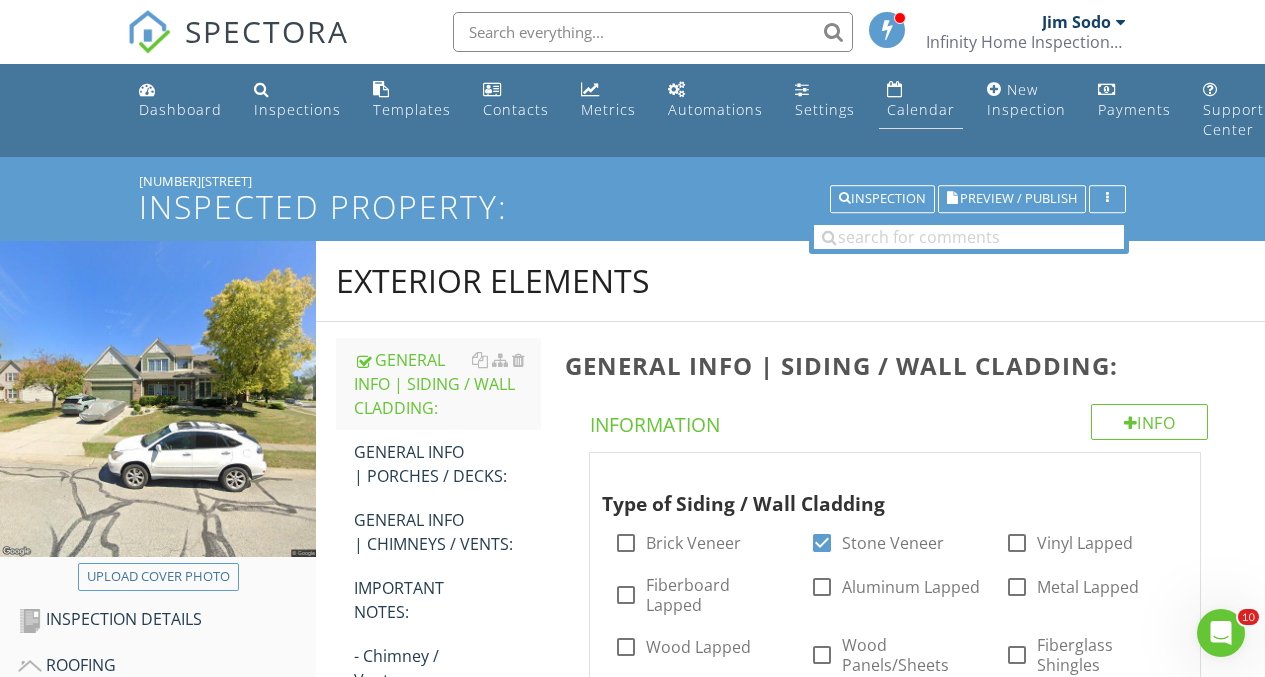 click on "Calendar" at bounding box center (921, 109) 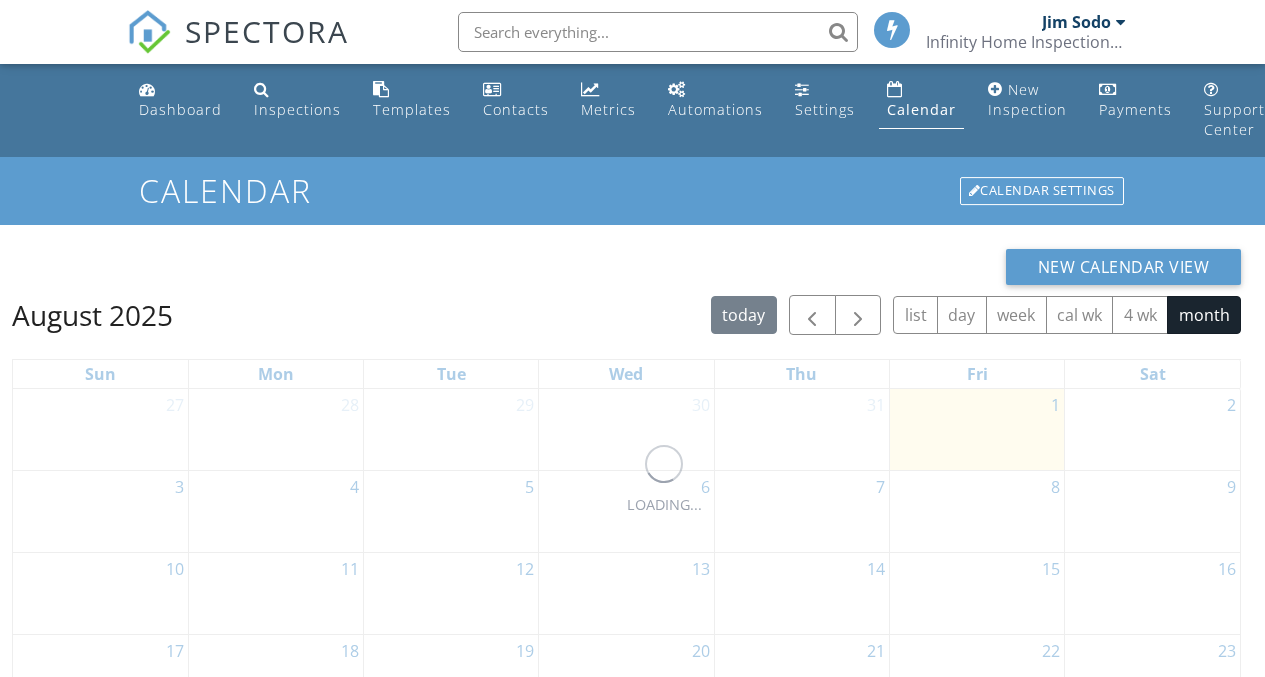scroll, scrollTop: 0, scrollLeft: 0, axis: both 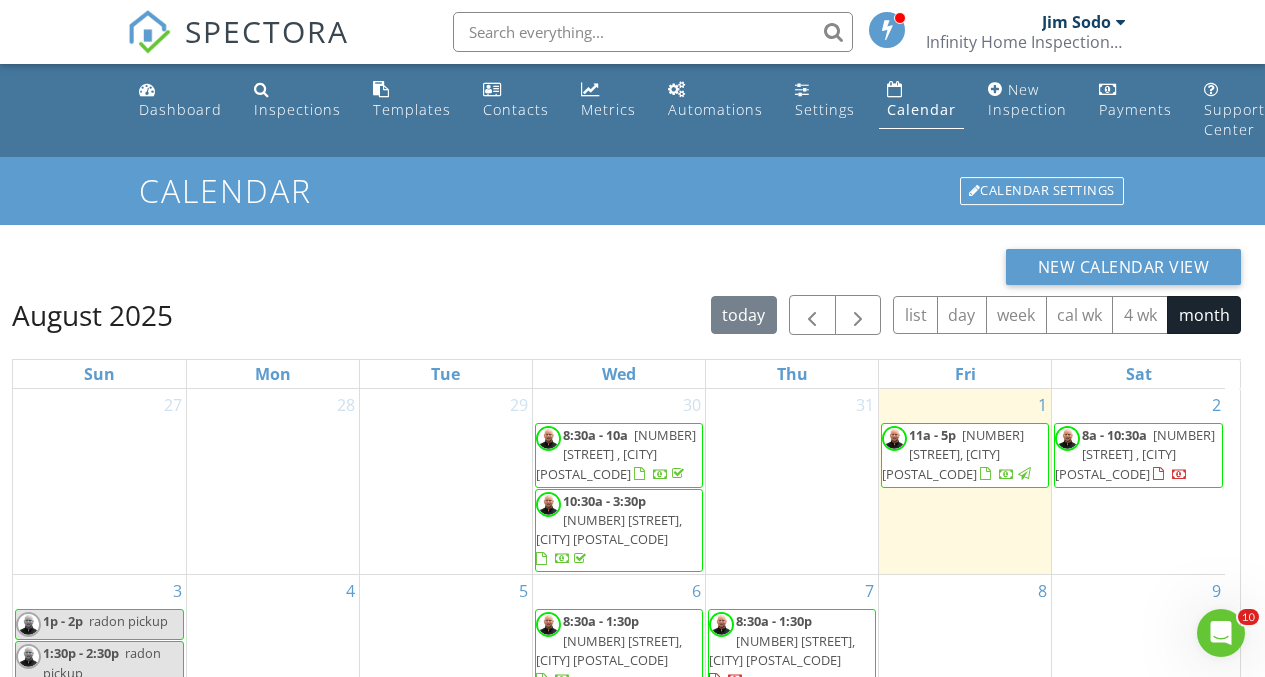 click on "10015 Walthan Way , Fishers 46037" at bounding box center (1135, 454) 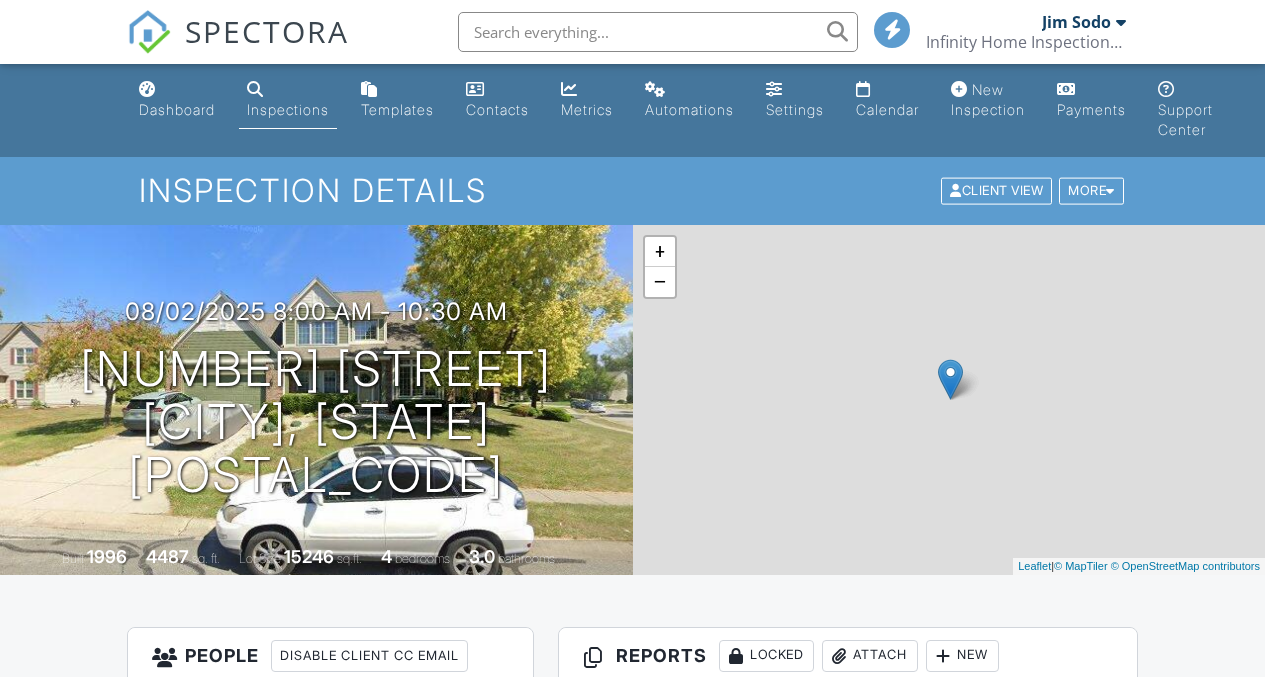 scroll, scrollTop: 0, scrollLeft: 0, axis: both 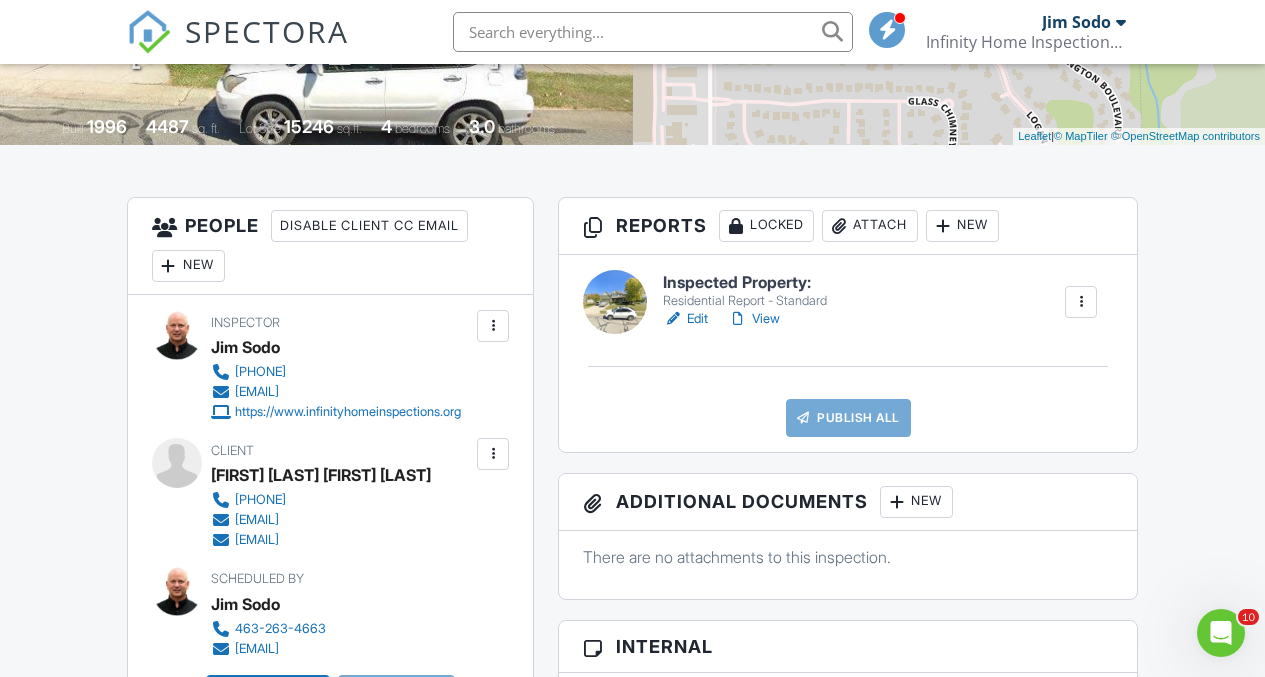 click on "Edit" at bounding box center [685, 319] 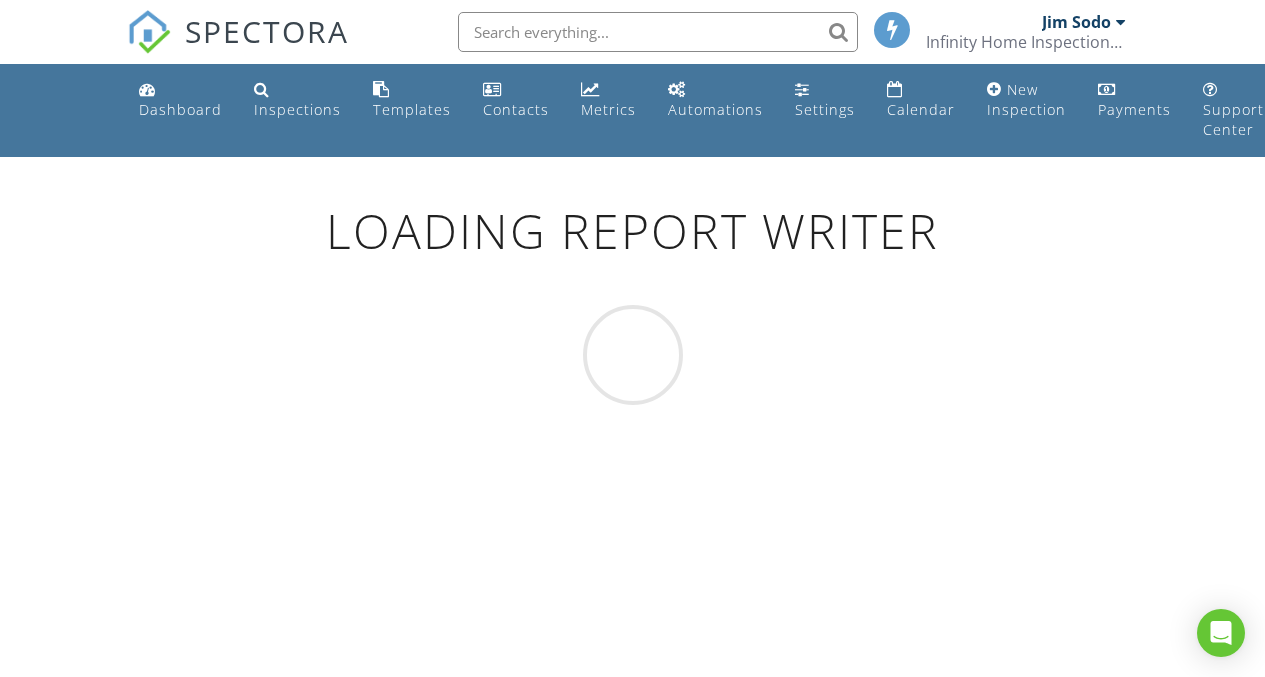 scroll, scrollTop: 0, scrollLeft: 0, axis: both 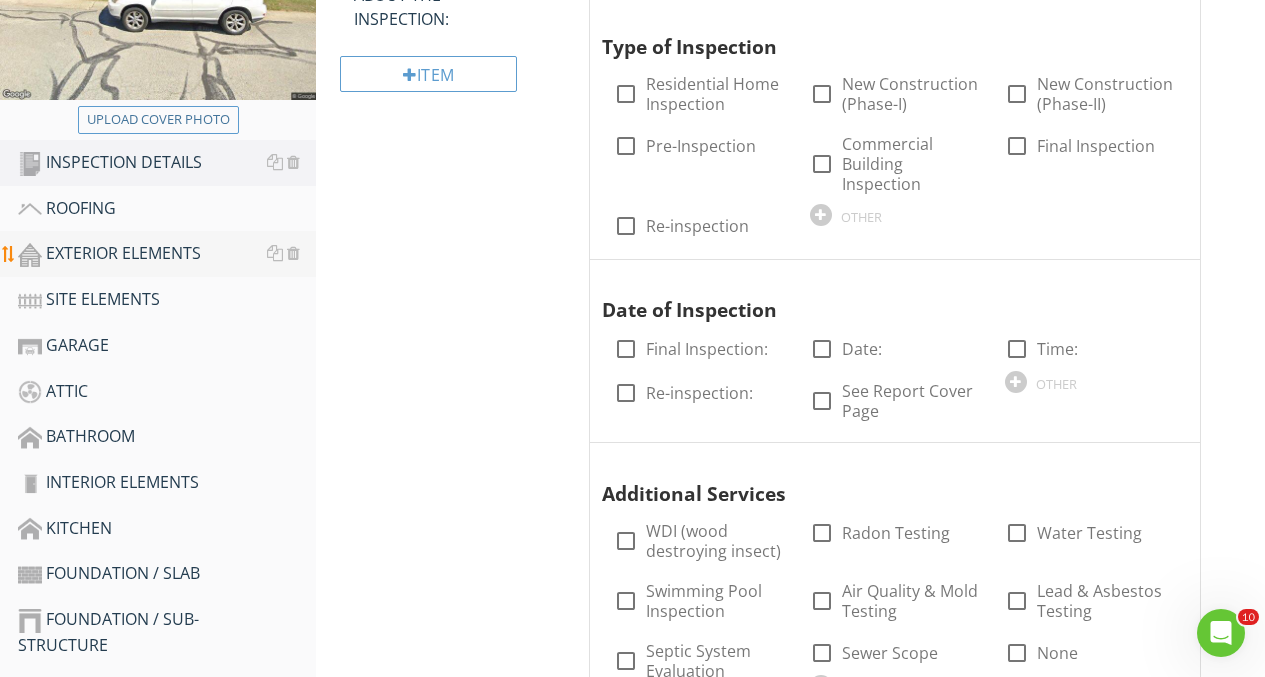 click on "EXTERIOR ELEMENTS" at bounding box center (167, 254) 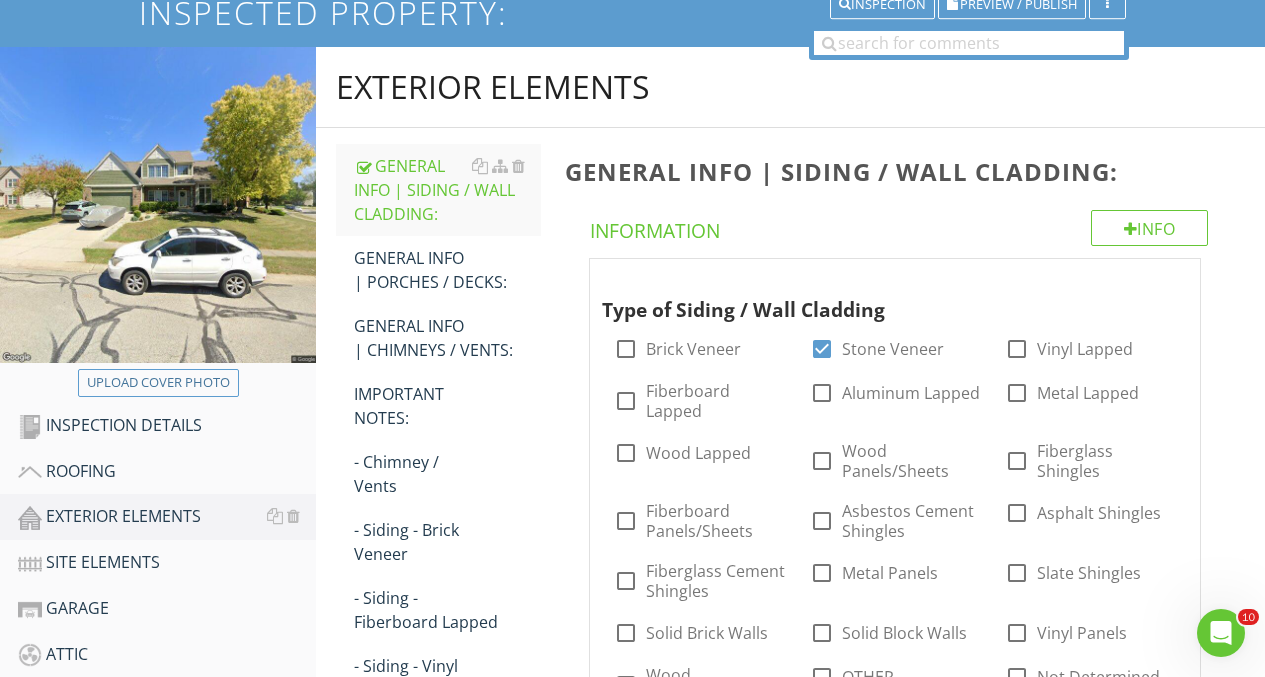 scroll, scrollTop: 0, scrollLeft: 0, axis: both 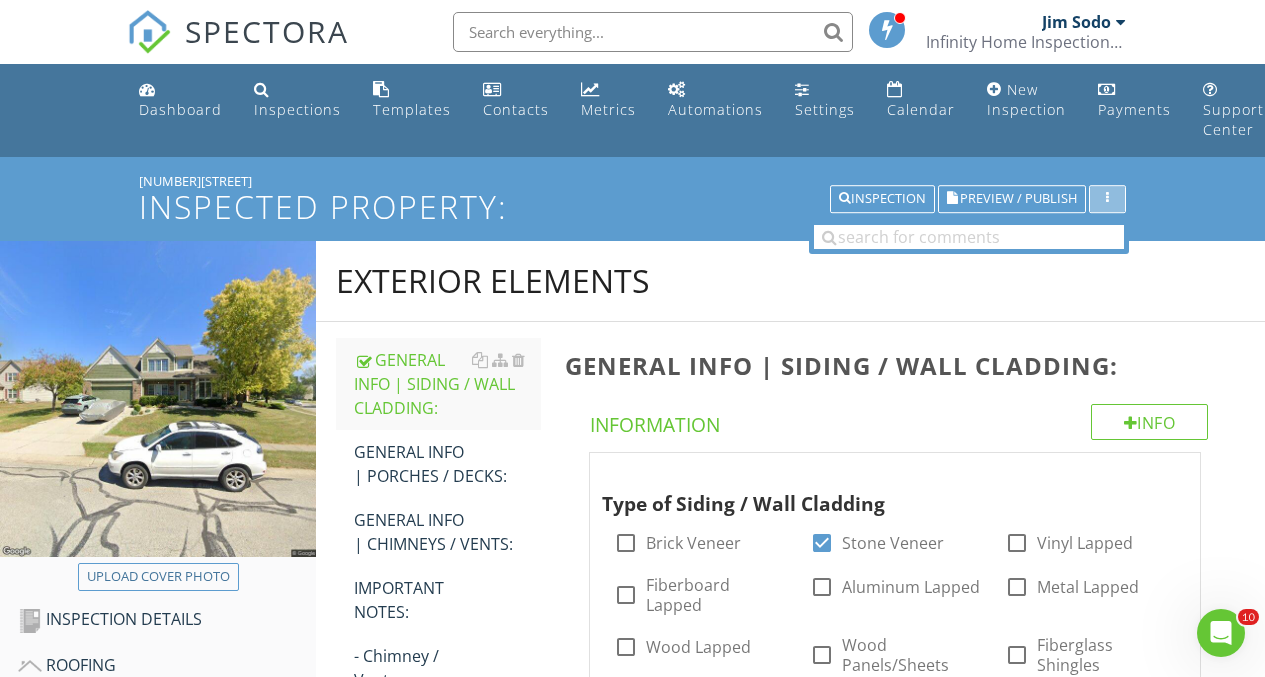click at bounding box center (1107, 199) 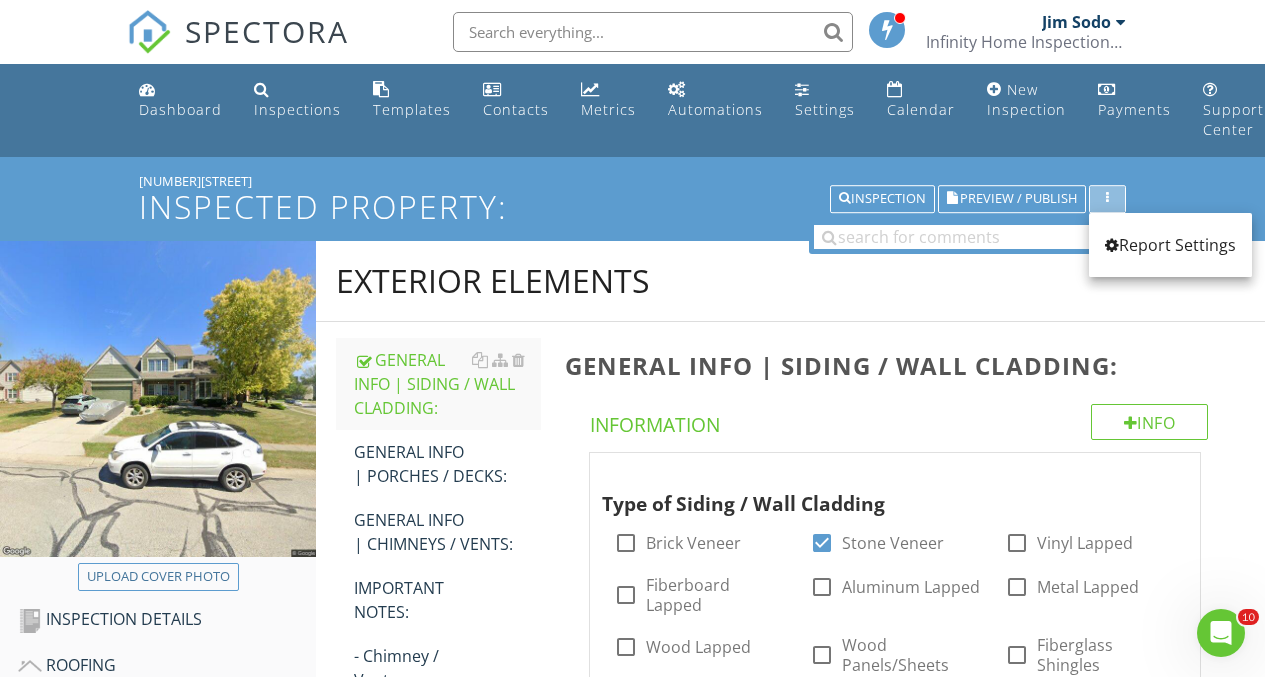 click at bounding box center (1107, 199) 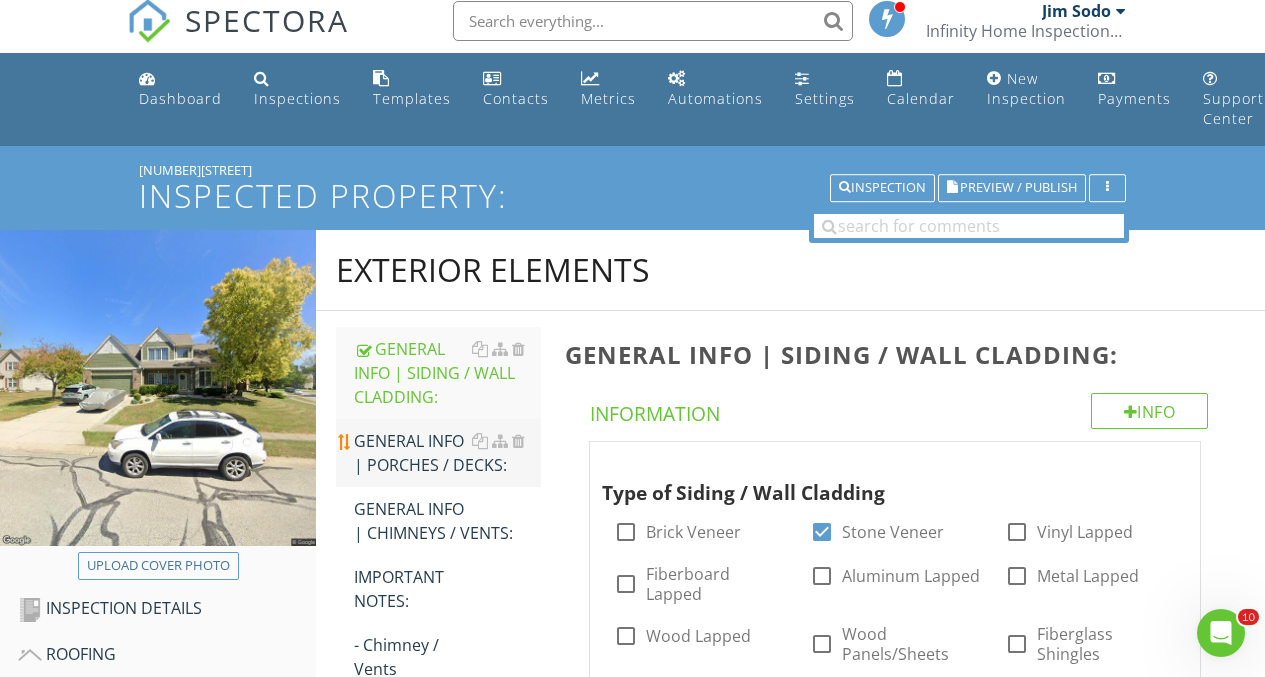 scroll, scrollTop: 0, scrollLeft: 0, axis: both 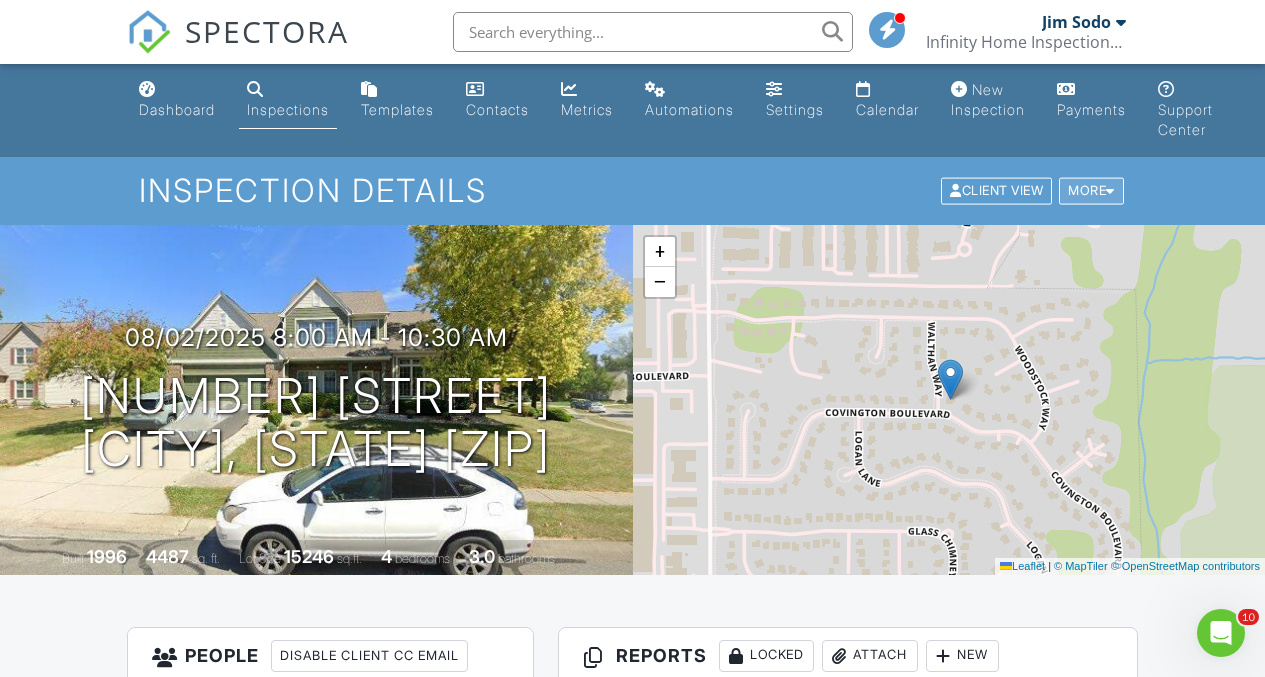 click on "More" at bounding box center [1091, 191] 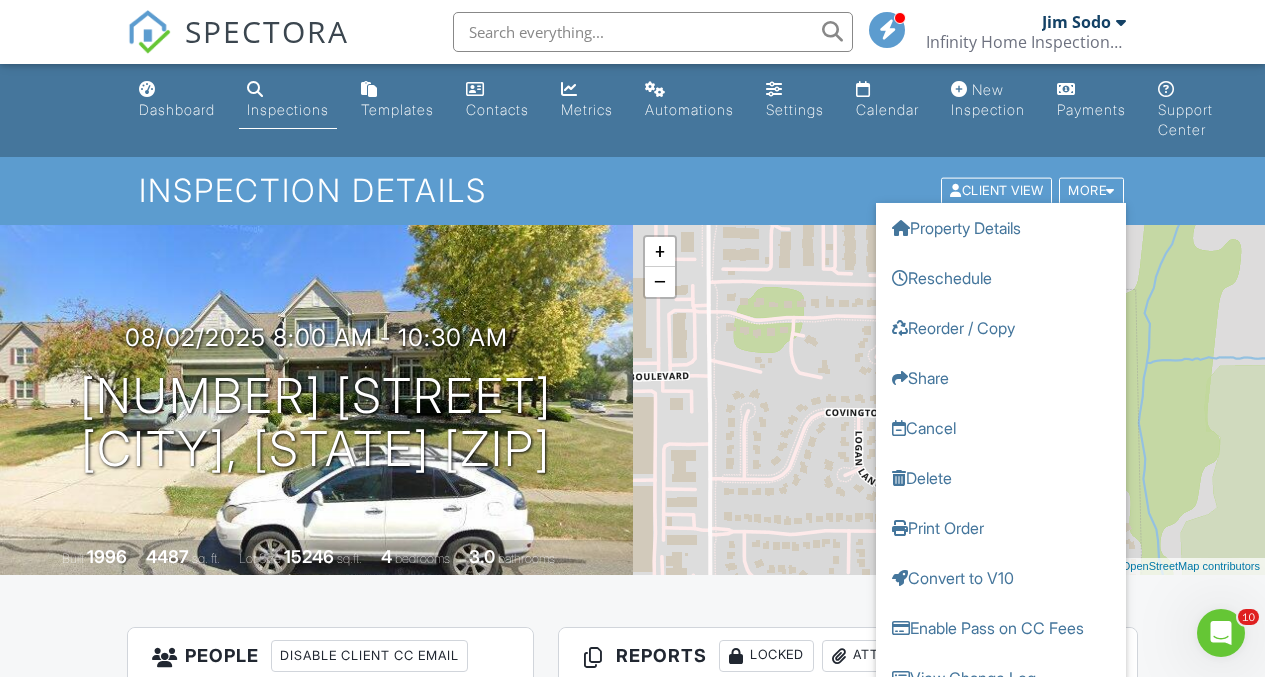 click on "Inspection Details" at bounding box center [632, 190] 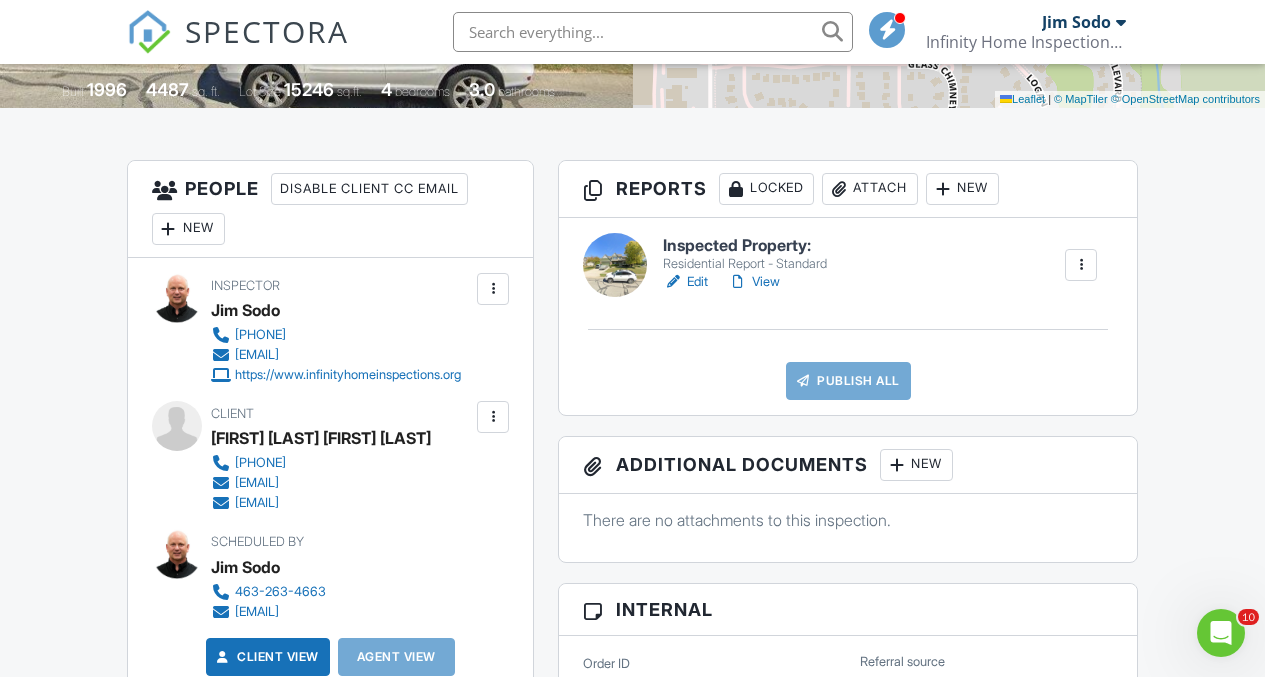 scroll, scrollTop: 473, scrollLeft: 0, axis: vertical 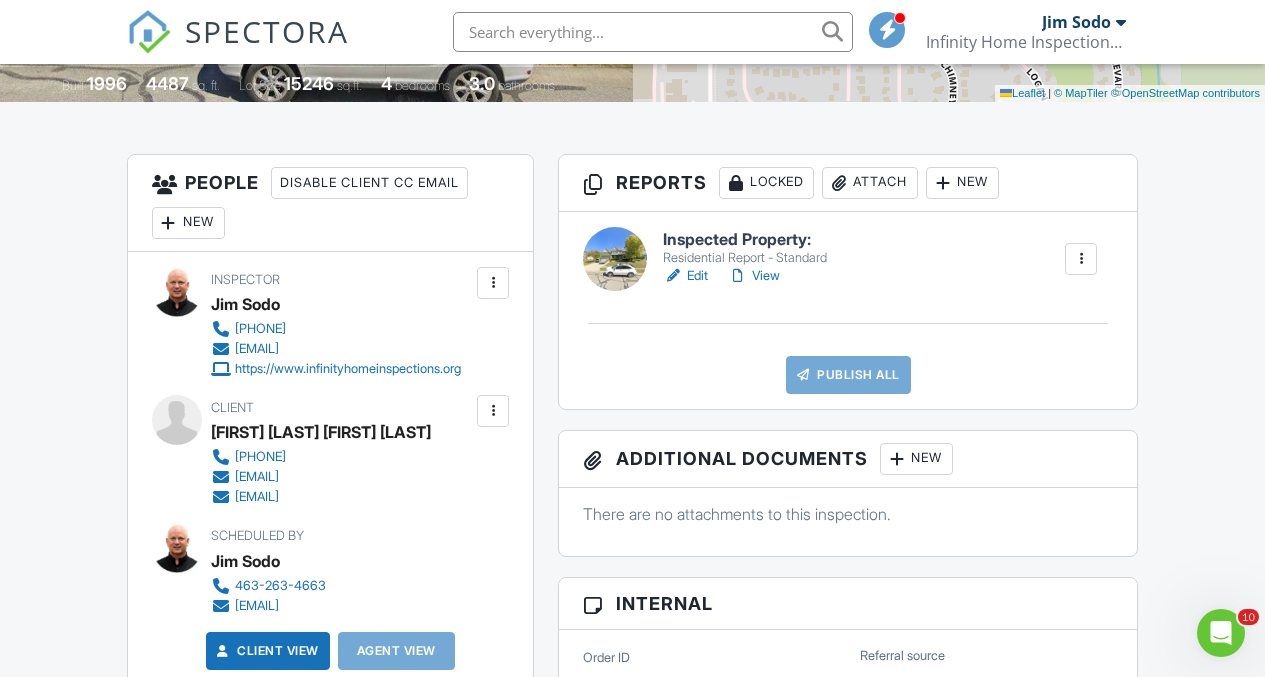 click on "Edit" at bounding box center [685, 276] 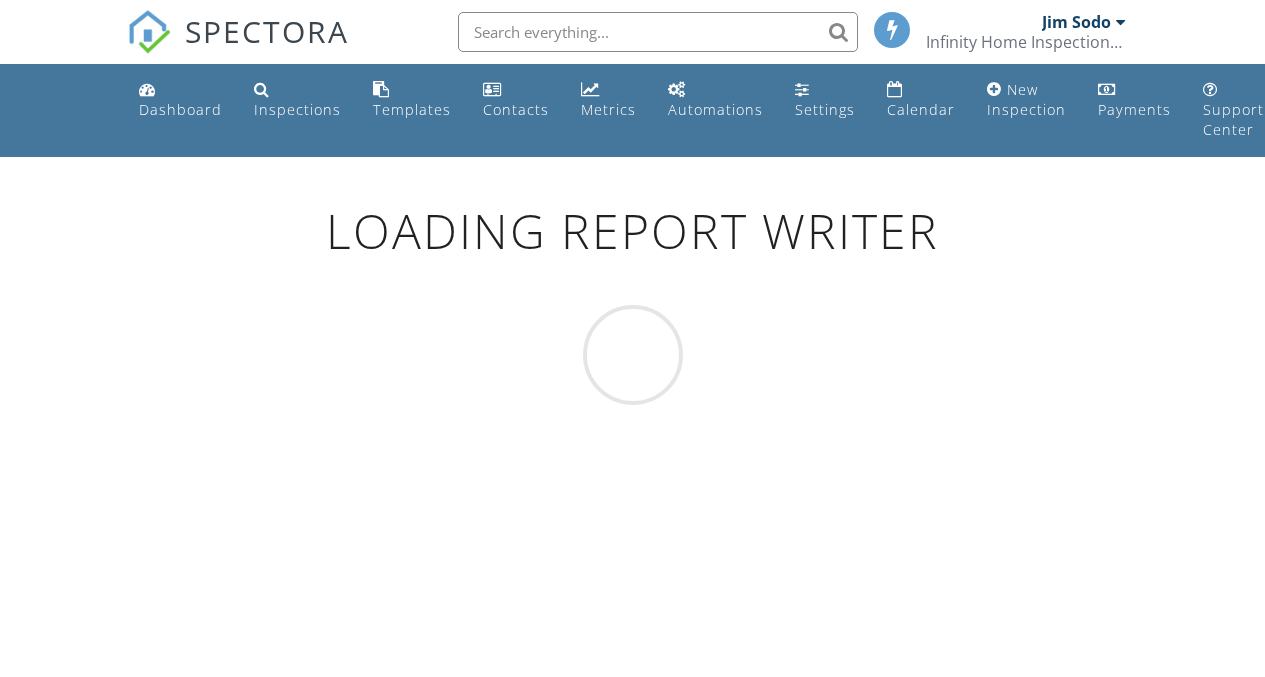 scroll, scrollTop: 0, scrollLeft: 0, axis: both 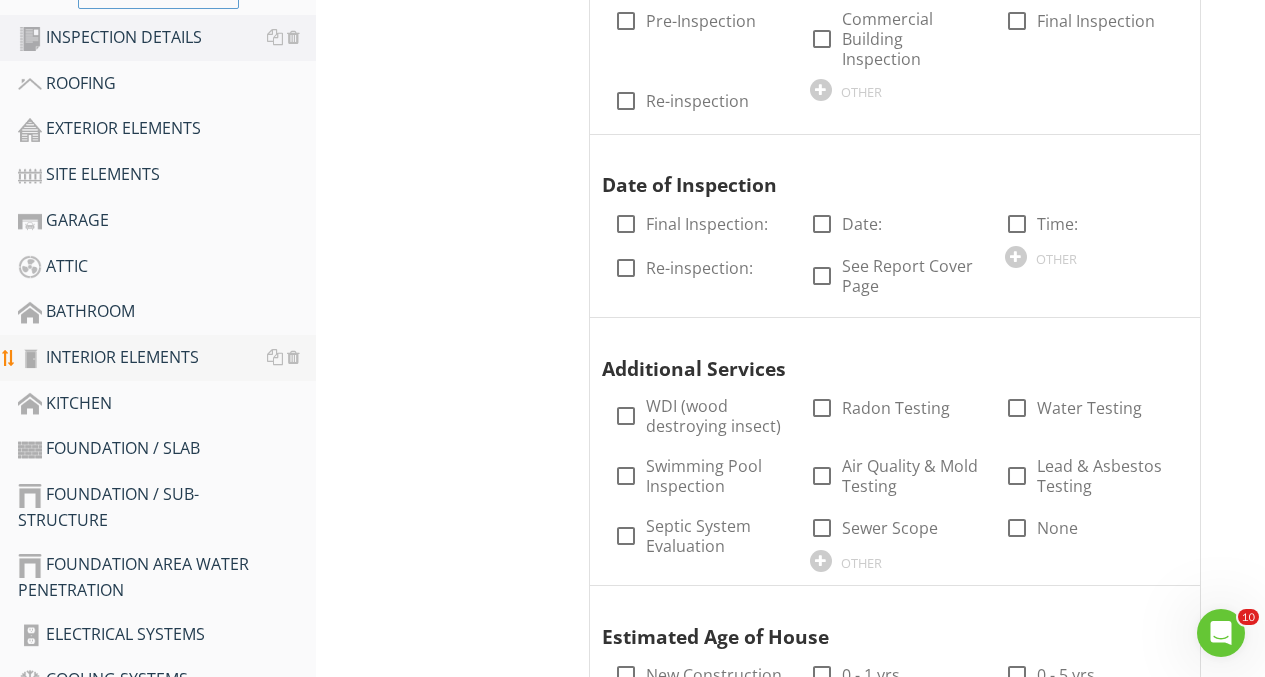 click on "INTERIOR ELEMENTS" at bounding box center (167, 358) 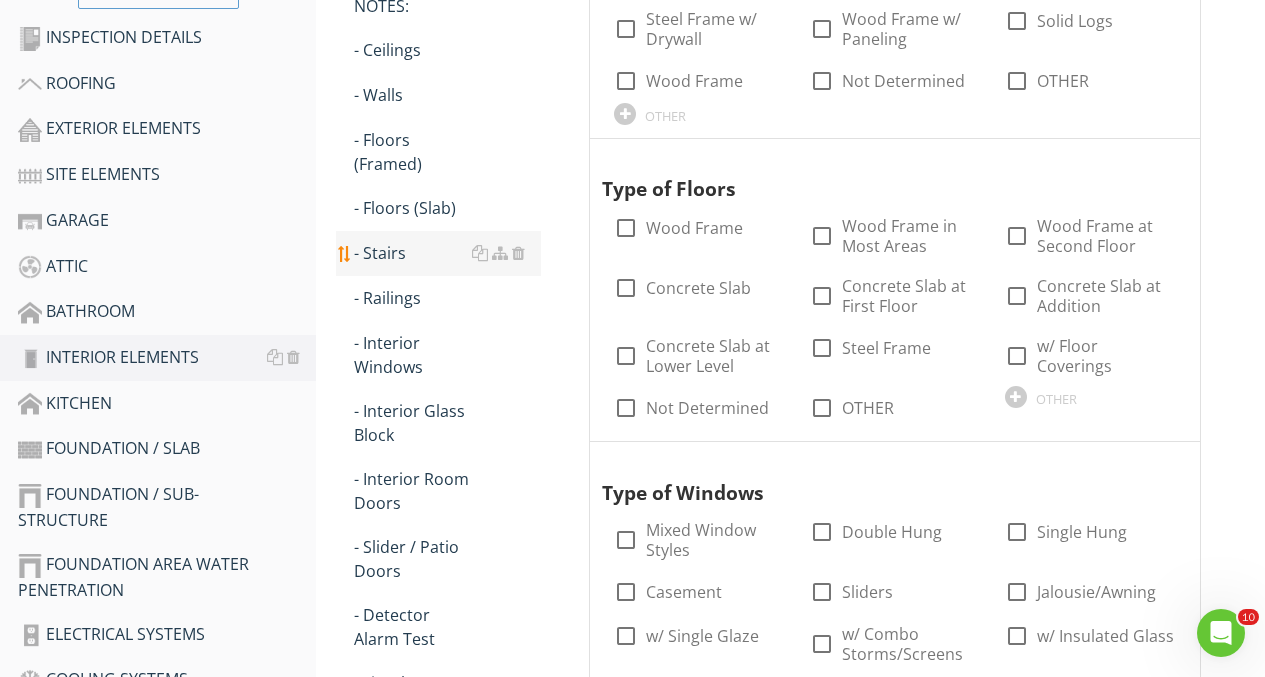 click on "- Stairs" at bounding box center [447, 253] 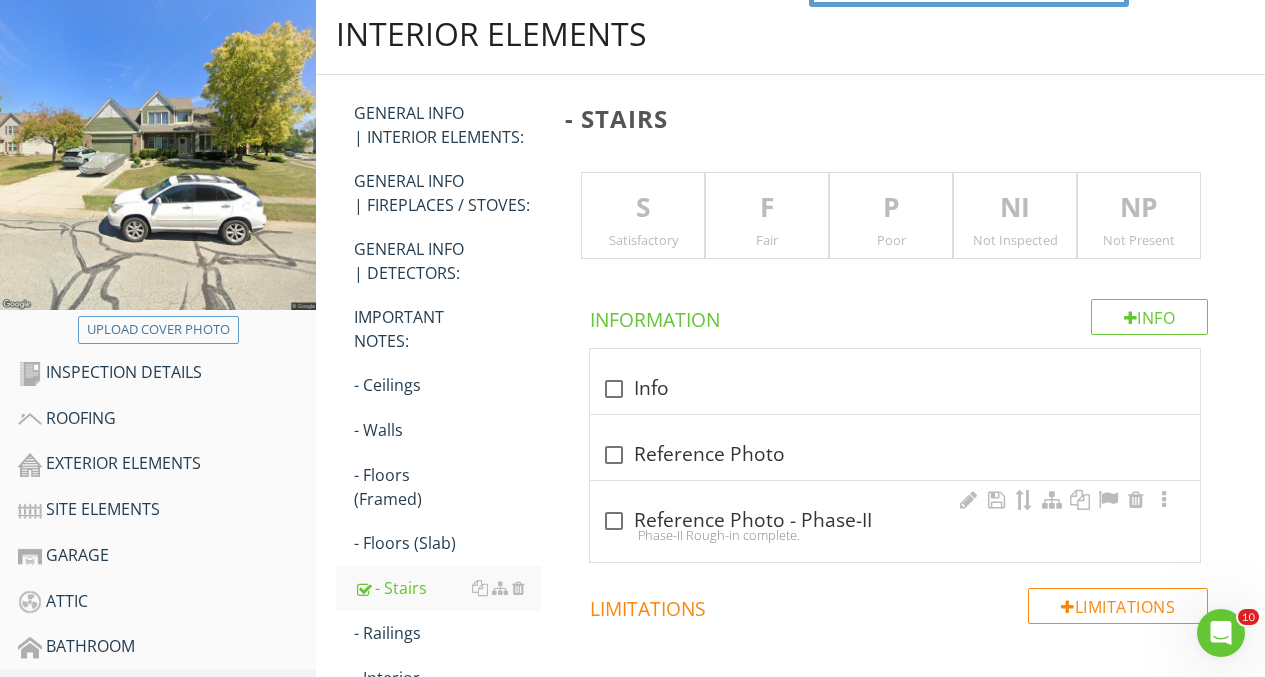 scroll, scrollTop: 248, scrollLeft: 0, axis: vertical 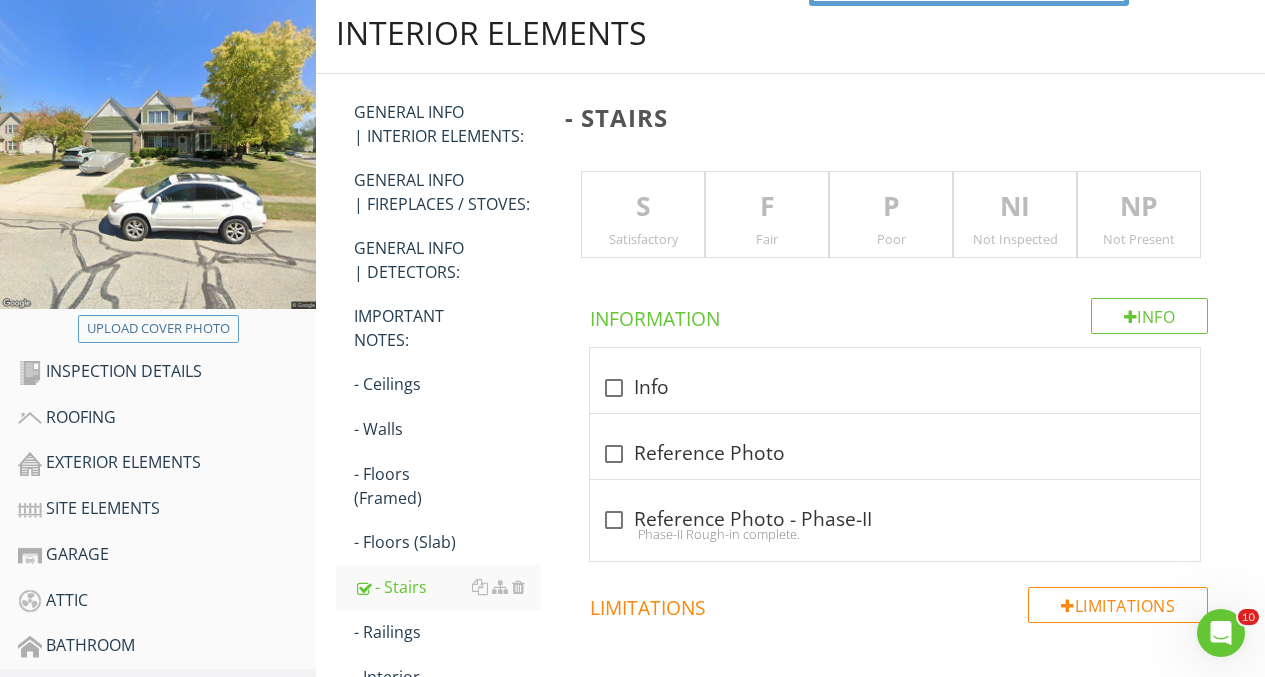 click on "Fair" at bounding box center (767, 239) 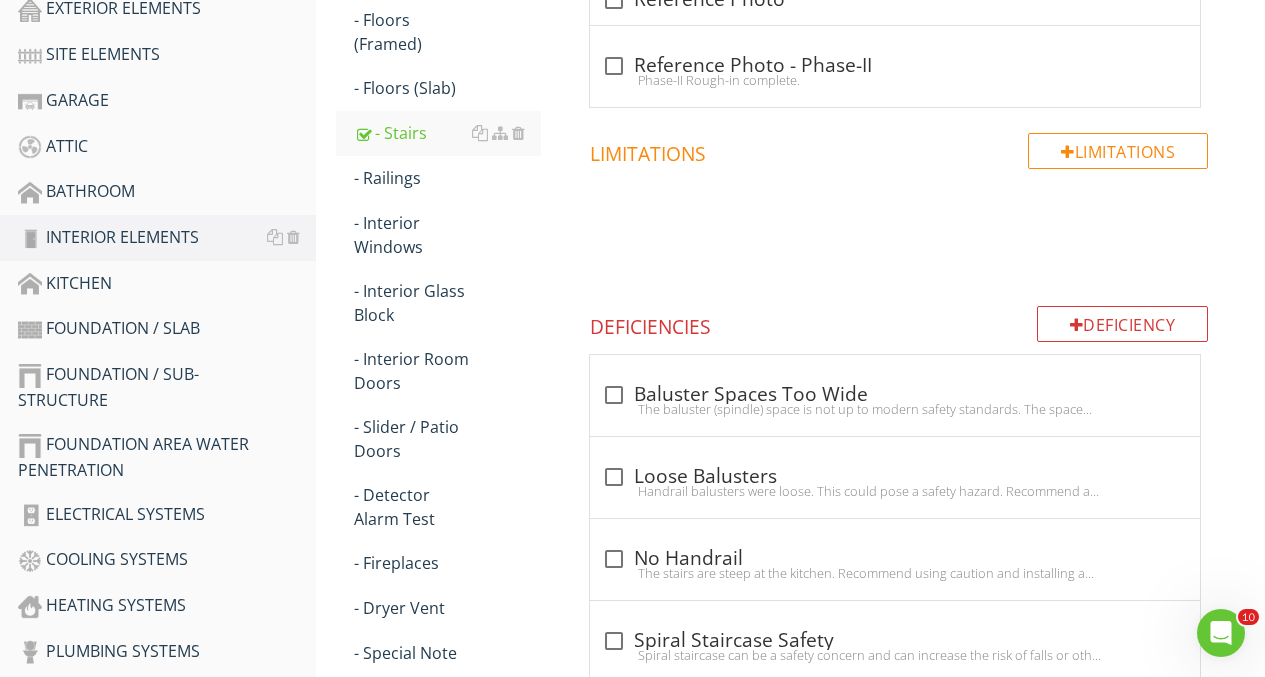 scroll, scrollTop: 705, scrollLeft: 0, axis: vertical 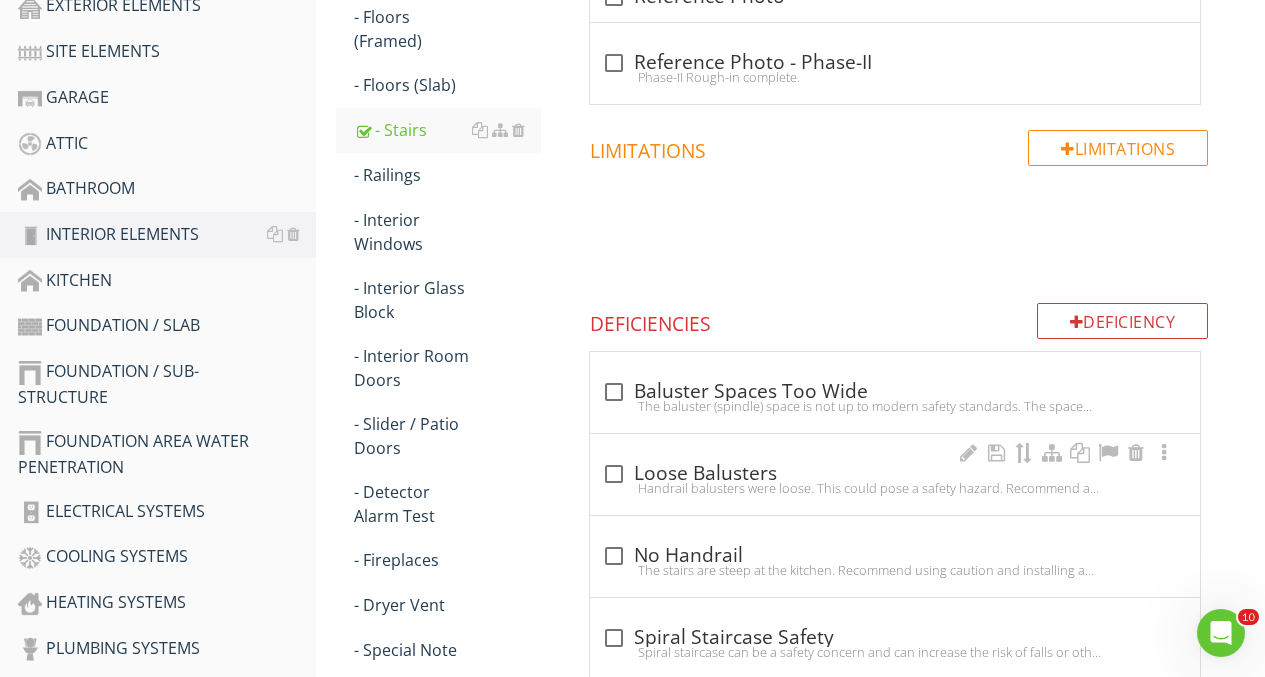 click at bounding box center (614, 474) 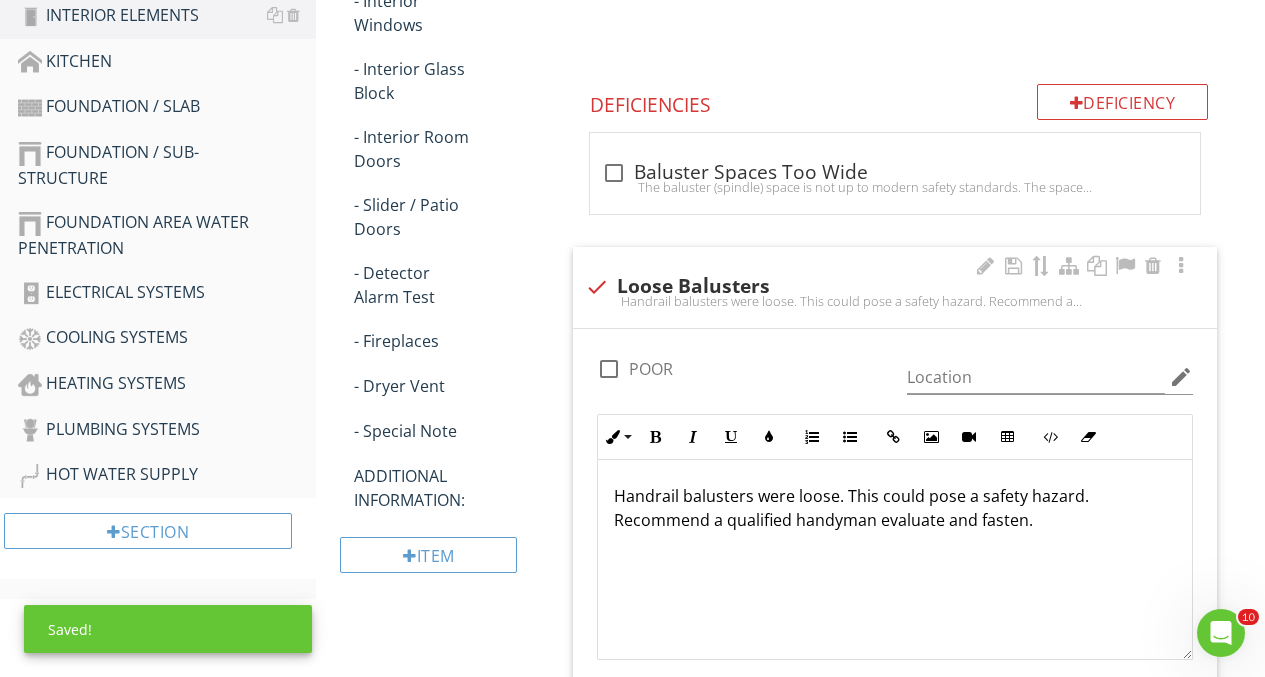 scroll, scrollTop: 926, scrollLeft: 0, axis: vertical 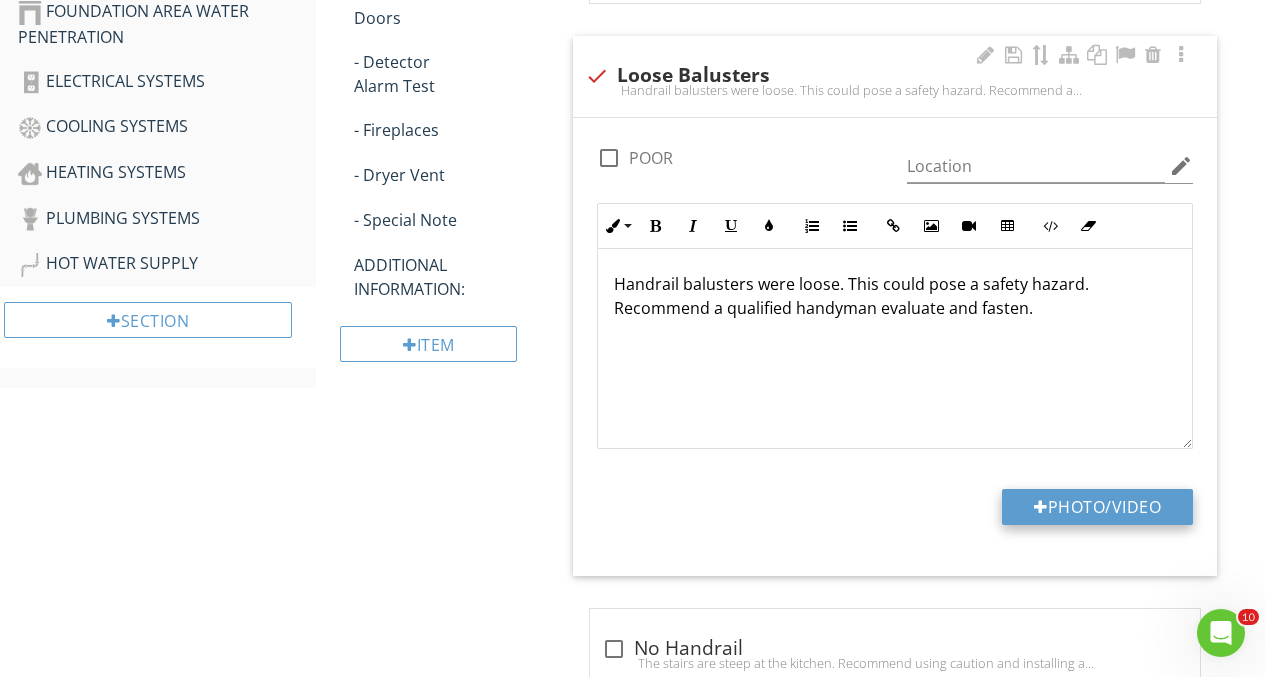 click on "Photo/Video" at bounding box center [1097, 507] 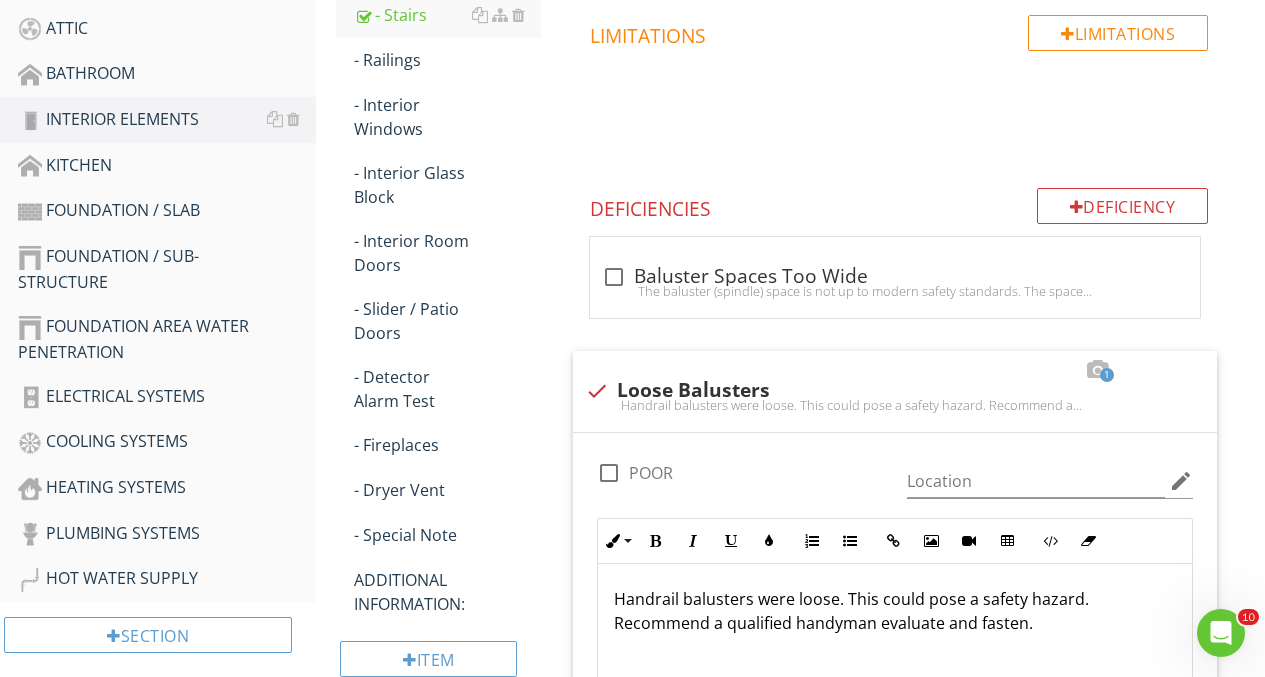 scroll, scrollTop: 821, scrollLeft: 0, axis: vertical 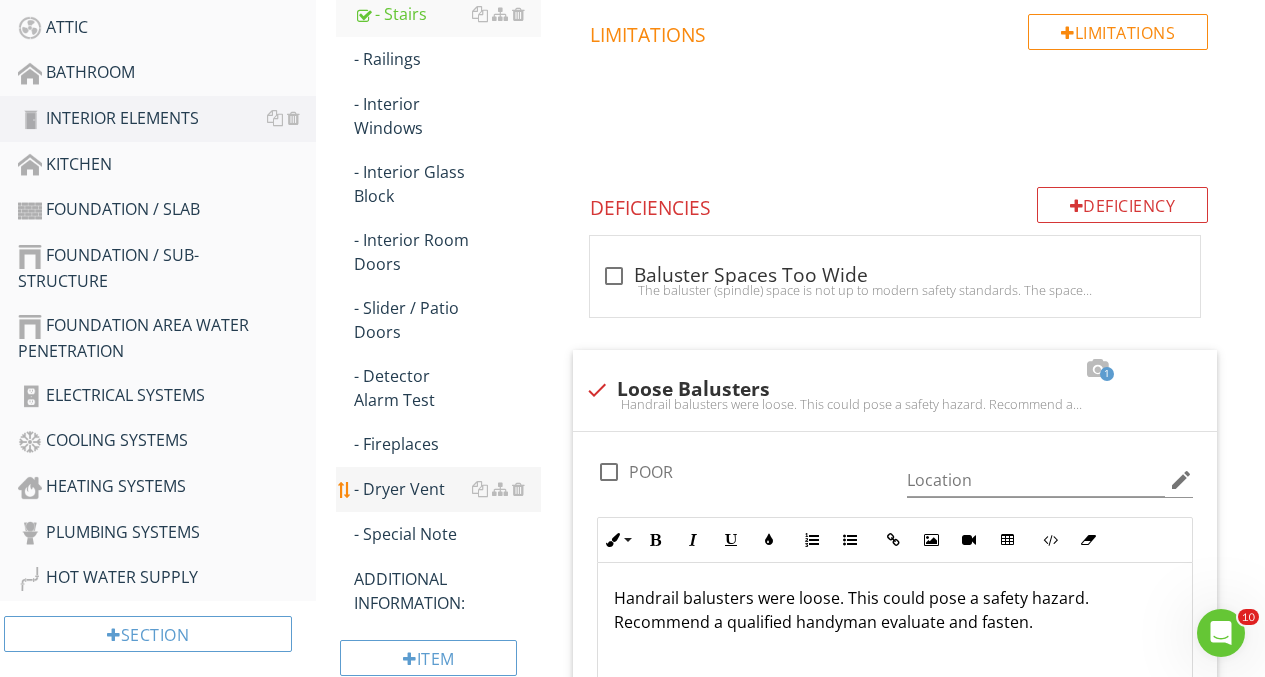 click on "- Dryer Vent" at bounding box center [447, 489] 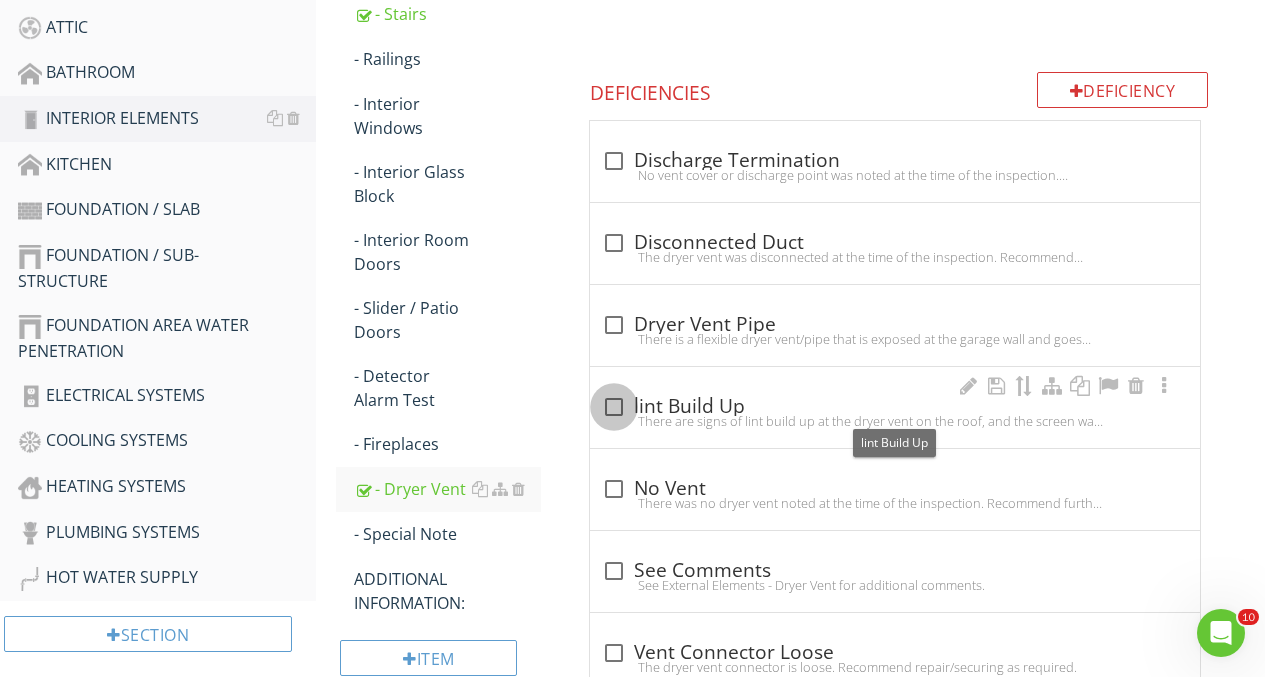 click at bounding box center (614, 407) 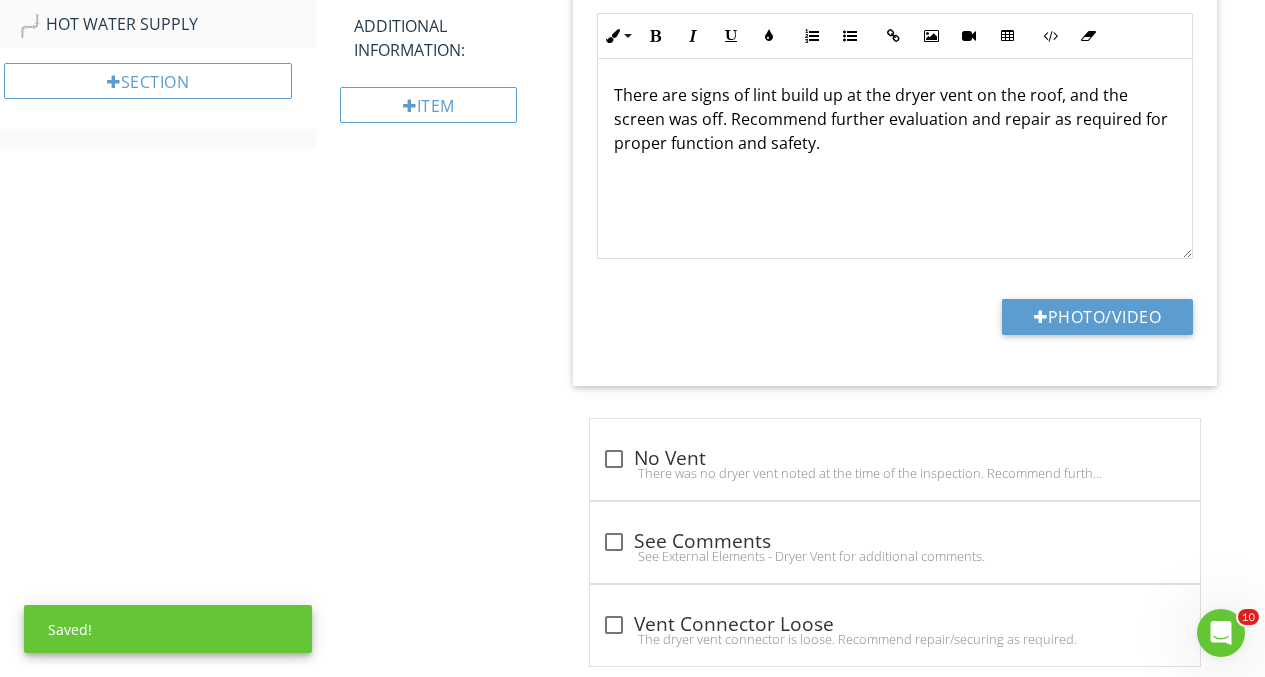 scroll, scrollTop: 1376, scrollLeft: 0, axis: vertical 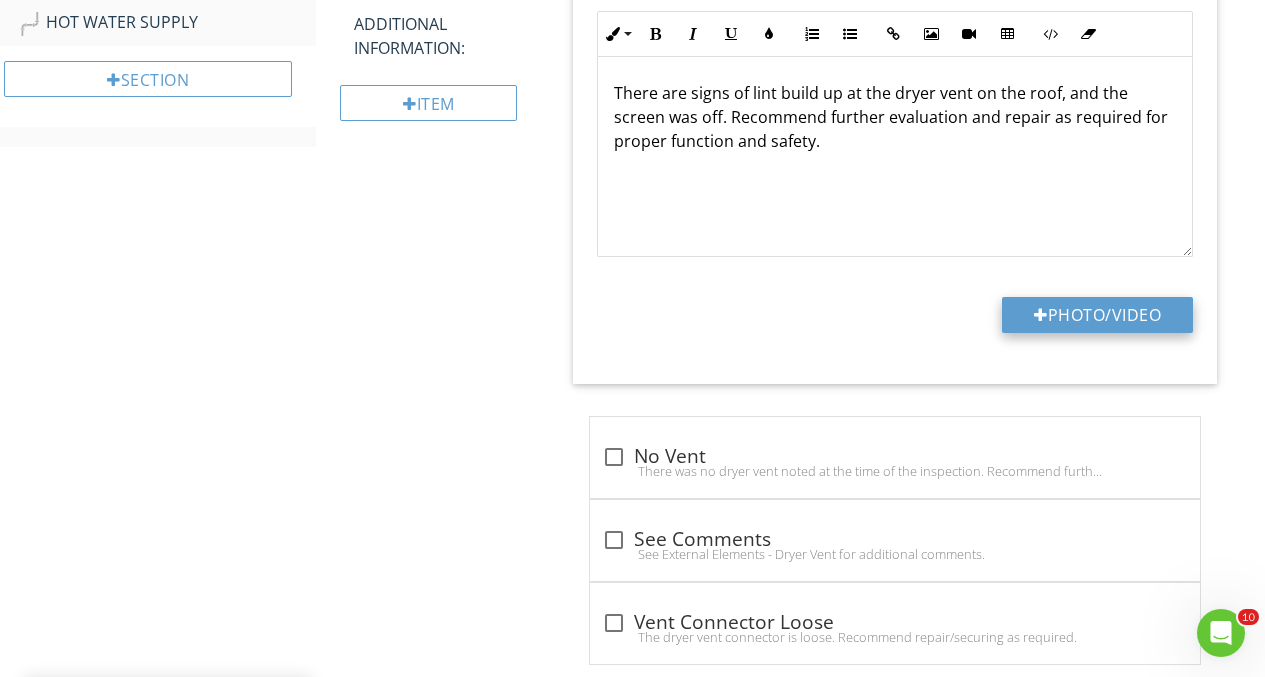 click on "Photo/Video" at bounding box center [1097, 315] 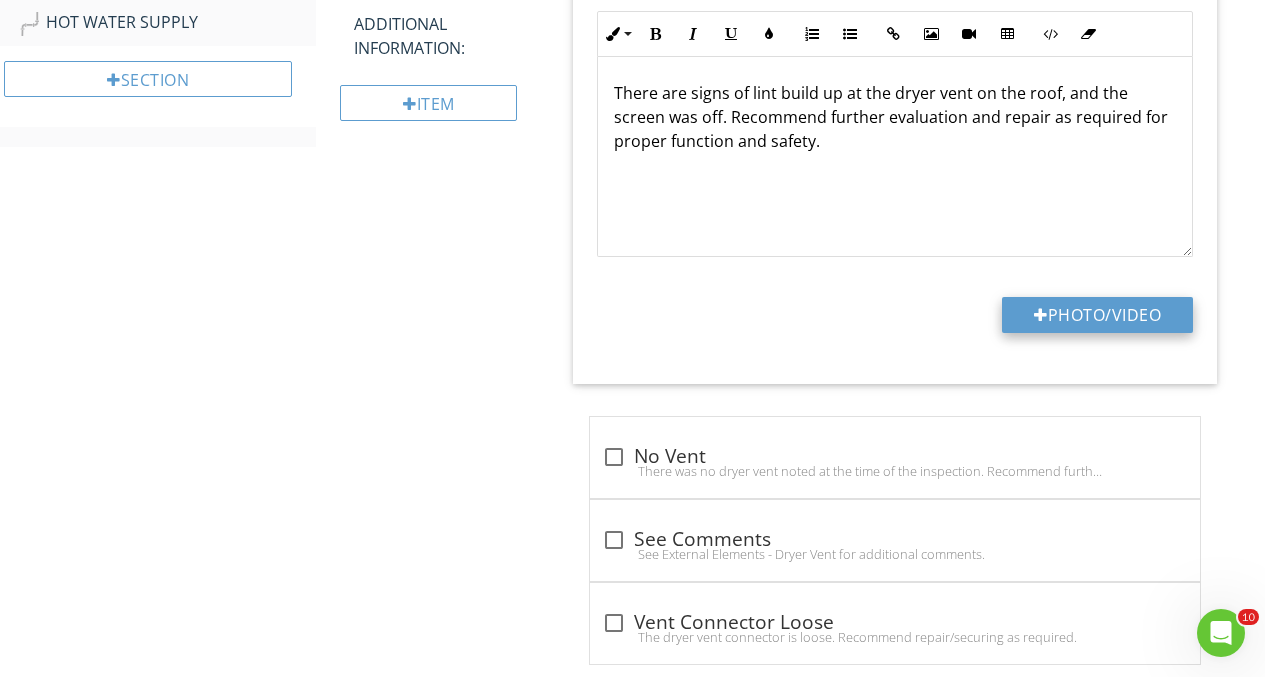 type on "C:\fakepath\Screenshot 2025-03-07 022411.png" 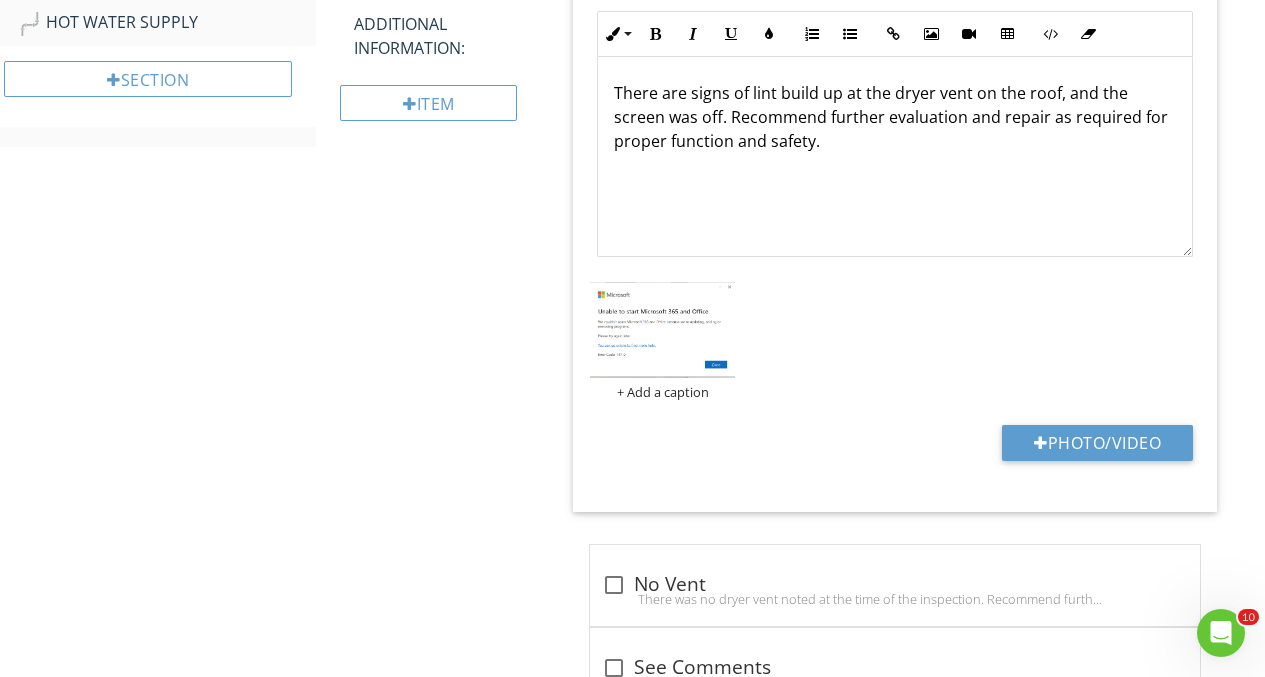 scroll, scrollTop: 1, scrollLeft: 0, axis: vertical 